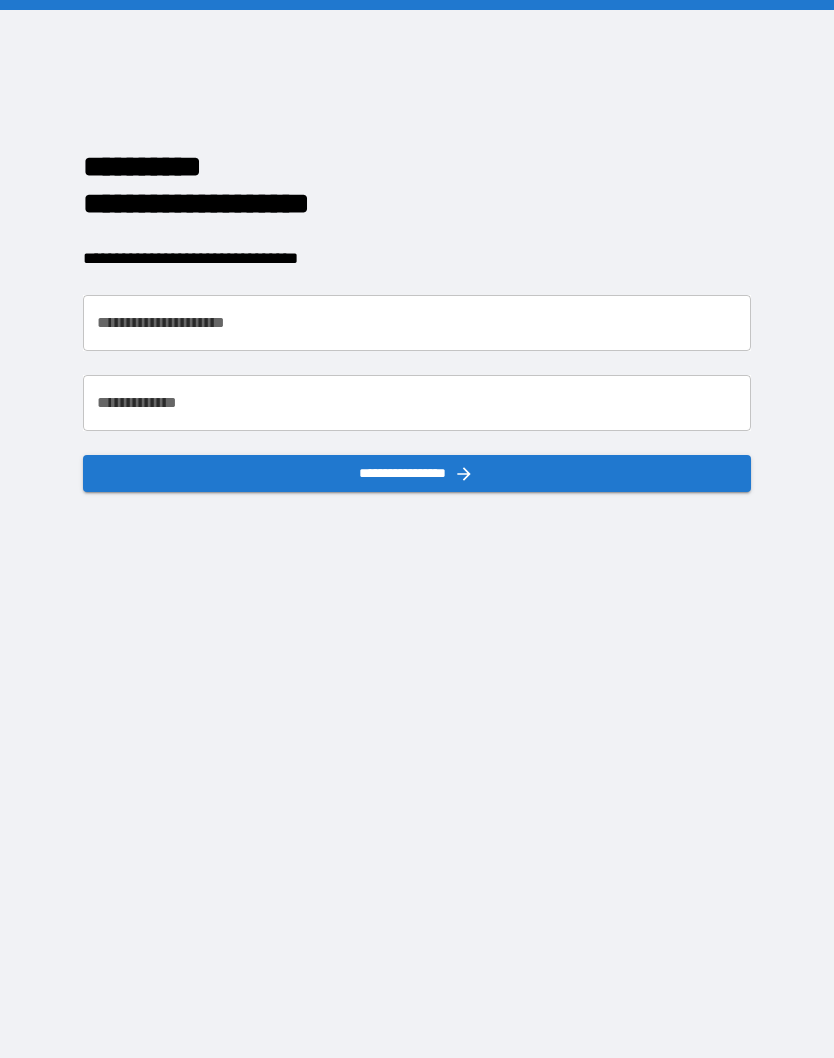 scroll, scrollTop: 0, scrollLeft: 0, axis: both 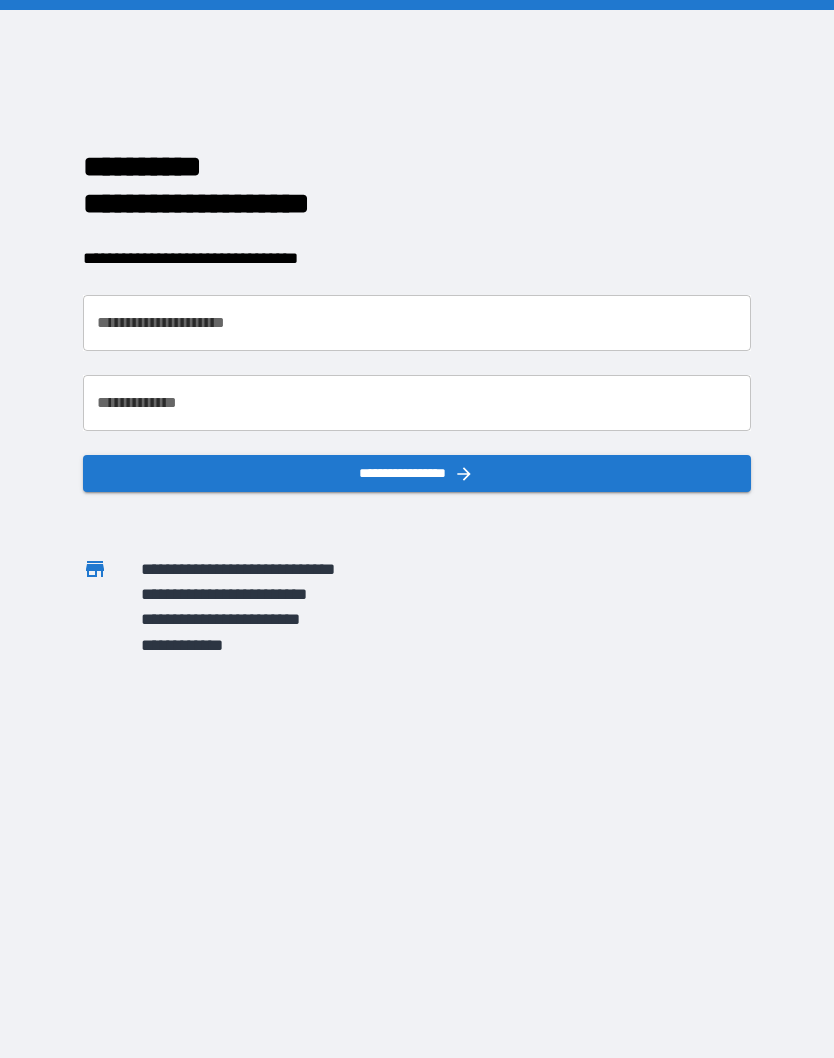 click on "**********" at bounding box center (416, 323) 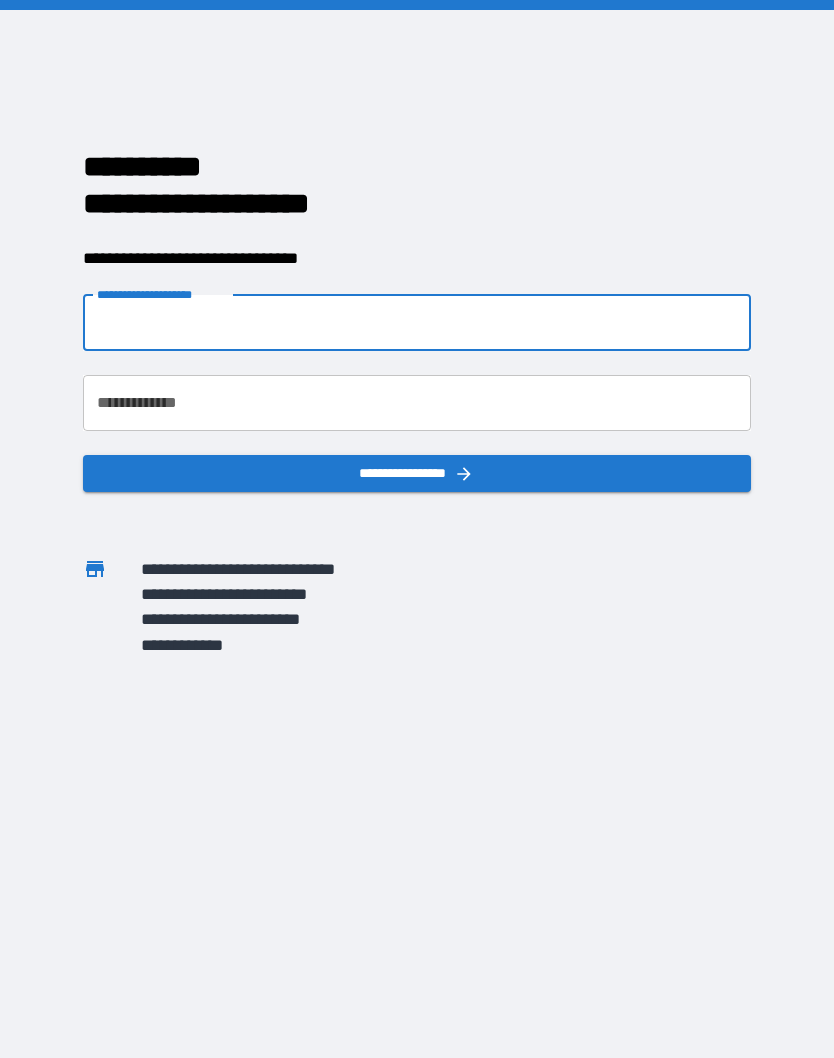 type on "**********" 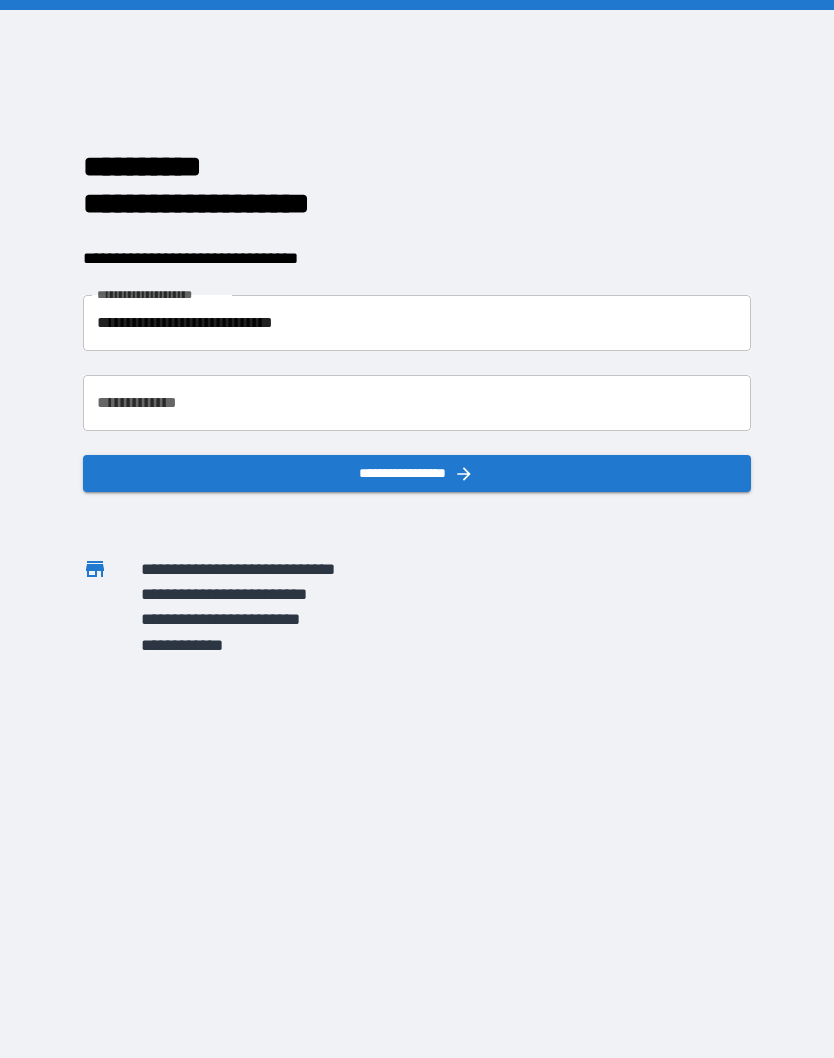 click on "**********" at bounding box center (416, 403) 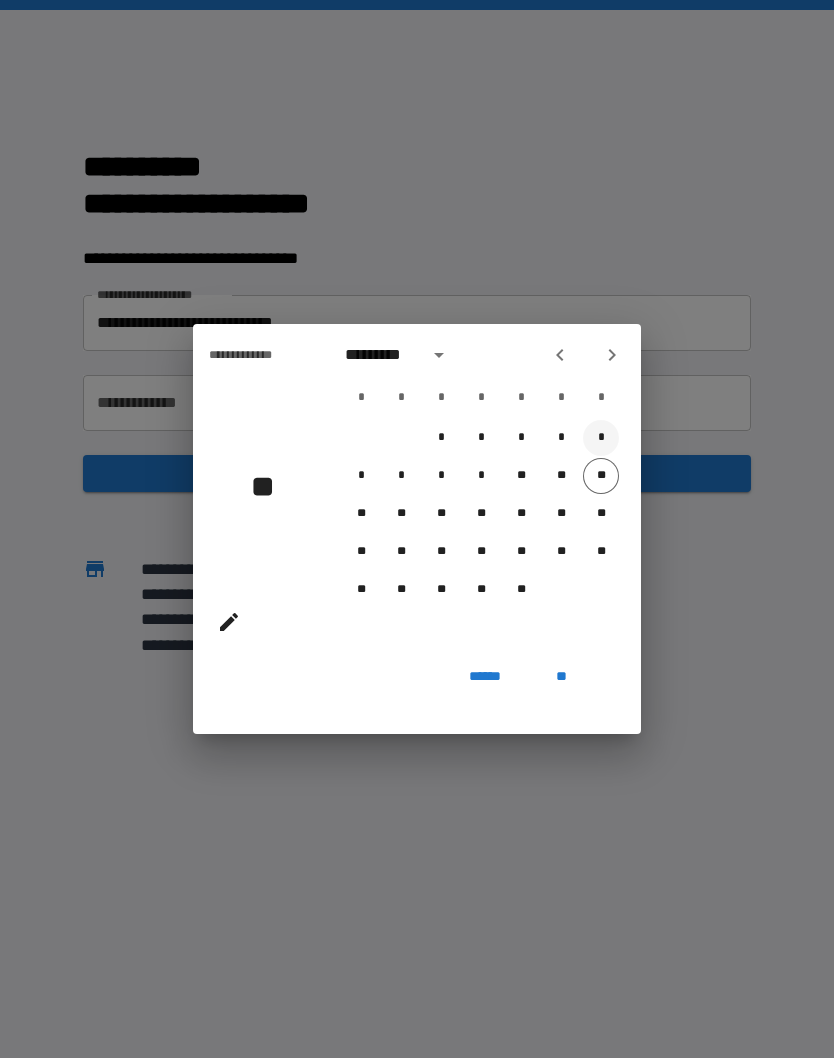 click on "*" at bounding box center (601, 438) 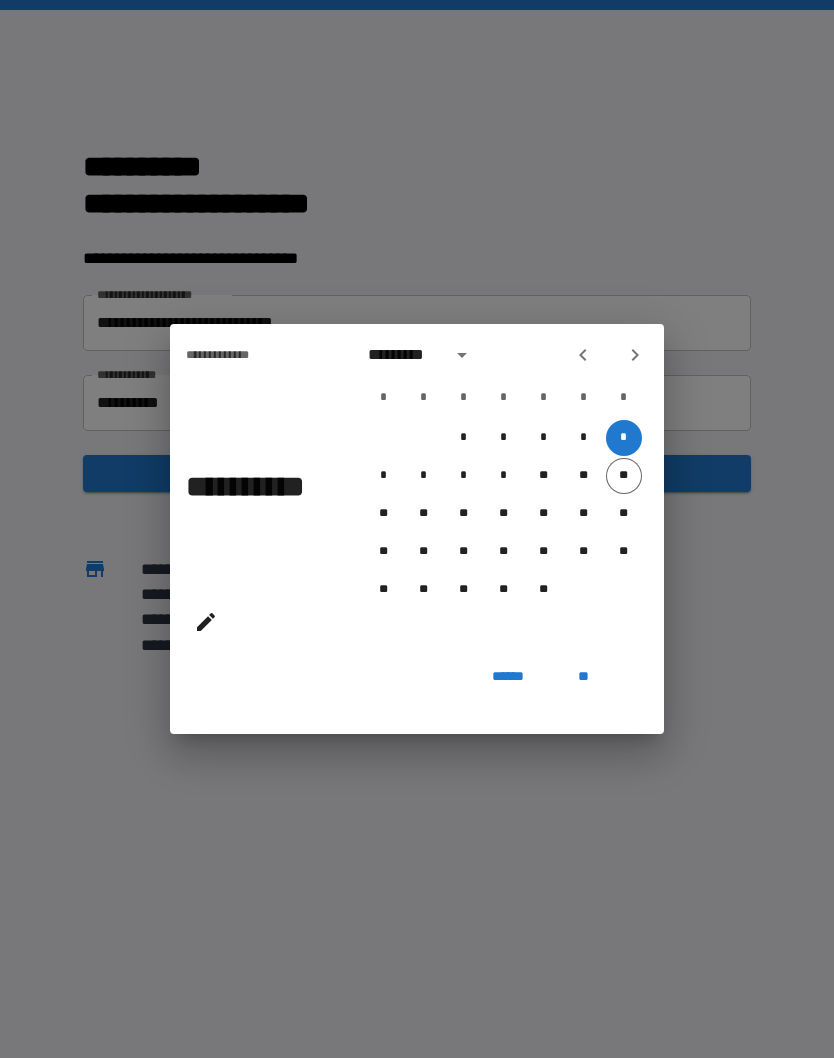 click on "**" at bounding box center [584, 676] 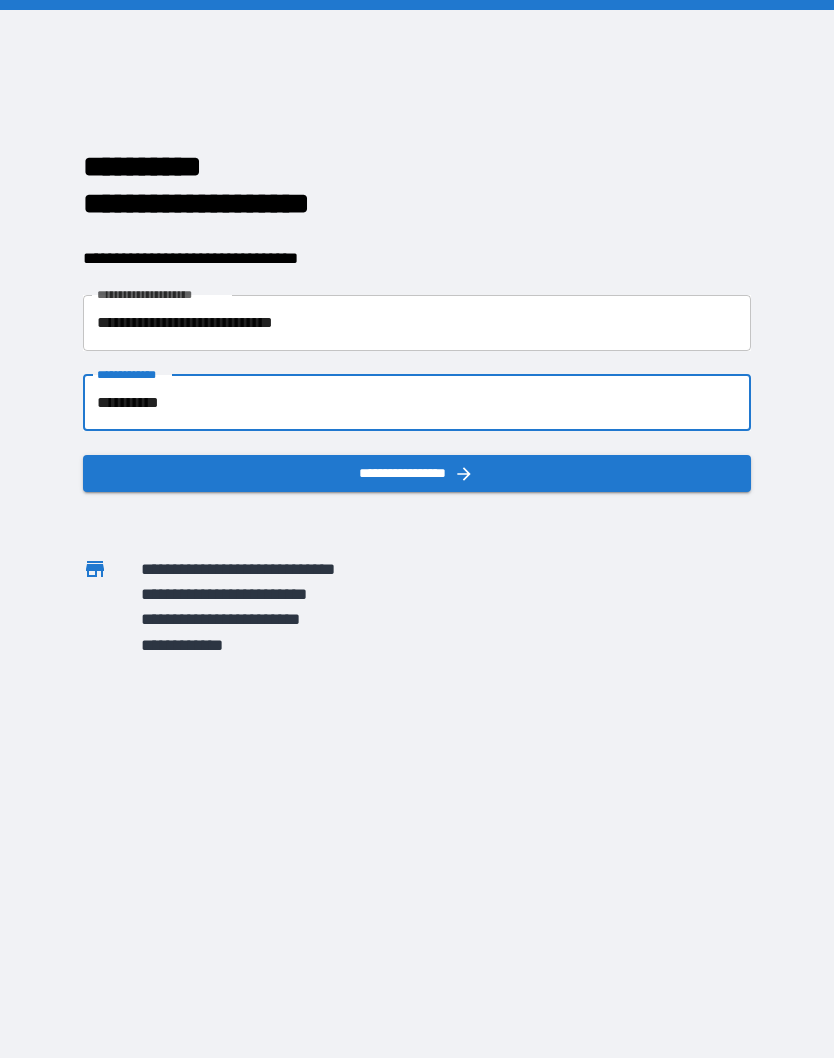 click on "**********" at bounding box center [416, 403] 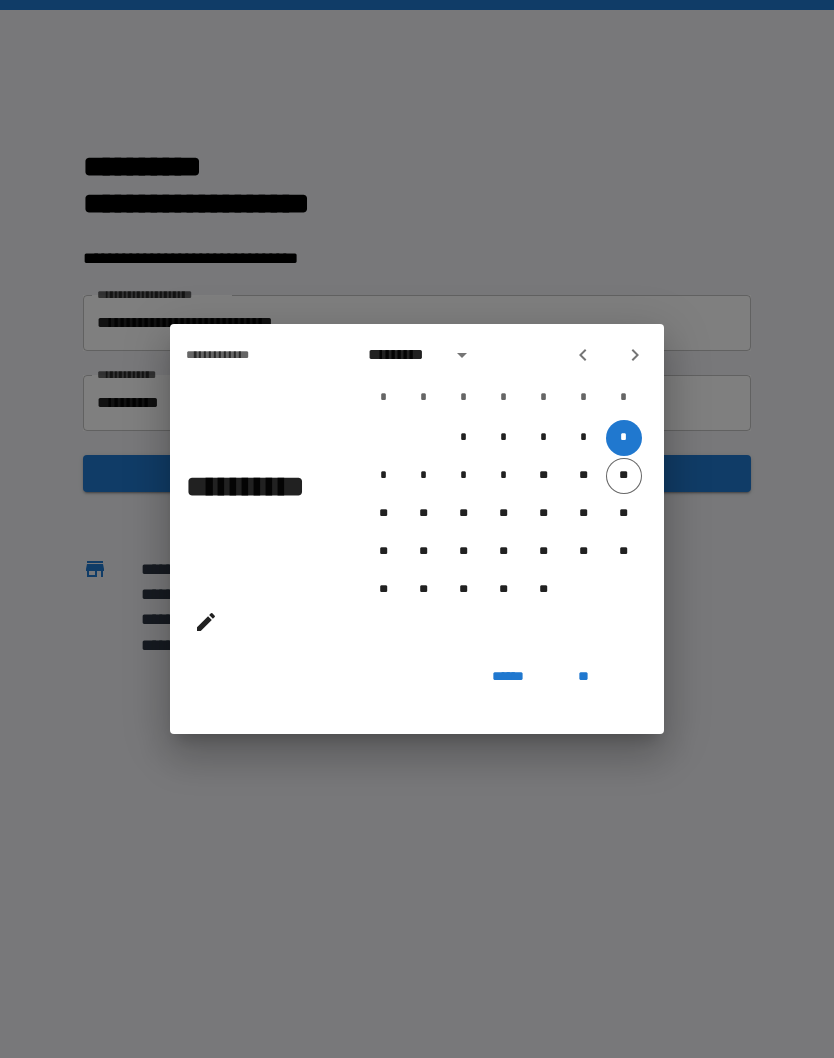 click 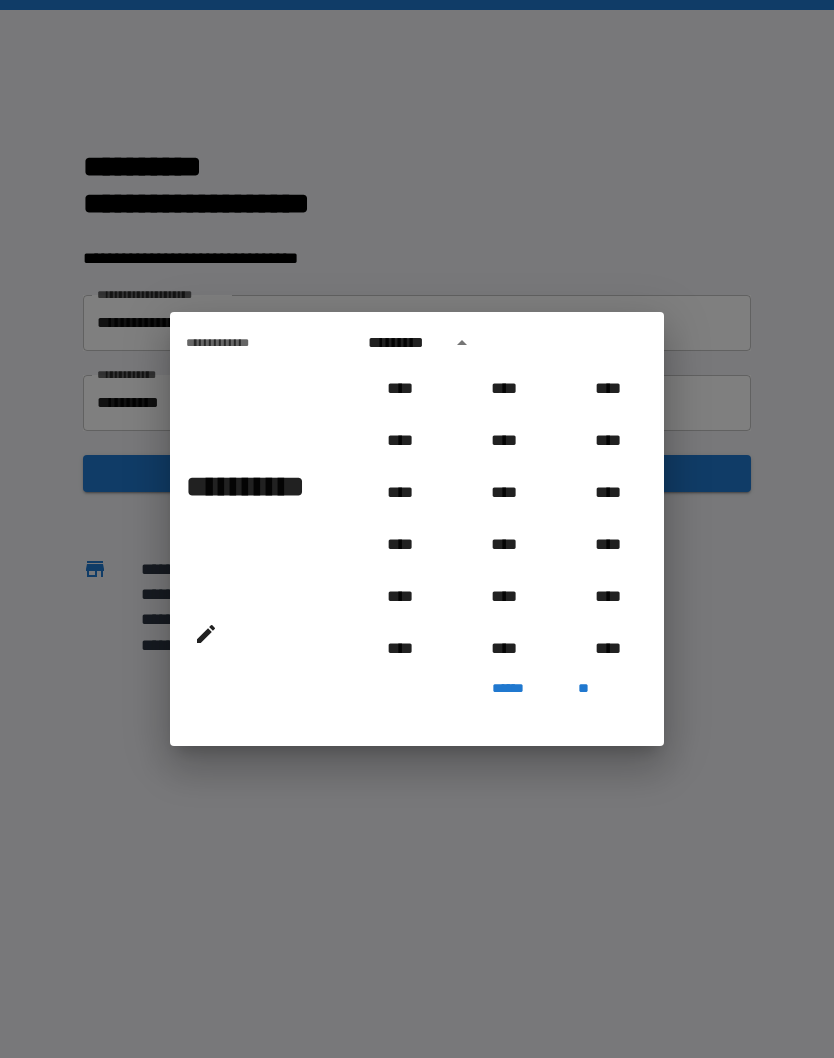 scroll, scrollTop: 889, scrollLeft: 0, axis: vertical 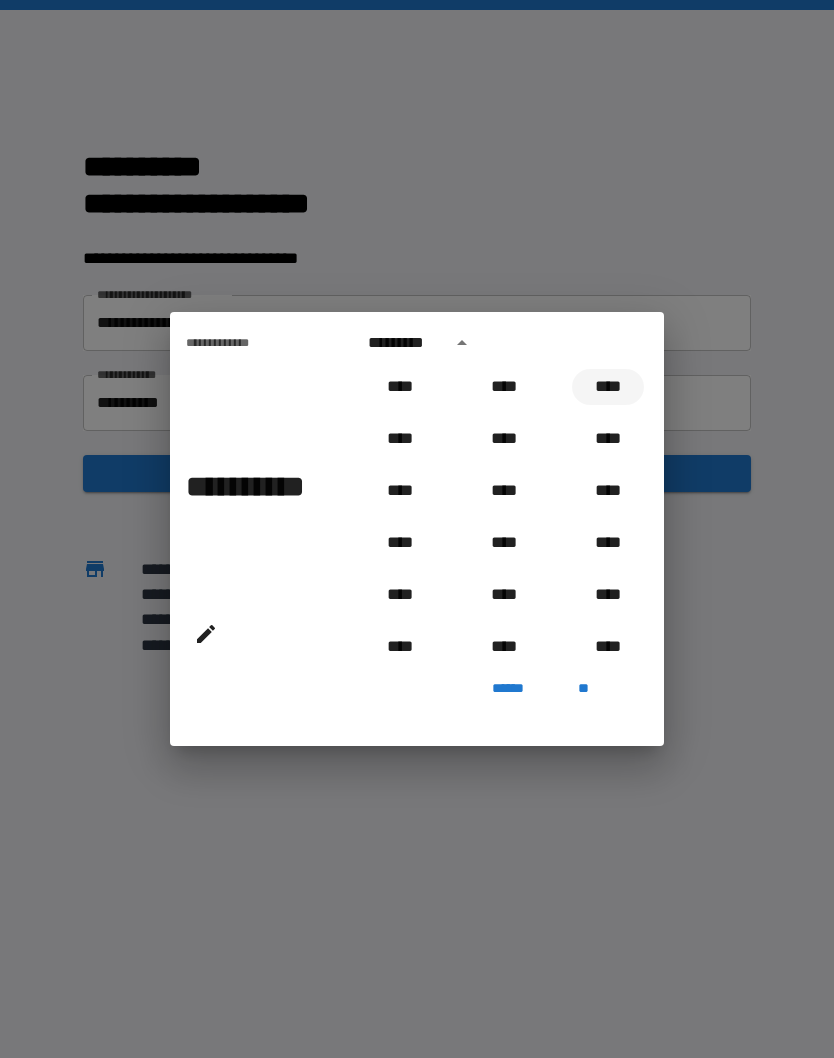 click on "****" at bounding box center [608, 387] 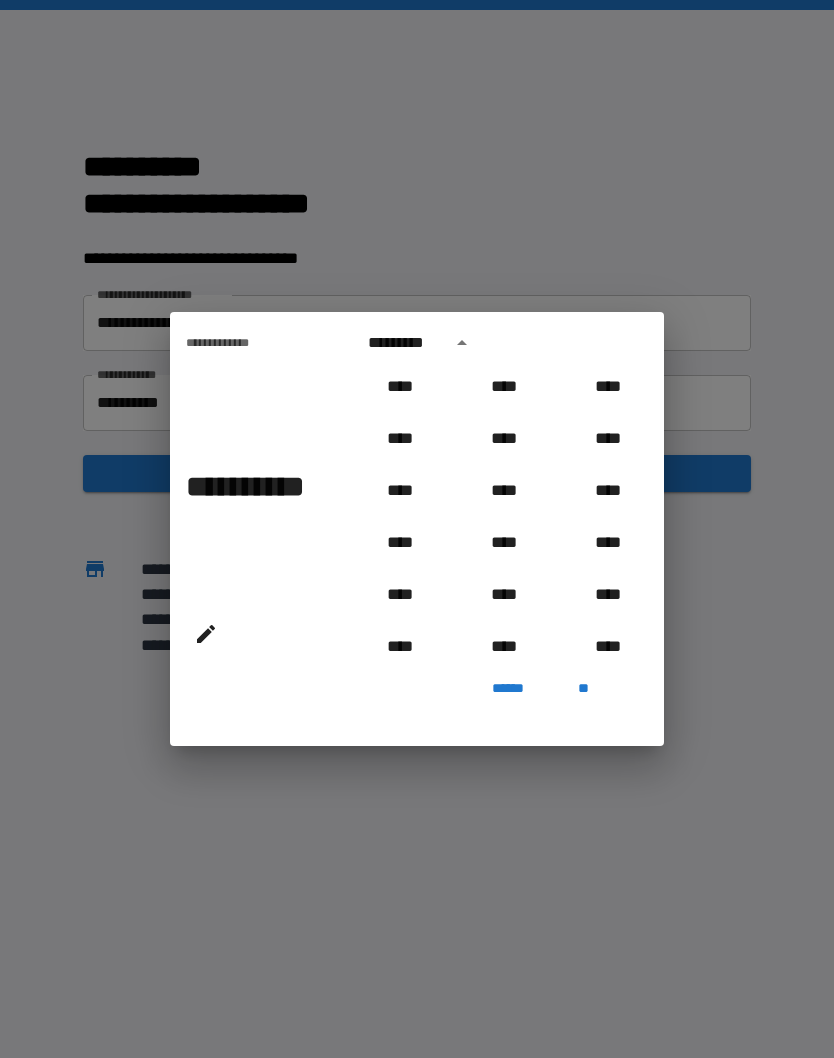 type on "**********" 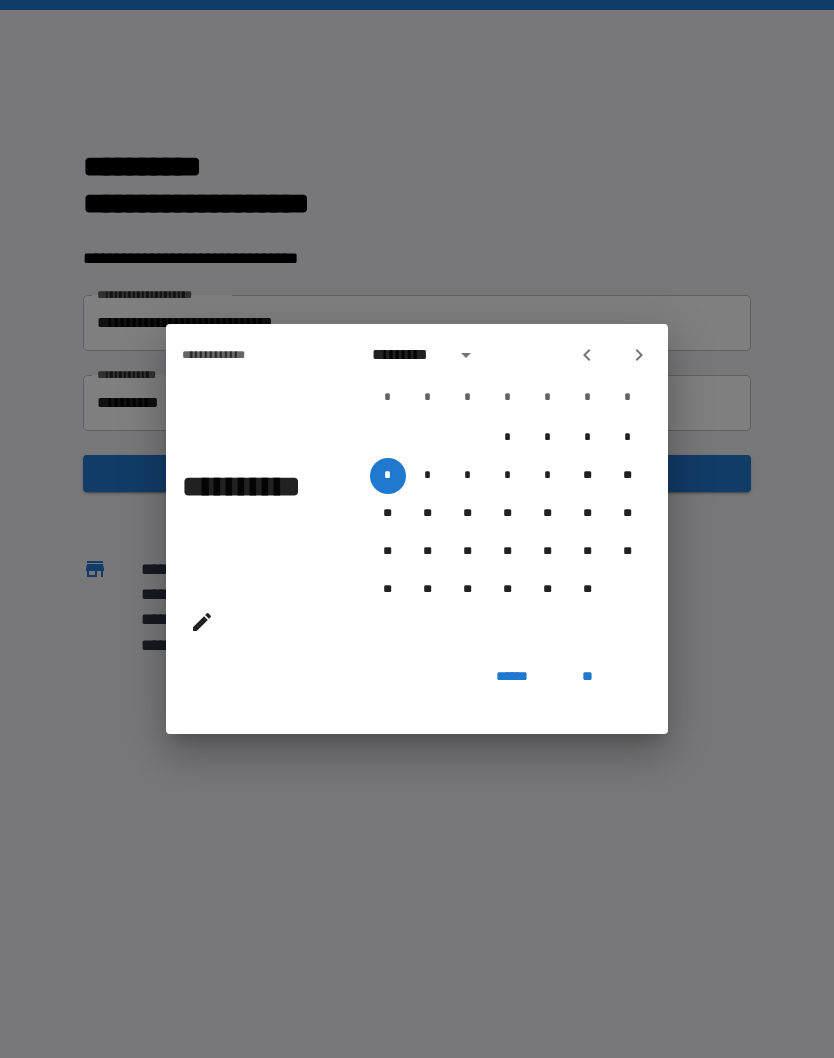 click on "**" at bounding box center (588, 676) 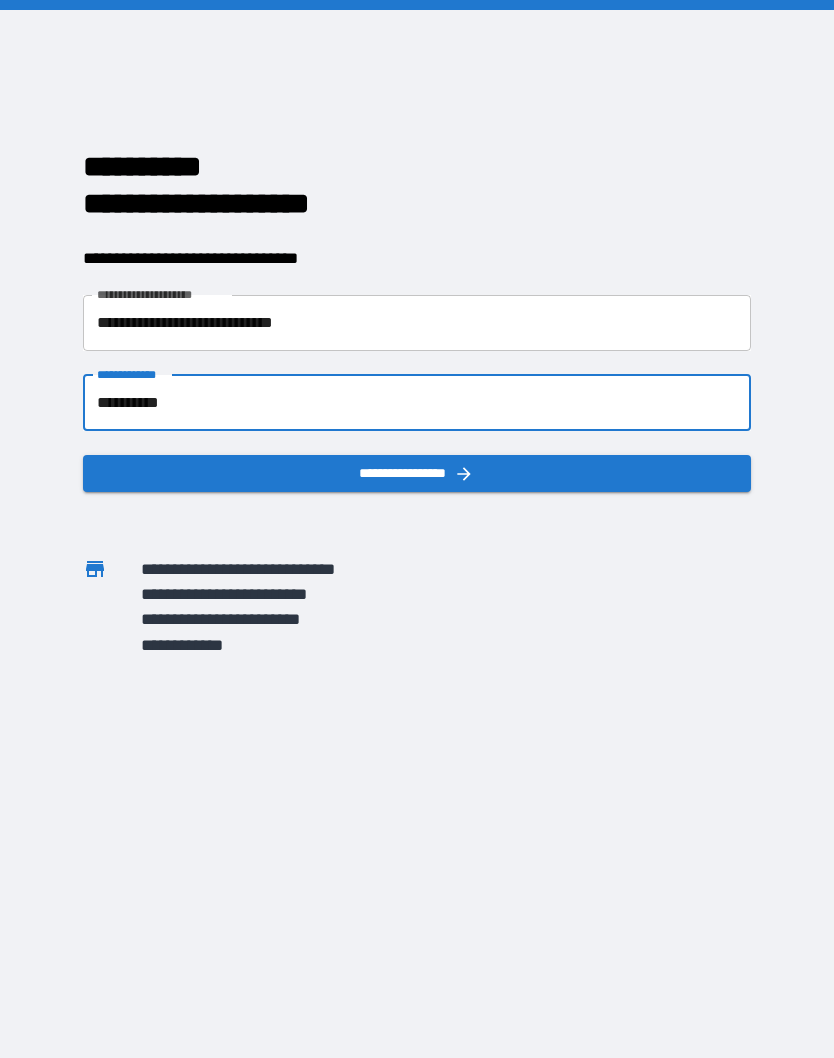 click on "**********" at bounding box center [416, 473] 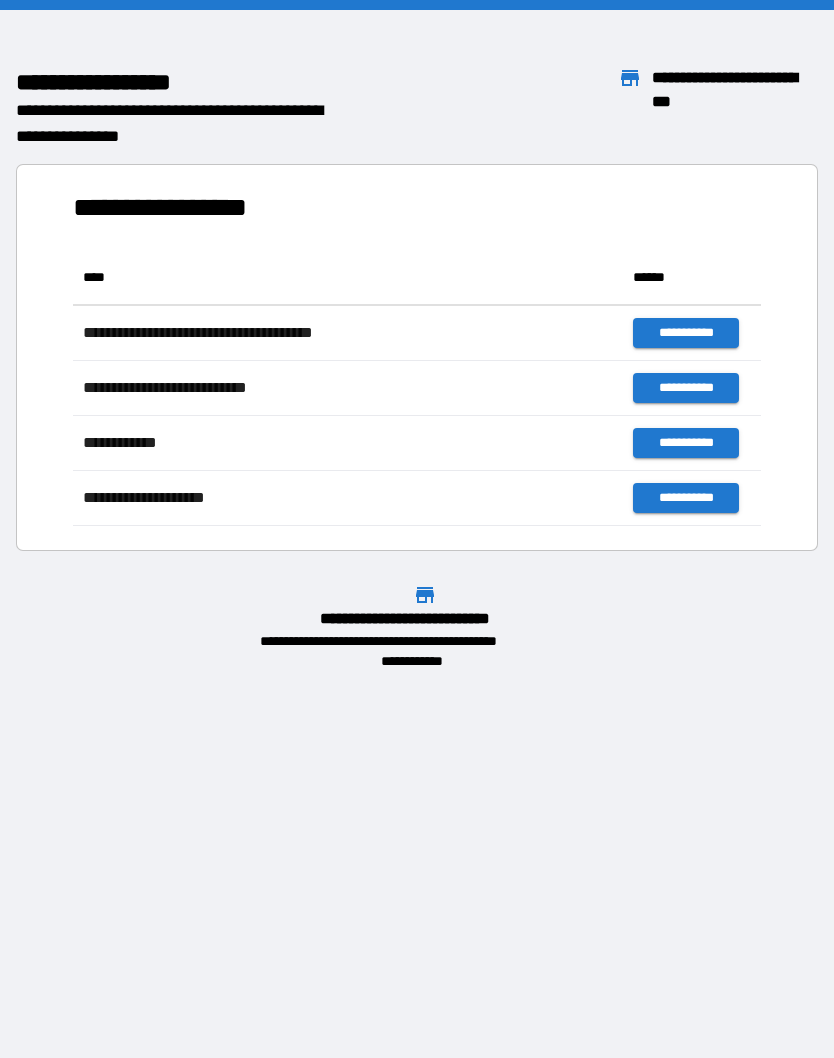 scroll, scrollTop: 1, scrollLeft: 1, axis: both 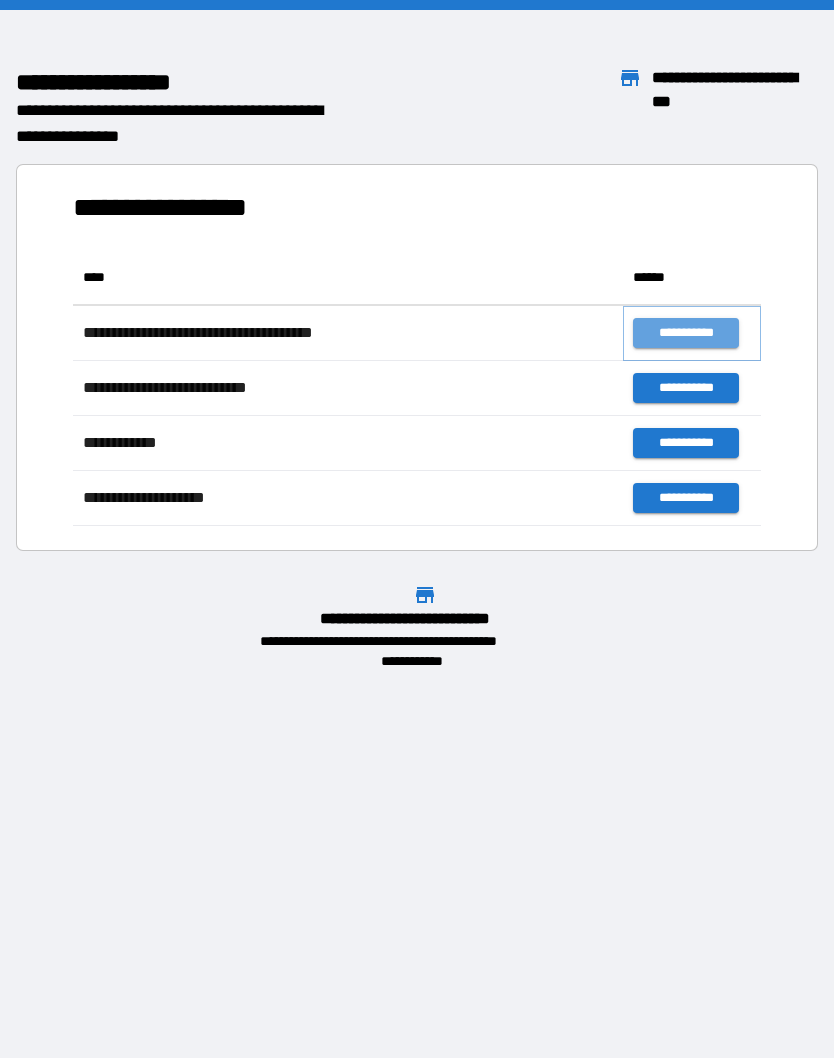 click on "**********" at bounding box center [685, 333] 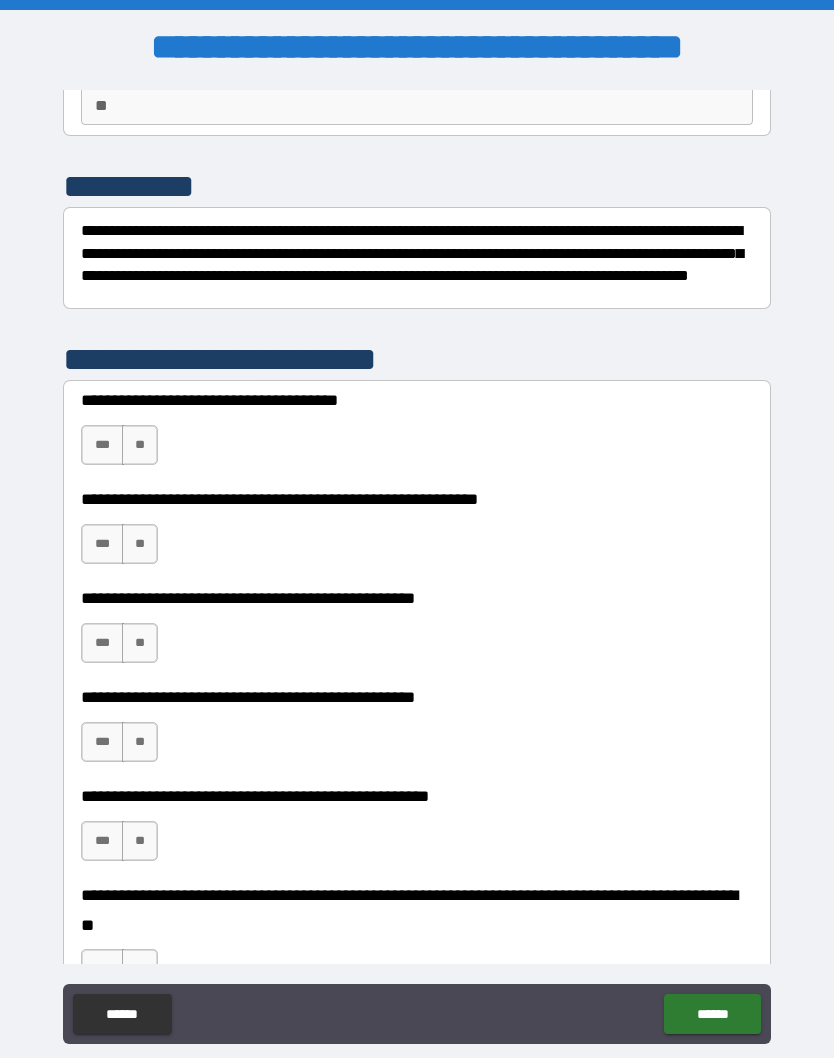 scroll, scrollTop: 204, scrollLeft: 0, axis: vertical 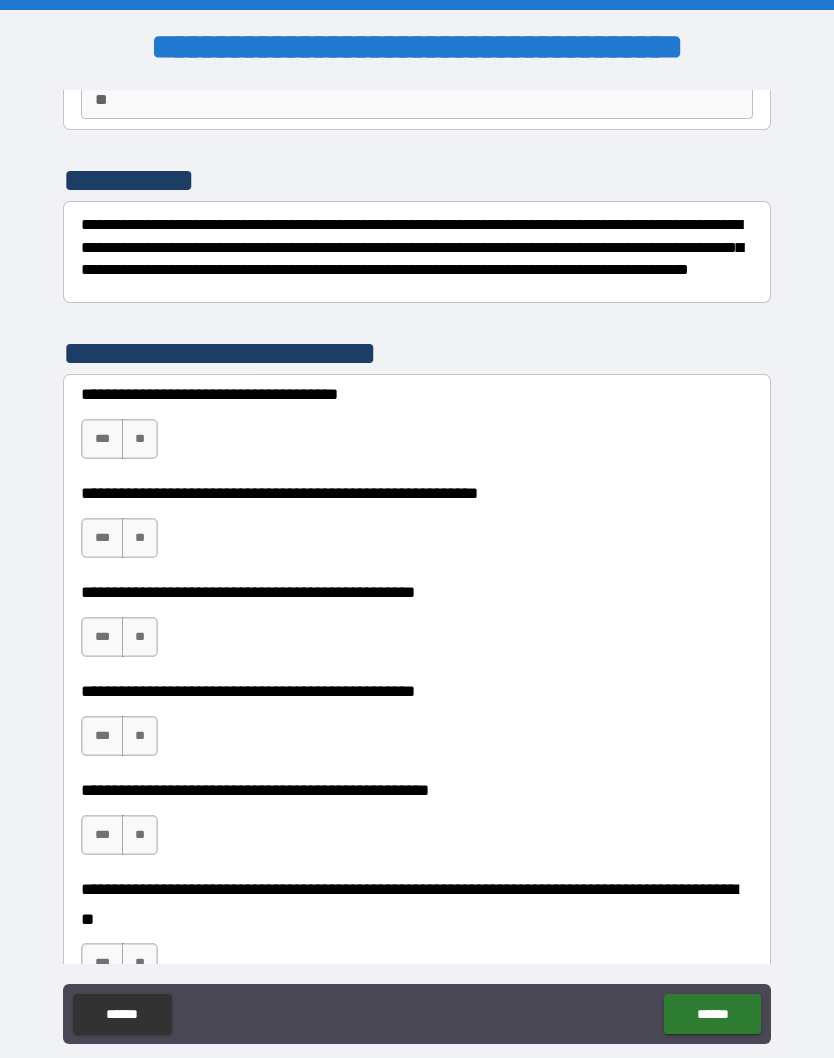 click on "***" at bounding box center (102, 439) 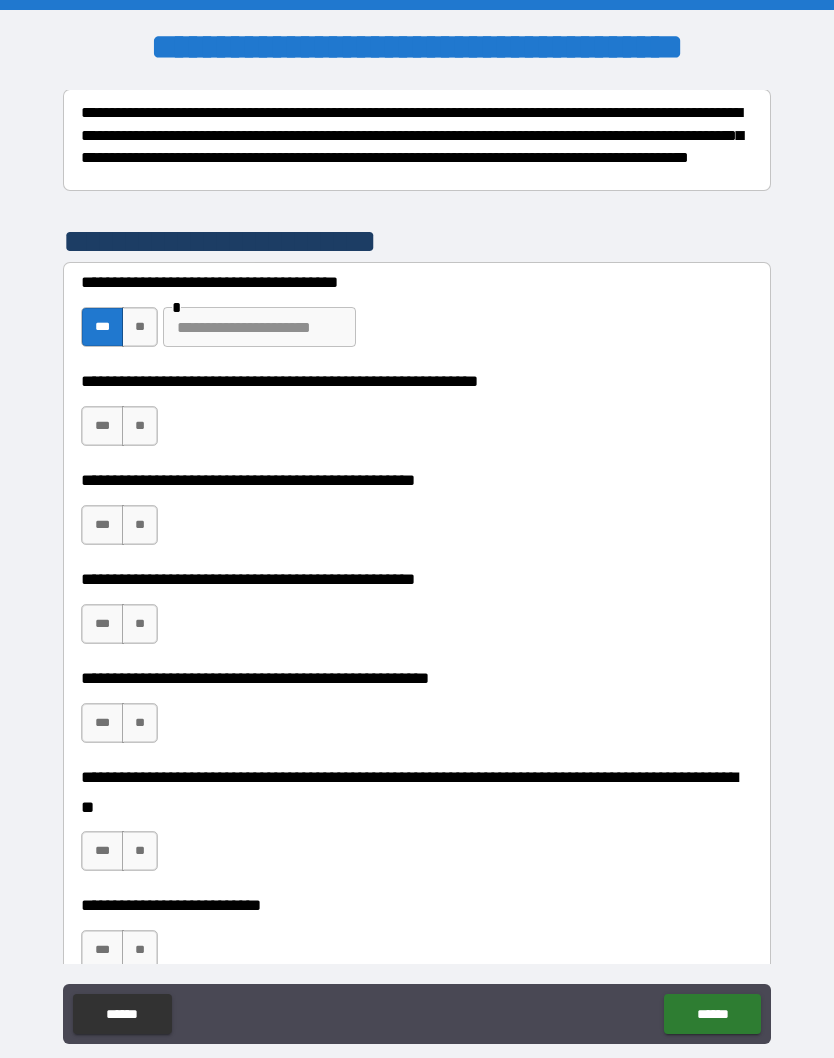 scroll, scrollTop: 318, scrollLeft: 0, axis: vertical 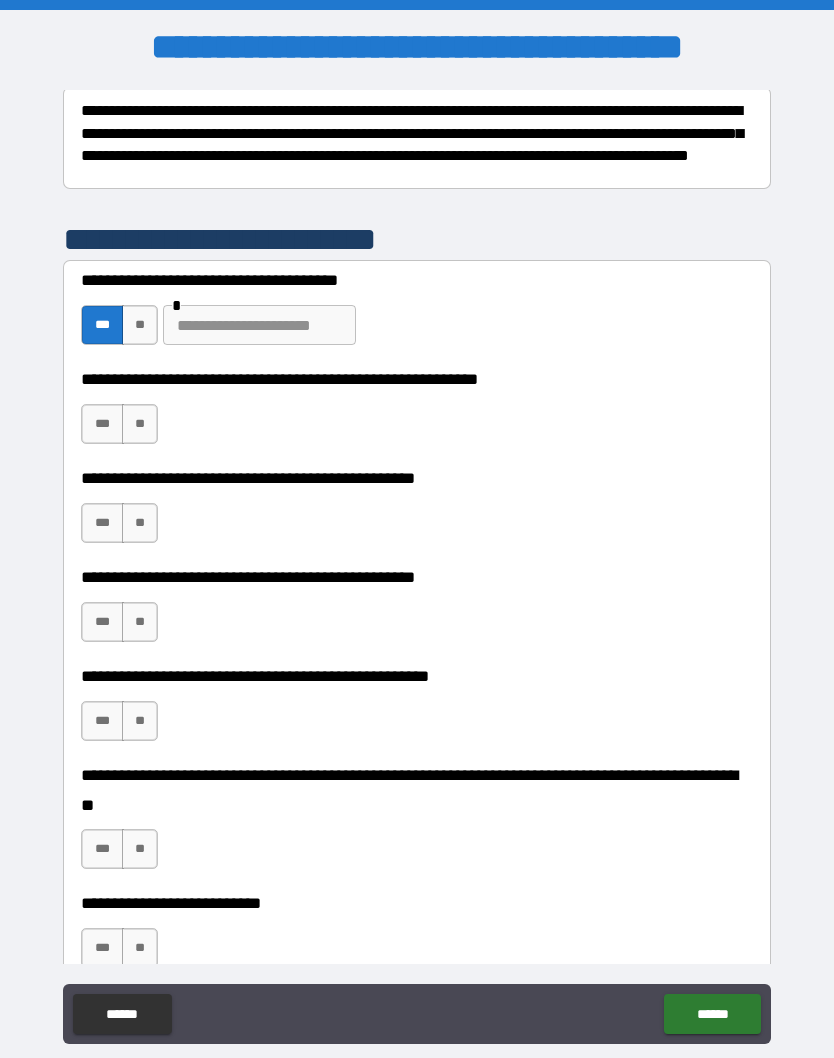 click on "***" at bounding box center (102, 424) 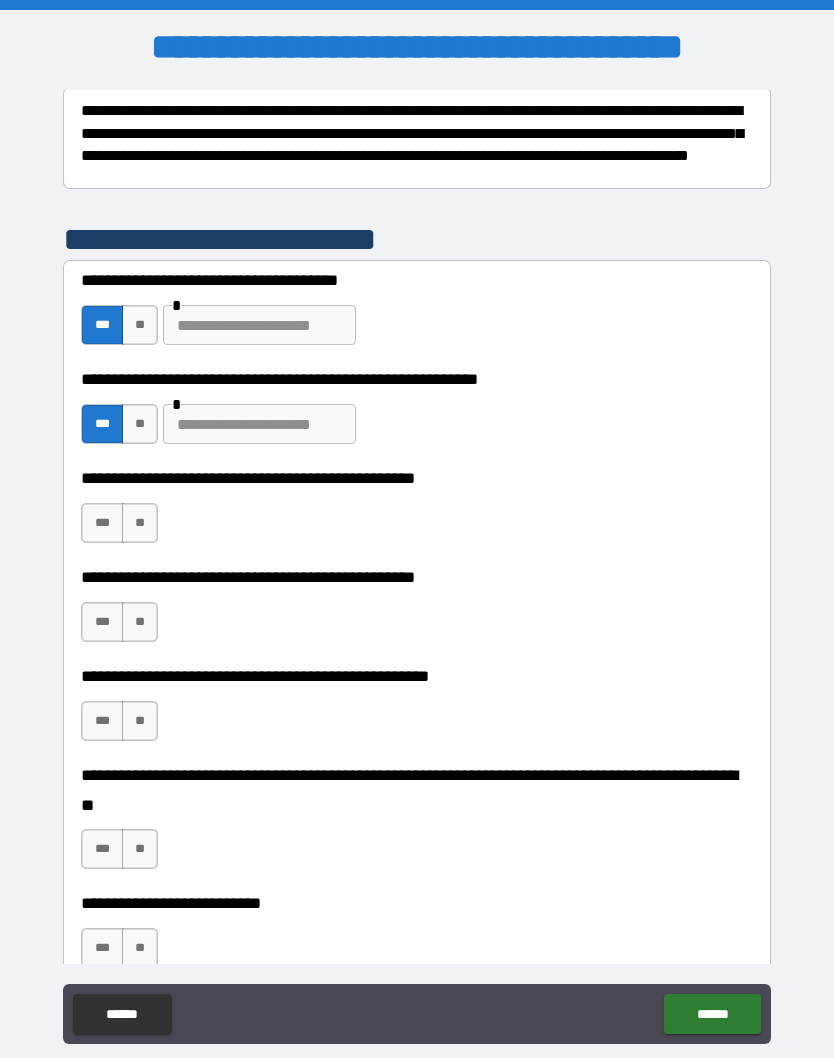 click on "***" at bounding box center (102, 523) 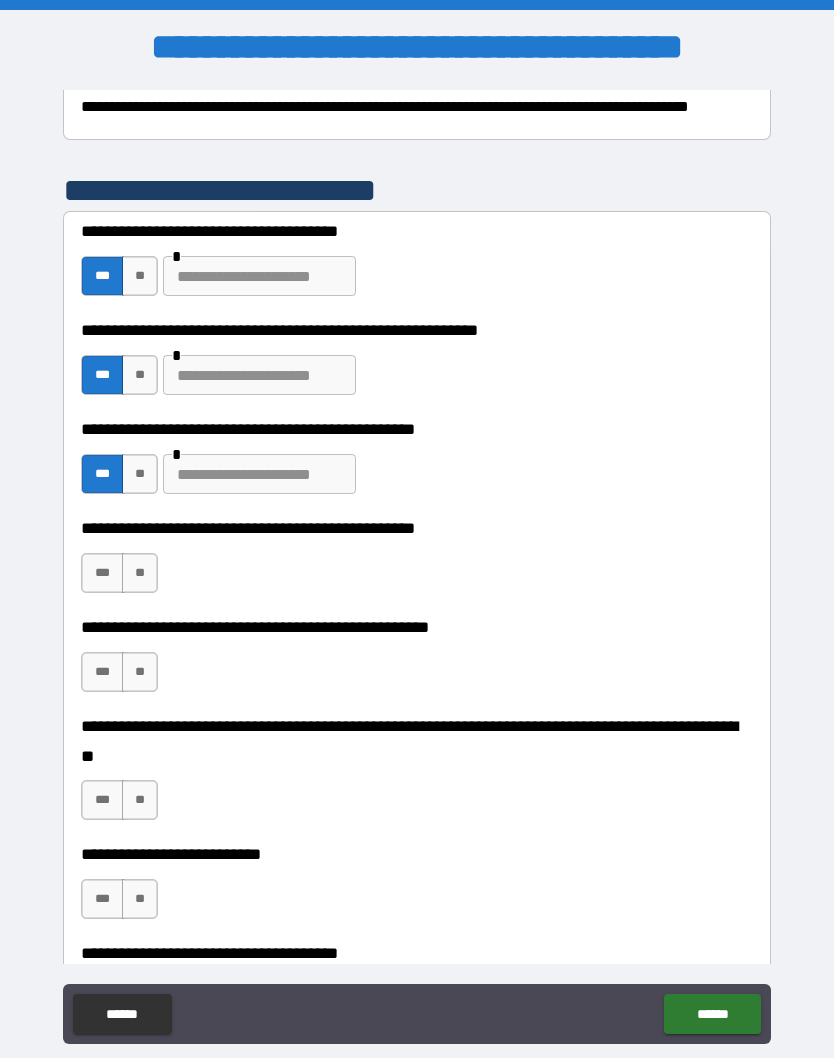 scroll, scrollTop: 366, scrollLeft: 0, axis: vertical 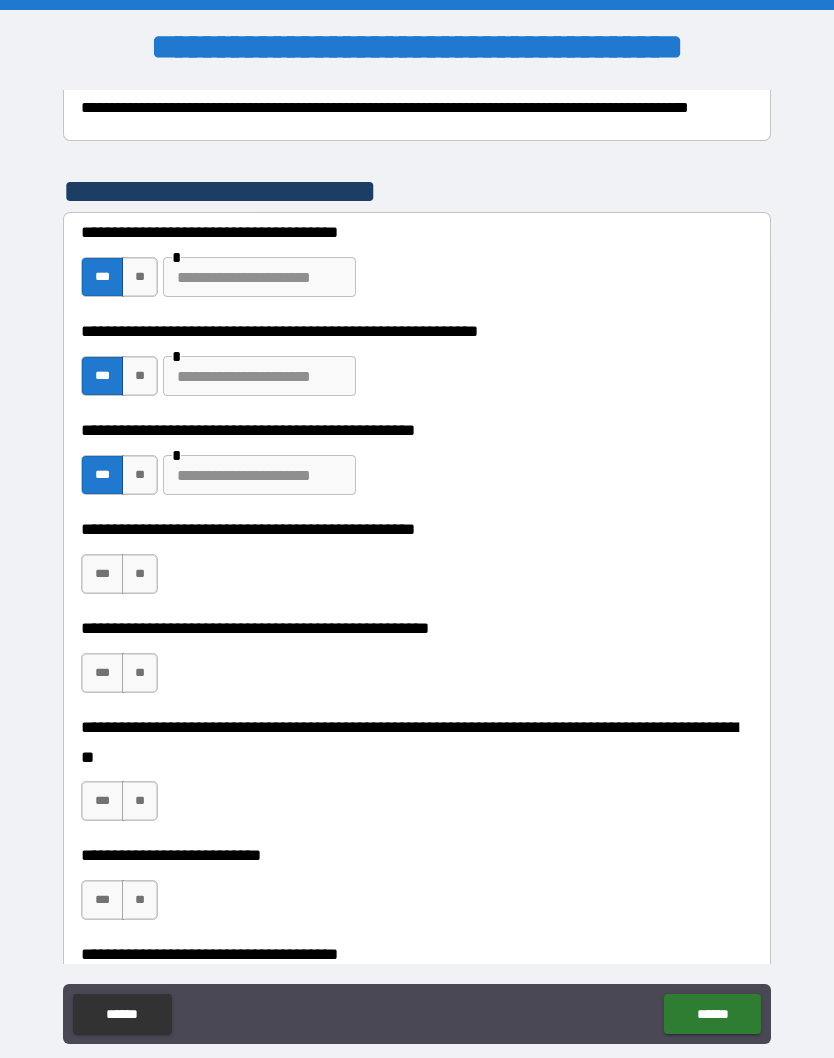 click on "**" at bounding box center (140, 475) 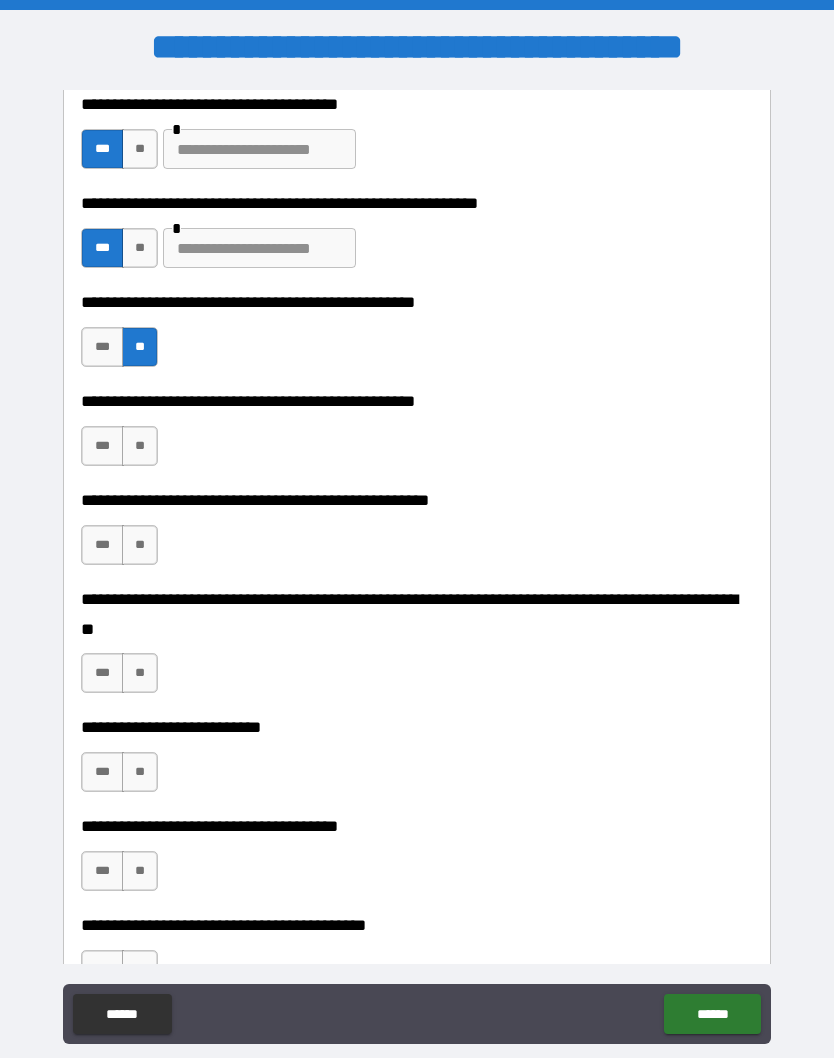 scroll, scrollTop: 505, scrollLeft: 0, axis: vertical 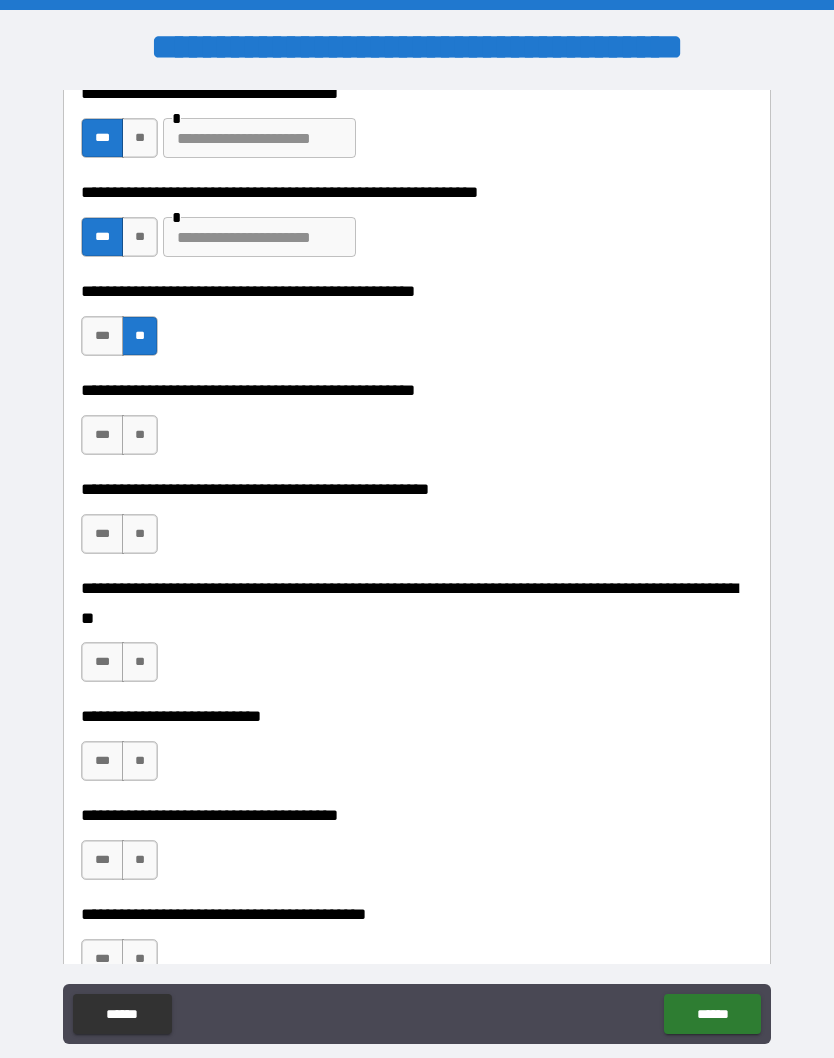 click on "***" at bounding box center [102, 435] 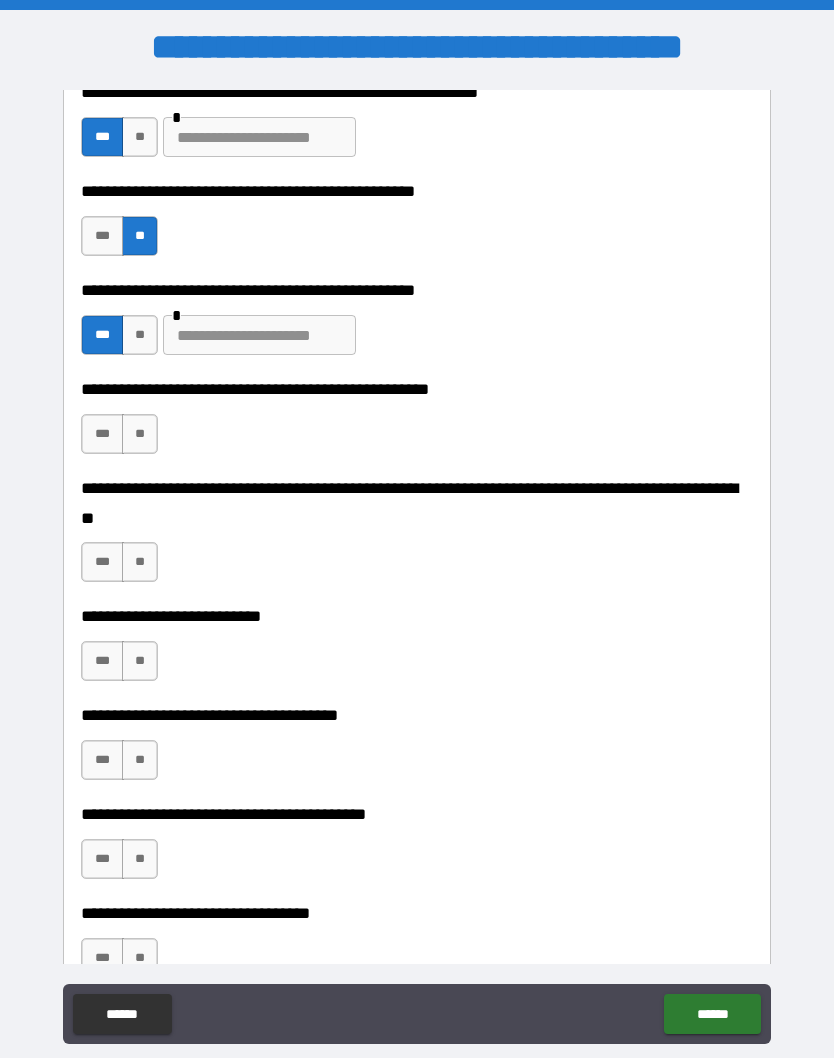 scroll, scrollTop: 606, scrollLeft: 0, axis: vertical 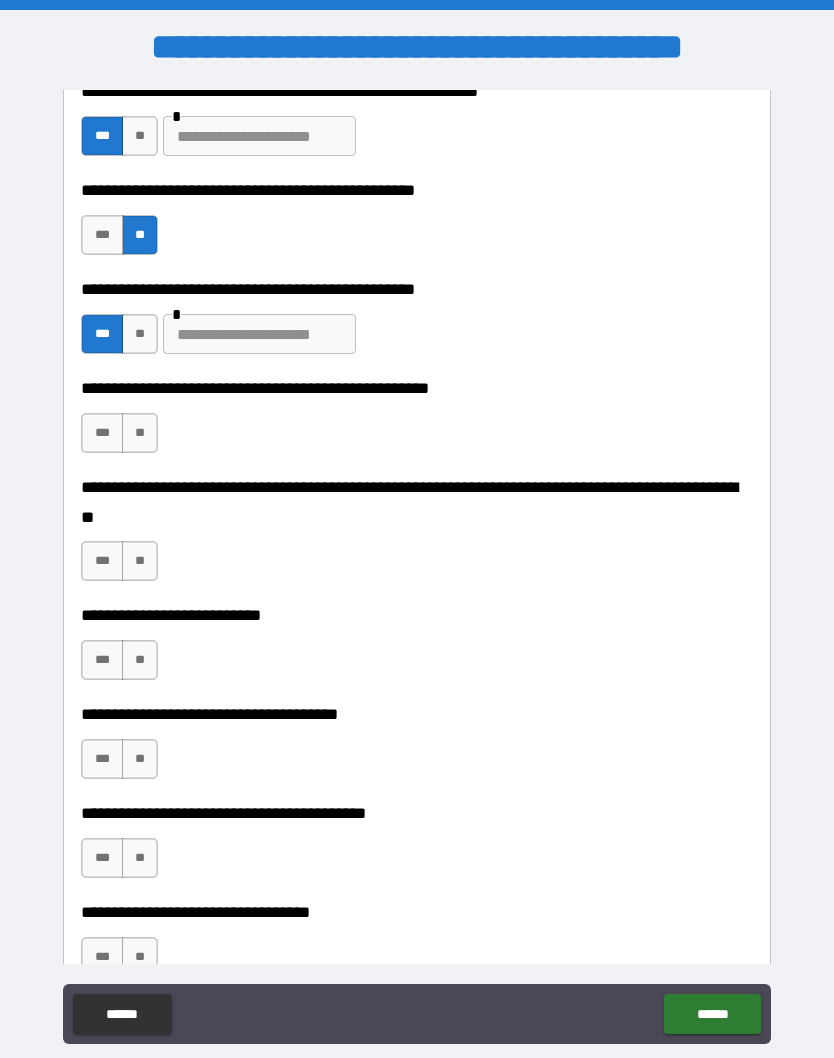 click on "**" at bounding box center (140, 433) 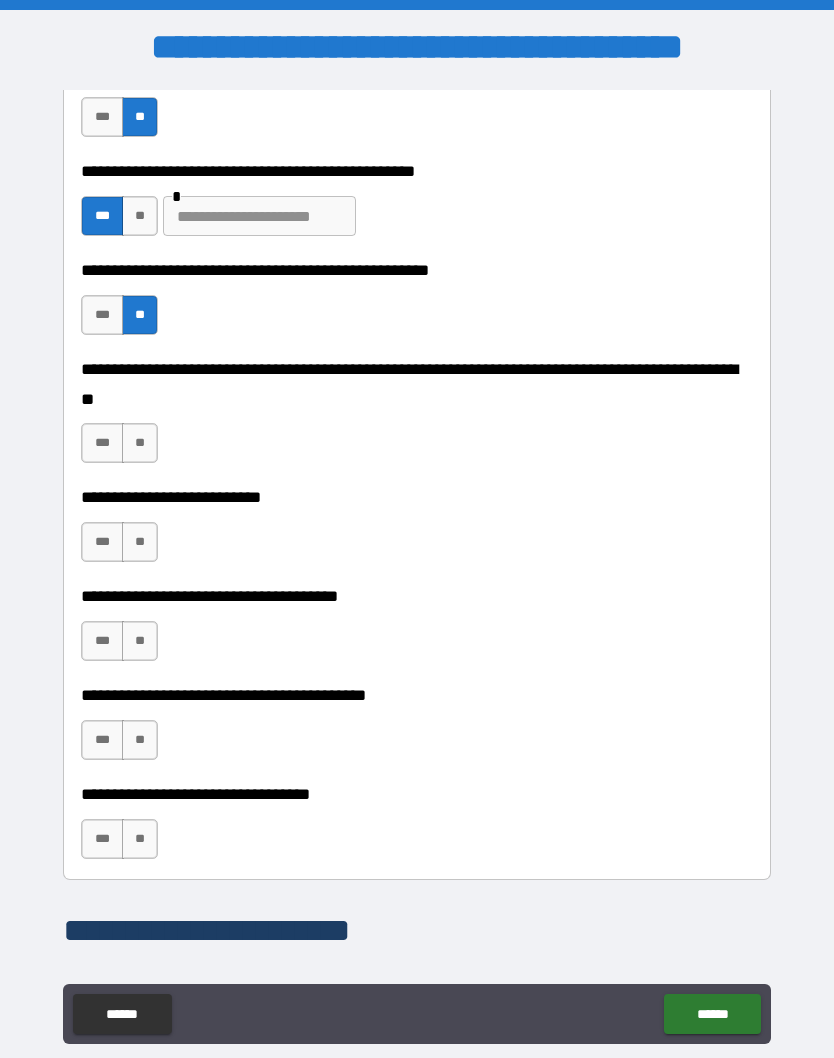 scroll, scrollTop: 758, scrollLeft: 0, axis: vertical 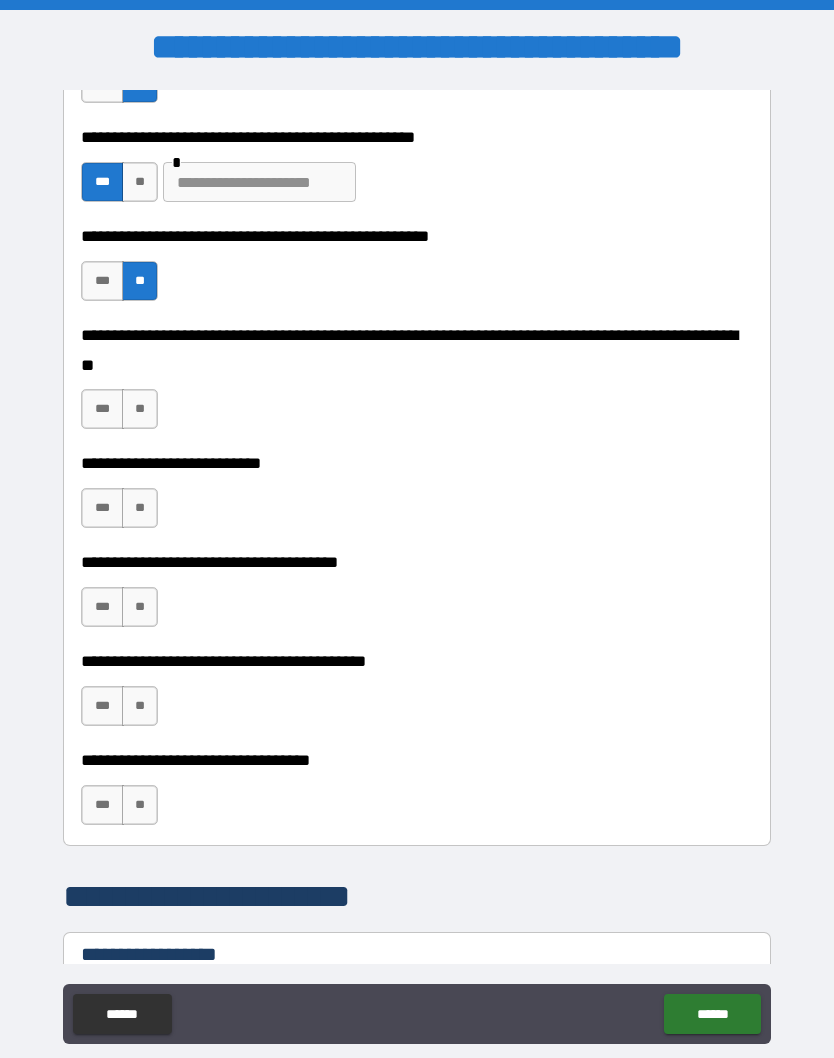 click on "**" at bounding box center (140, 409) 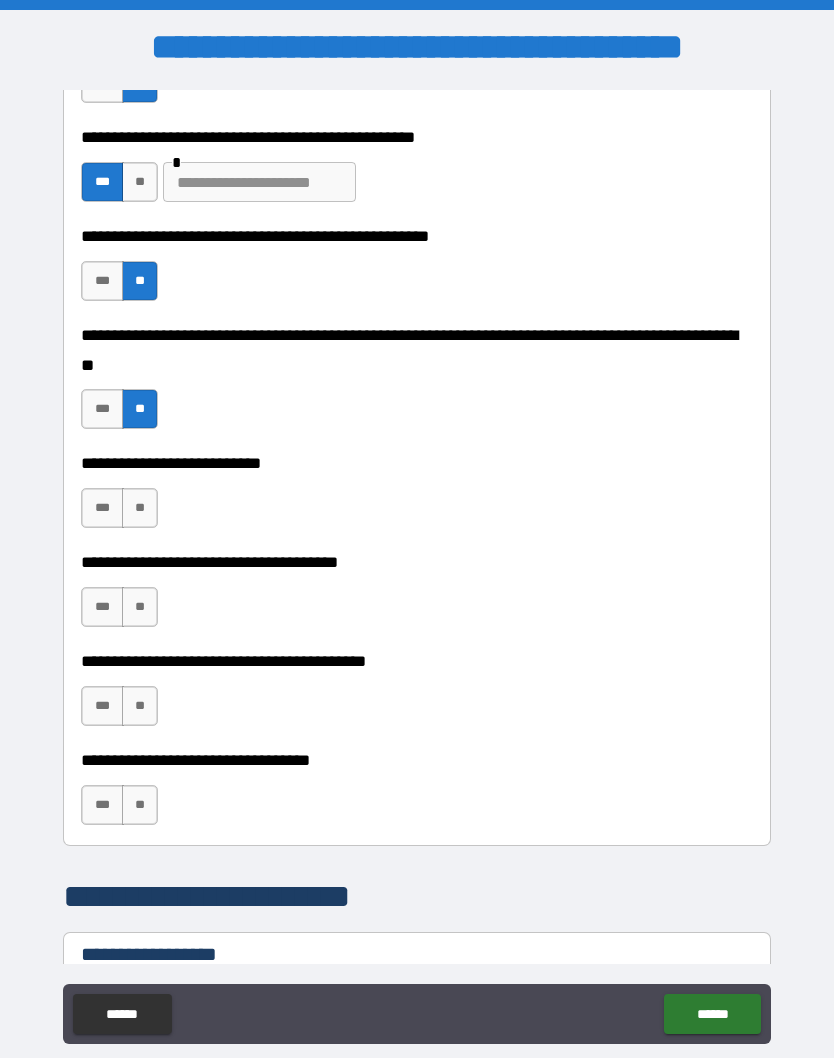 click on "**" at bounding box center (140, 508) 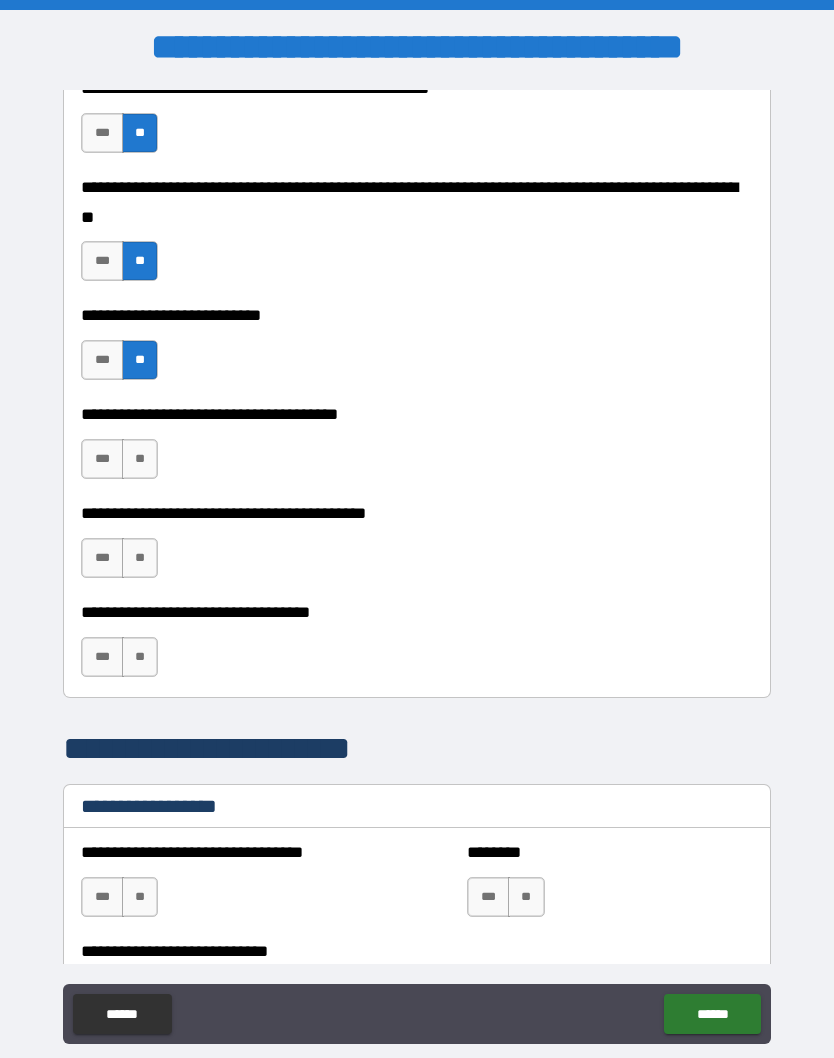 scroll, scrollTop: 910, scrollLeft: 0, axis: vertical 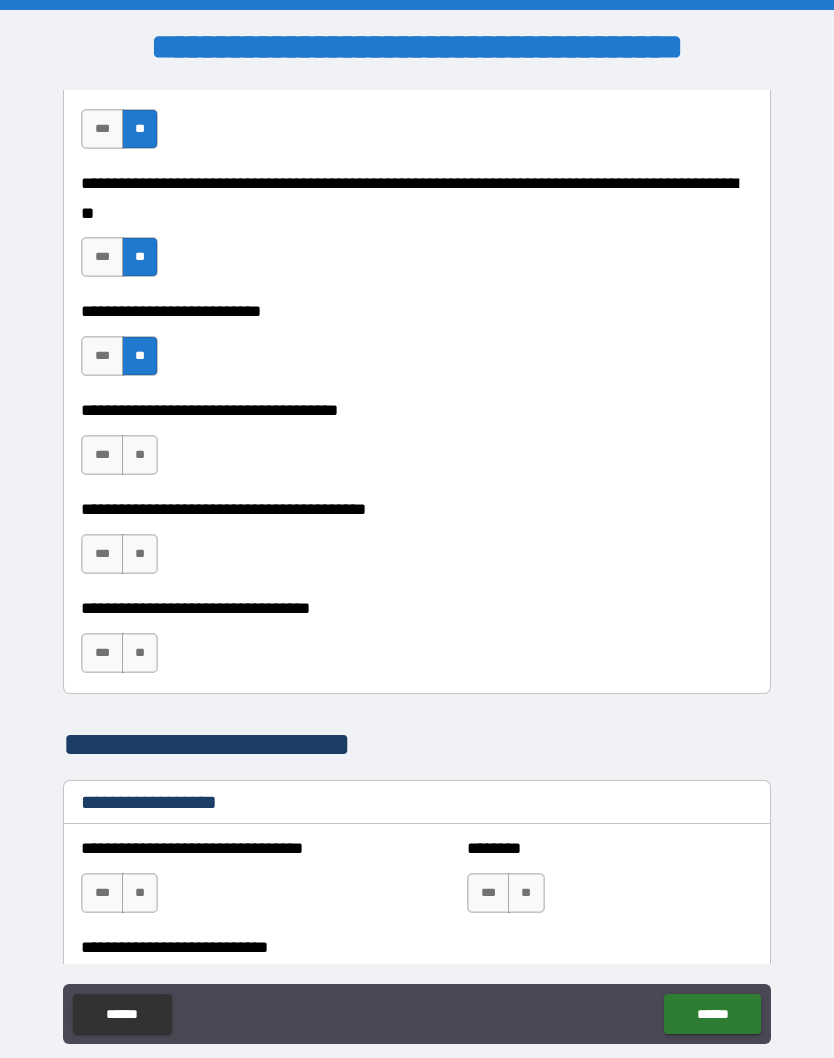 click on "**" at bounding box center [140, 455] 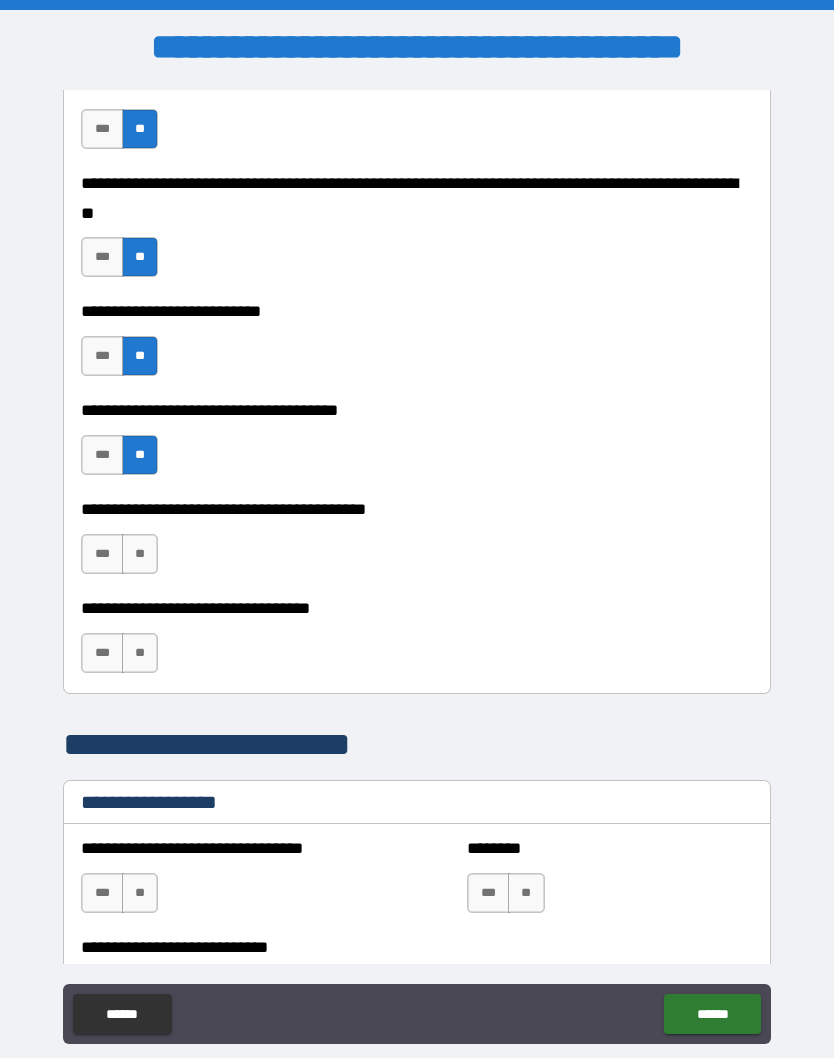 click on "**" at bounding box center (140, 554) 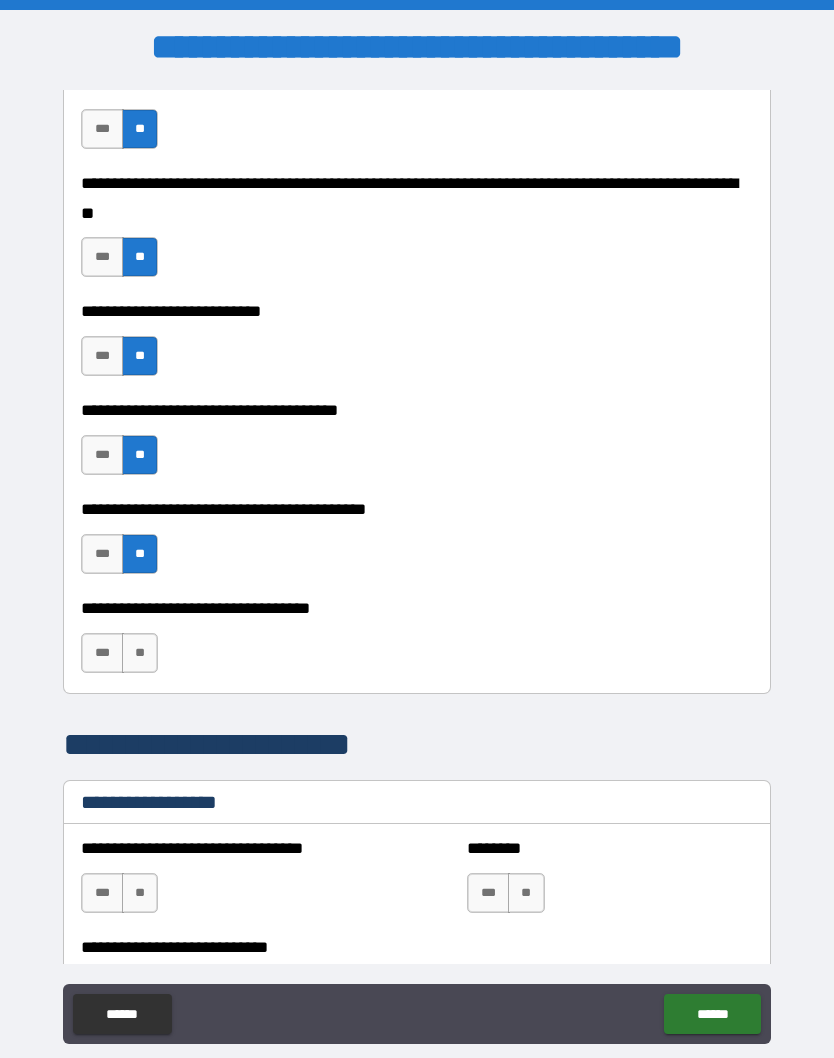 click on "**" at bounding box center [140, 653] 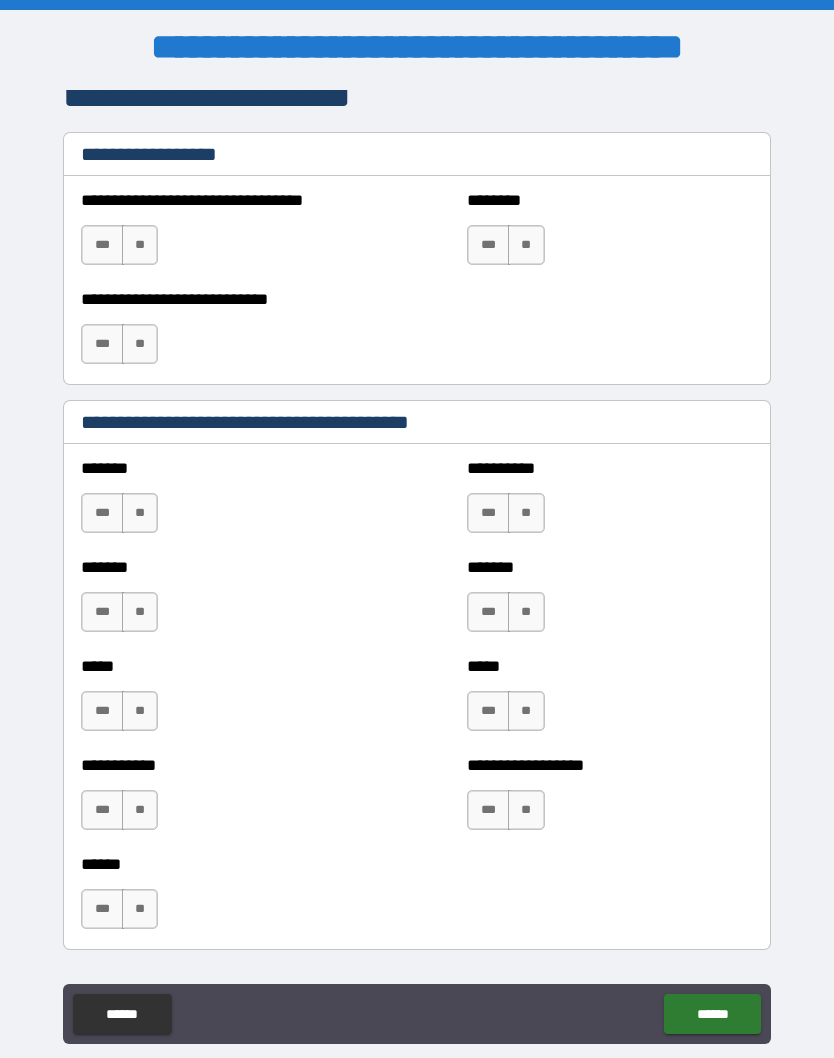 scroll, scrollTop: 1559, scrollLeft: 0, axis: vertical 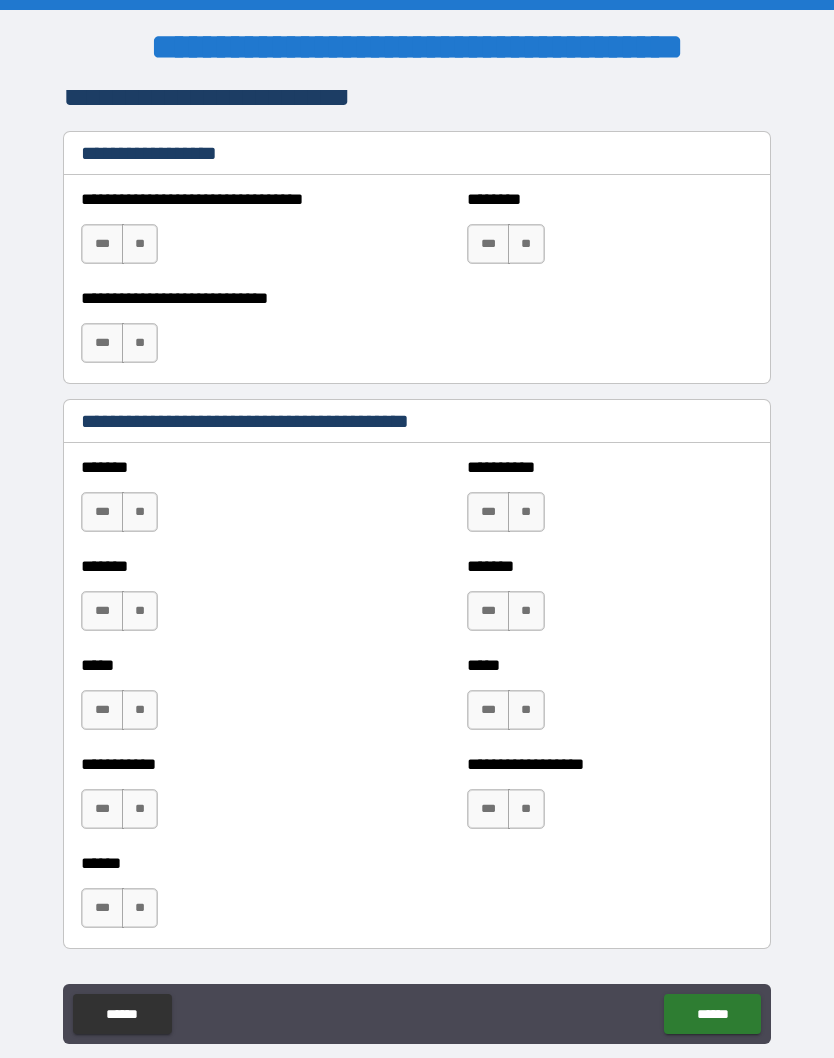 click on "**" at bounding box center [140, 244] 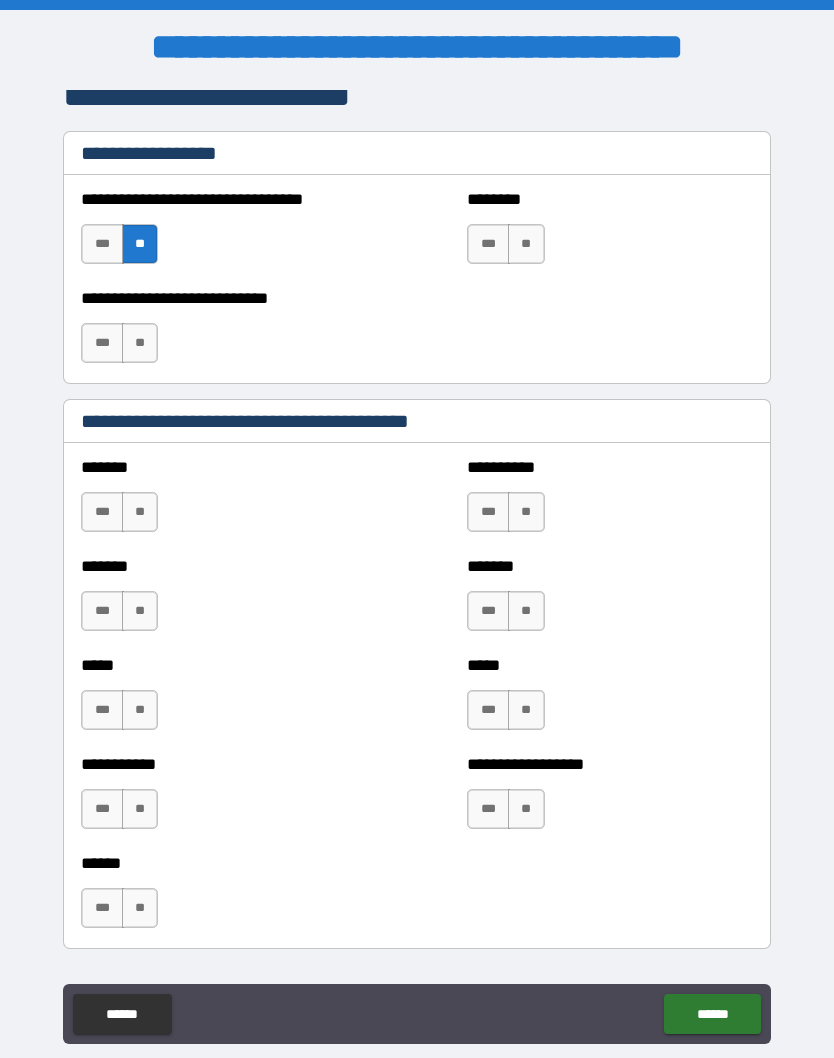 click on "**" at bounding box center (140, 343) 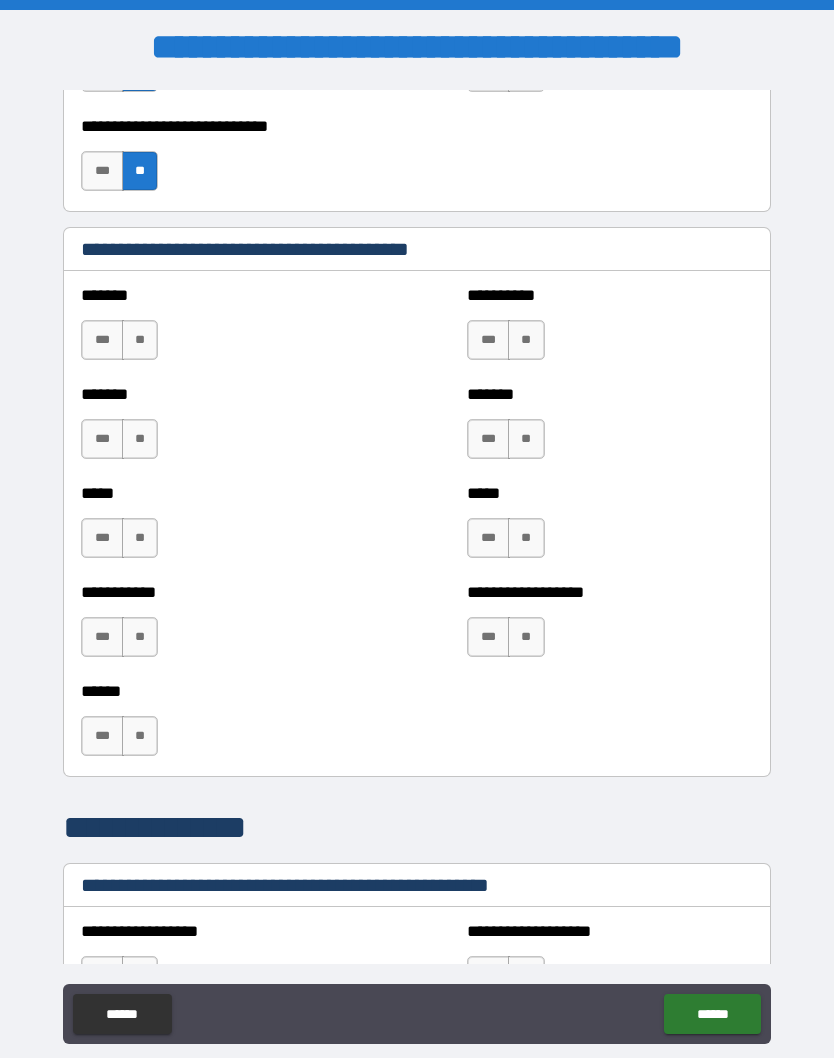 scroll, scrollTop: 1734, scrollLeft: 0, axis: vertical 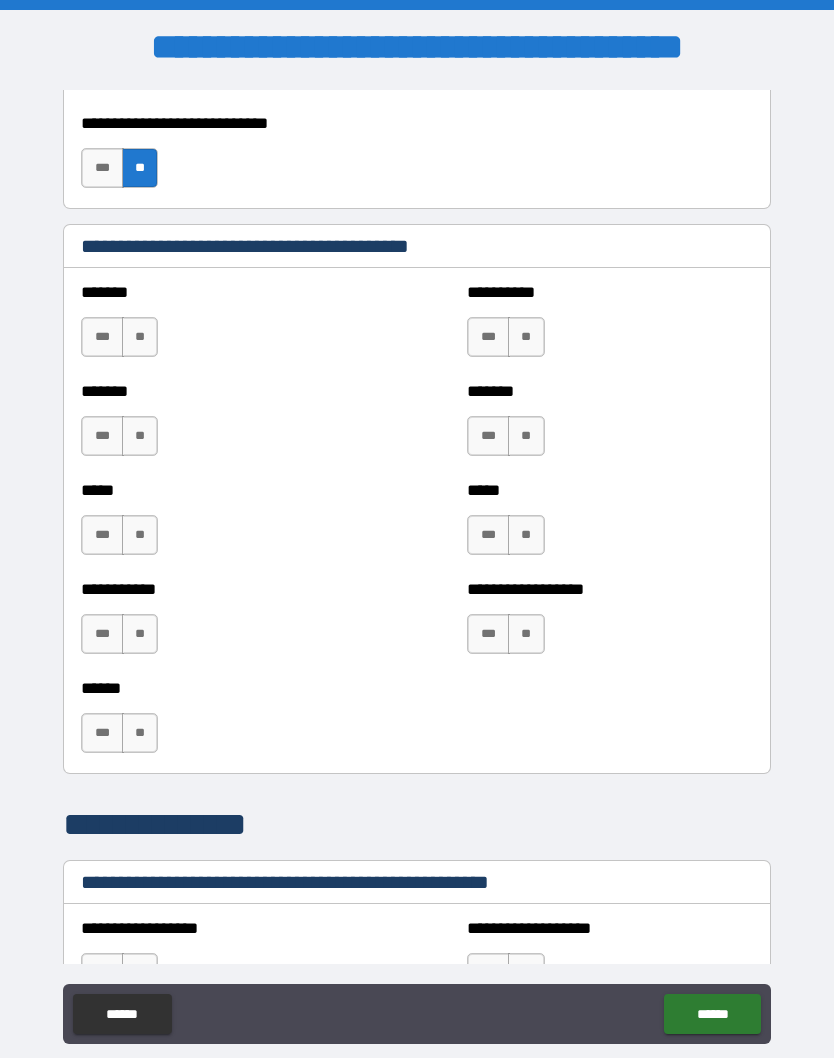 click on "*******" at bounding box center (223, 292) 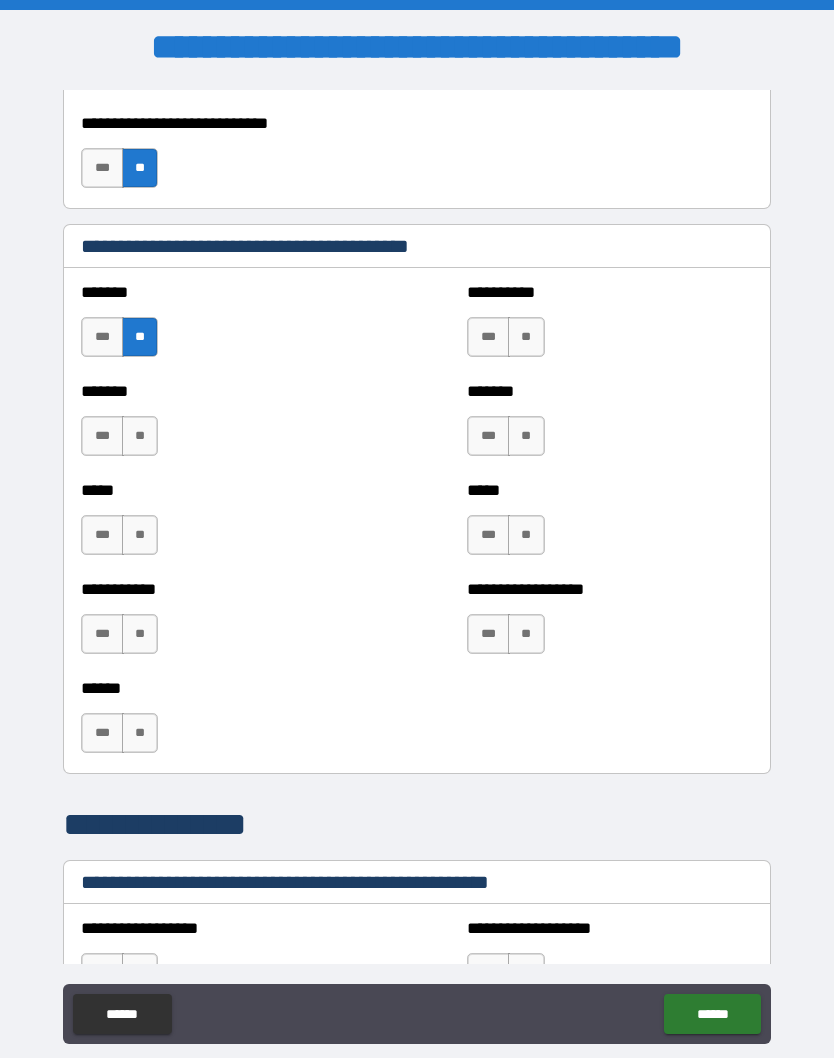 click on "**" at bounding box center [140, 436] 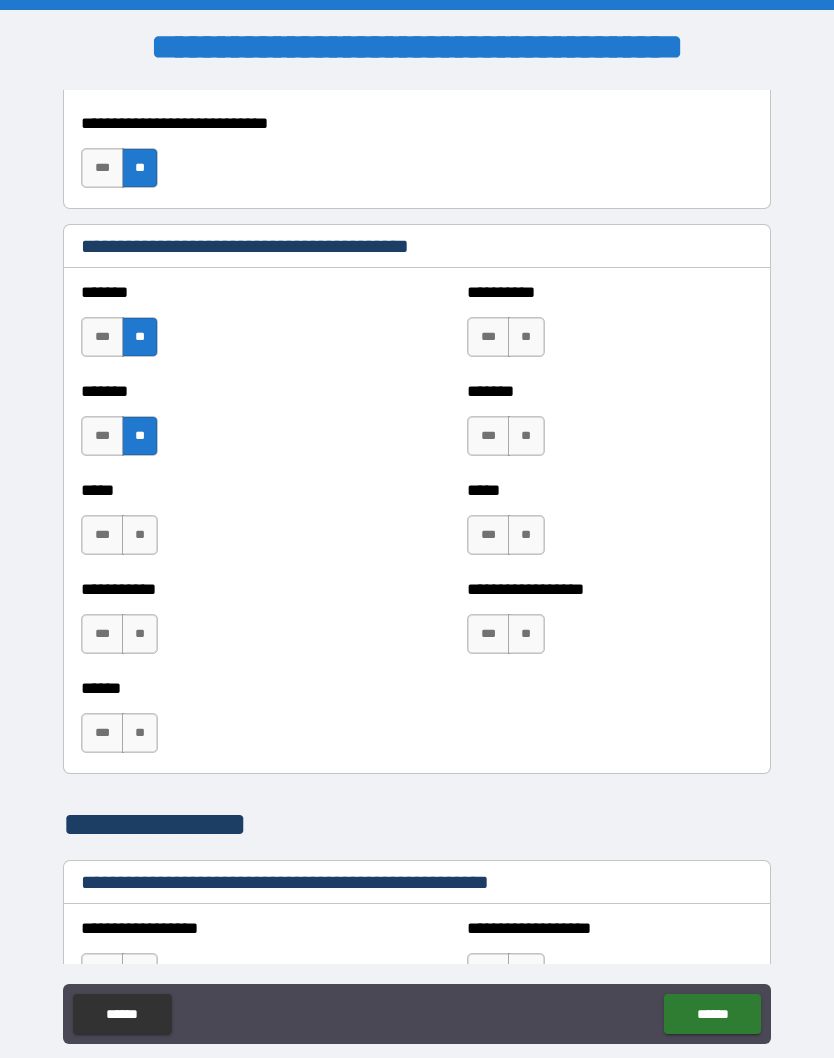 click on "**" at bounding box center [140, 535] 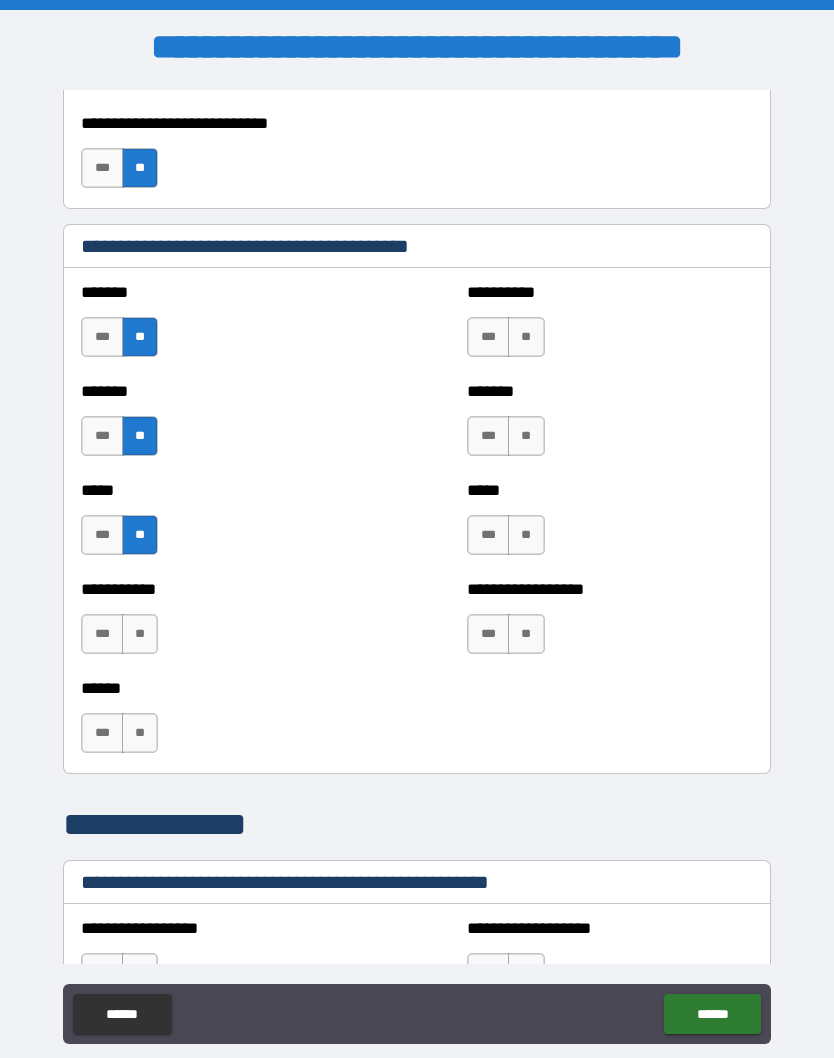 click on "**" at bounding box center (140, 634) 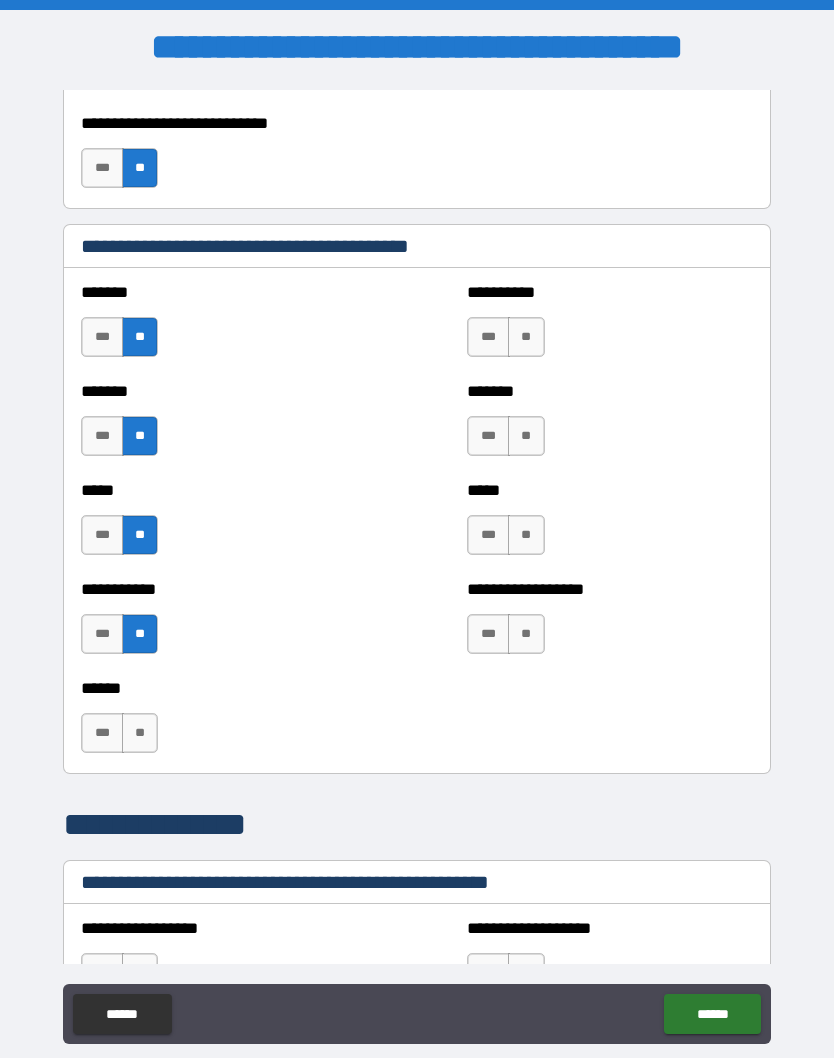 click on "**" at bounding box center [140, 733] 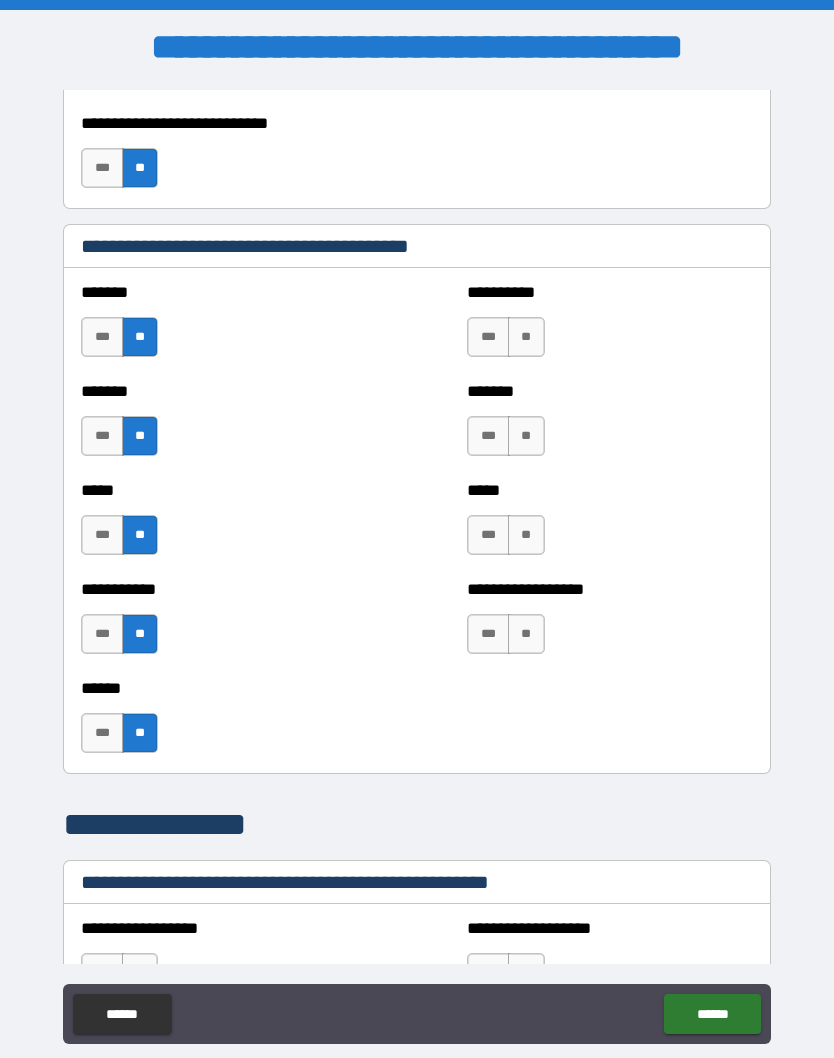click on "**" at bounding box center (526, 337) 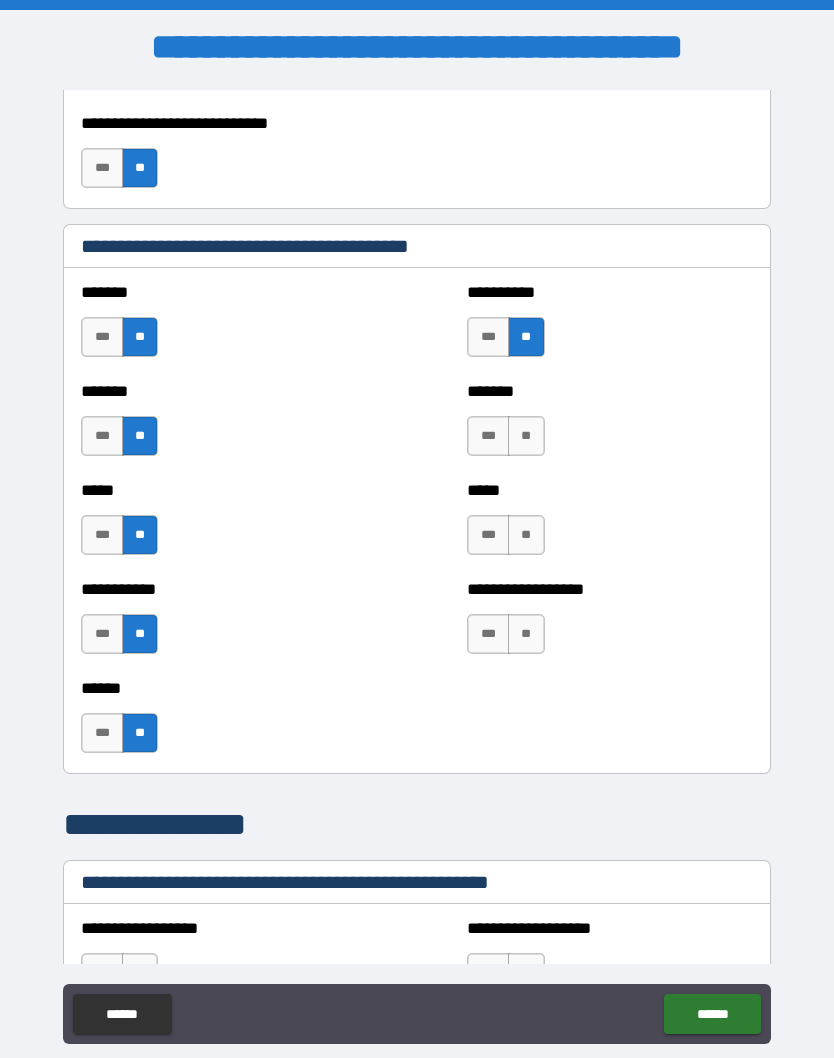 click on "**" at bounding box center [526, 436] 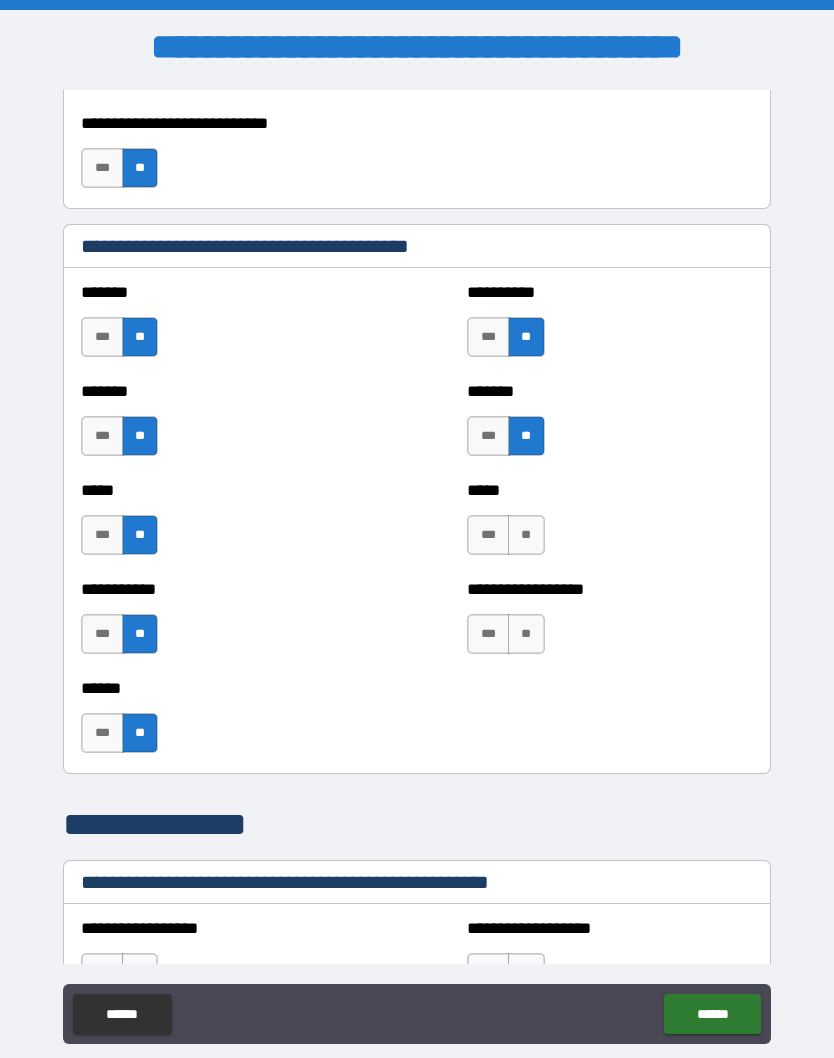 click on "**" at bounding box center (526, 535) 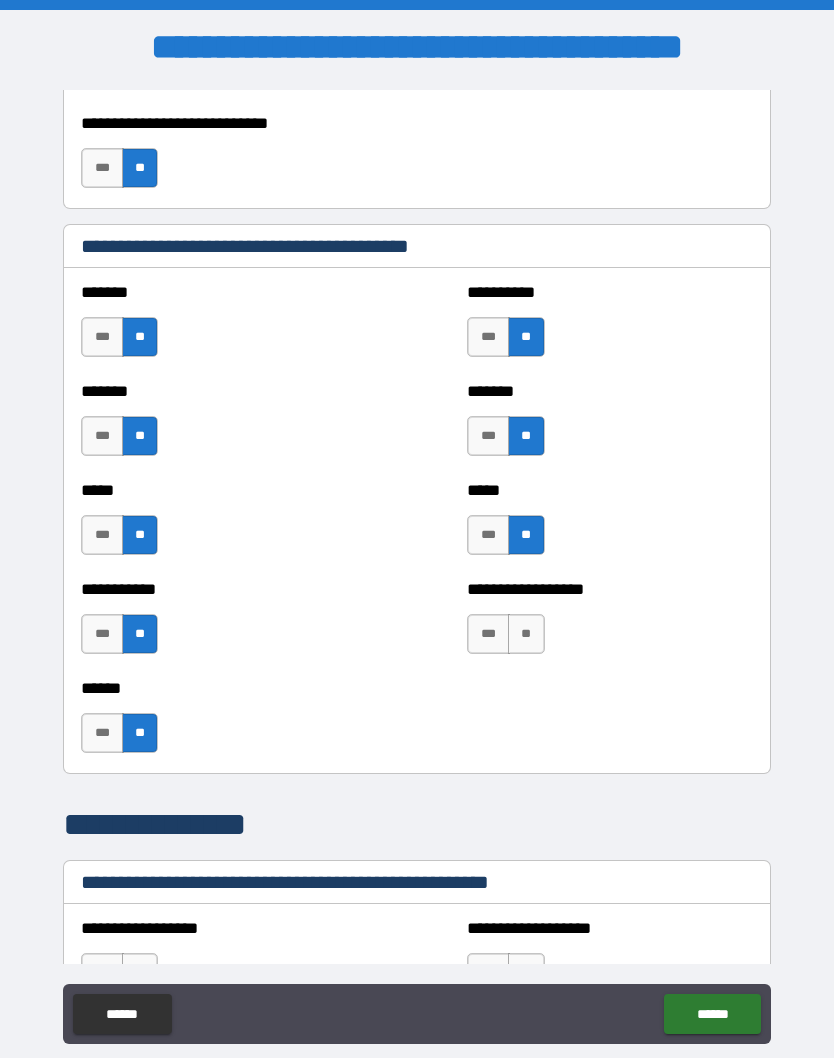 click on "**" at bounding box center [526, 634] 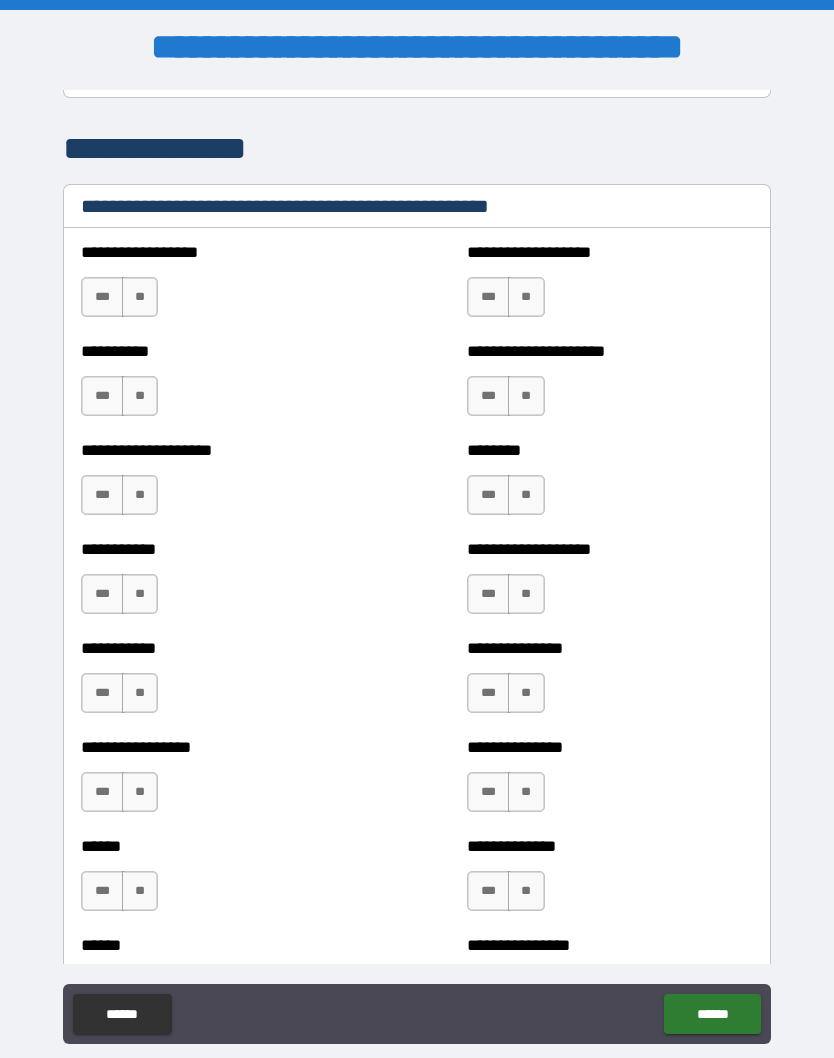 scroll, scrollTop: 2412, scrollLeft: 0, axis: vertical 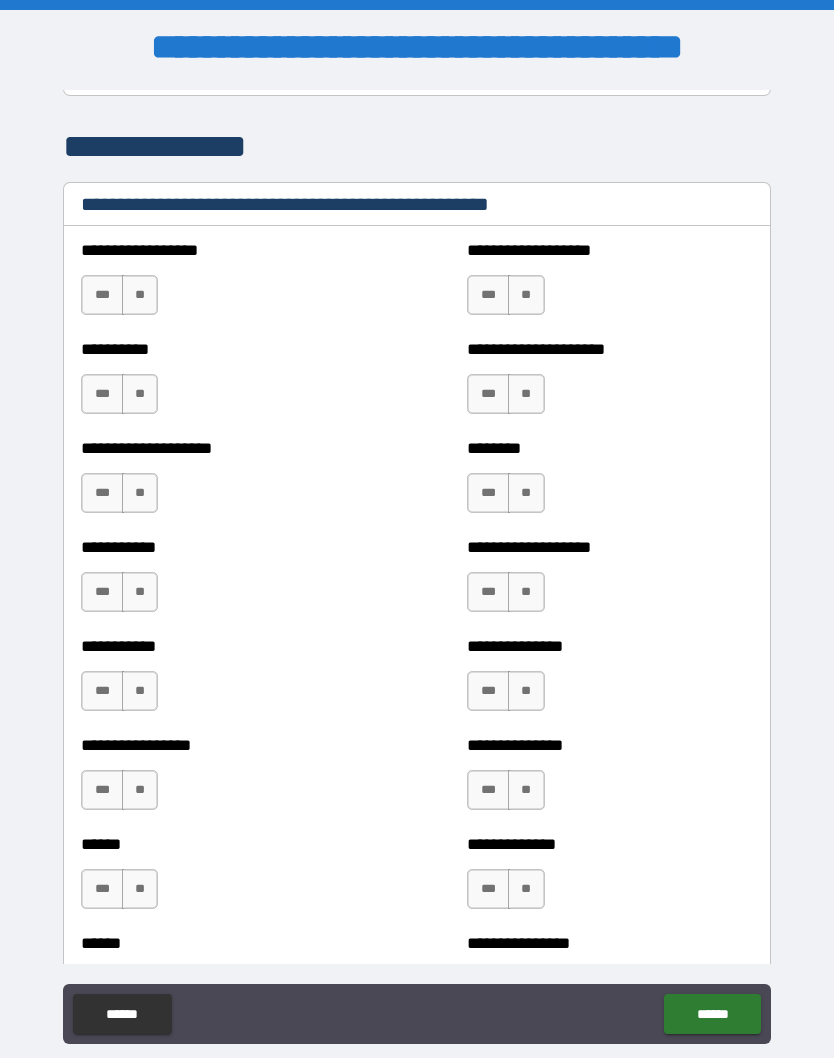 click on "**" at bounding box center (140, 295) 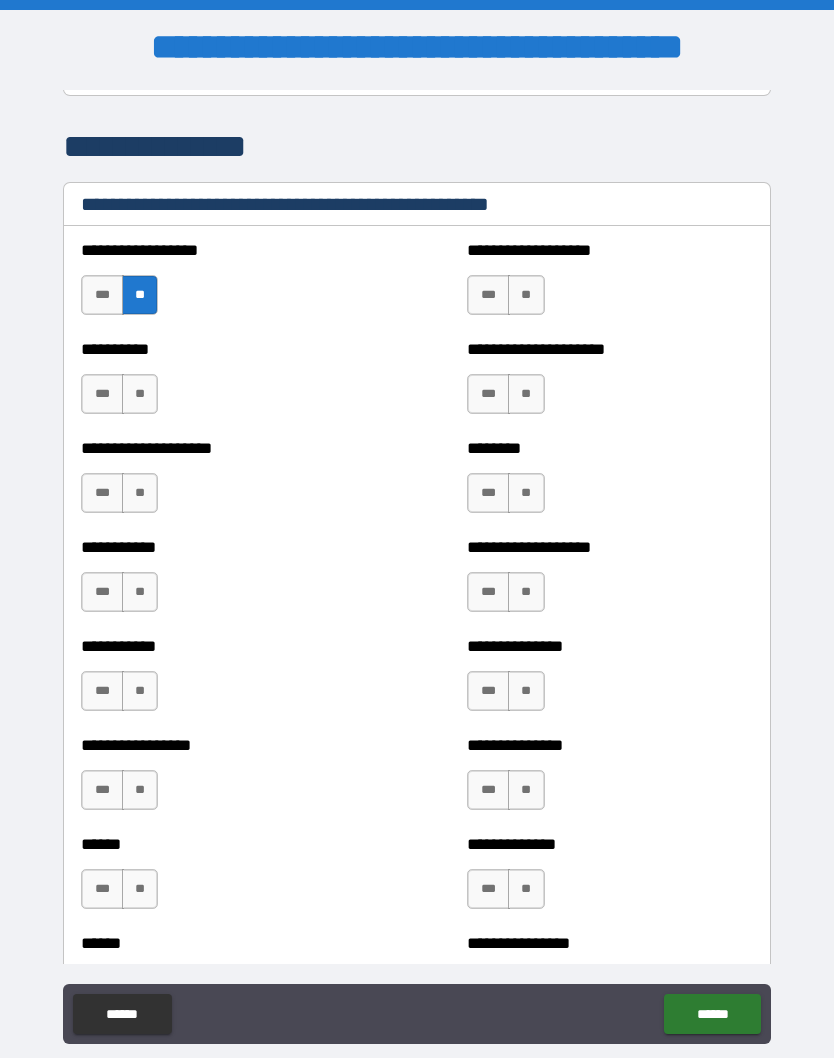 click on "**" at bounding box center [140, 394] 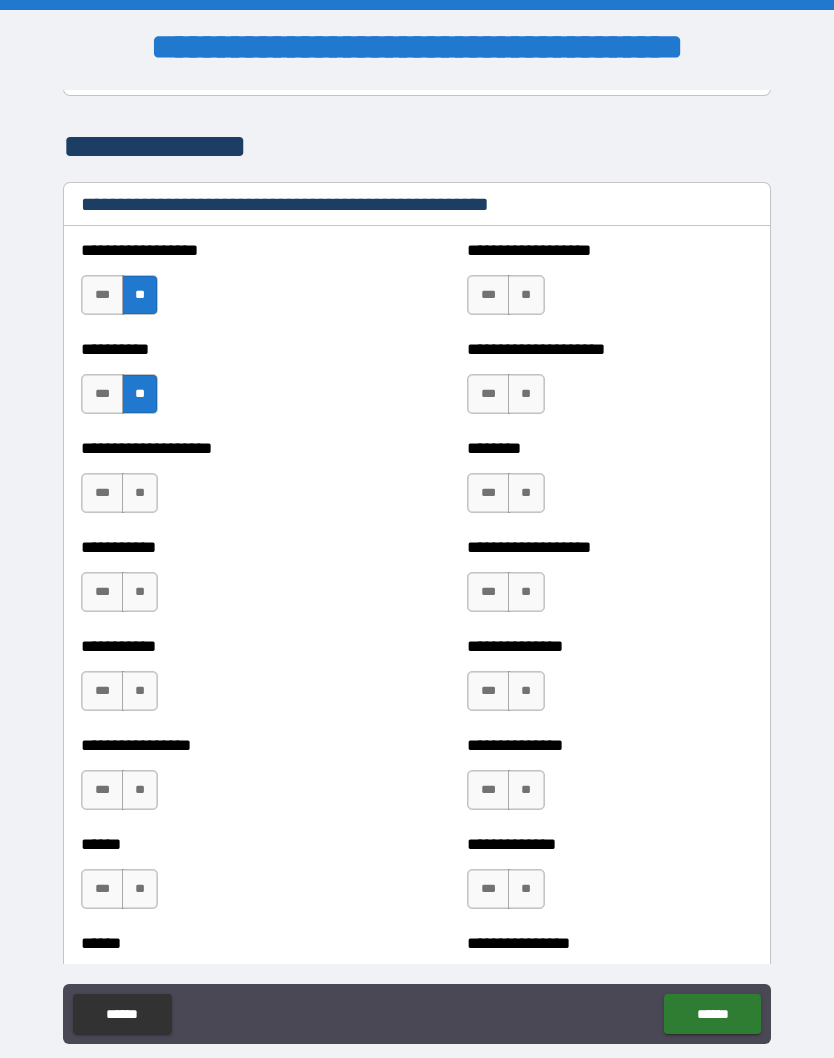 click on "**" at bounding box center [140, 493] 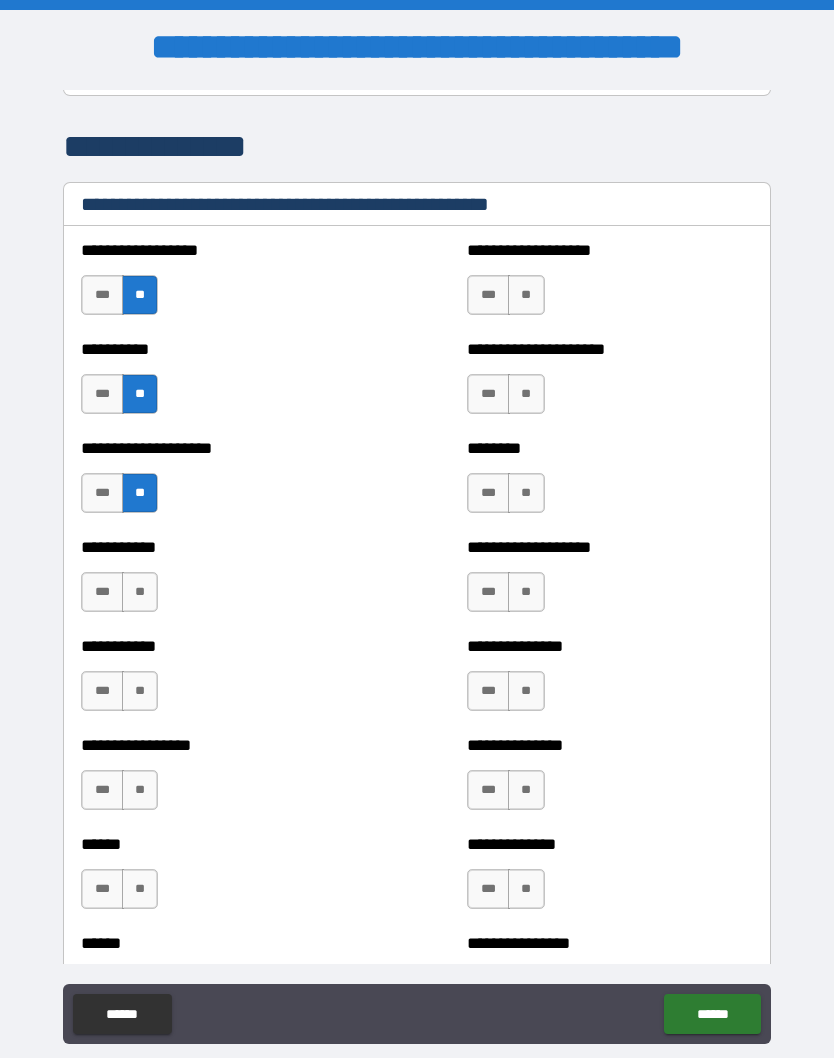 click on "**" at bounding box center [140, 592] 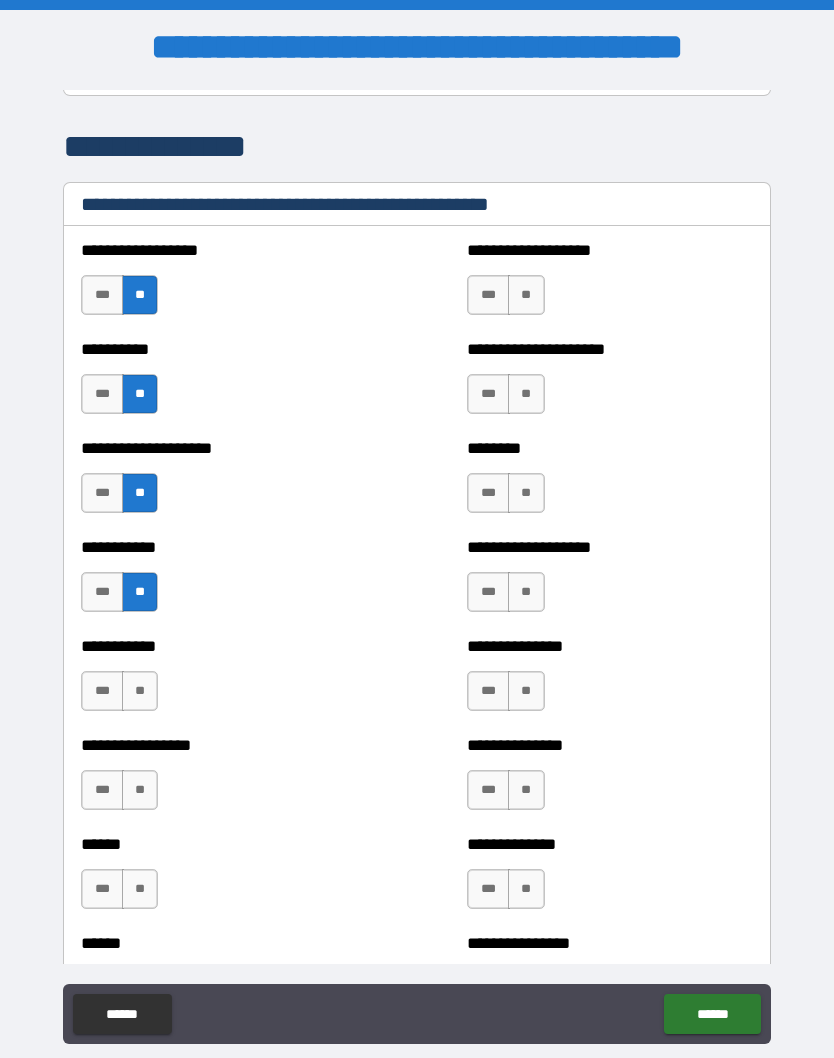 click on "**" at bounding box center [140, 691] 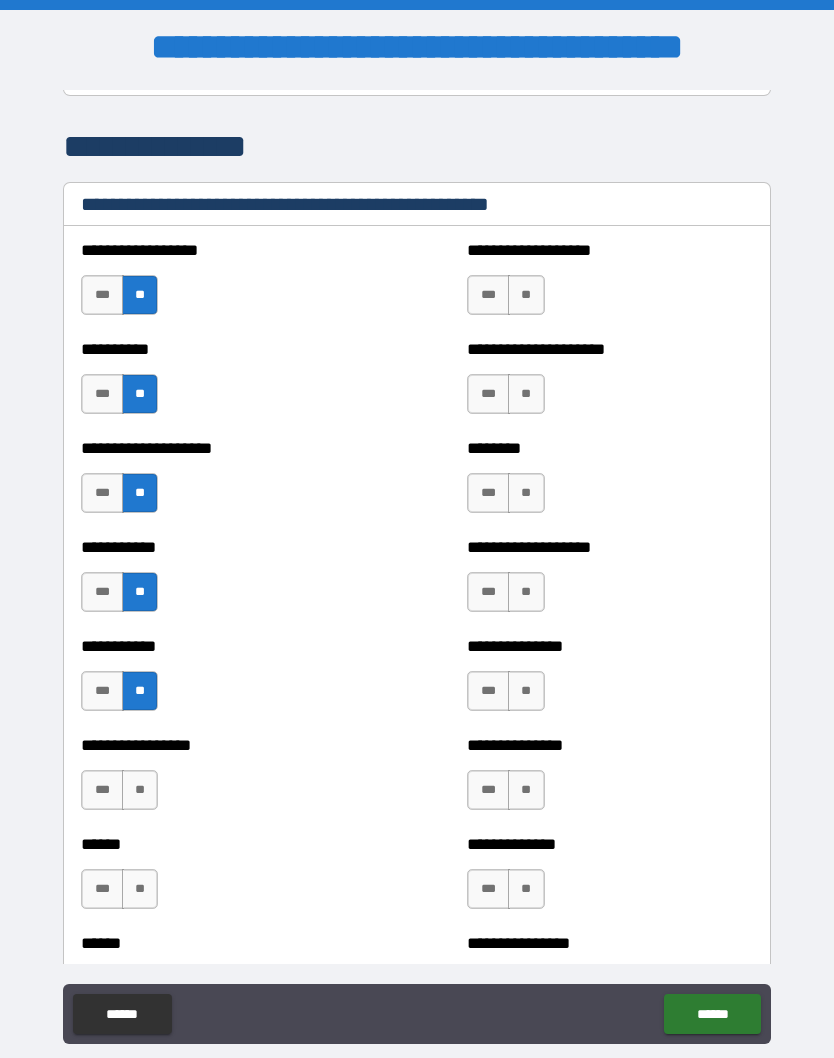 click on "*** **" at bounding box center (122, 795) 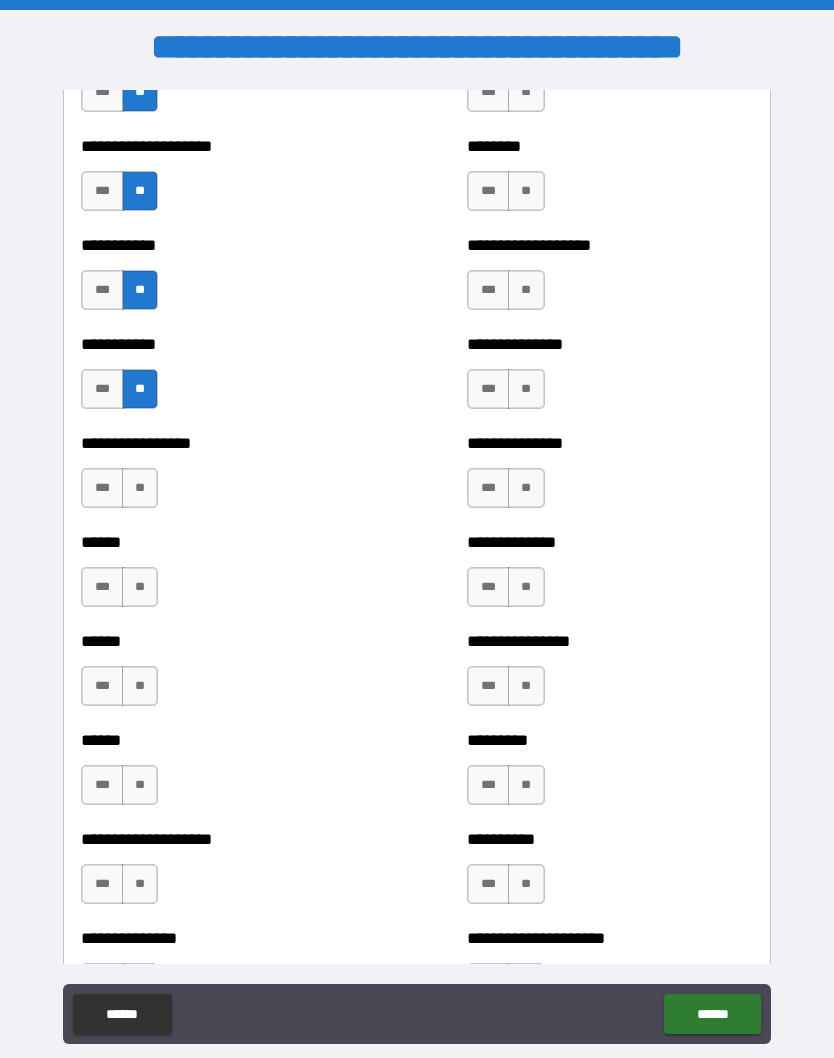 scroll, scrollTop: 2722, scrollLeft: 0, axis: vertical 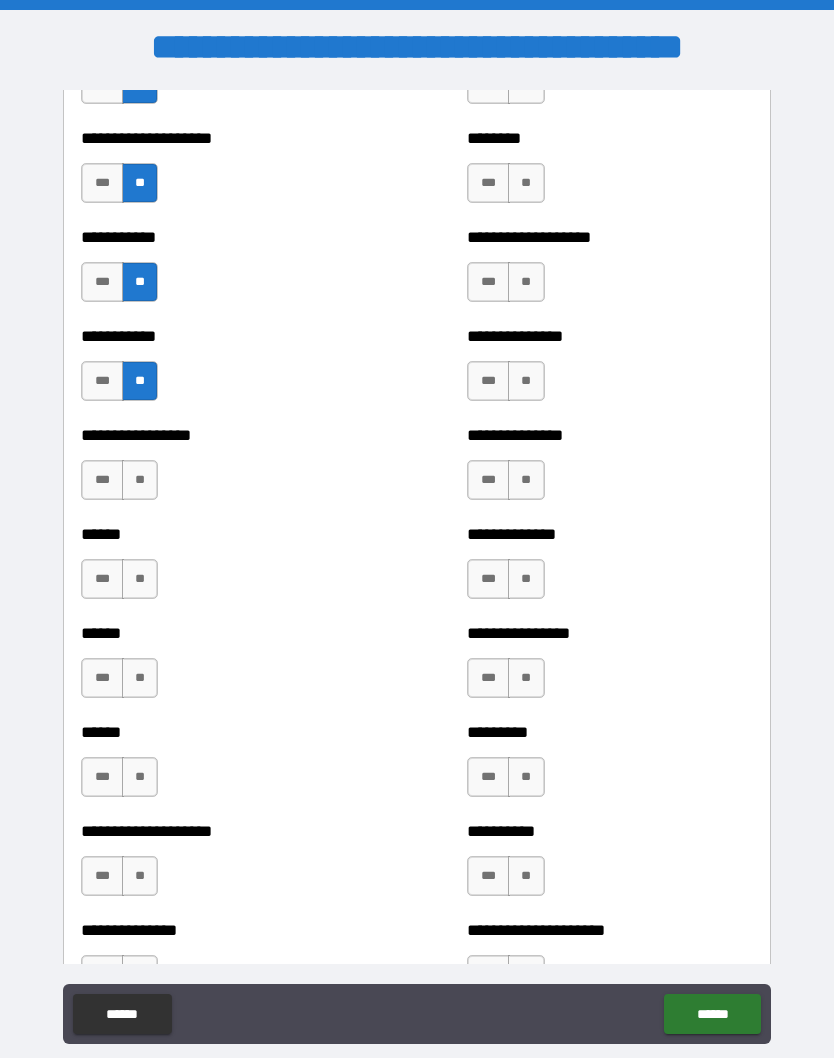 click on "**" at bounding box center [140, 480] 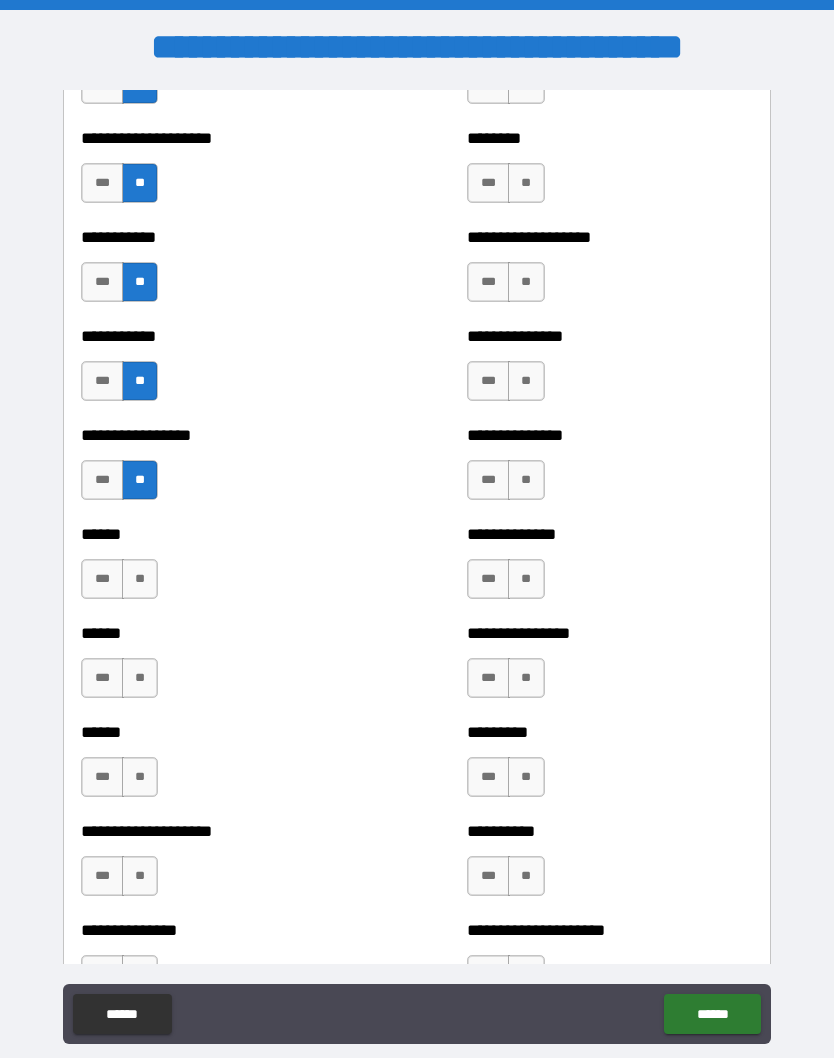 click on "**" at bounding box center (140, 579) 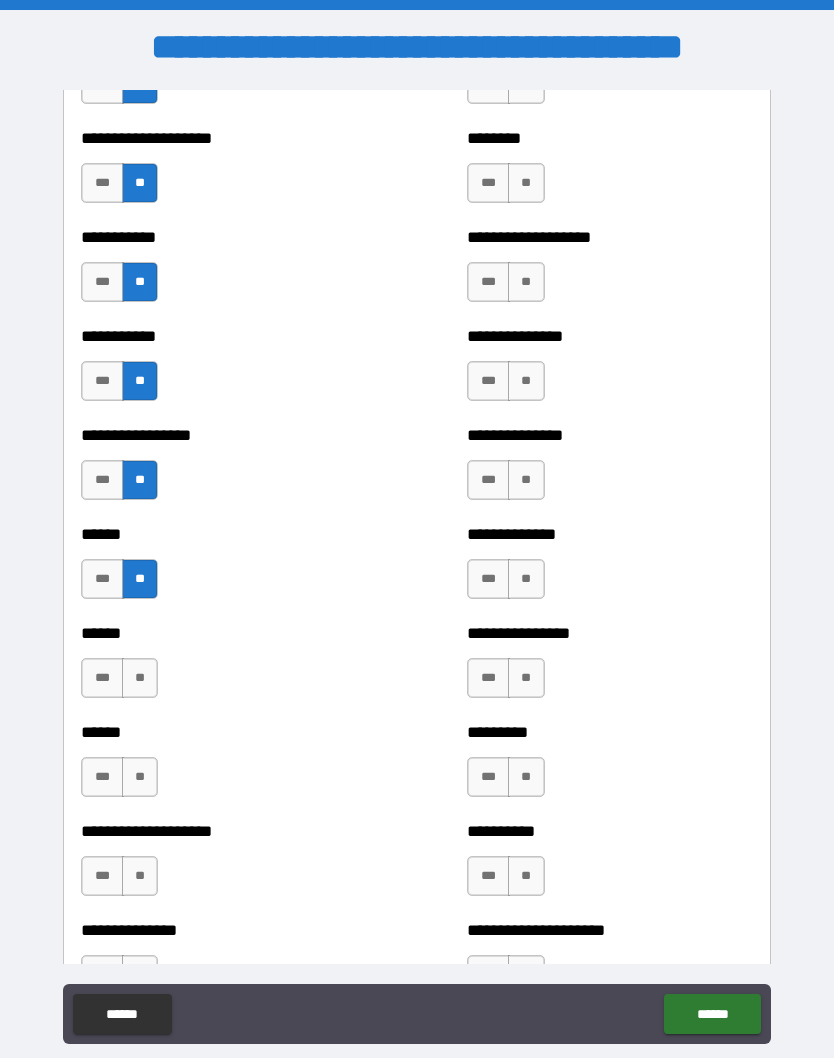 click on "****** *** **" at bounding box center (223, 668) 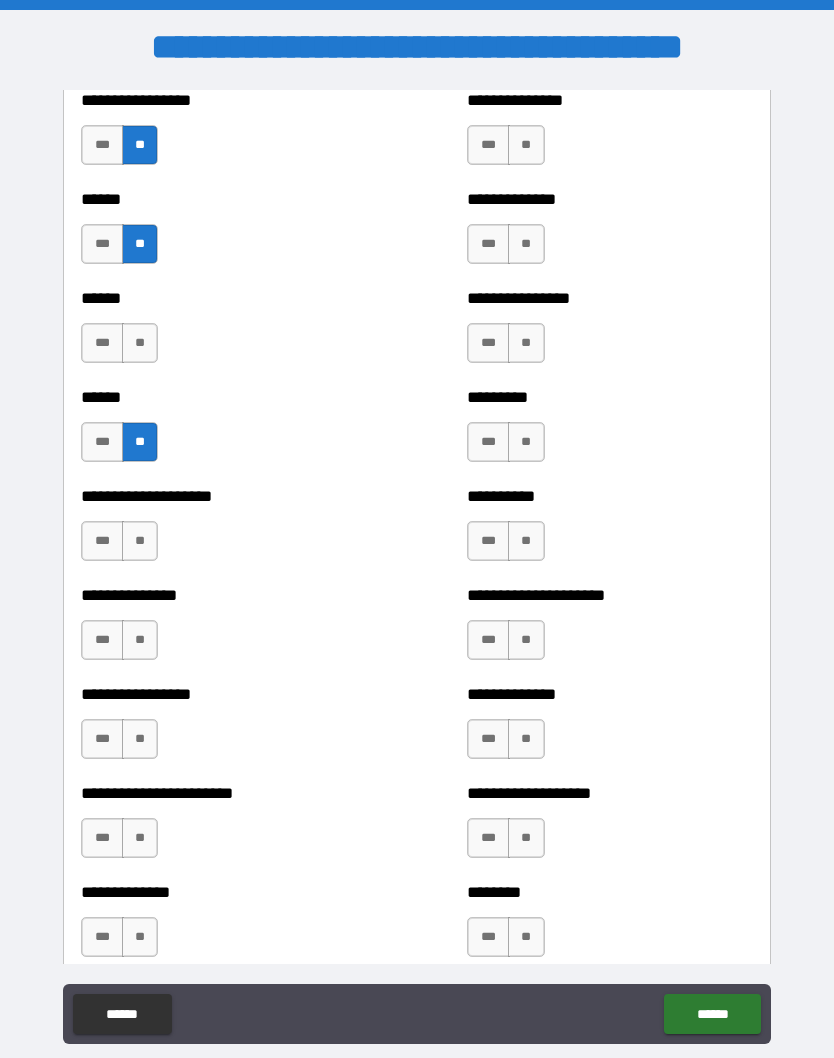 scroll, scrollTop: 3071, scrollLeft: 0, axis: vertical 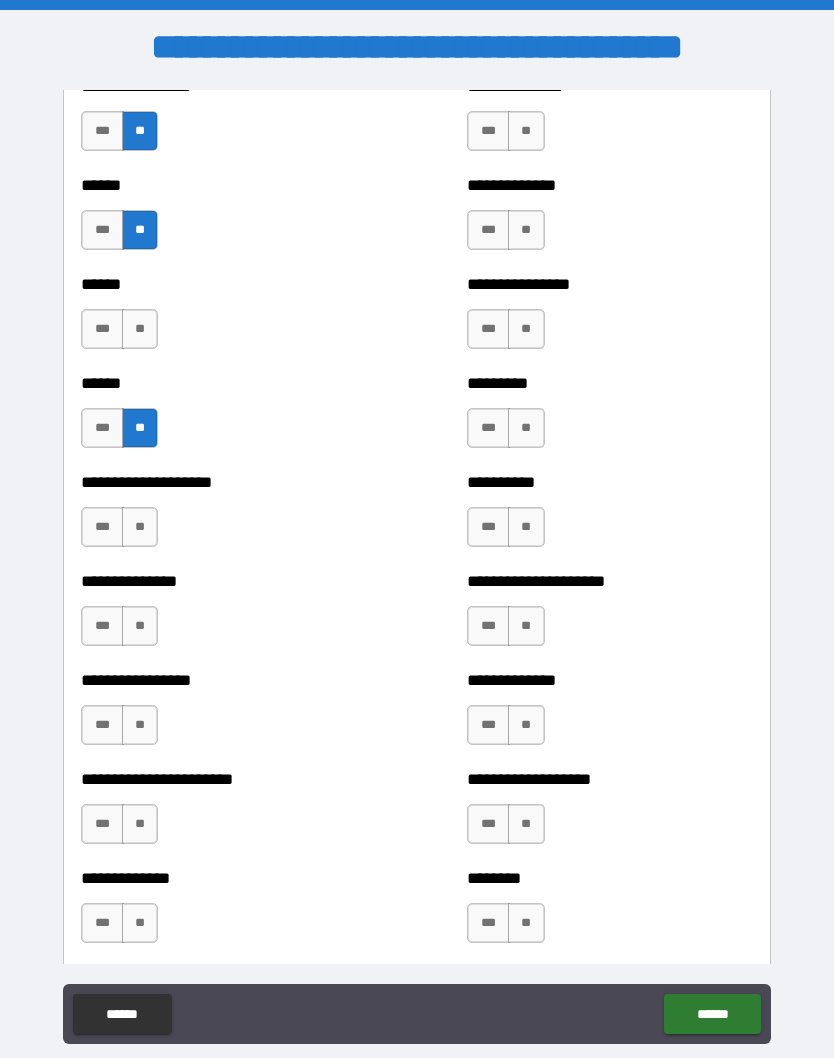 click on "***" at bounding box center [102, 527] 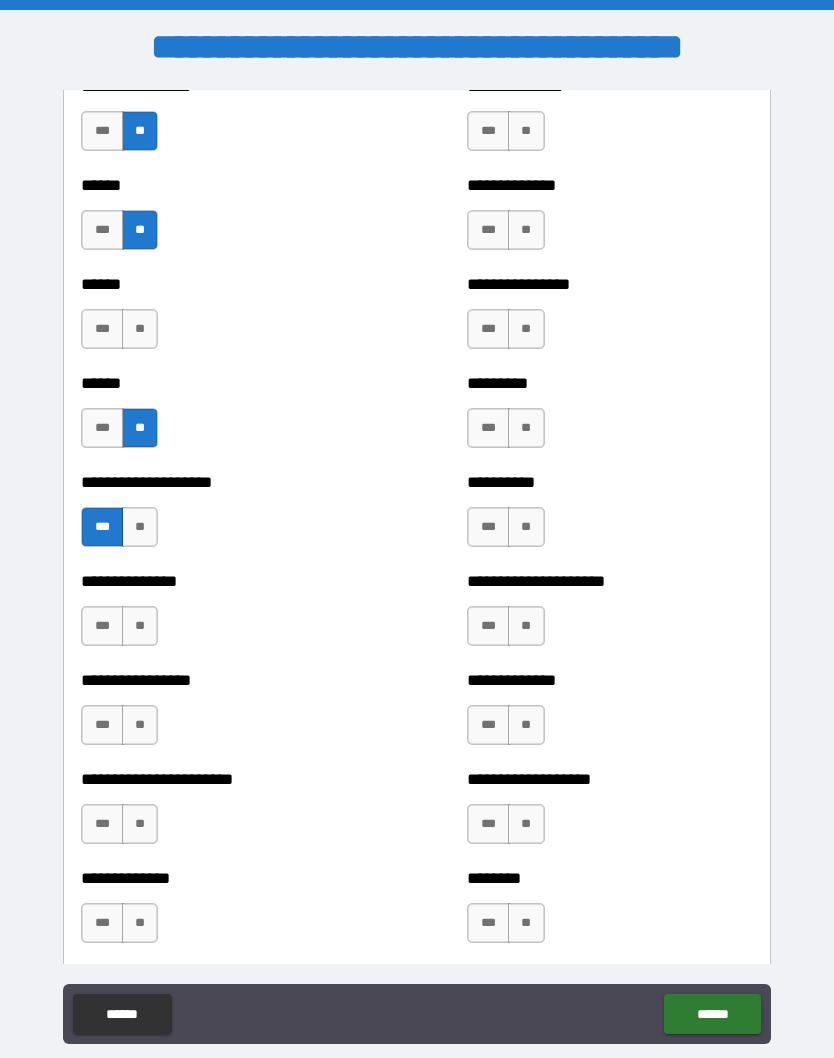 click on "**" at bounding box center [140, 527] 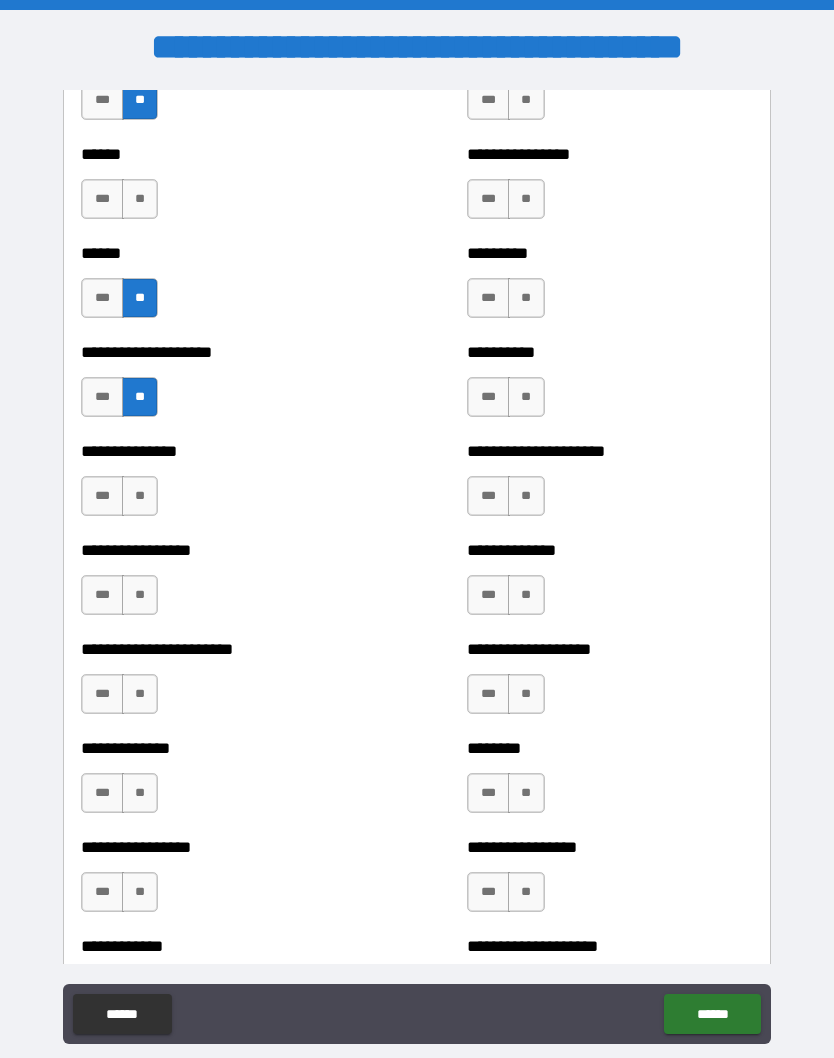 scroll, scrollTop: 3200, scrollLeft: 0, axis: vertical 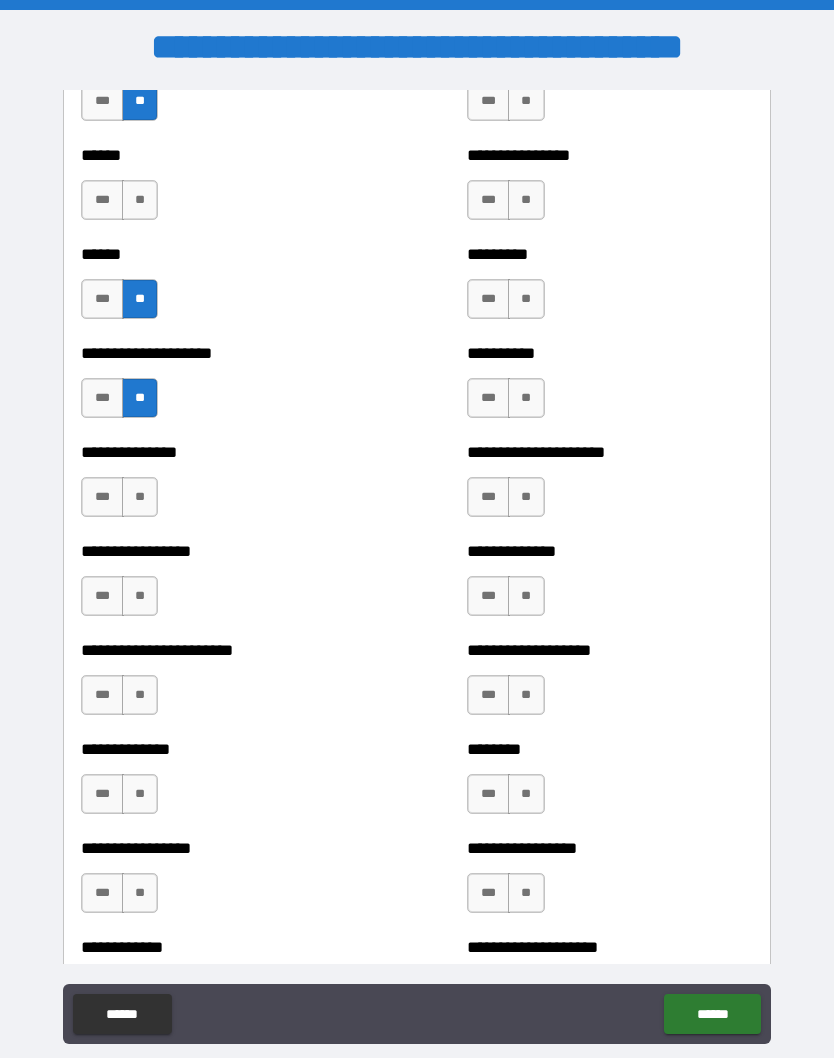click on "***" at bounding box center [102, 497] 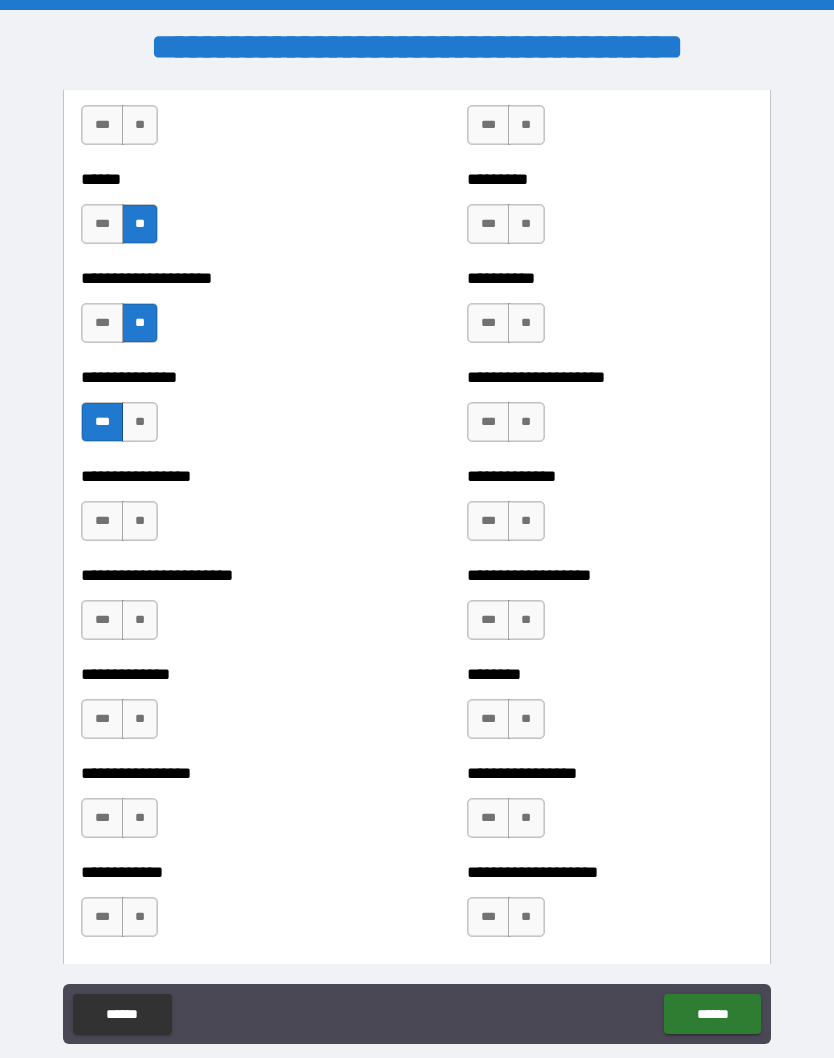 scroll, scrollTop: 3283, scrollLeft: 0, axis: vertical 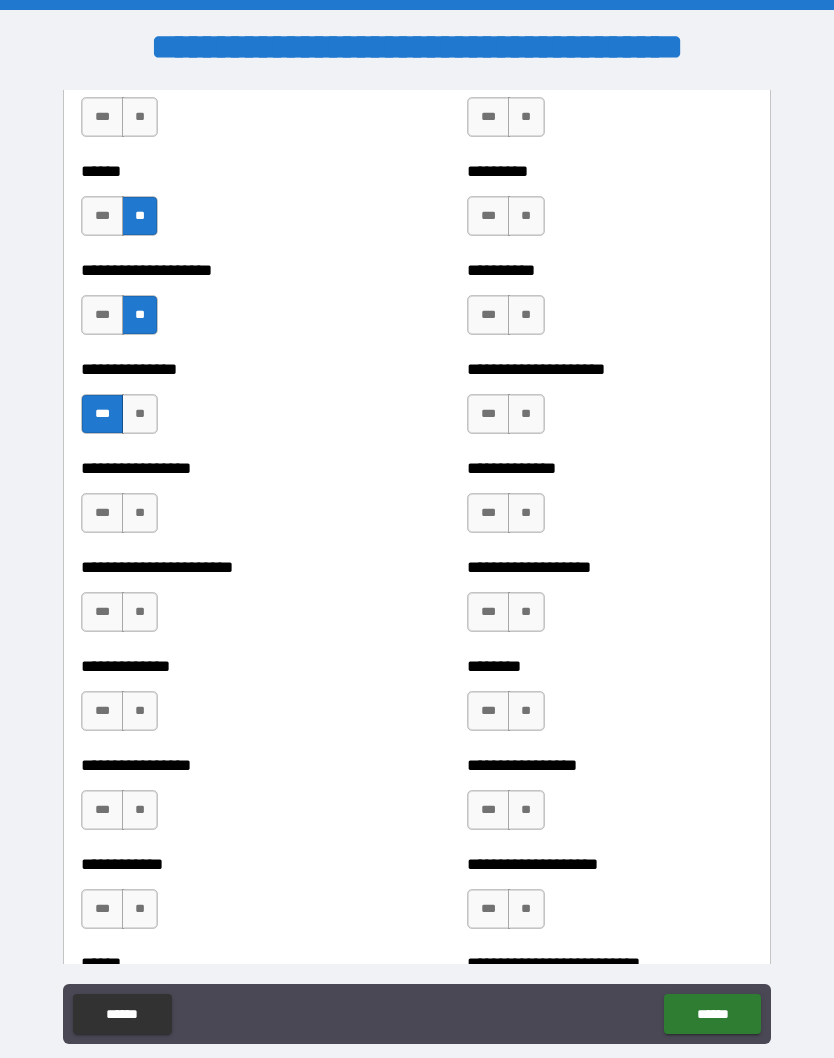 click on "***" at bounding box center [102, 513] 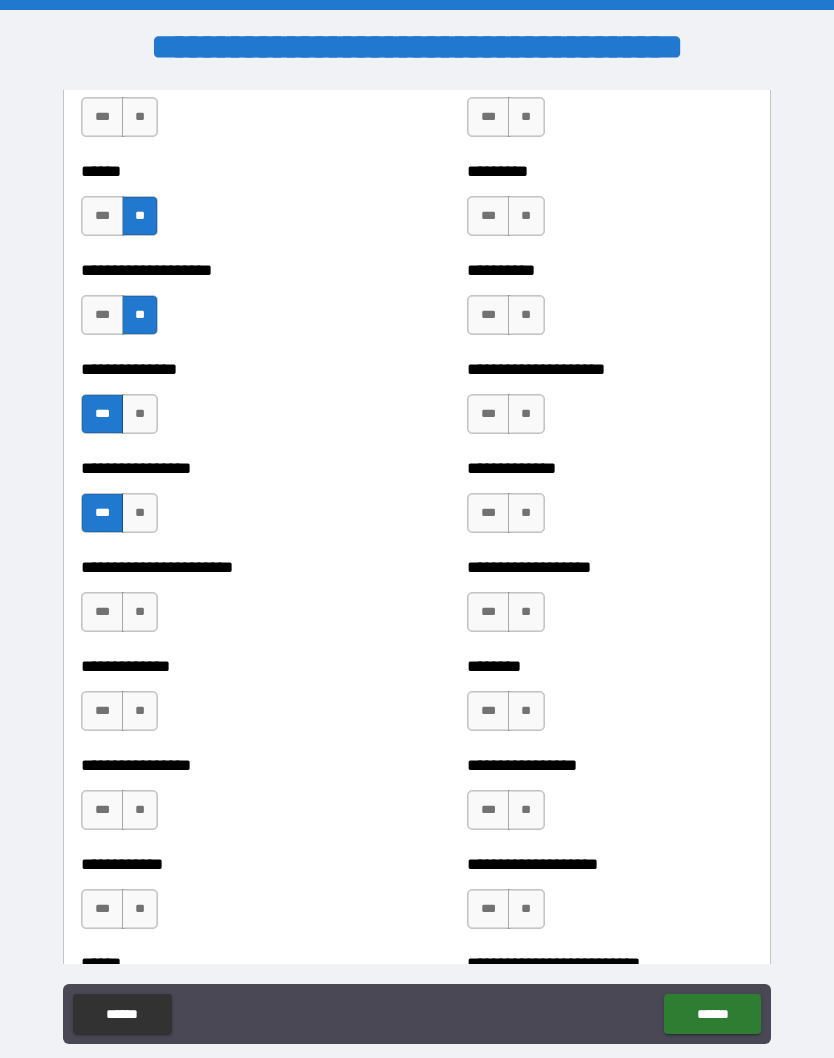 click on "**" at bounding box center [140, 612] 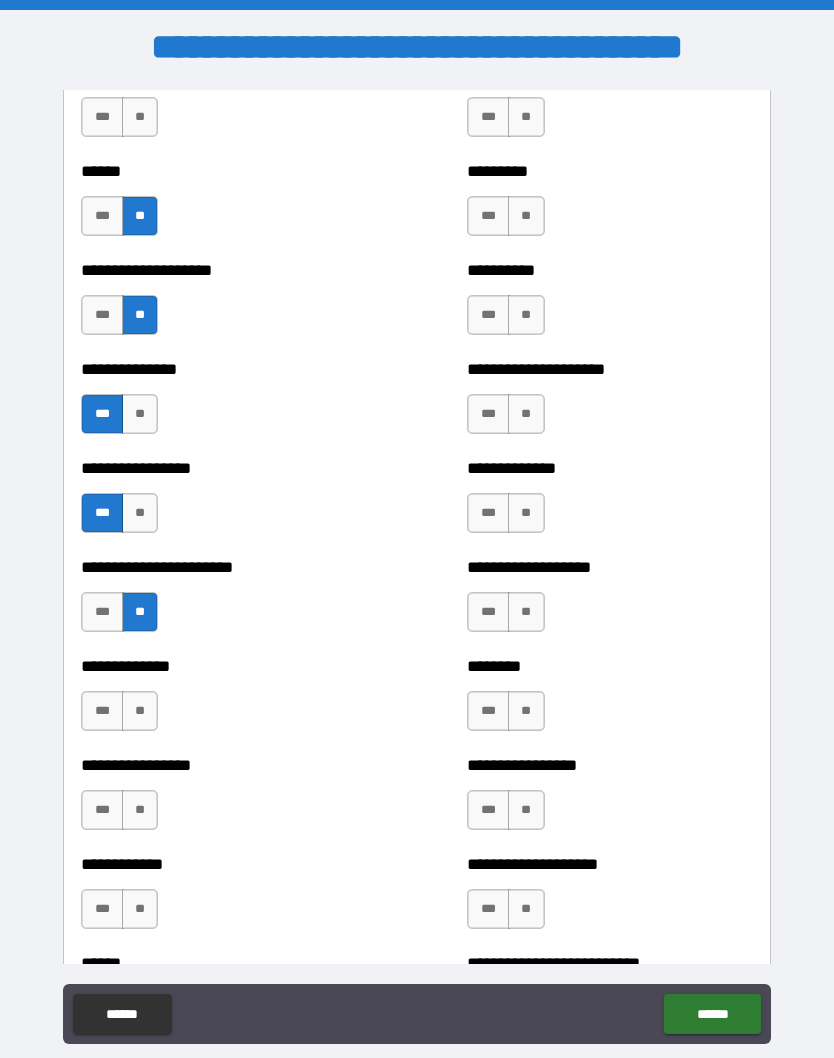 click on "**" at bounding box center (140, 711) 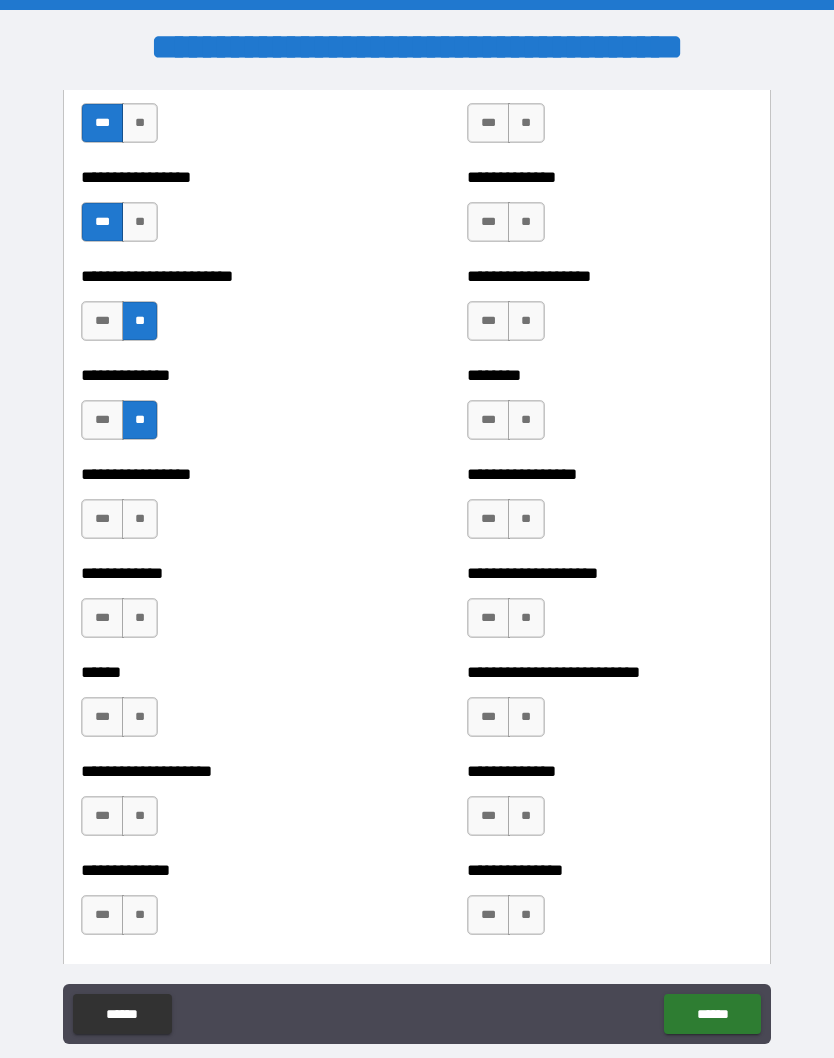 scroll, scrollTop: 3584, scrollLeft: 0, axis: vertical 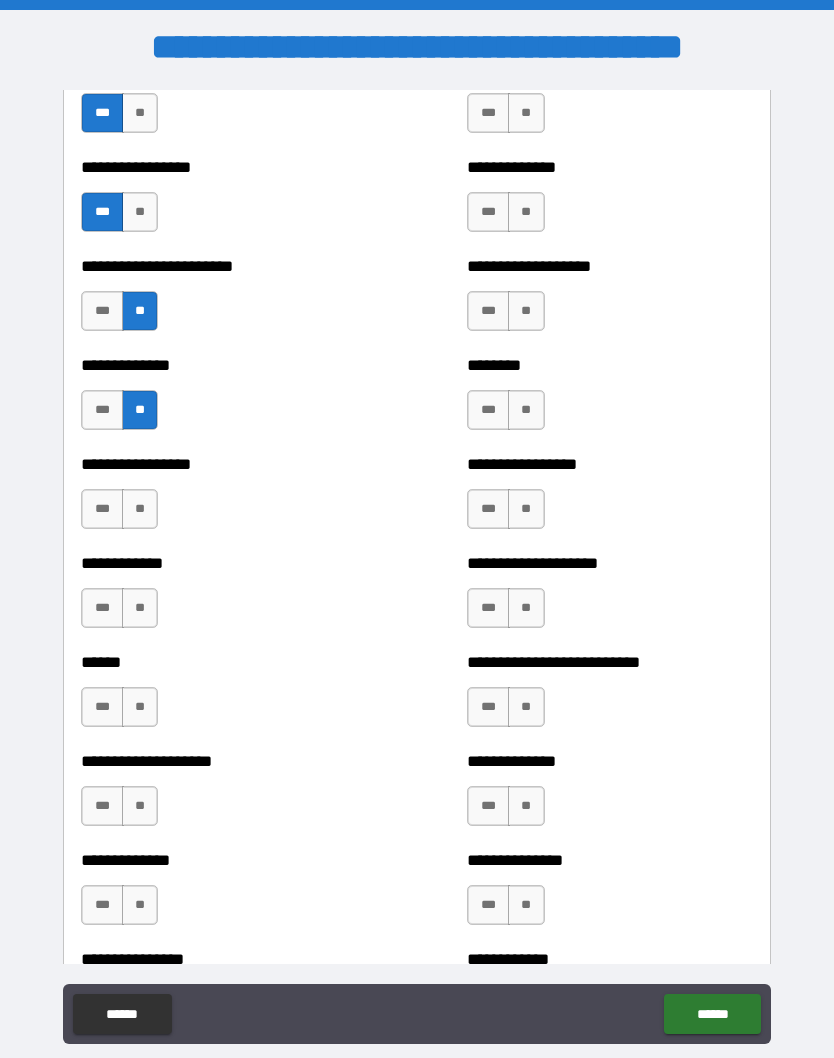 click on "**********" at bounding box center (223, 499) 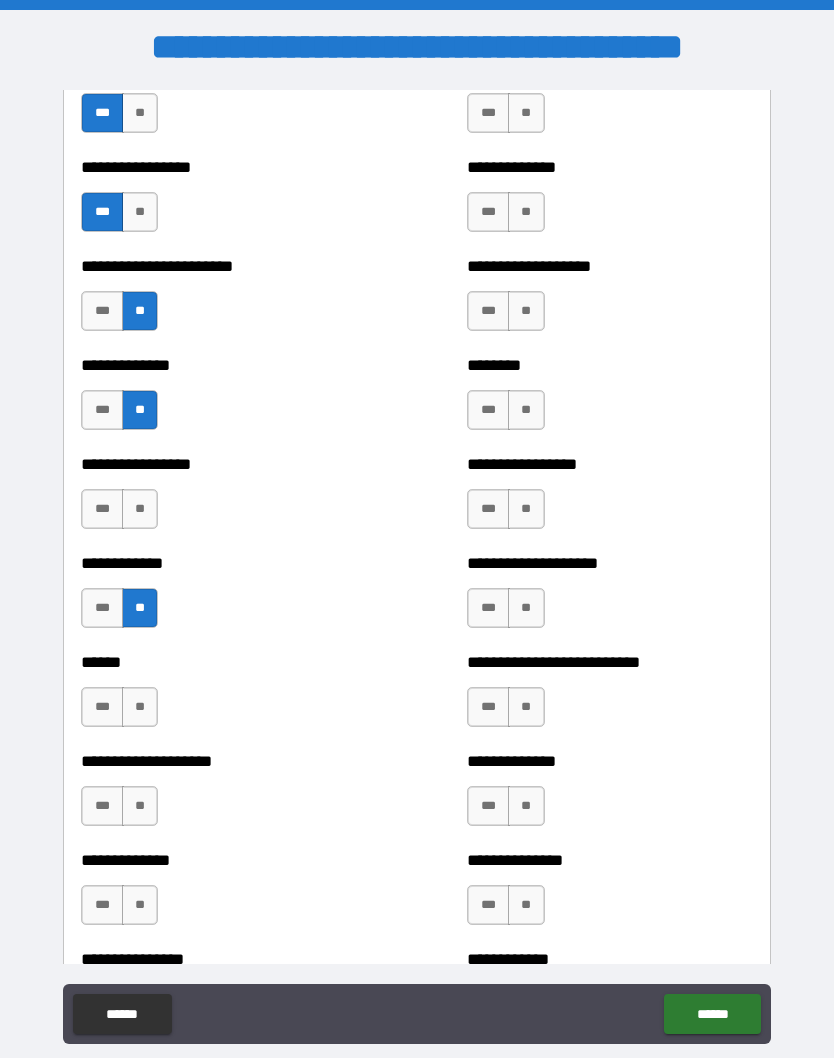 click on "**" at bounding box center (140, 707) 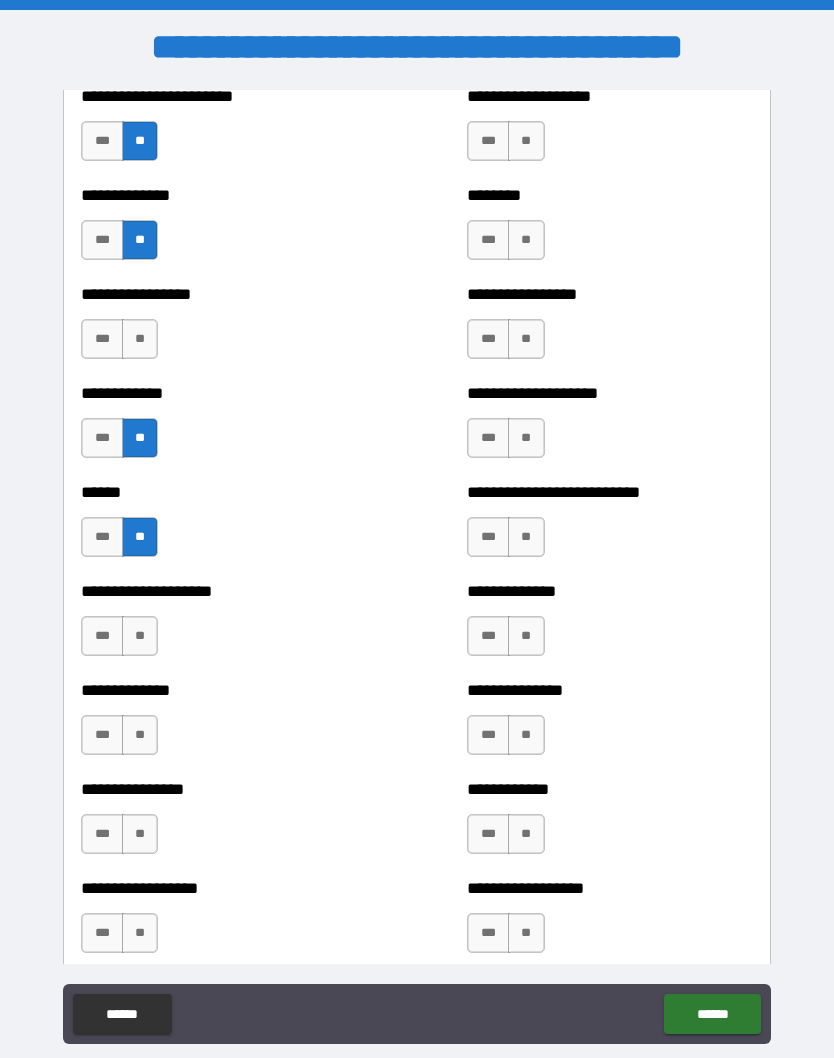 scroll, scrollTop: 3813, scrollLeft: 0, axis: vertical 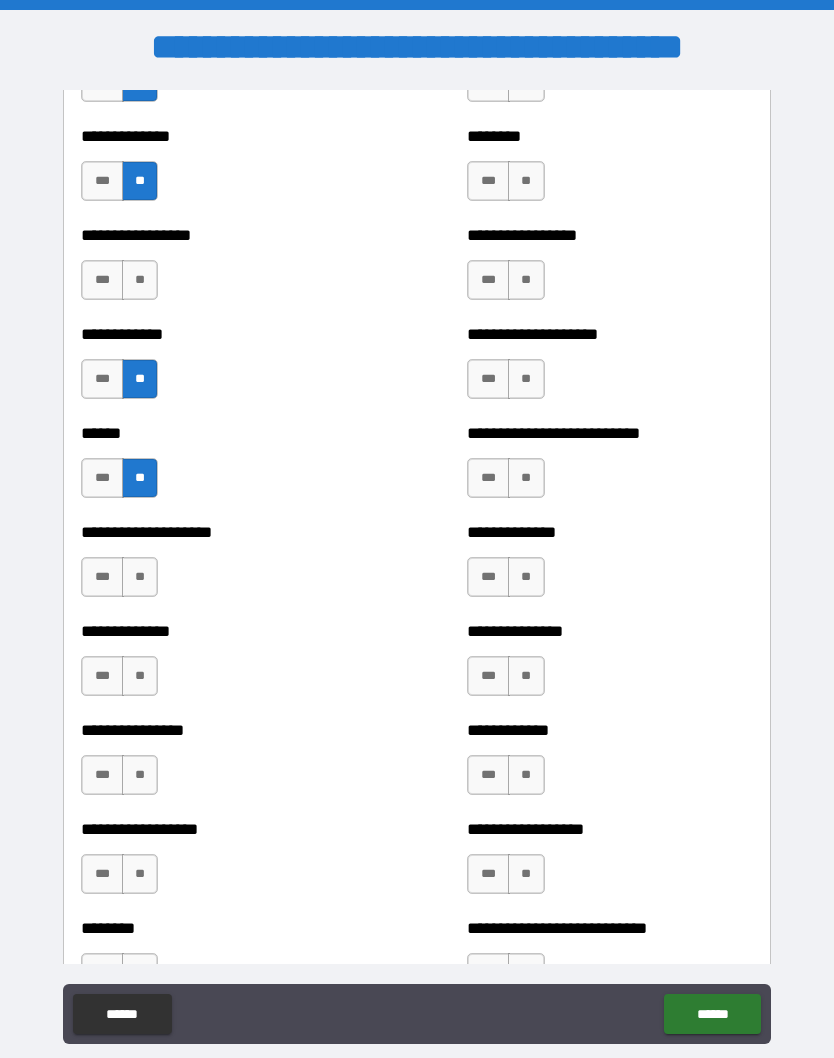 click on "**********" at bounding box center [223, 567] 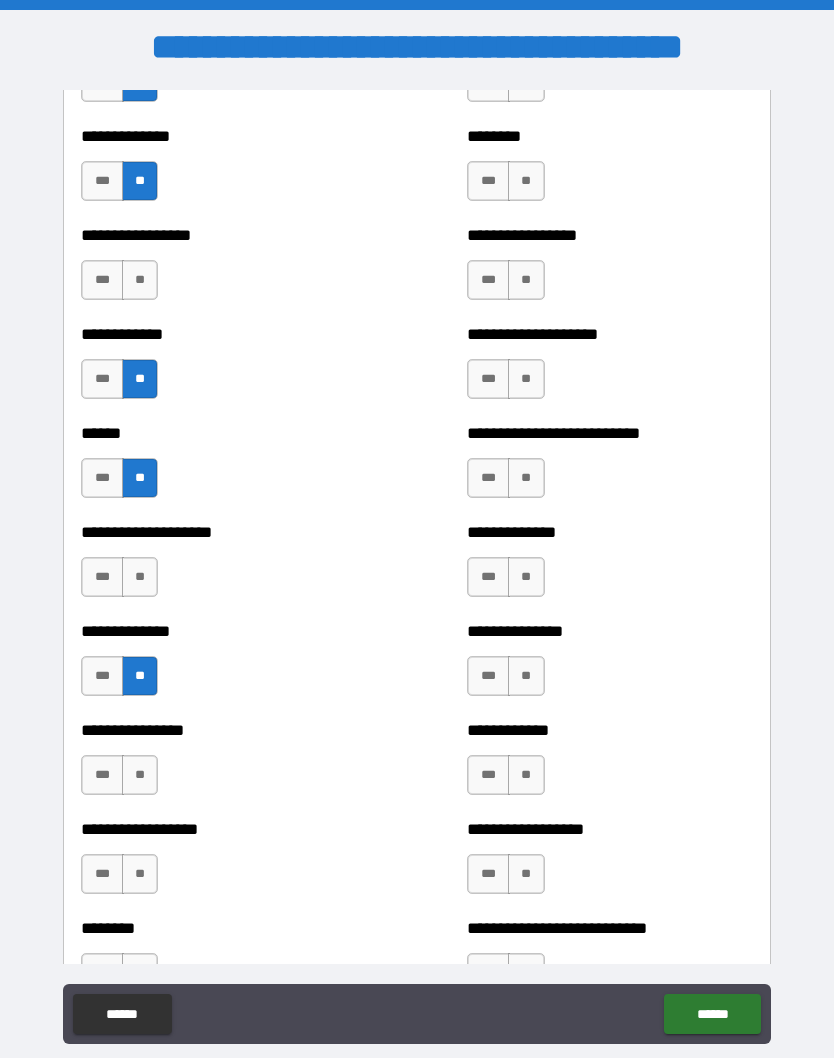 click on "*** **" at bounding box center (122, 780) 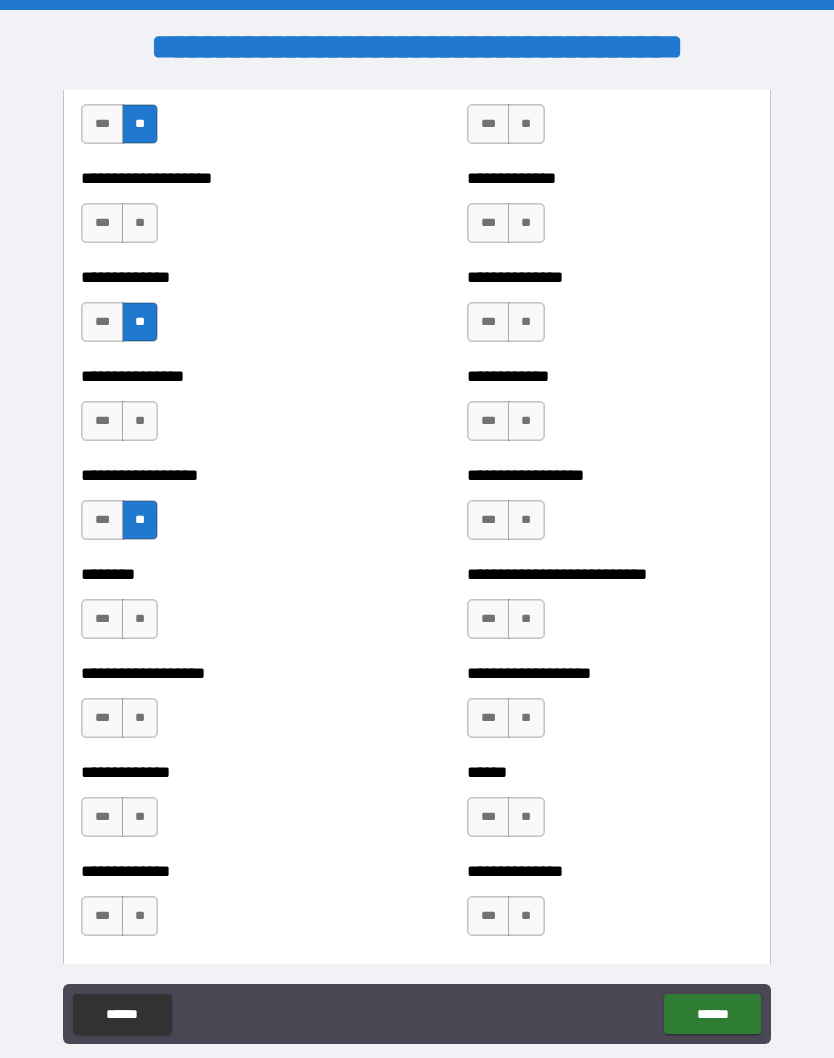 scroll, scrollTop: 4173, scrollLeft: 0, axis: vertical 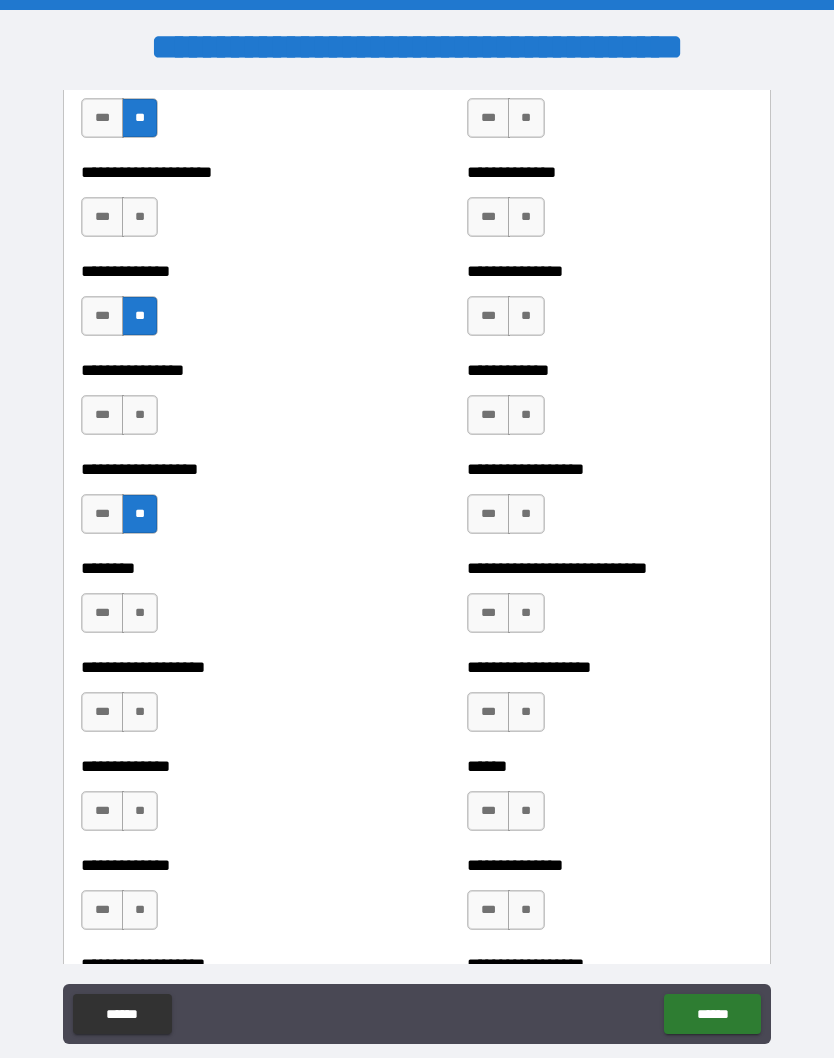 click on "**" at bounding box center (140, 613) 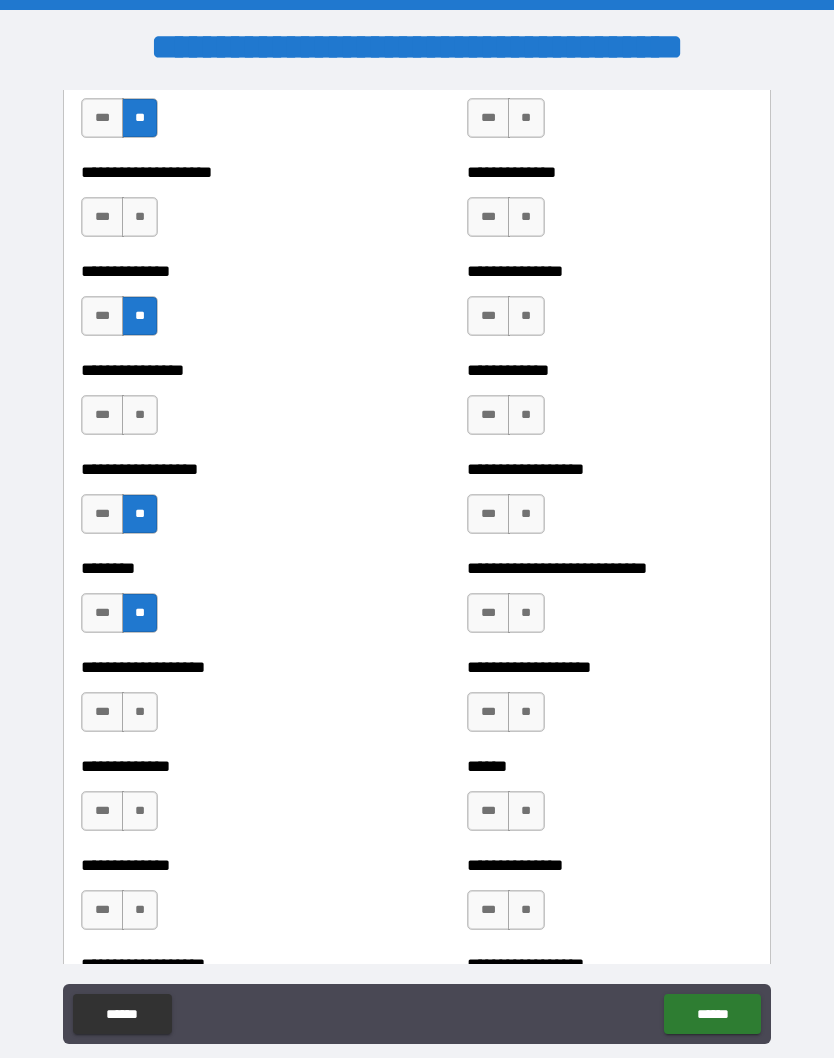 click on "**" at bounding box center (140, 712) 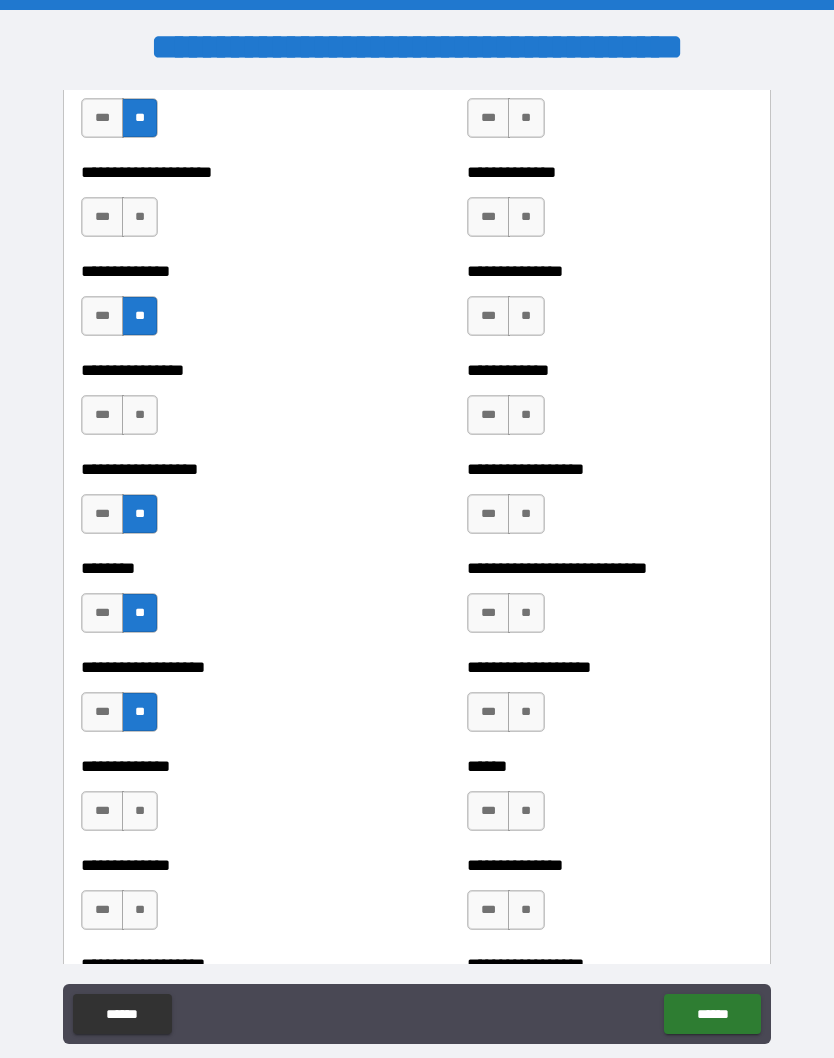 click on "**" at bounding box center (140, 811) 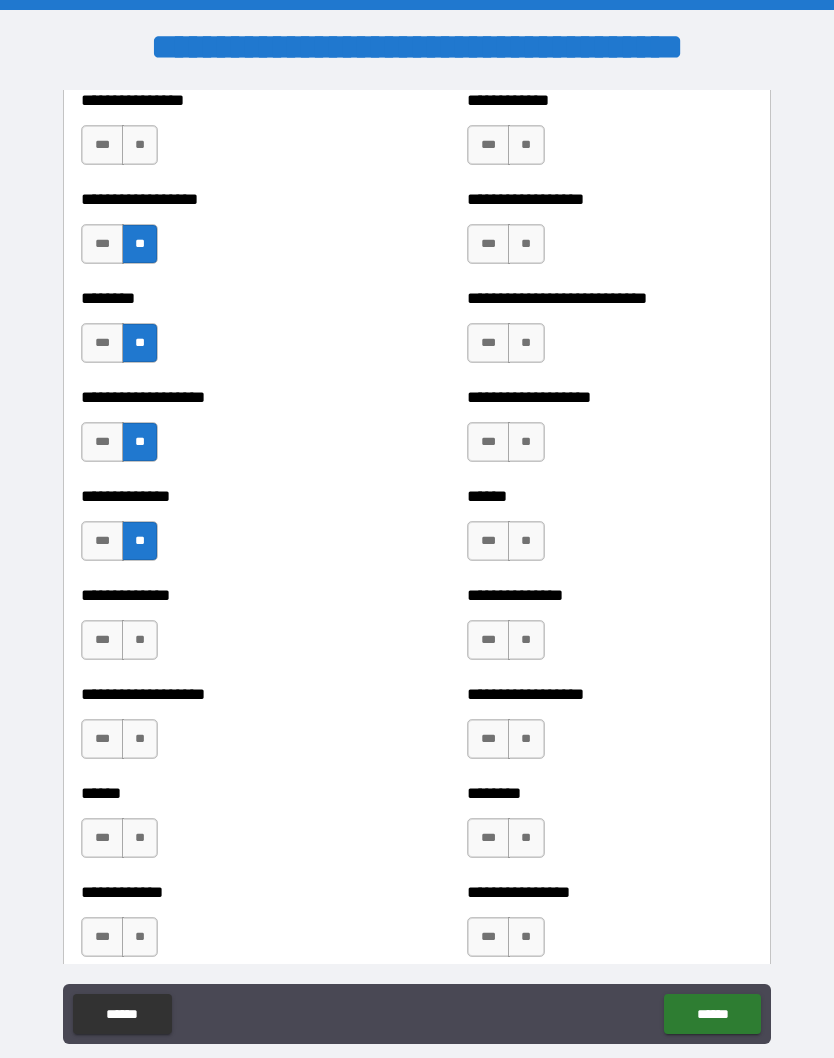 scroll, scrollTop: 4460, scrollLeft: 0, axis: vertical 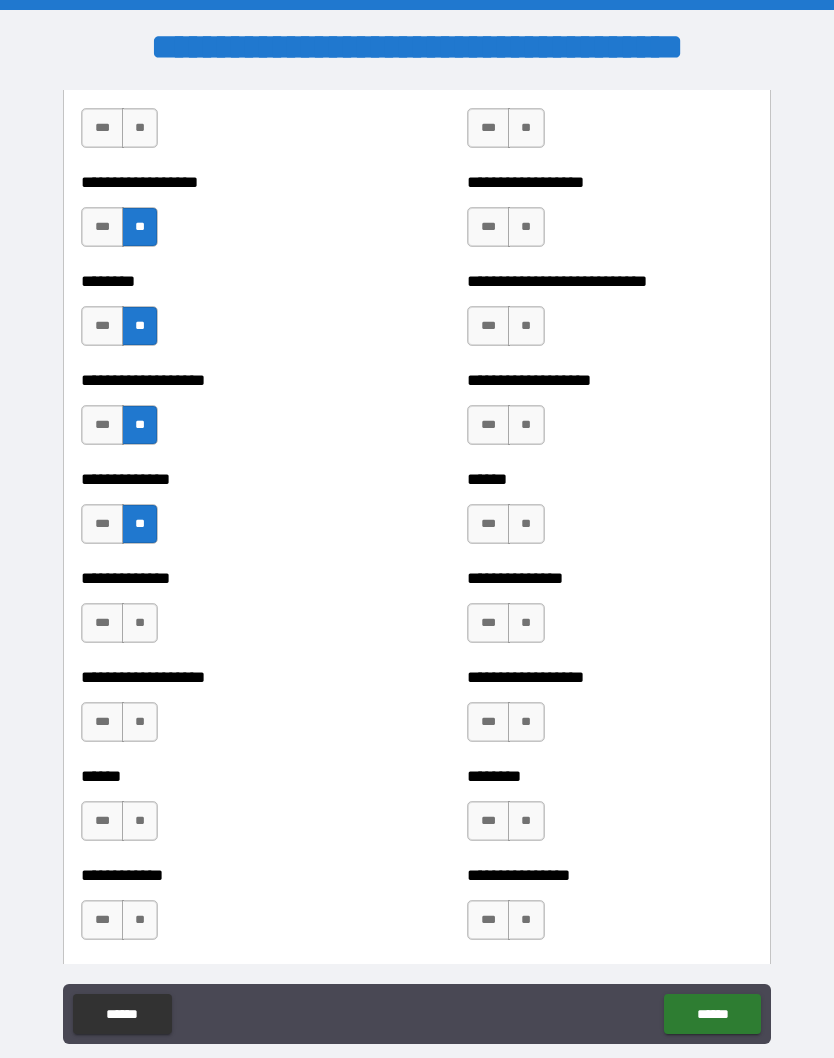 click on "**" at bounding box center (140, 623) 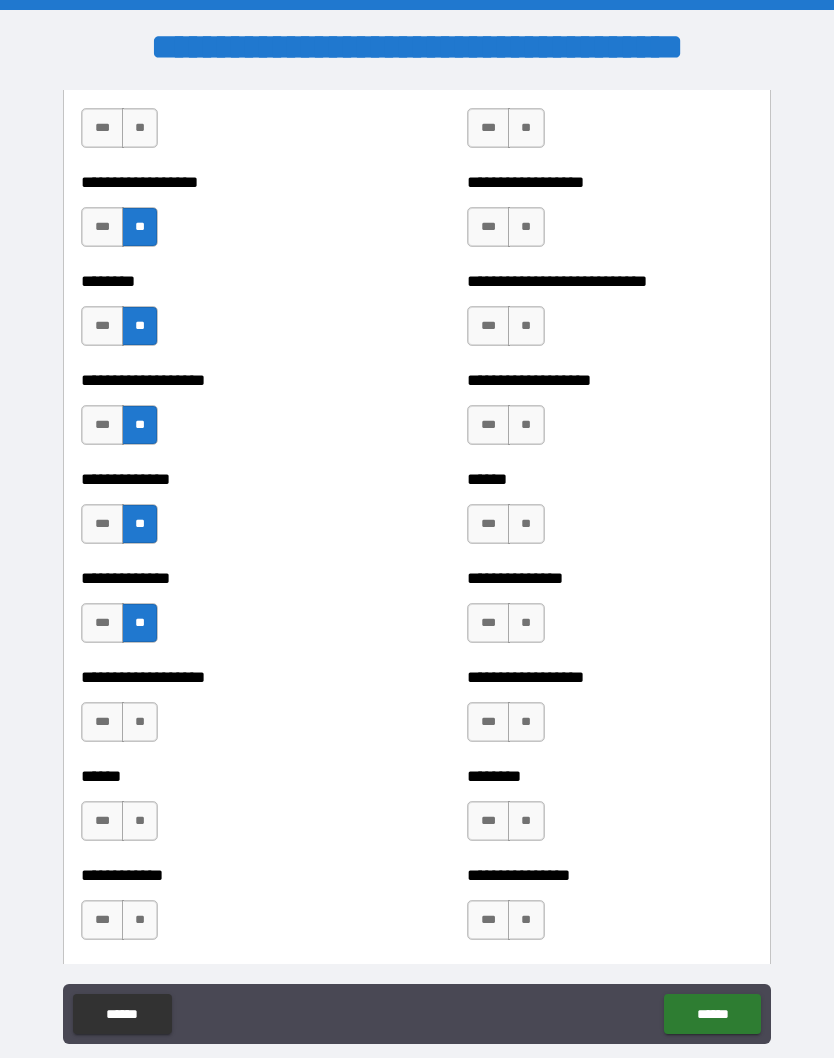 click on "**" at bounding box center [140, 722] 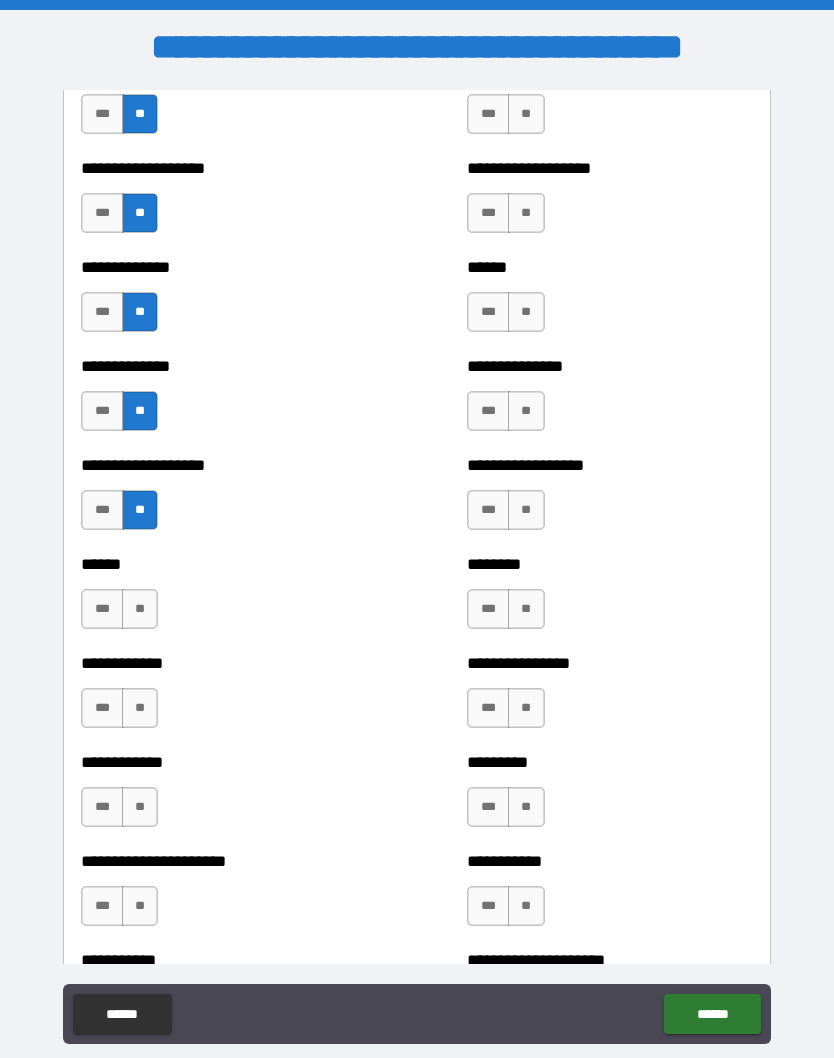 scroll, scrollTop: 4676, scrollLeft: 0, axis: vertical 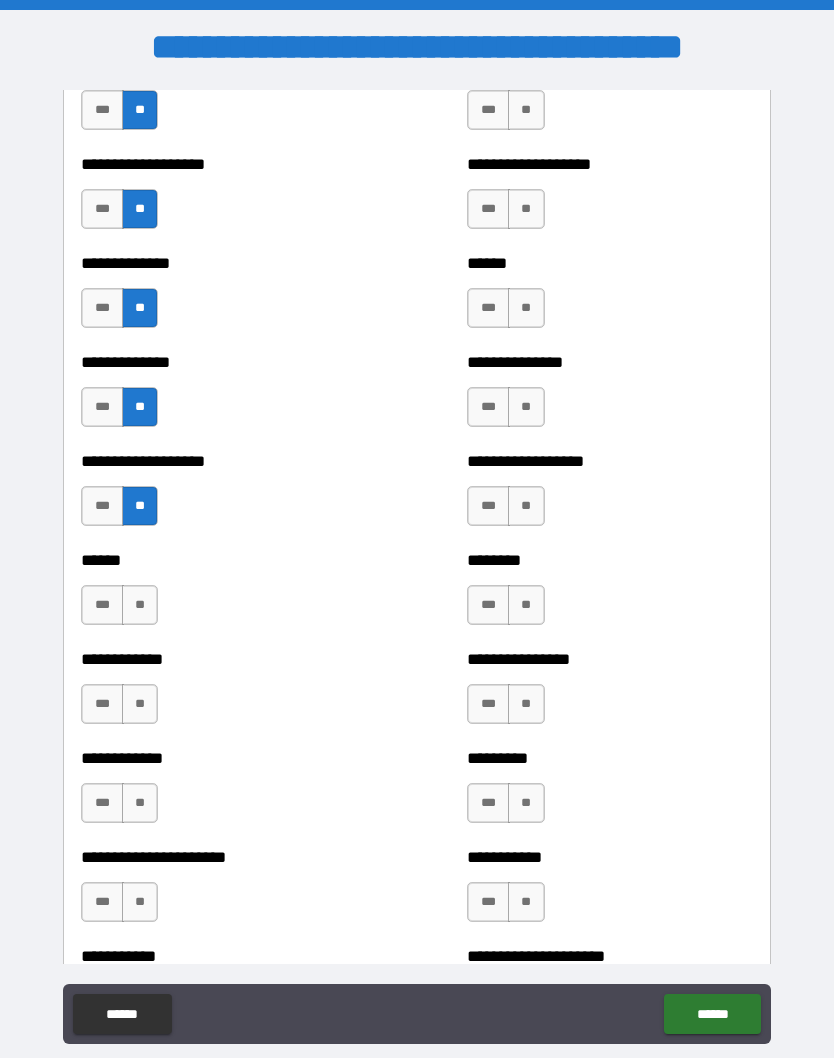 click on "**" at bounding box center [140, 605] 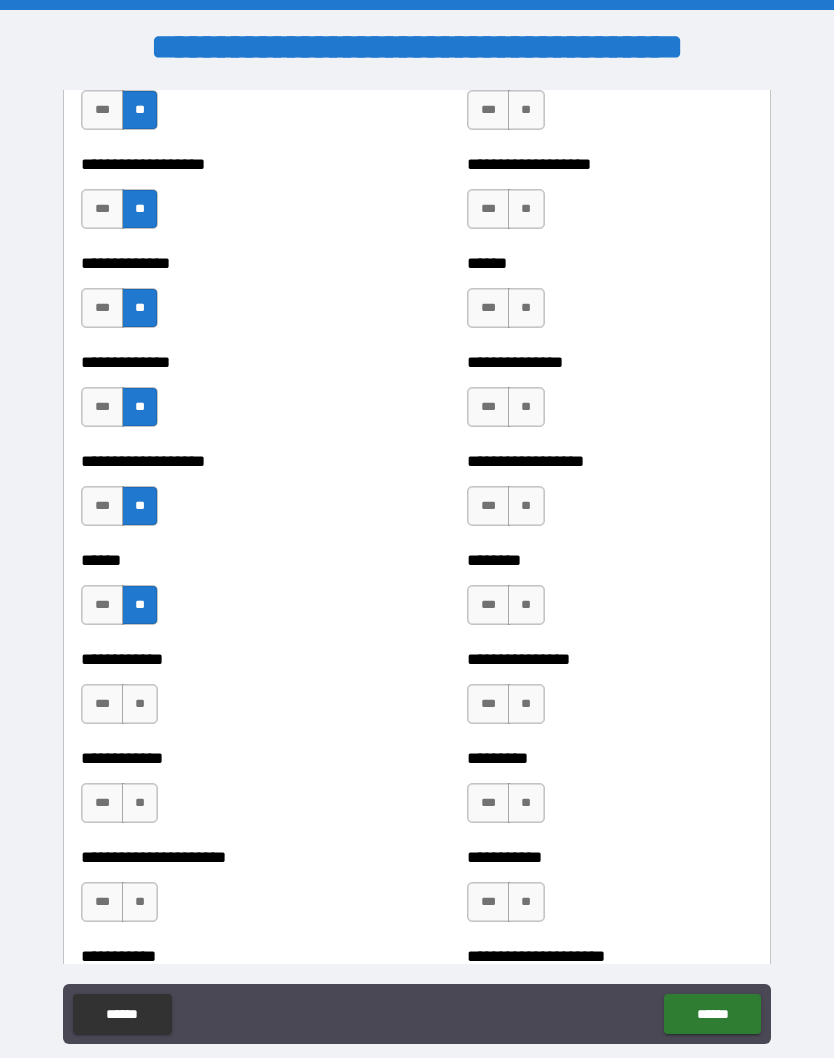 click on "*** **" at bounding box center (122, 709) 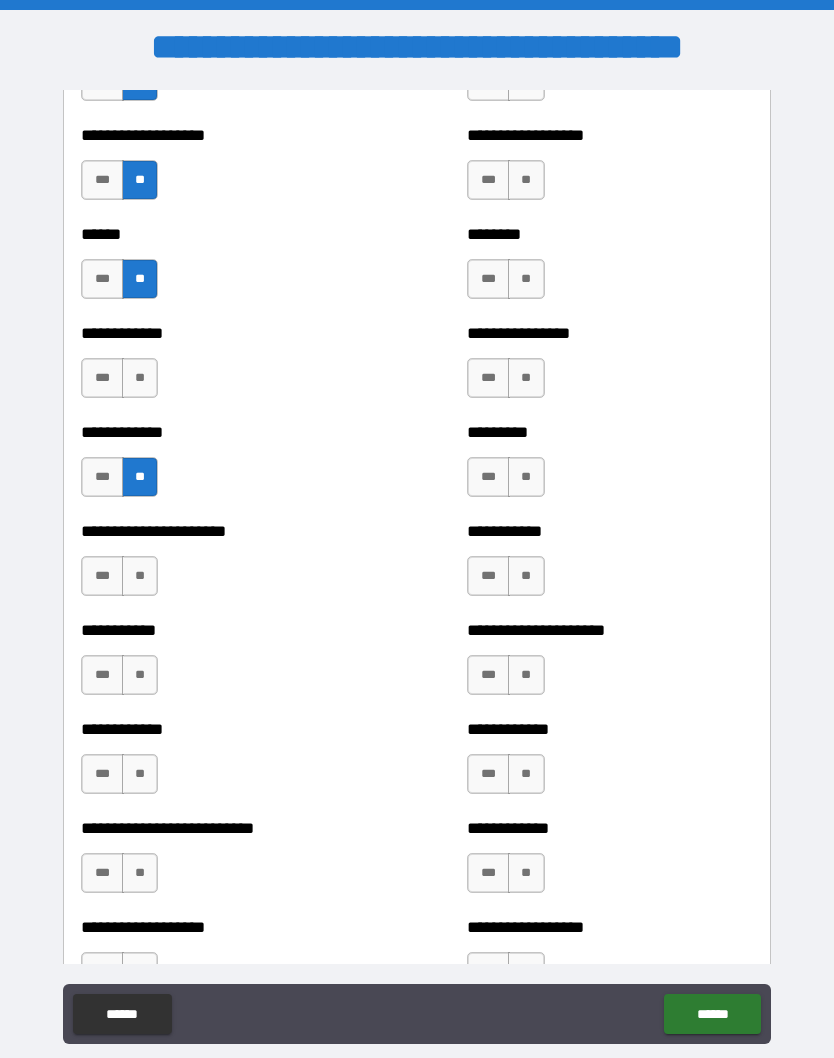 scroll, scrollTop: 5016, scrollLeft: 0, axis: vertical 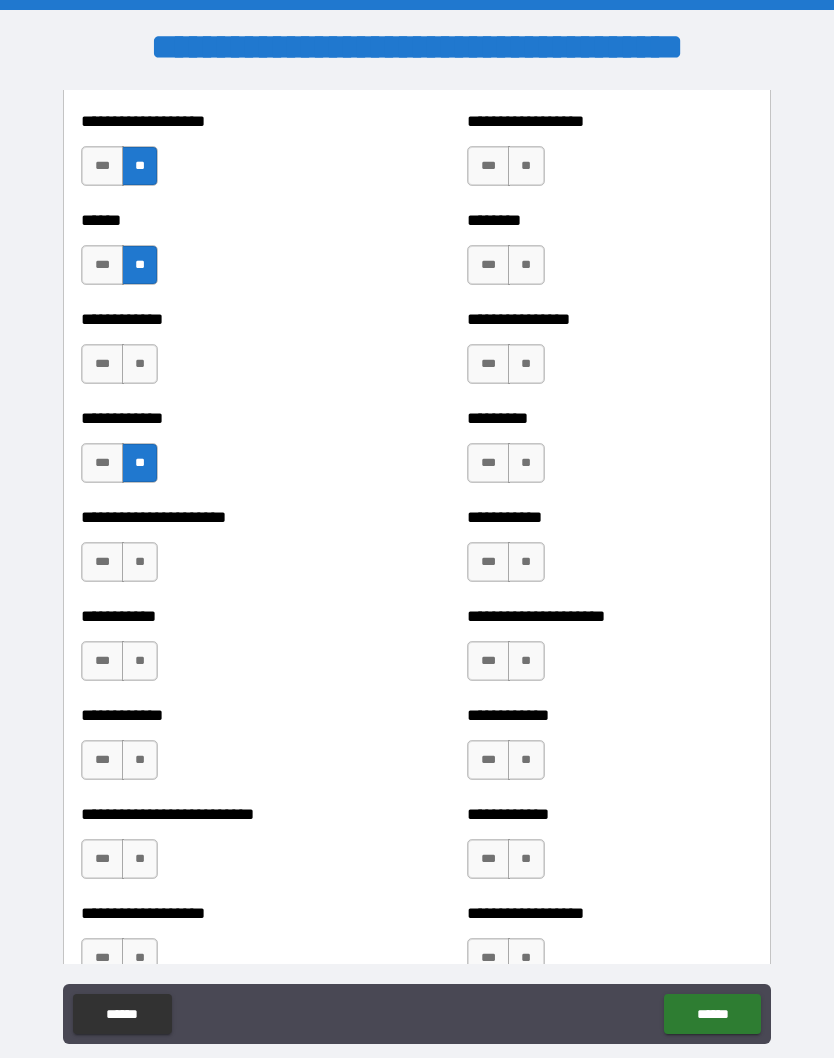 click on "**" at bounding box center (140, 562) 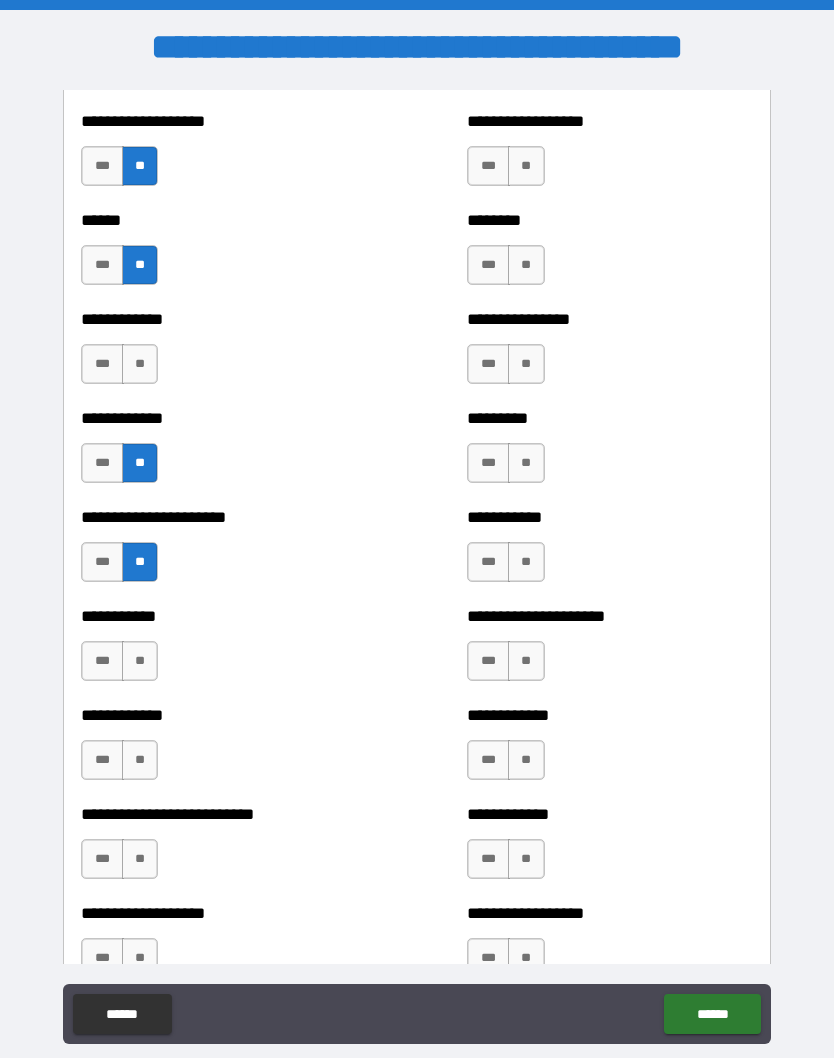 click on "***" at bounding box center [102, 760] 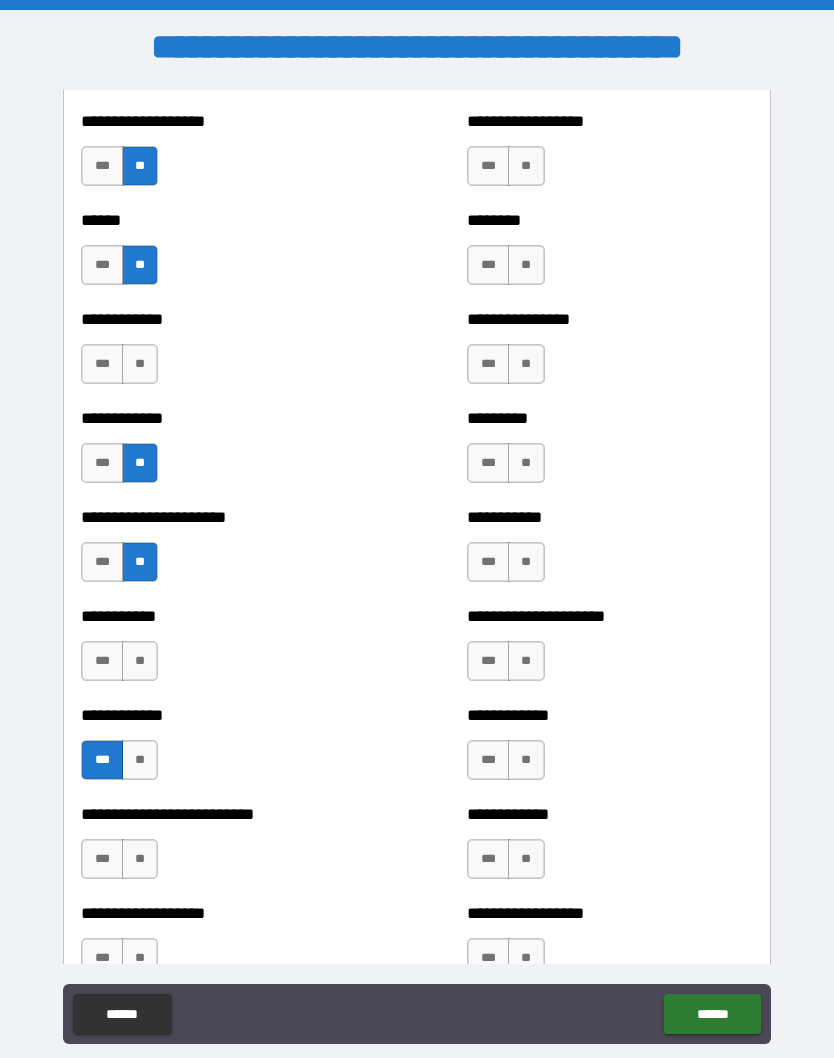 click on "**" at bounding box center (140, 661) 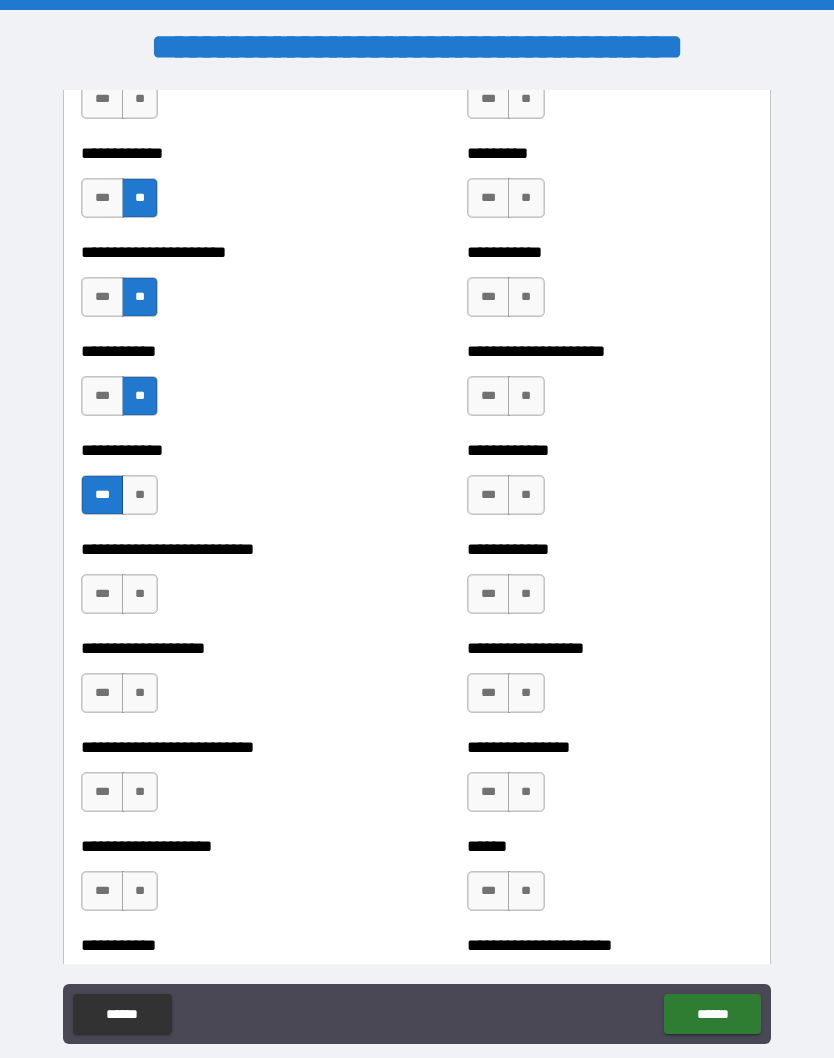 scroll, scrollTop: 5283, scrollLeft: 0, axis: vertical 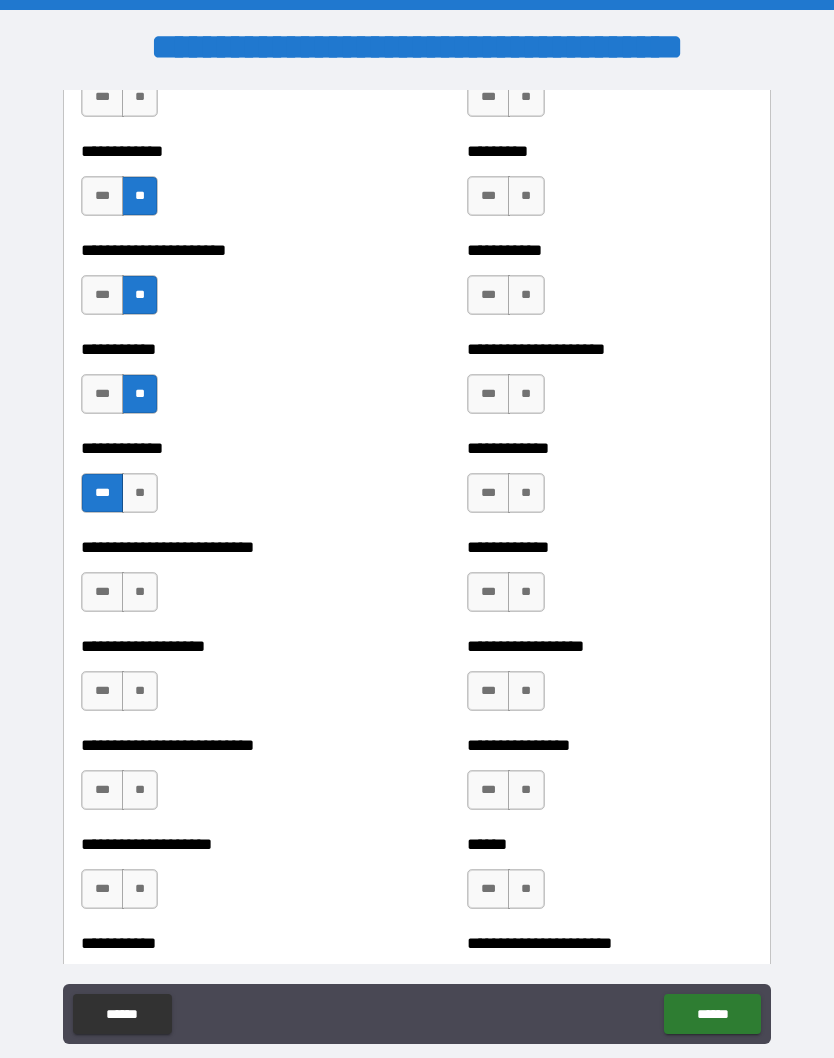 click on "**" at bounding box center (140, 493) 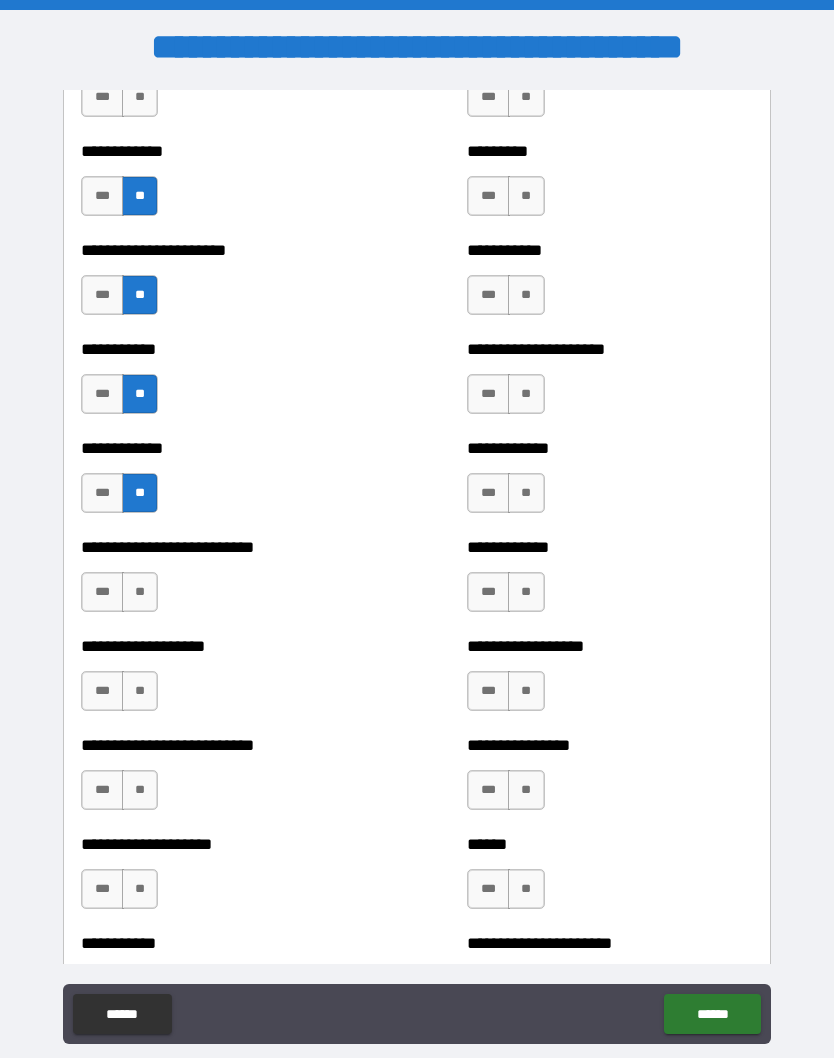 click on "***" at bounding box center (102, 592) 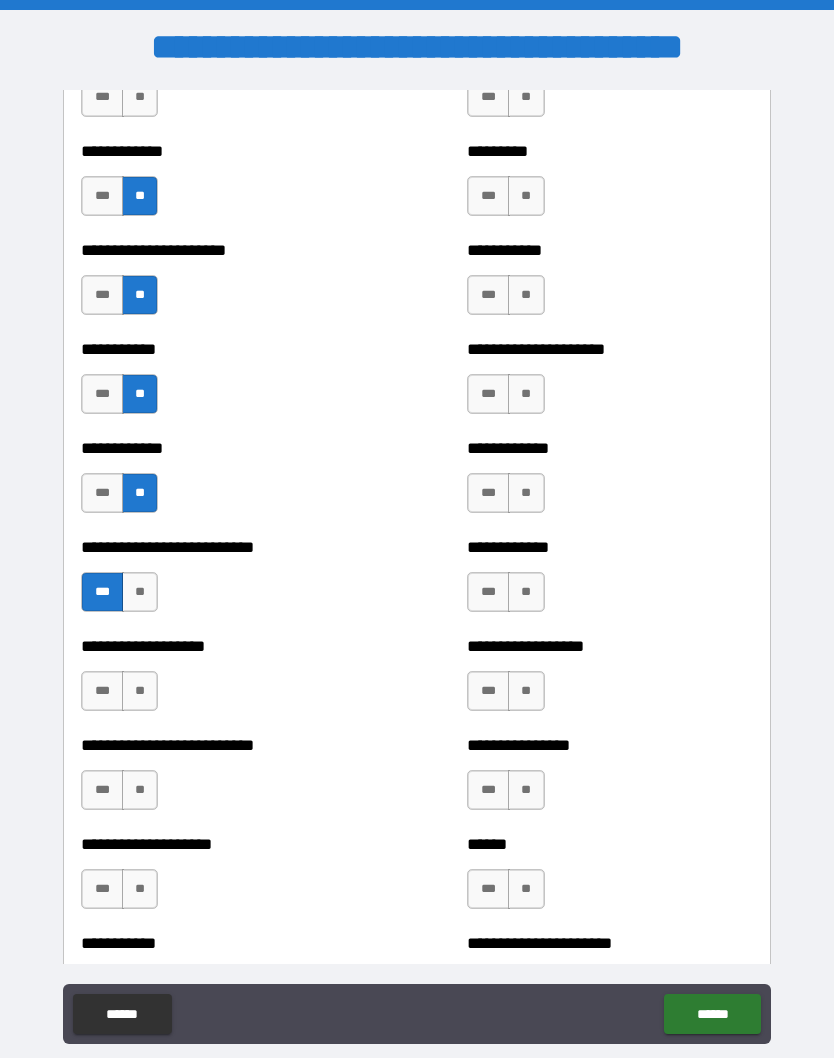 click on "***" at bounding box center (102, 691) 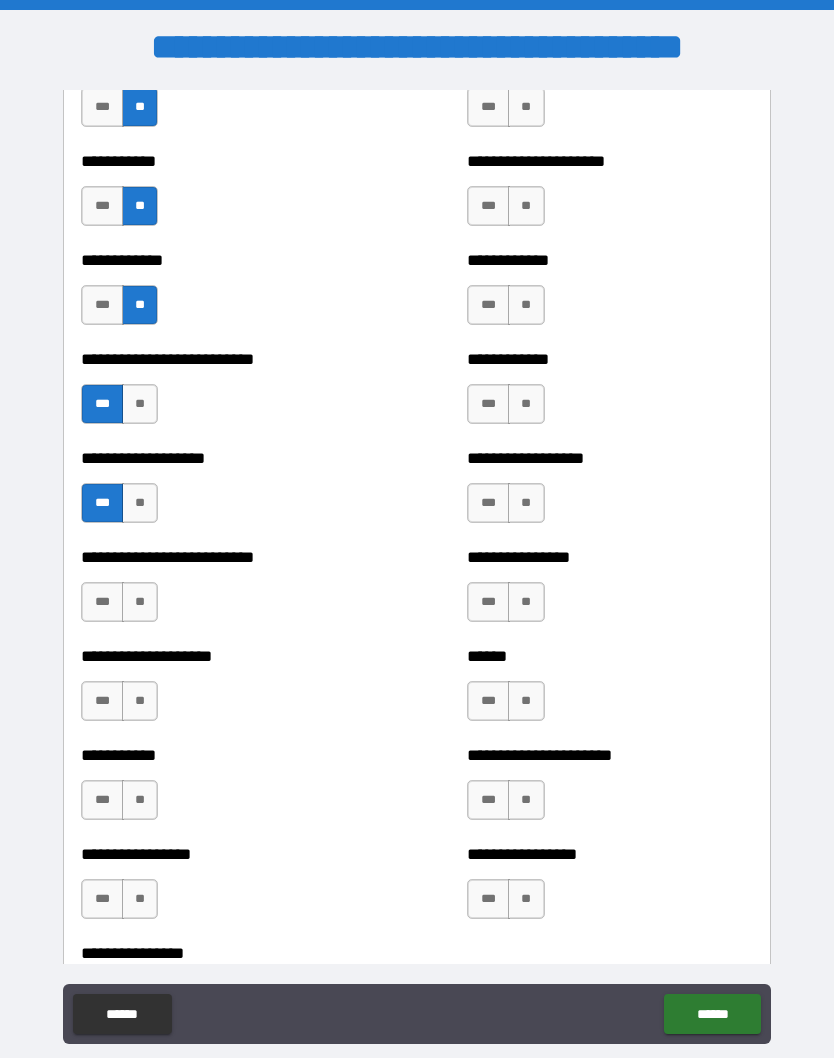 scroll, scrollTop: 5495, scrollLeft: 0, axis: vertical 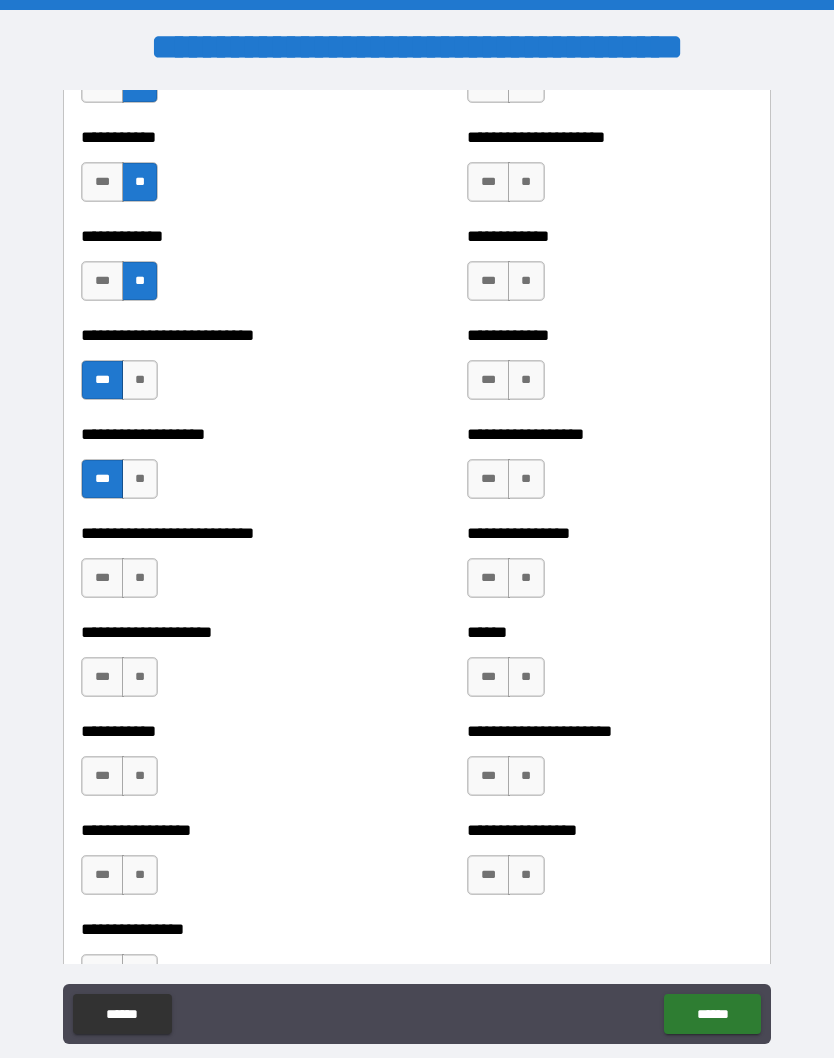 click on "**" at bounding box center [140, 578] 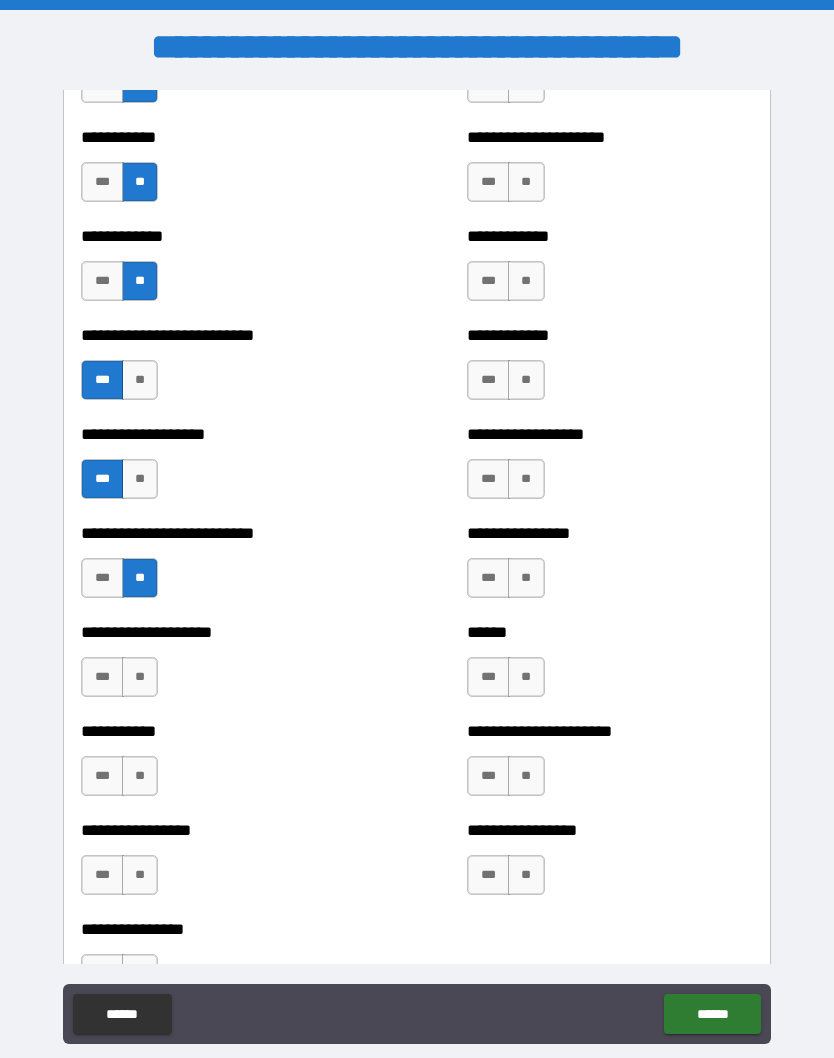 click on "*** **" at bounding box center [122, 682] 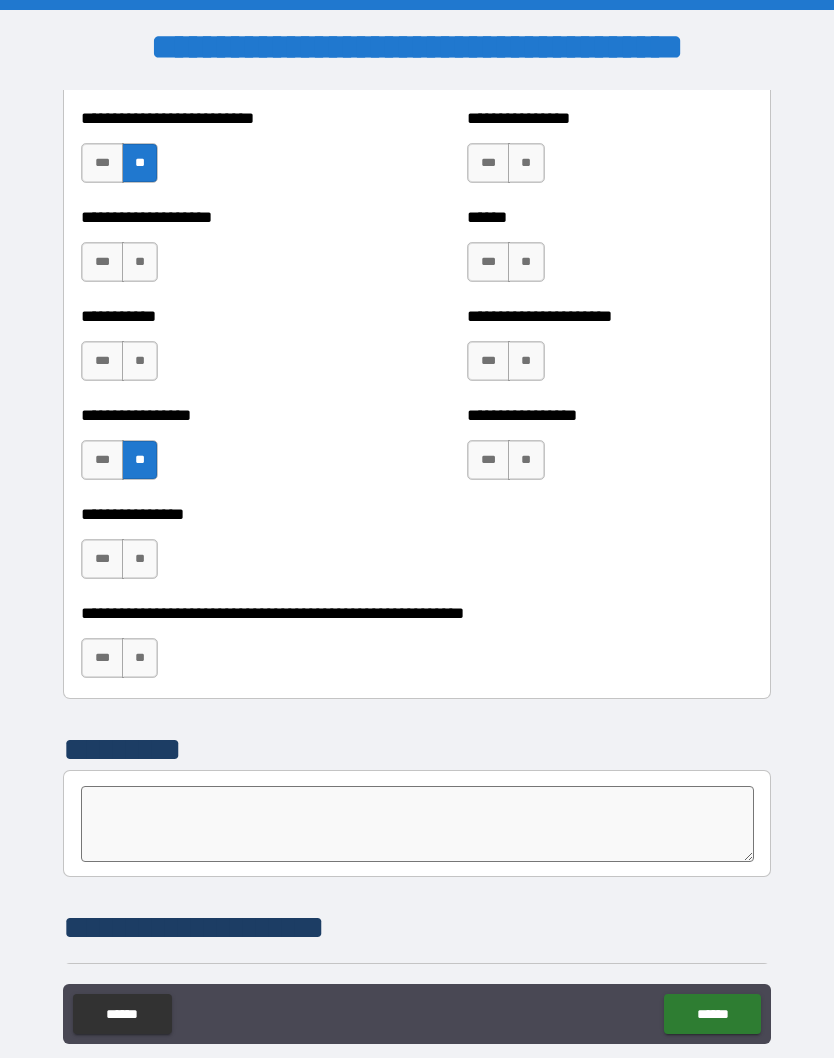 scroll, scrollTop: 5933, scrollLeft: 0, axis: vertical 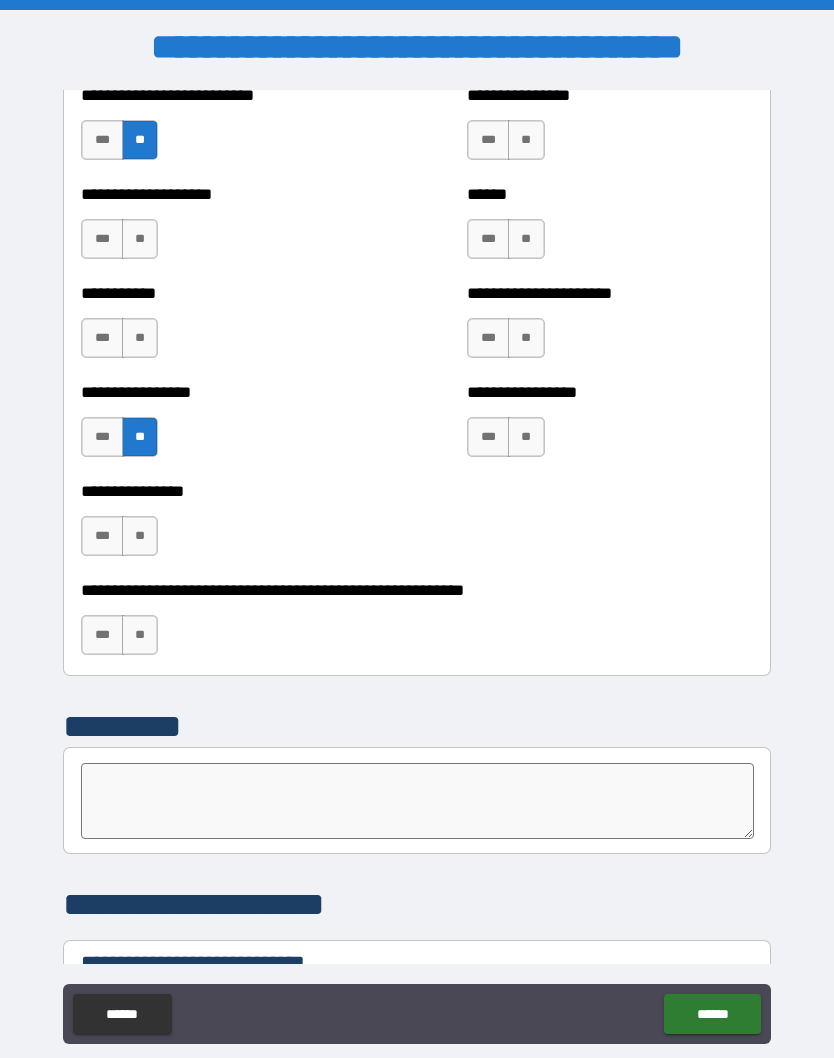 click on "**" at bounding box center (140, 536) 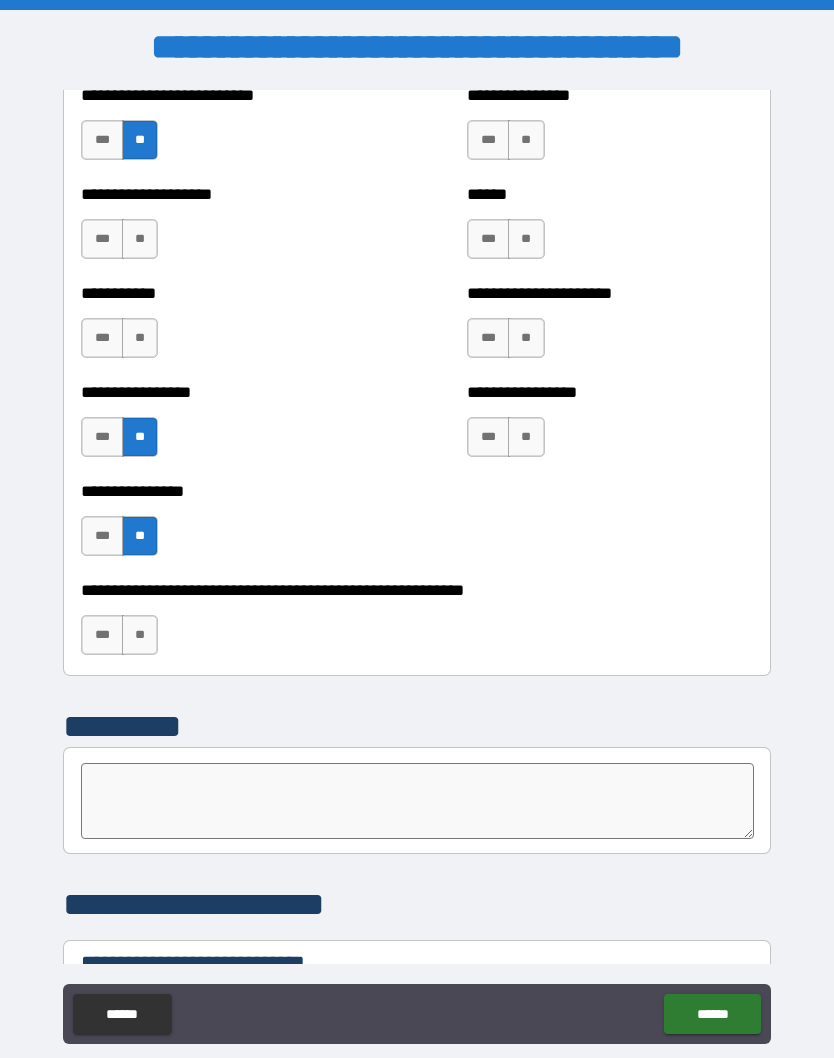 click on "**" at bounding box center [140, 239] 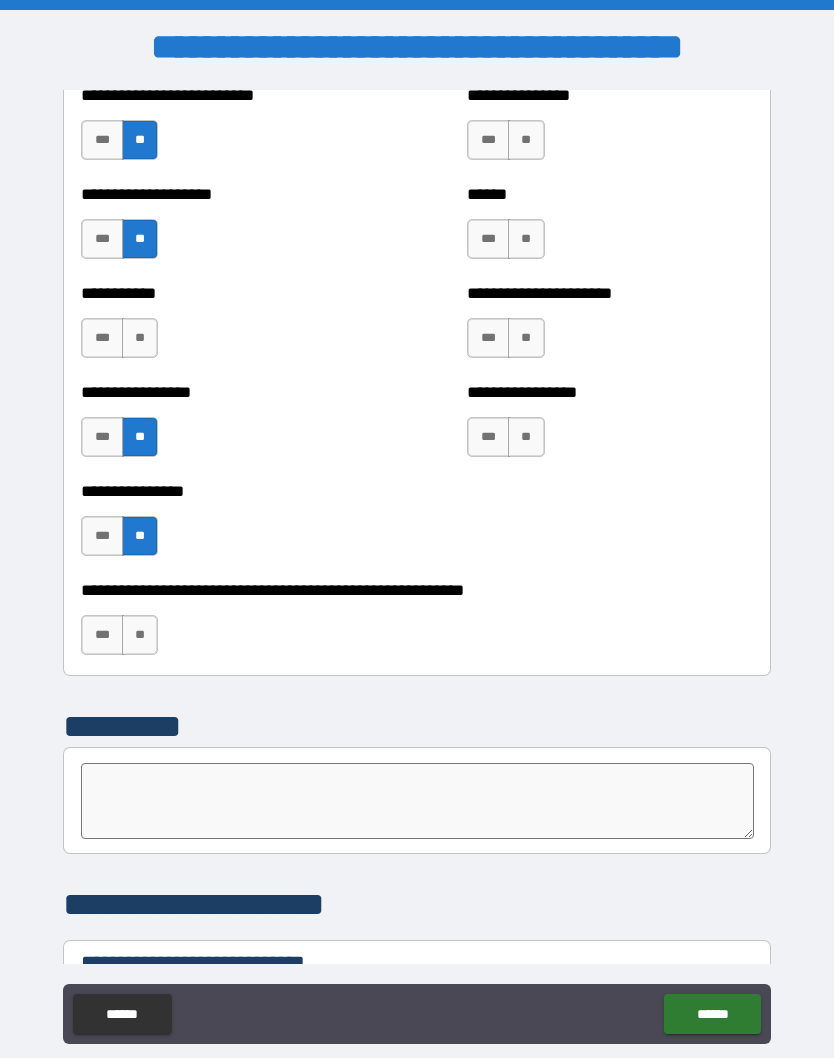 click on "**" at bounding box center [140, 338] 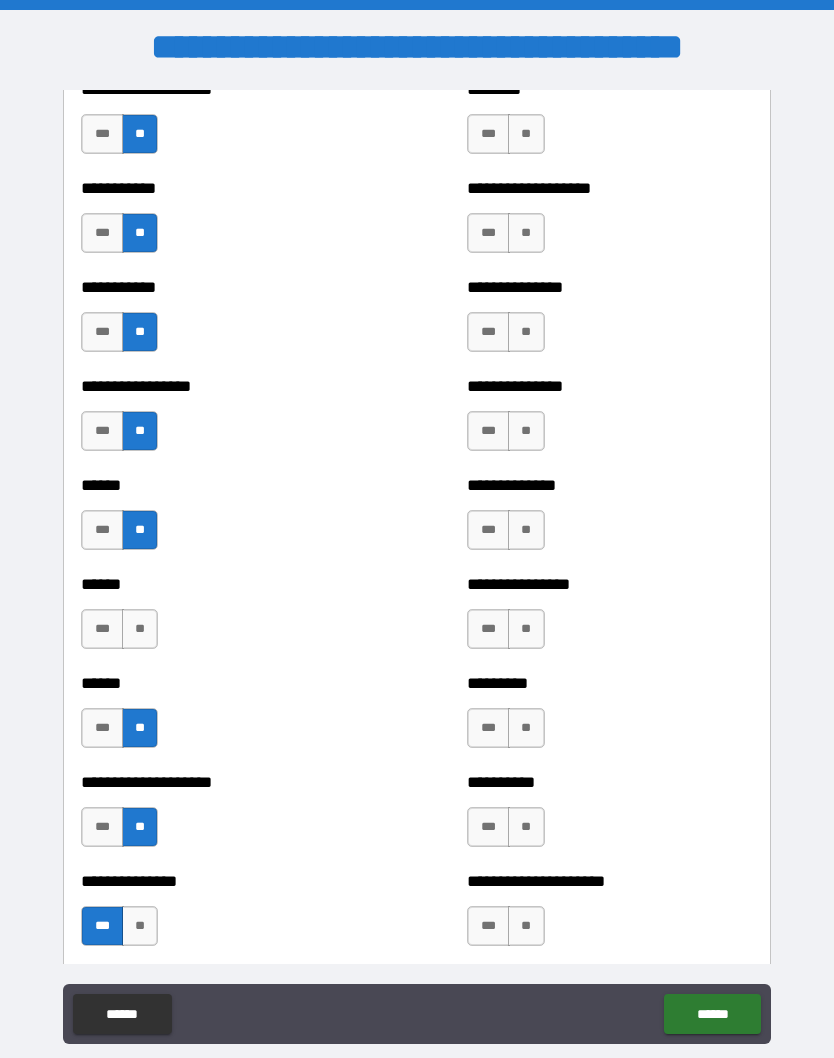 scroll, scrollTop: 2774, scrollLeft: 0, axis: vertical 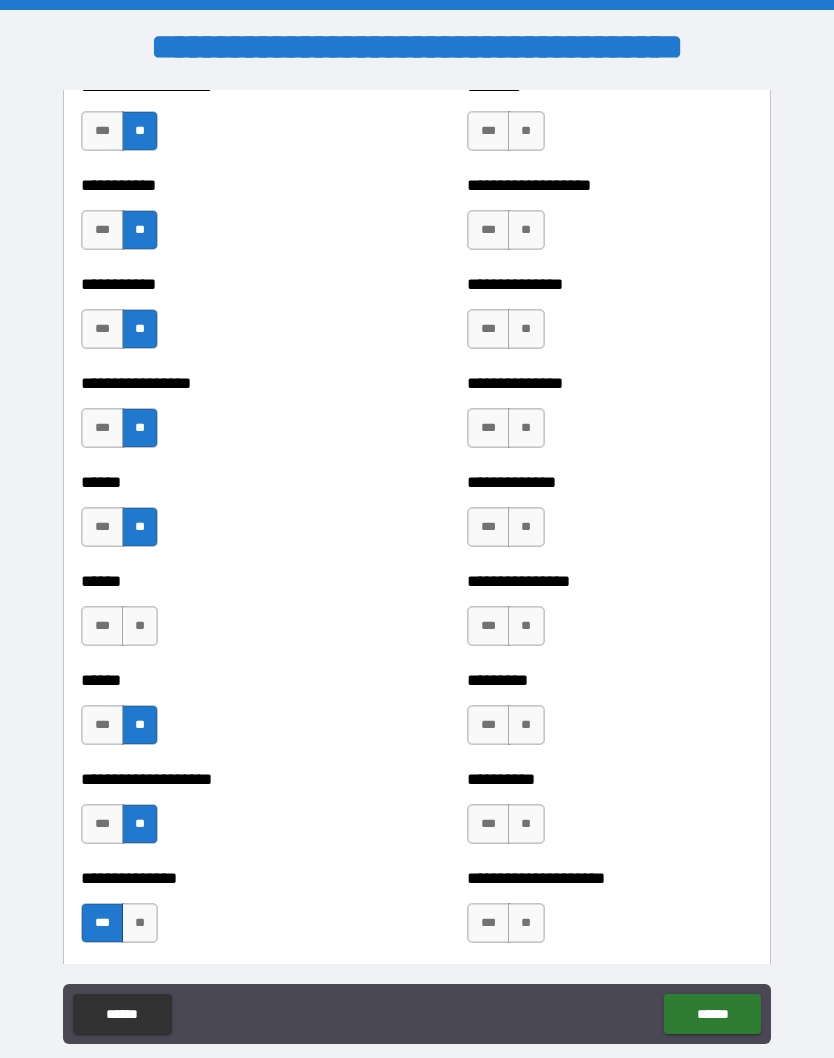 click on "**" at bounding box center [140, 626] 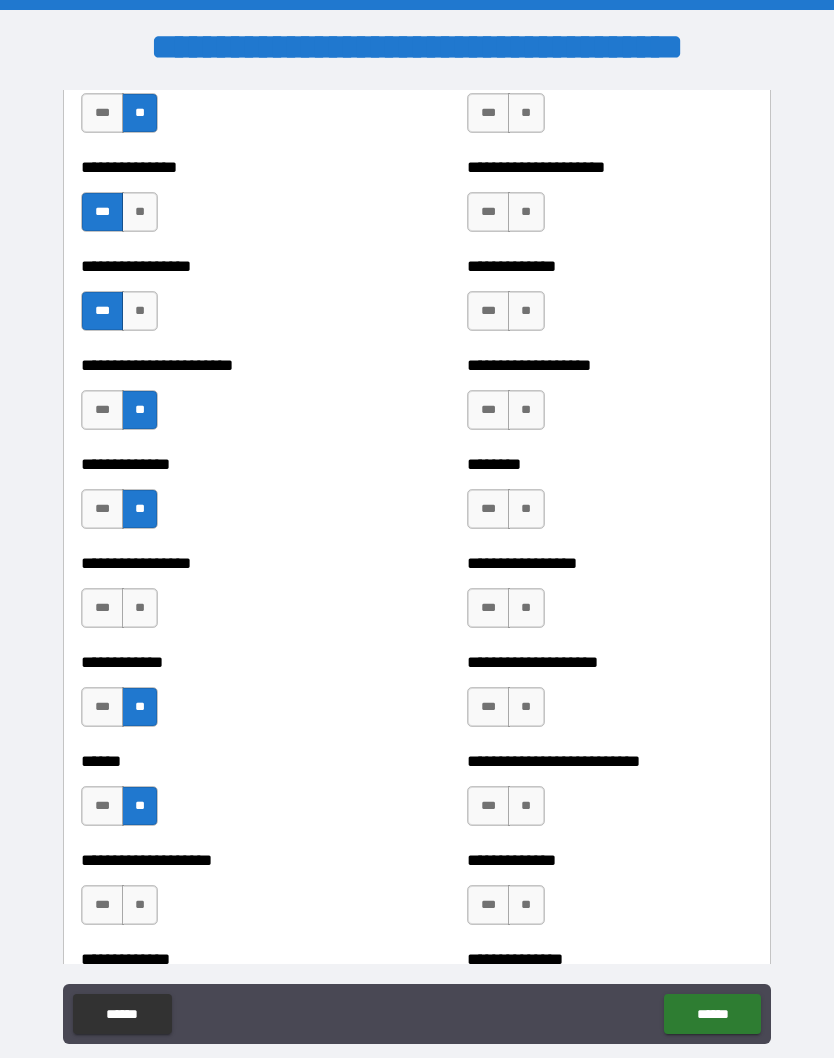 scroll, scrollTop: 3490, scrollLeft: 0, axis: vertical 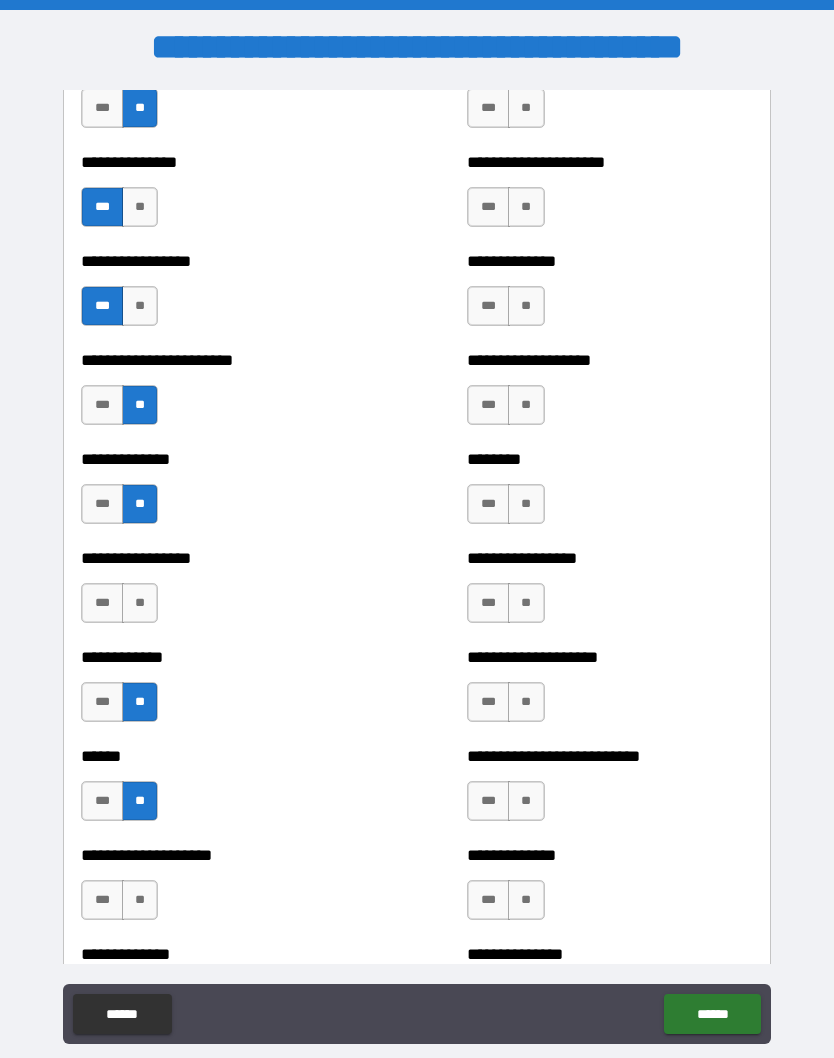 click on "**" at bounding box center (140, 603) 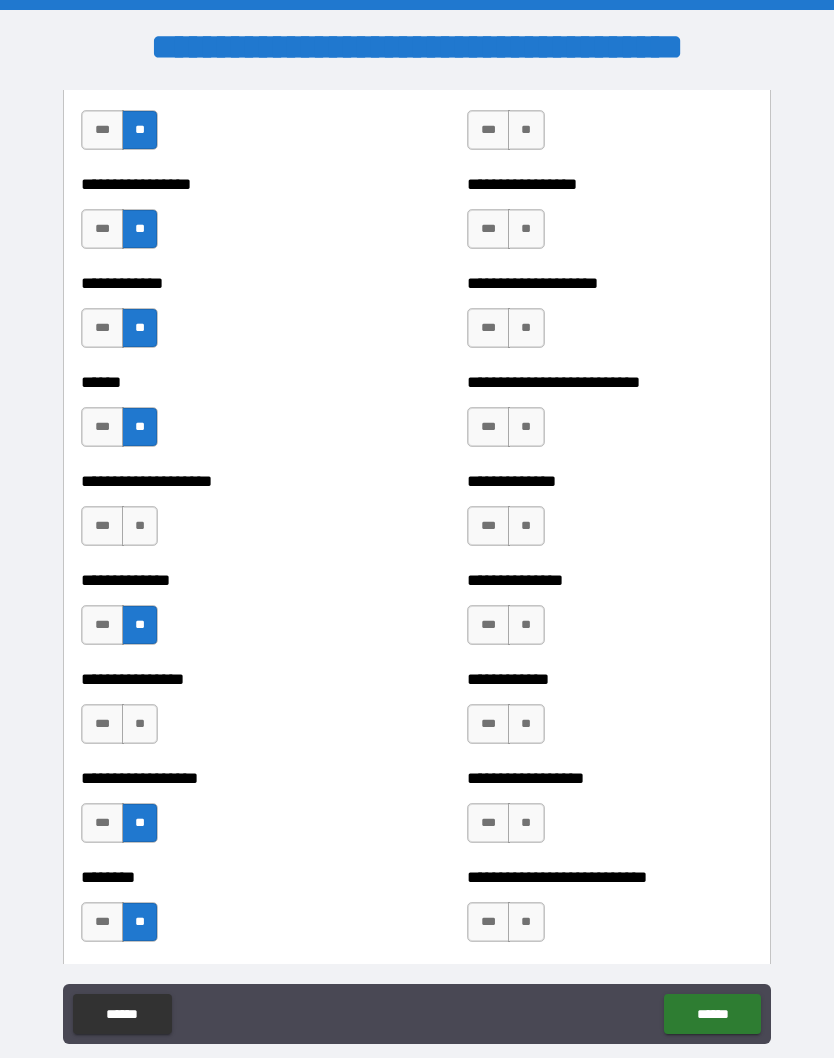 scroll, scrollTop: 3866, scrollLeft: 0, axis: vertical 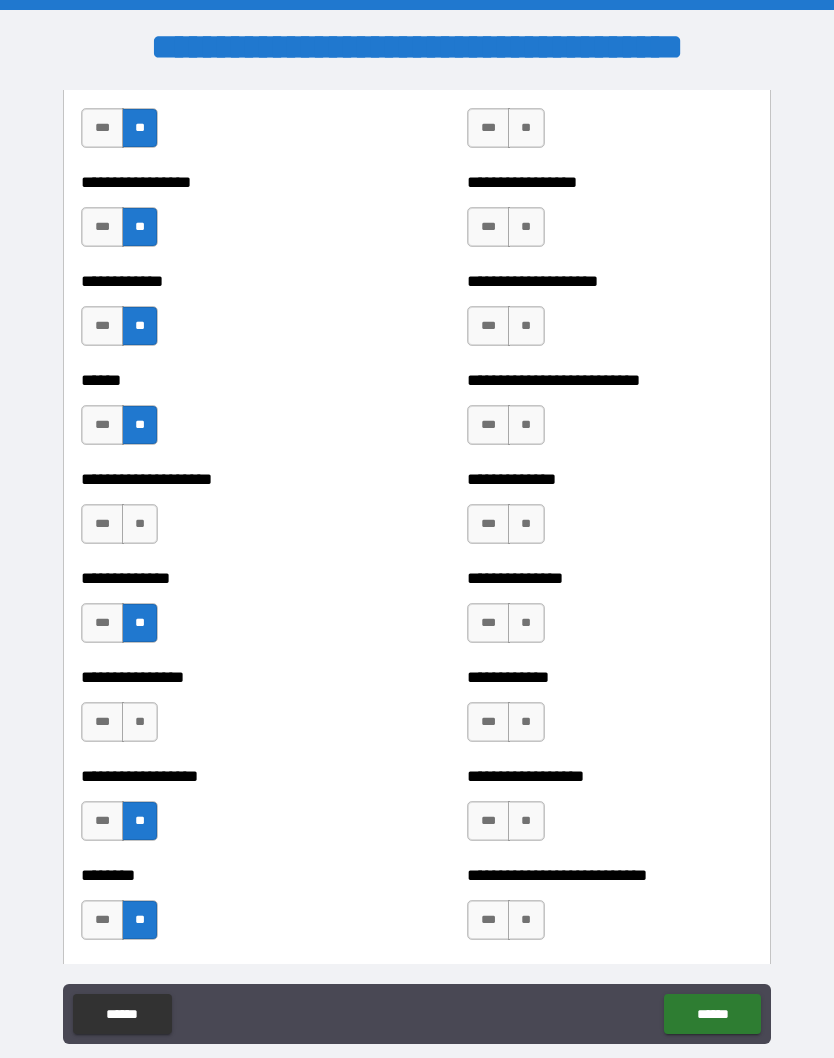 click on "**" at bounding box center (140, 524) 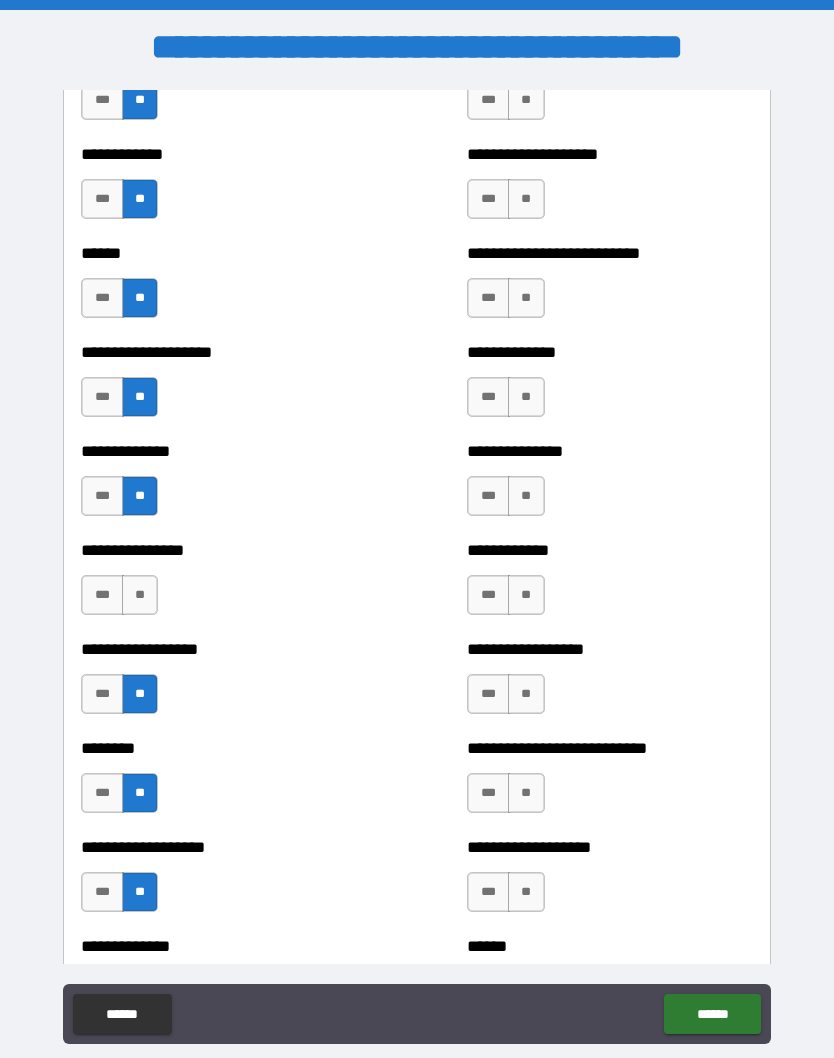 scroll, scrollTop: 4044, scrollLeft: 0, axis: vertical 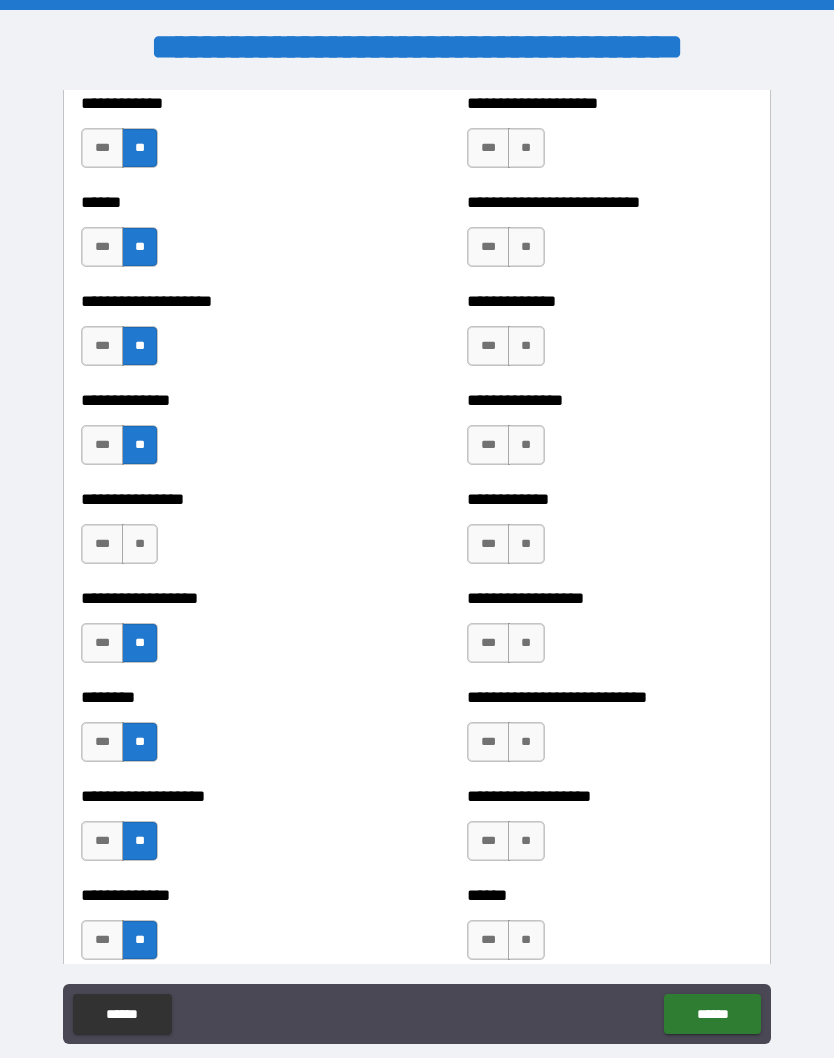 click on "**" at bounding box center [140, 544] 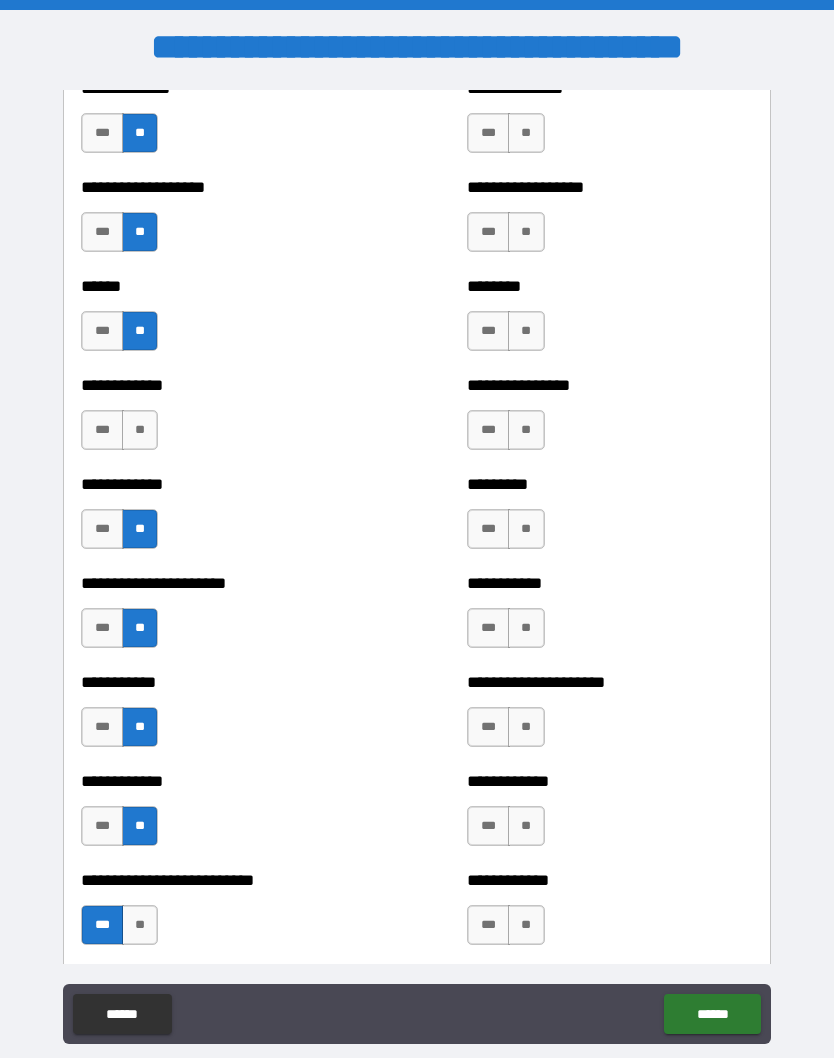 scroll, scrollTop: 4950, scrollLeft: 0, axis: vertical 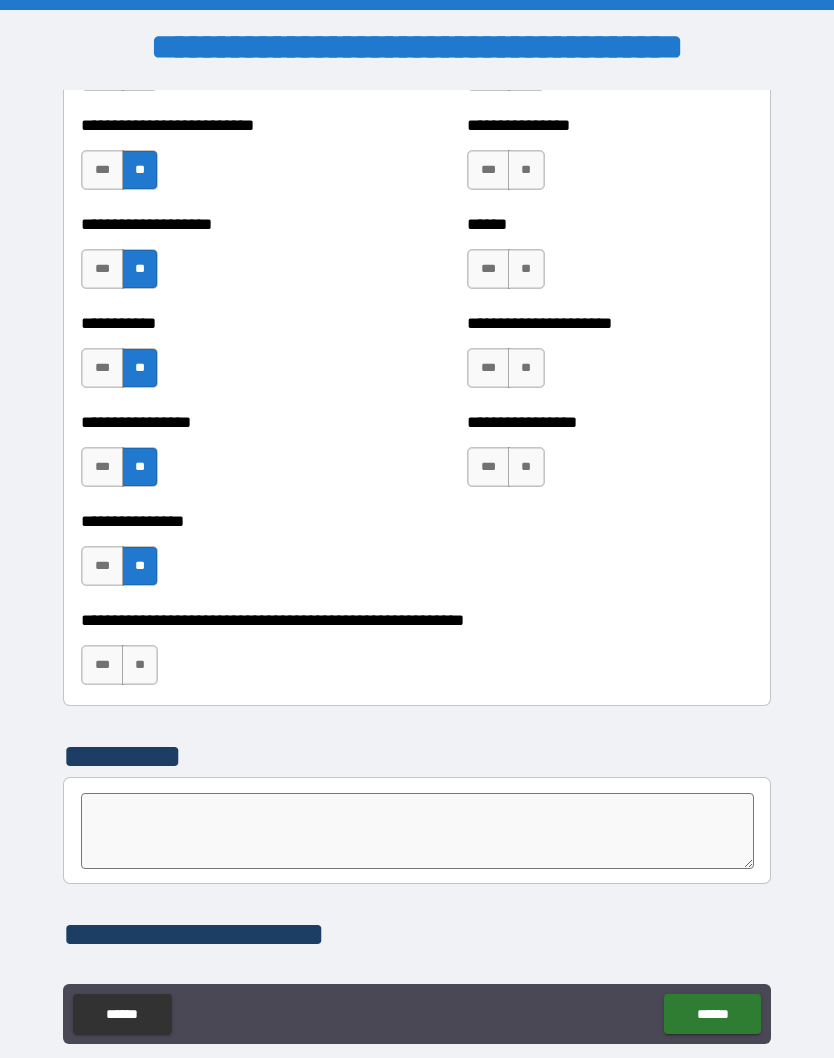 click on "**" at bounding box center (526, 467) 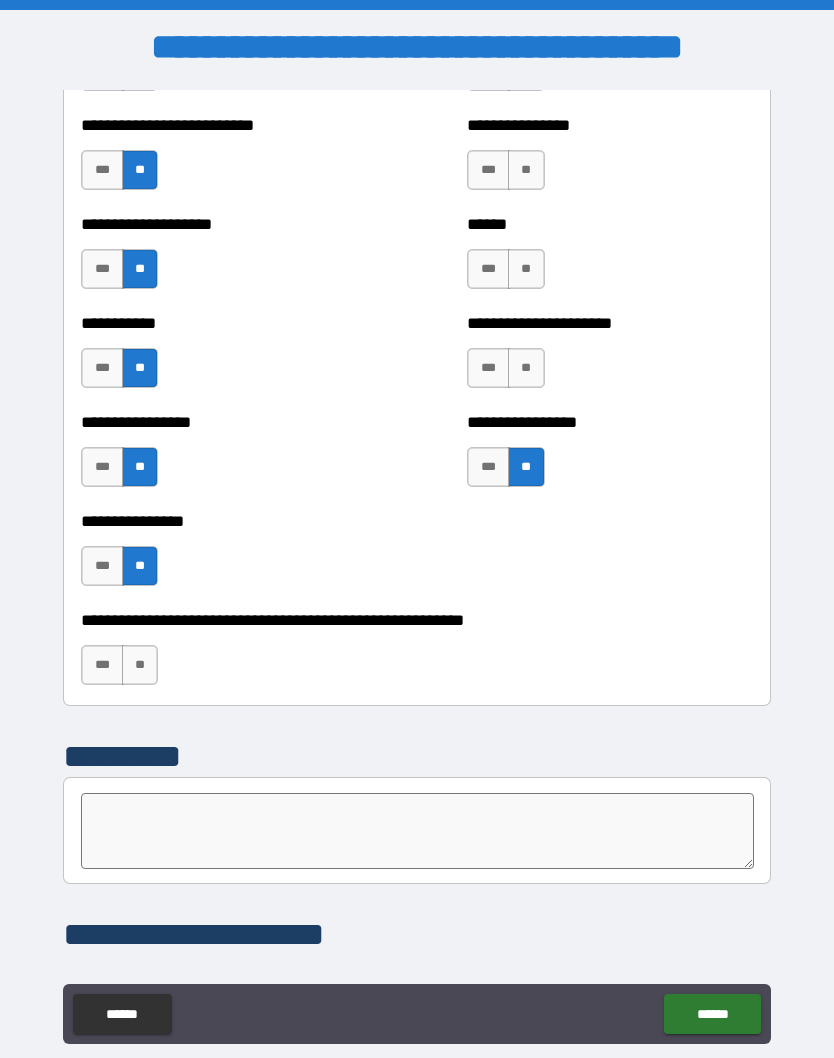 click on "**" at bounding box center (526, 368) 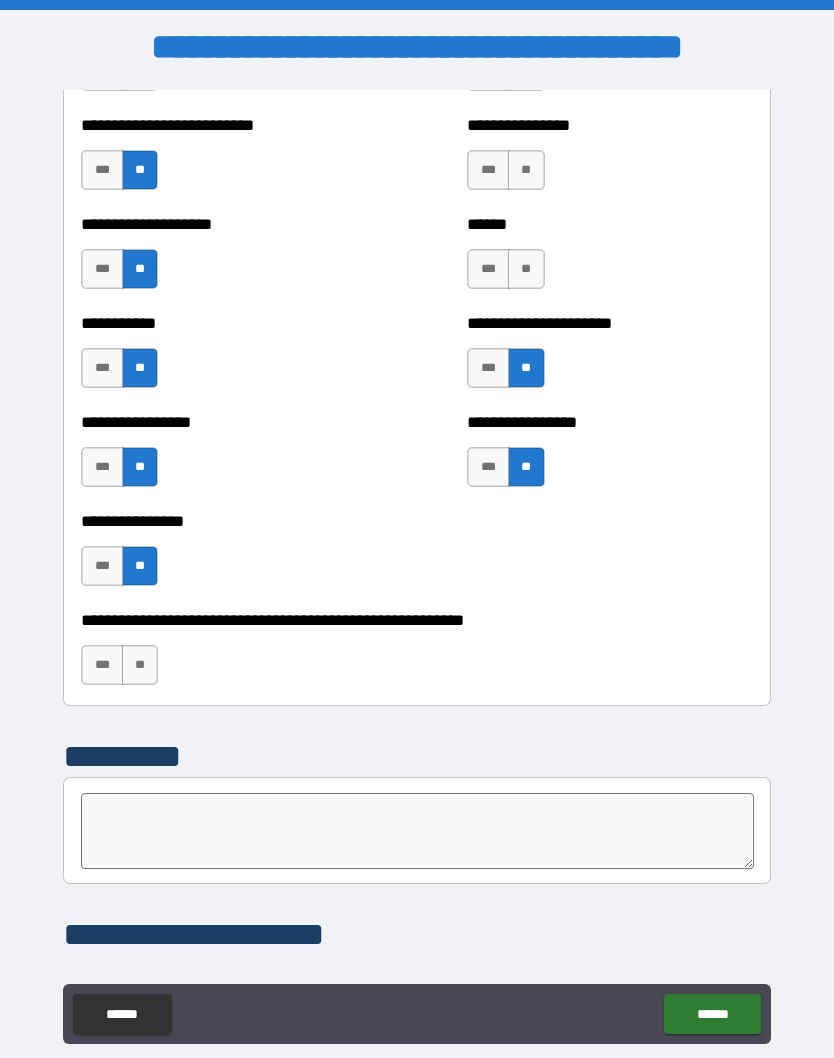 click on "**" at bounding box center [526, 269] 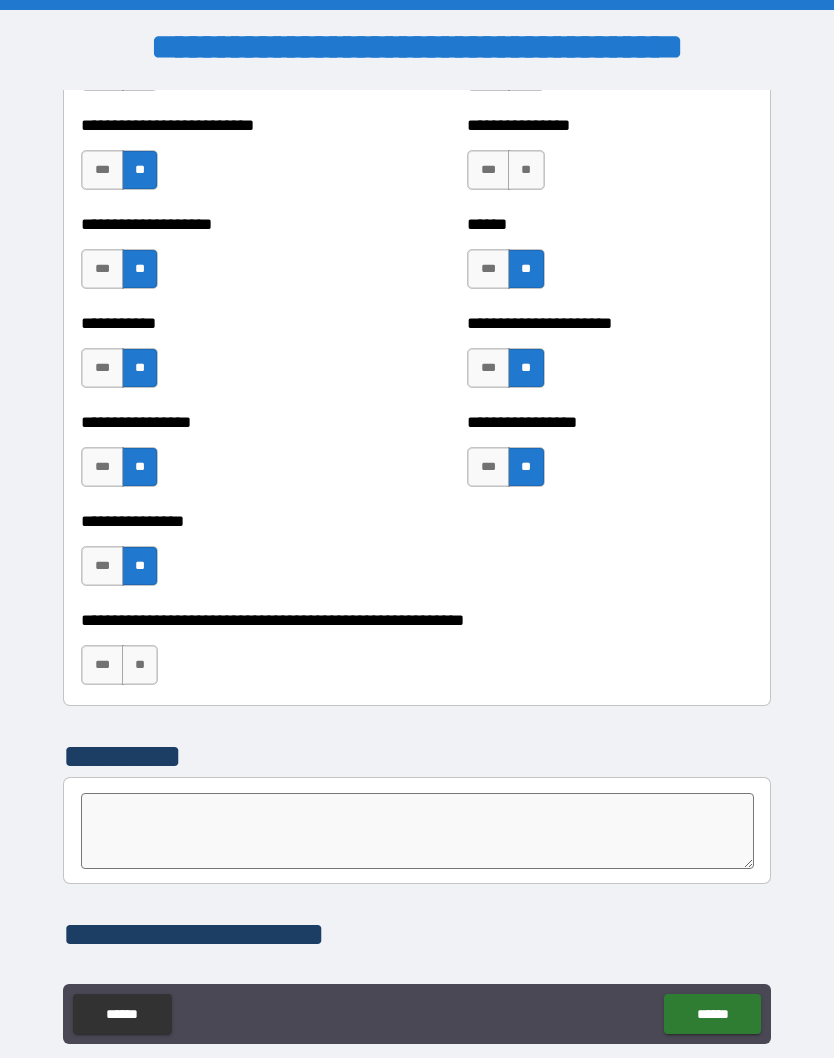 click on "**" at bounding box center (526, 170) 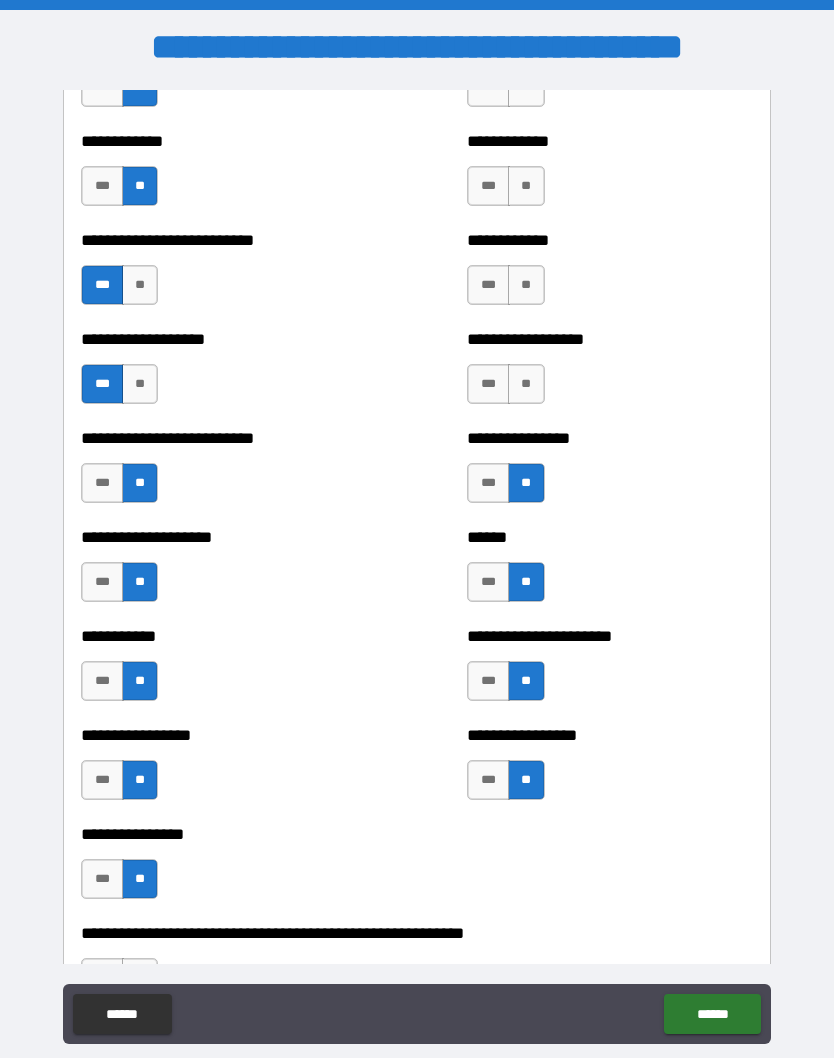 scroll, scrollTop: 5588, scrollLeft: 0, axis: vertical 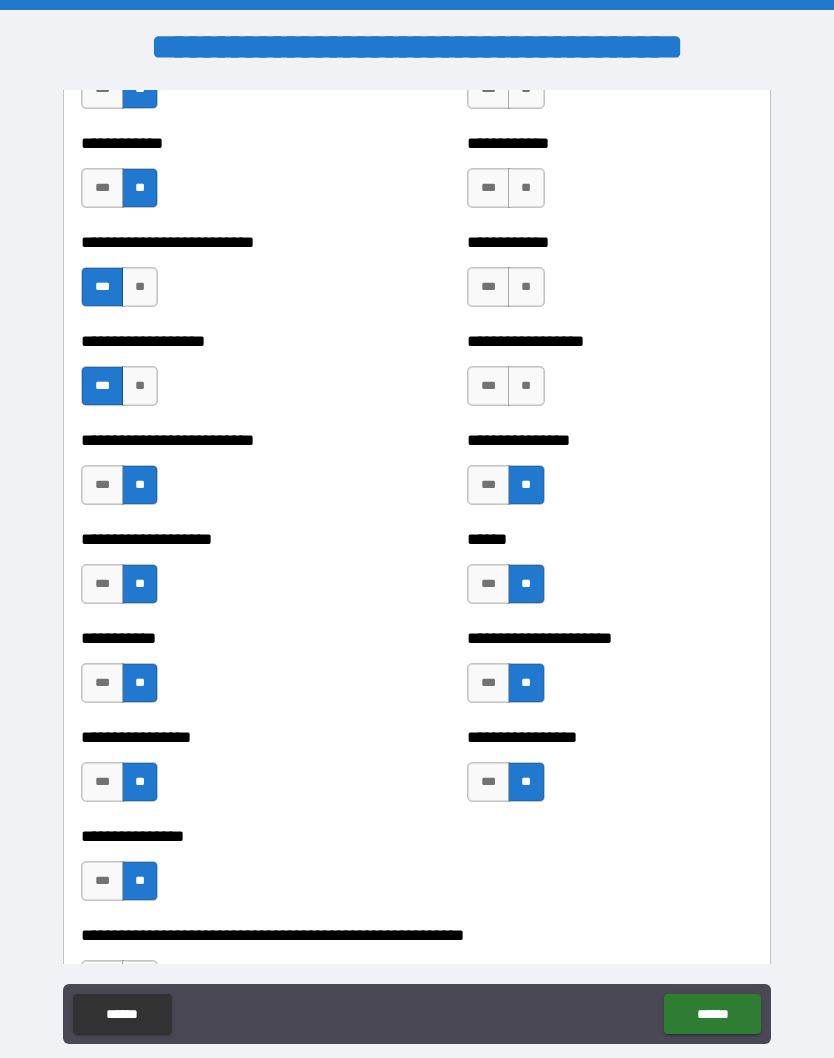 click on "**" at bounding box center (526, 386) 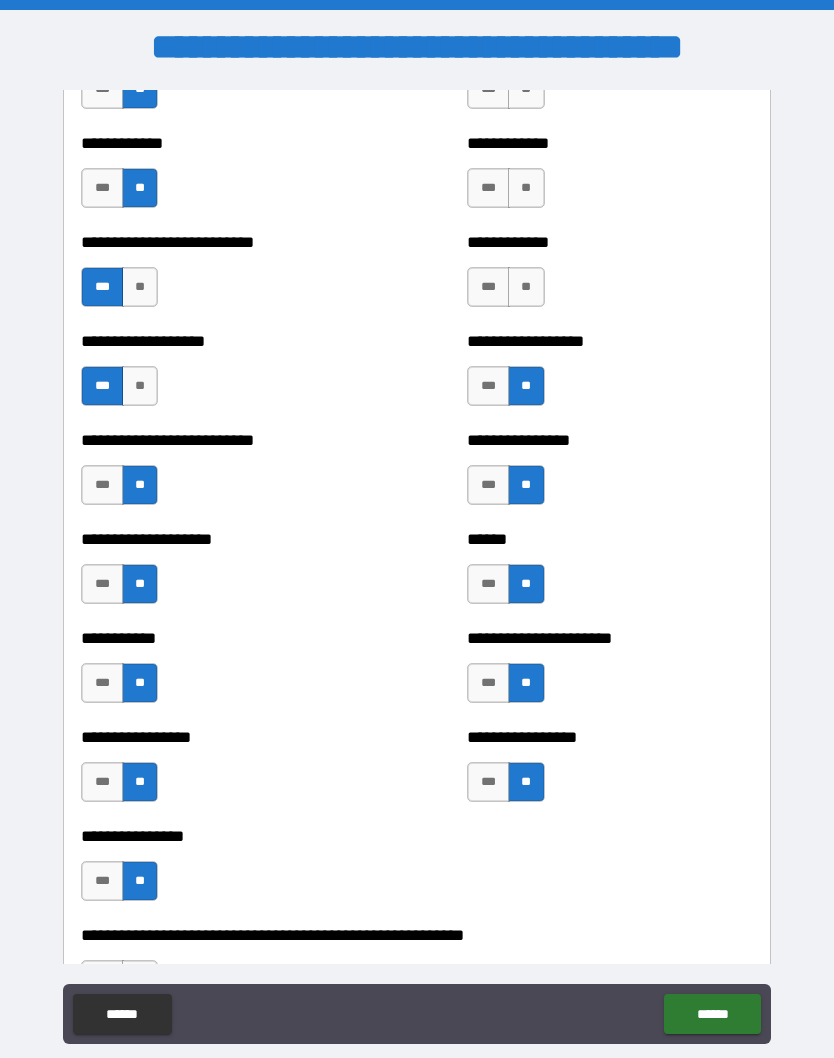 click on "**" at bounding box center (526, 287) 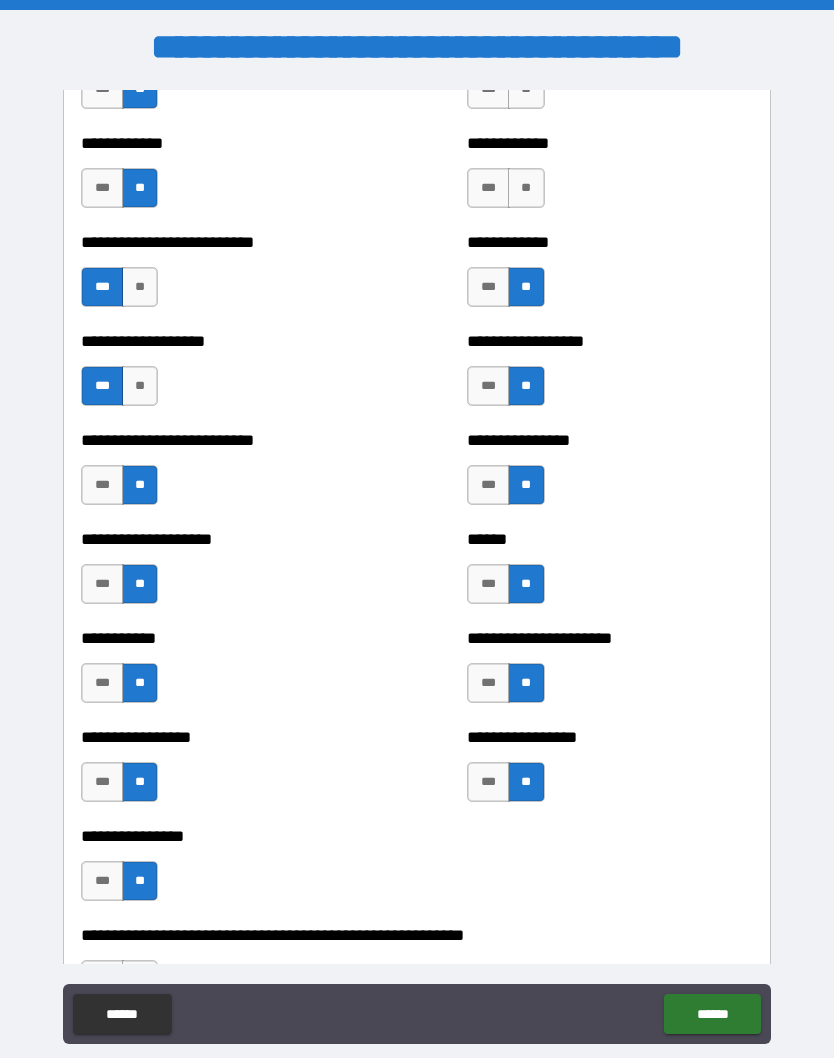 click on "**" at bounding box center [526, 188] 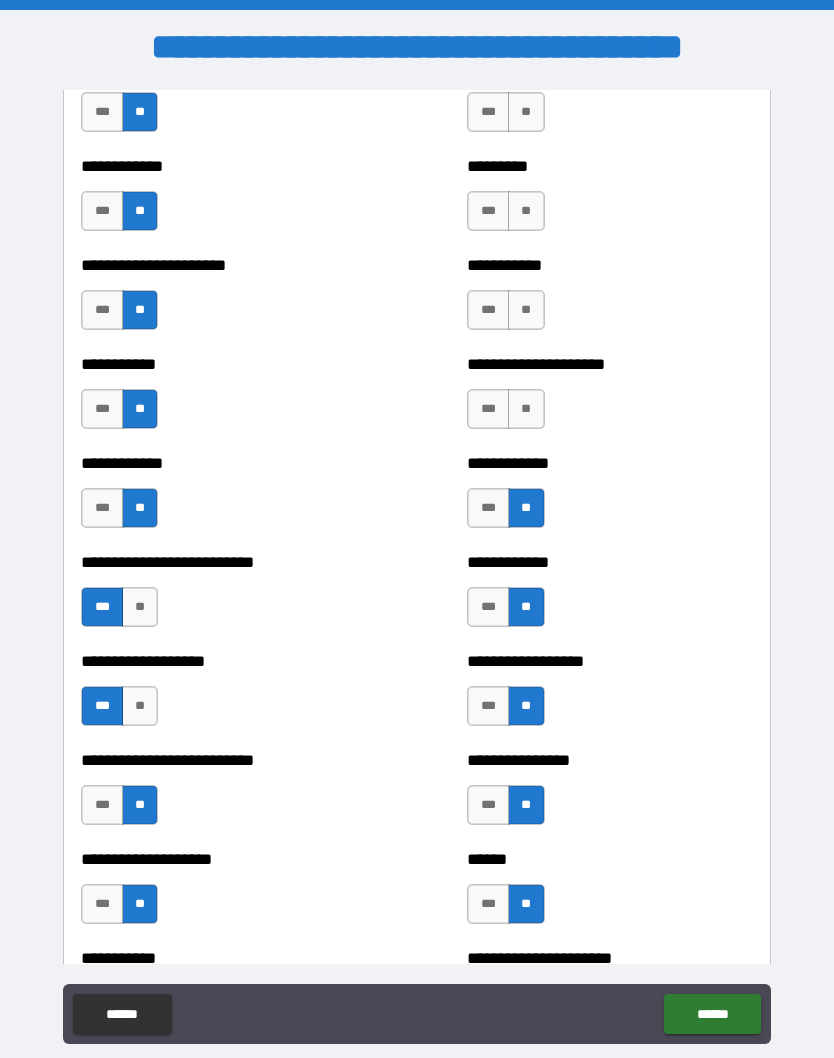 scroll, scrollTop: 5264, scrollLeft: 0, axis: vertical 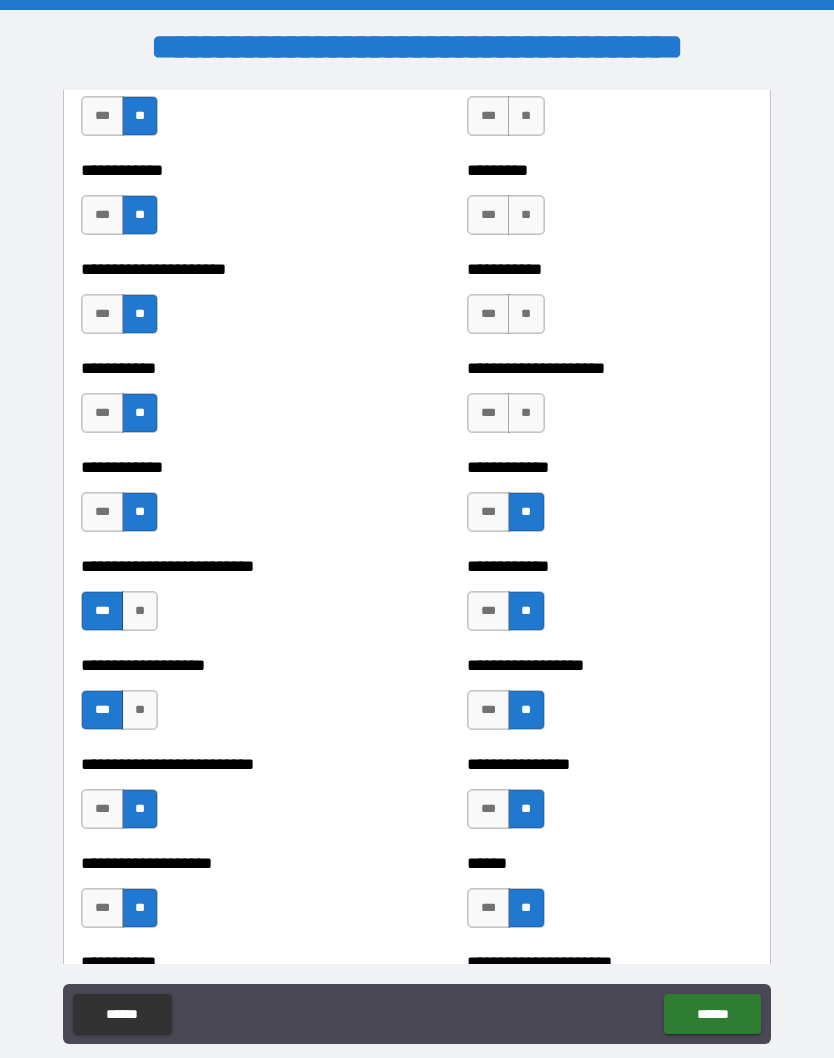 click on "**" at bounding box center [526, 413] 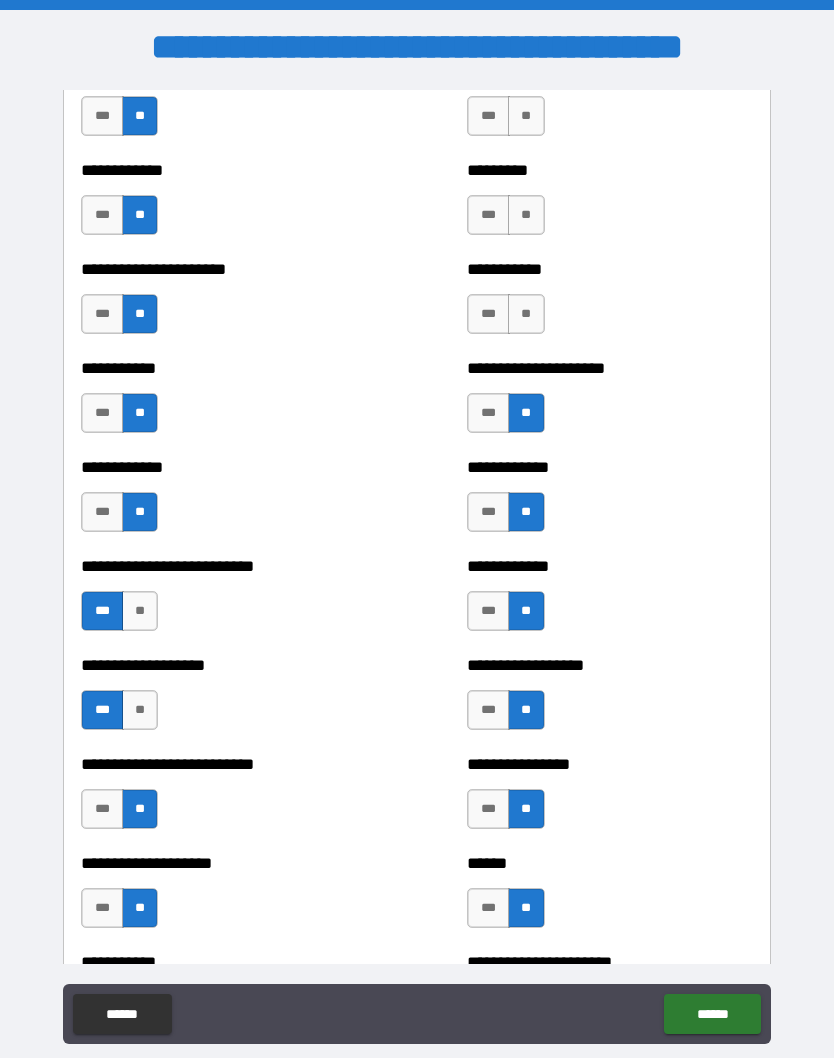 click on "**" at bounding box center (526, 314) 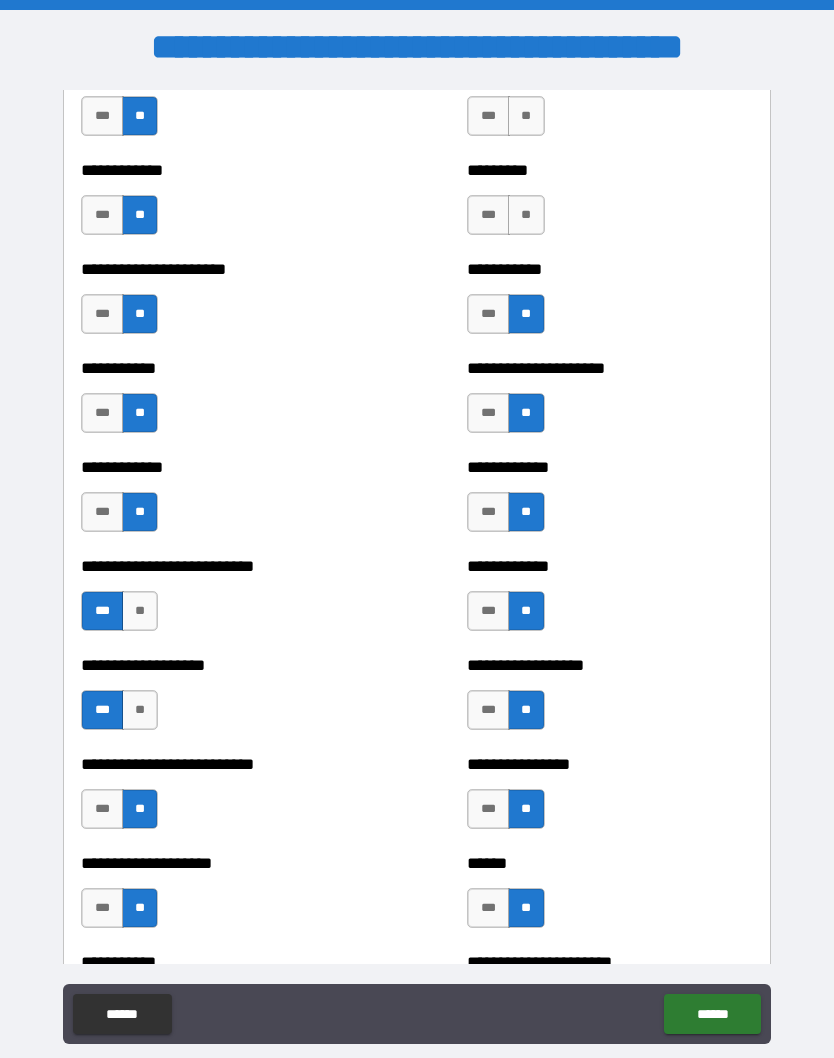 click on "***" at bounding box center [488, 314] 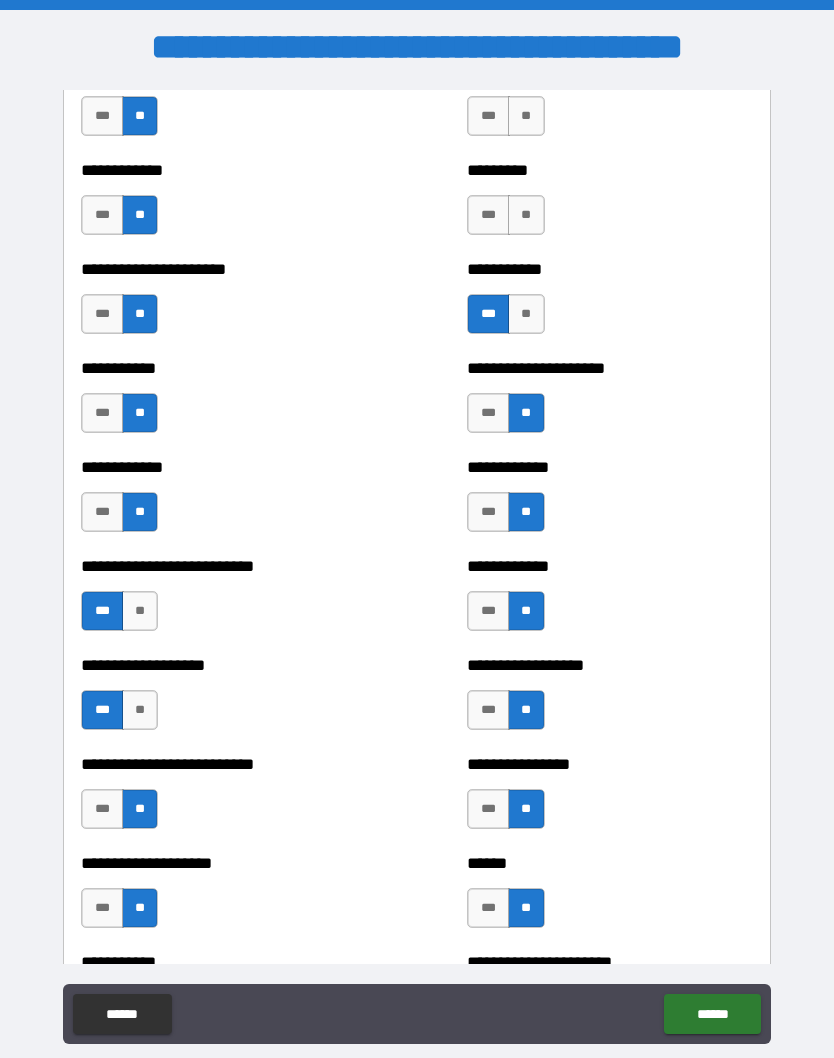 click on "**" at bounding box center (526, 215) 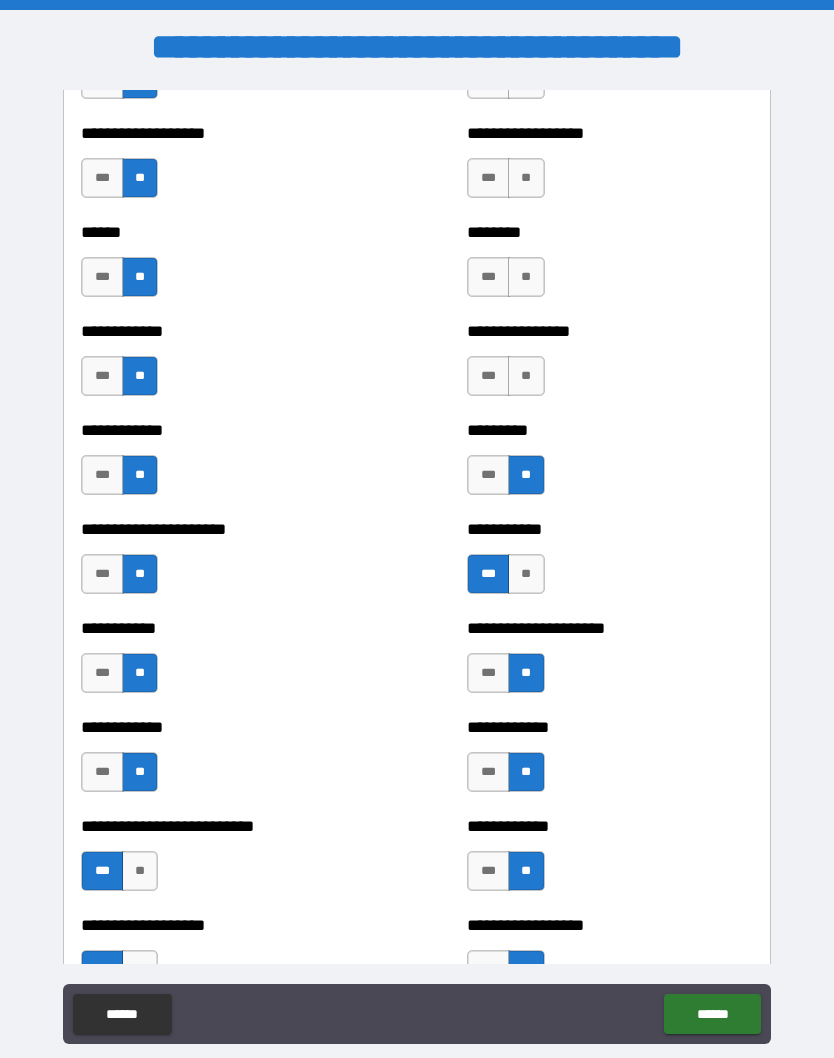 scroll, scrollTop: 4993, scrollLeft: 0, axis: vertical 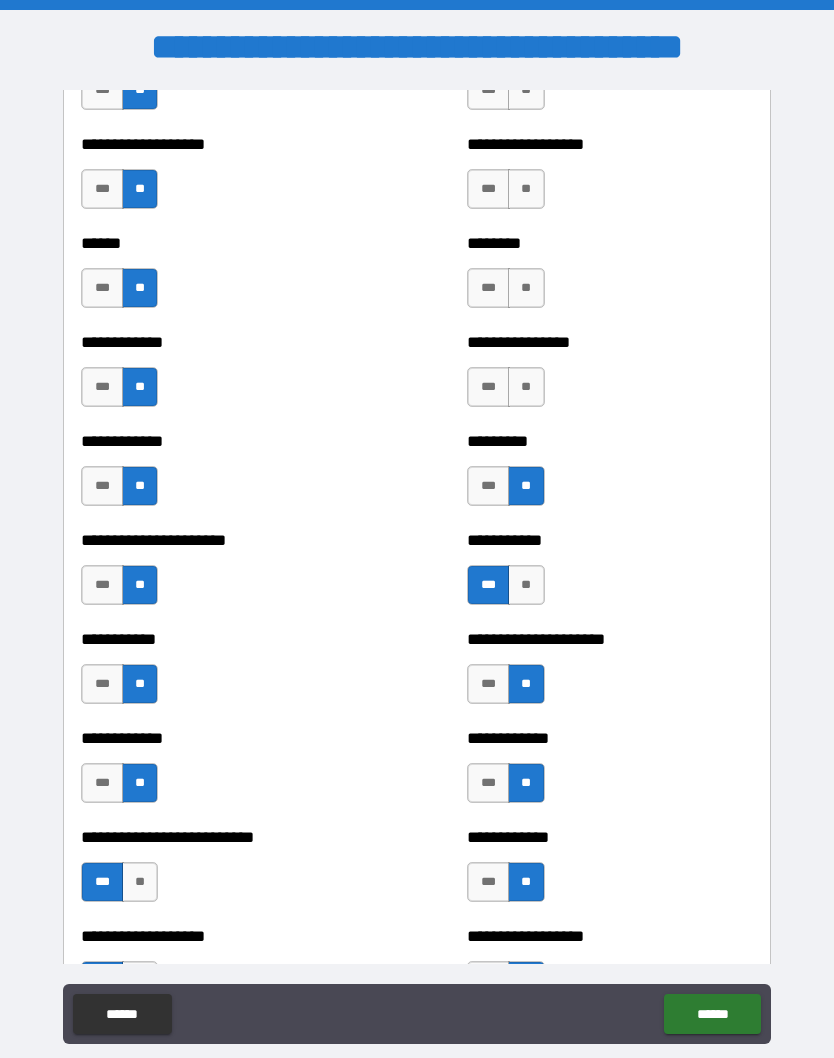 click on "***" at bounding box center [488, 387] 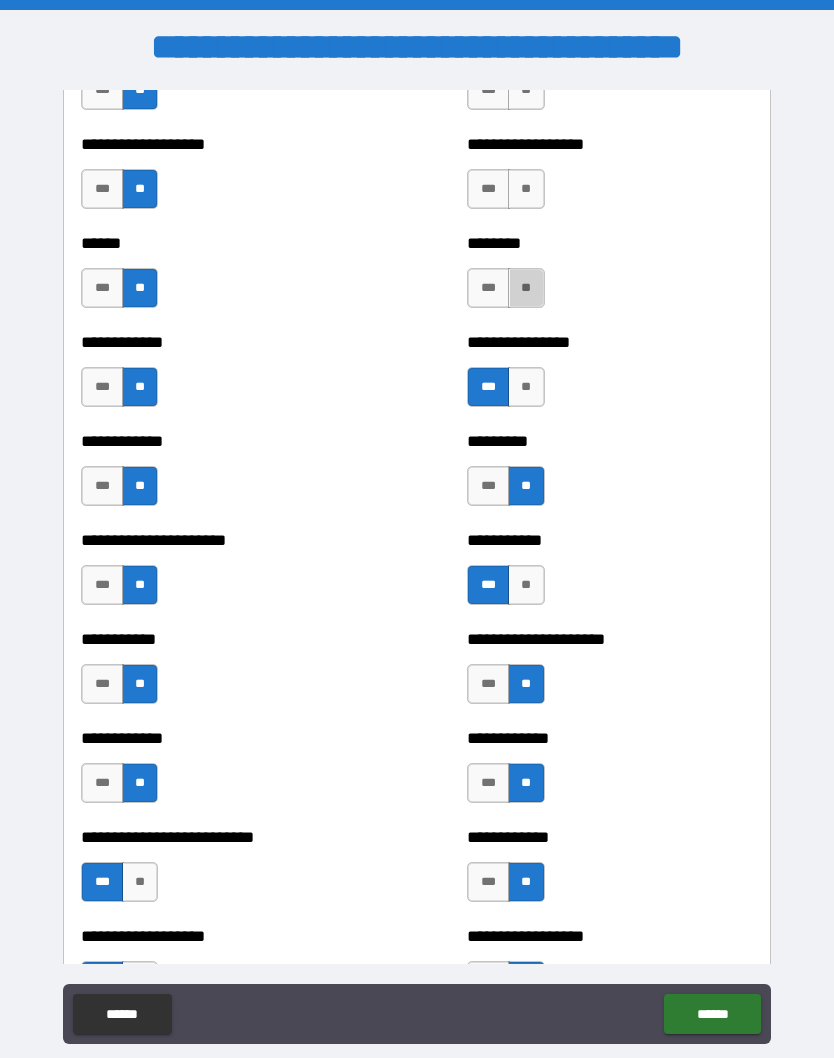 click on "**" at bounding box center [526, 288] 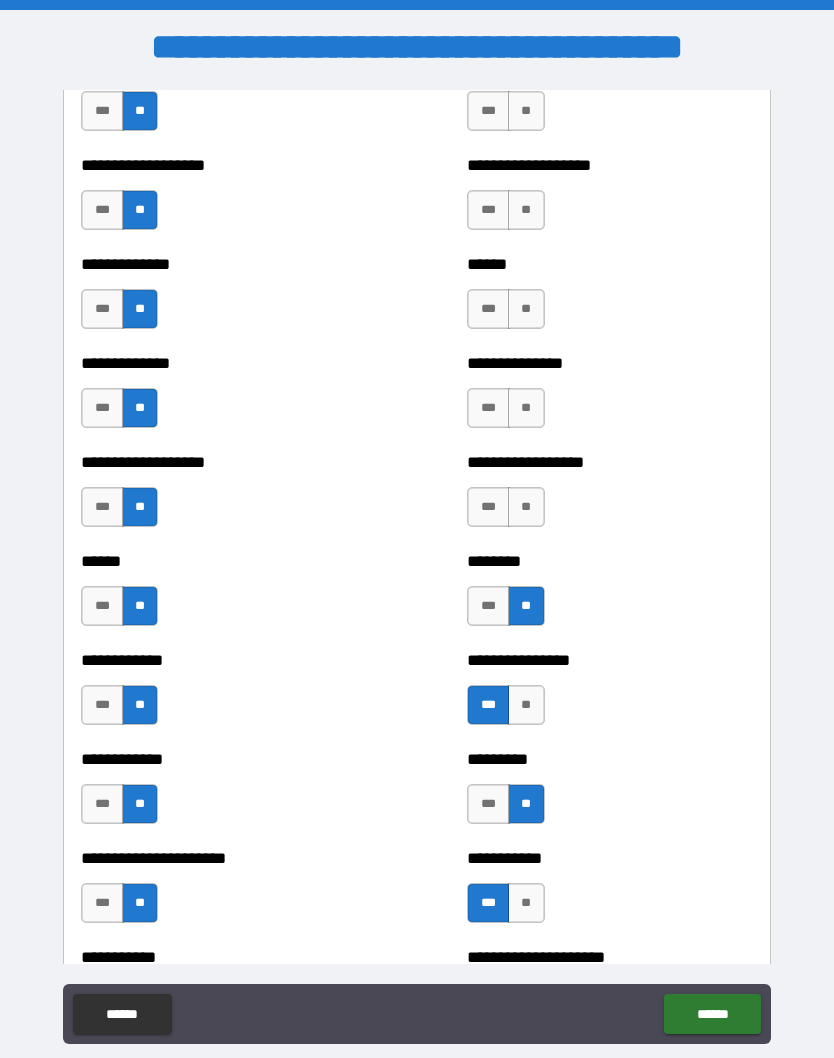 scroll, scrollTop: 4674, scrollLeft: 0, axis: vertical 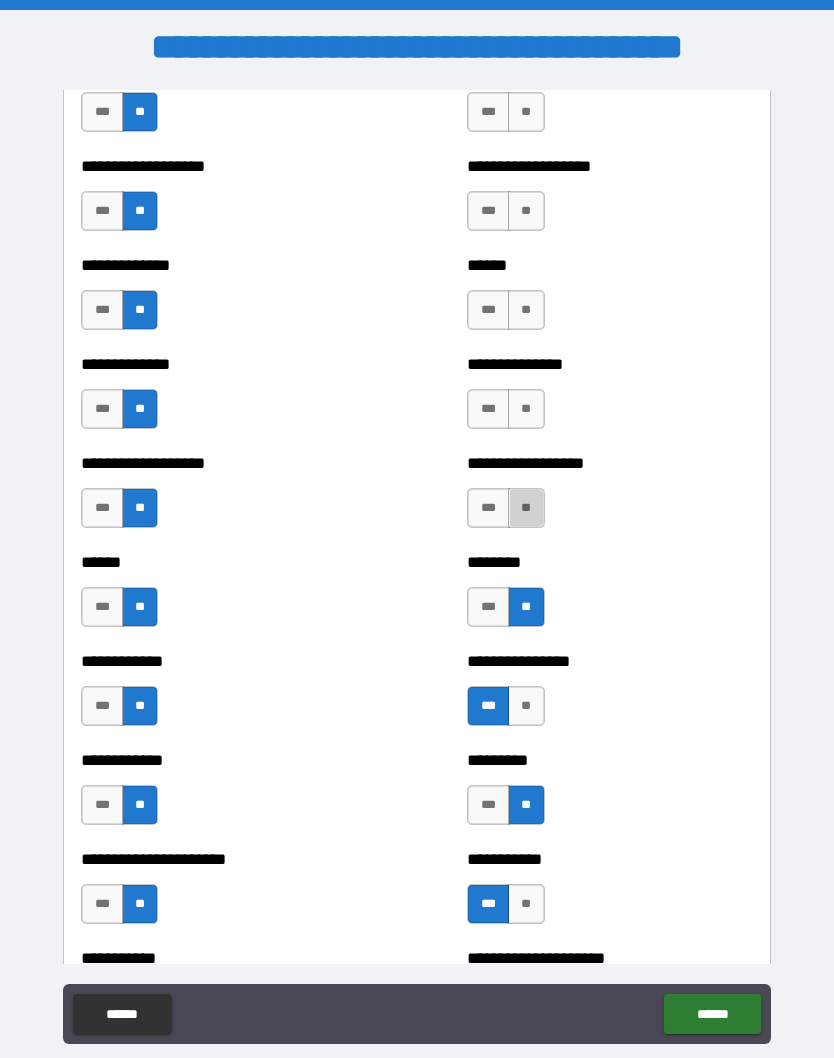 click on "**" at bounding box center (526, 508) 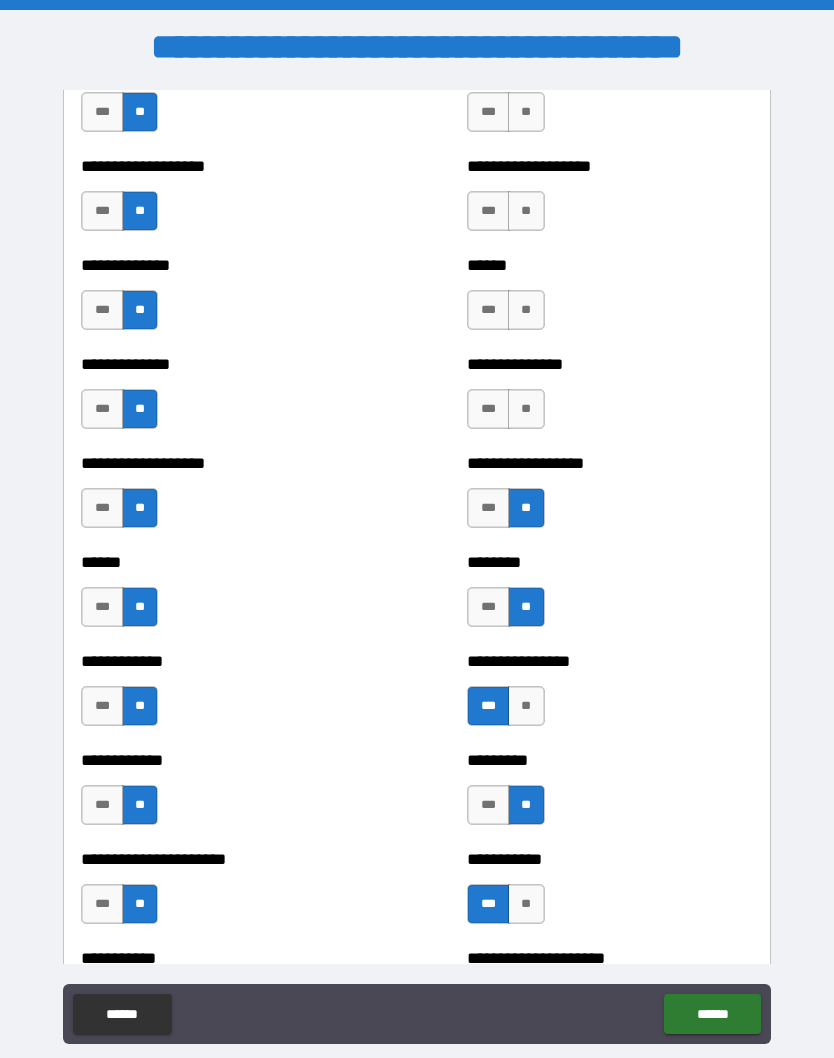 click on "**" at bounding box center [526, 409] 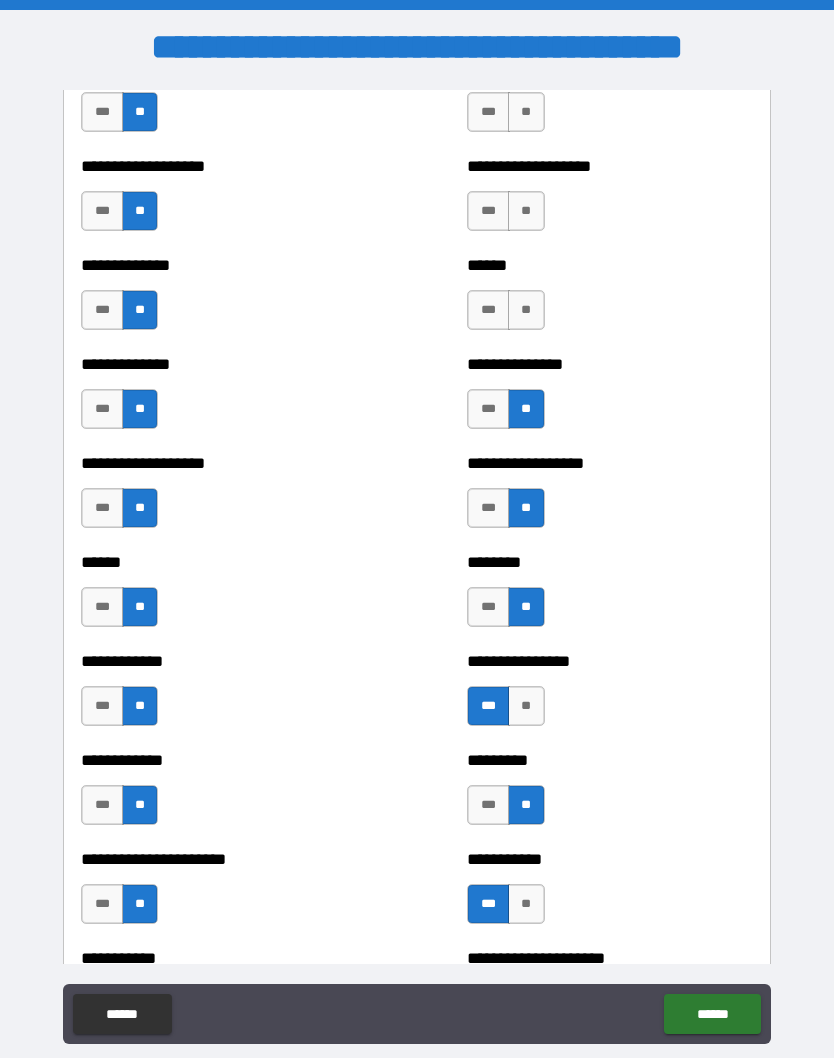 click on "**" at bounding box center (526, 310) 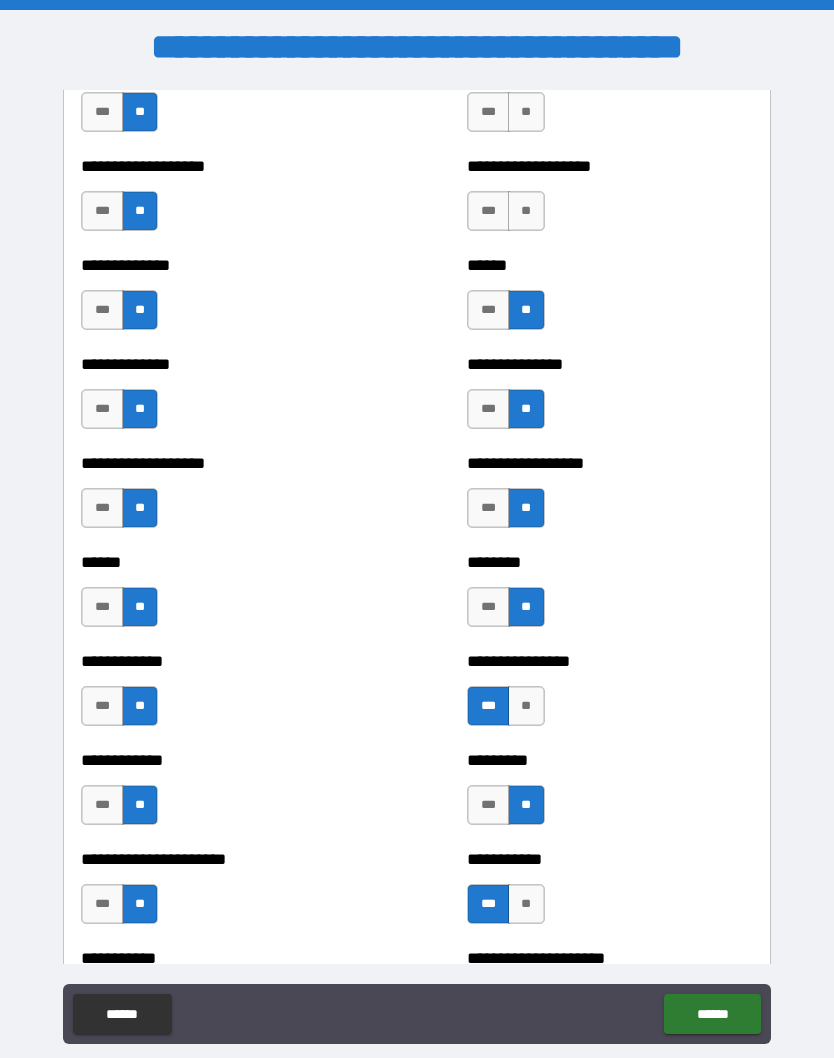 click on "**" at bounding box center (526, 211) 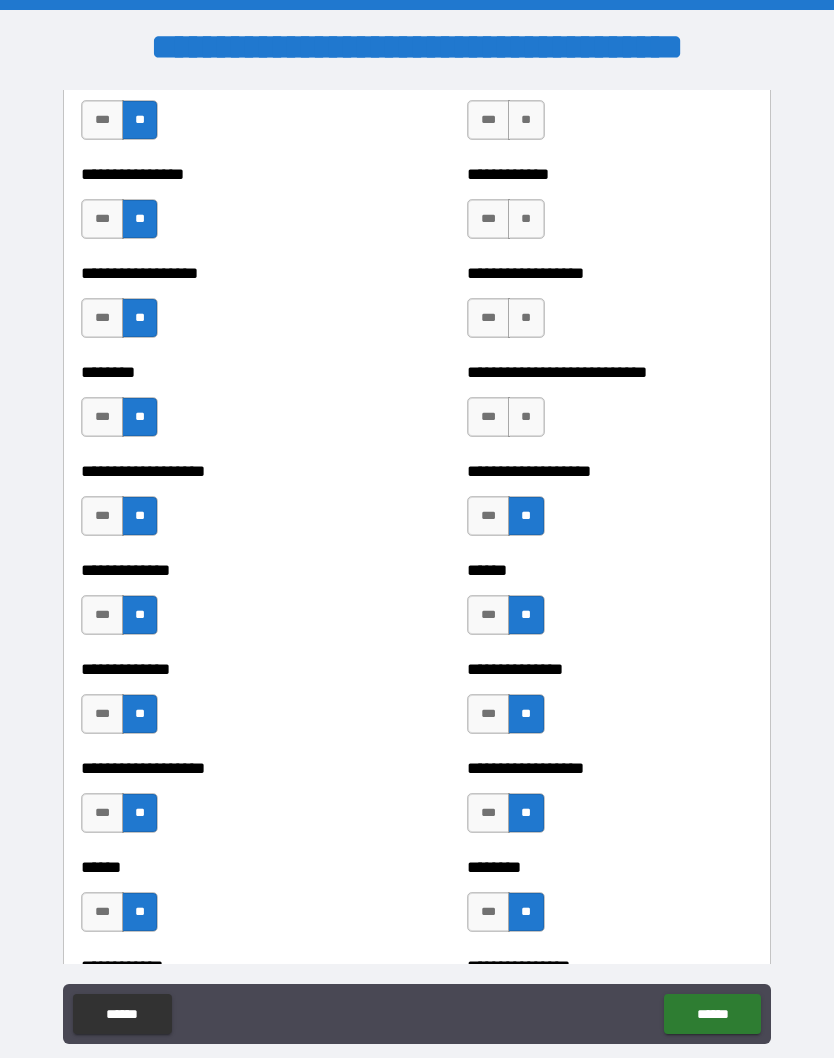 scroll, scrollTop: 4365, scrollLeft: 0, axis: vertical 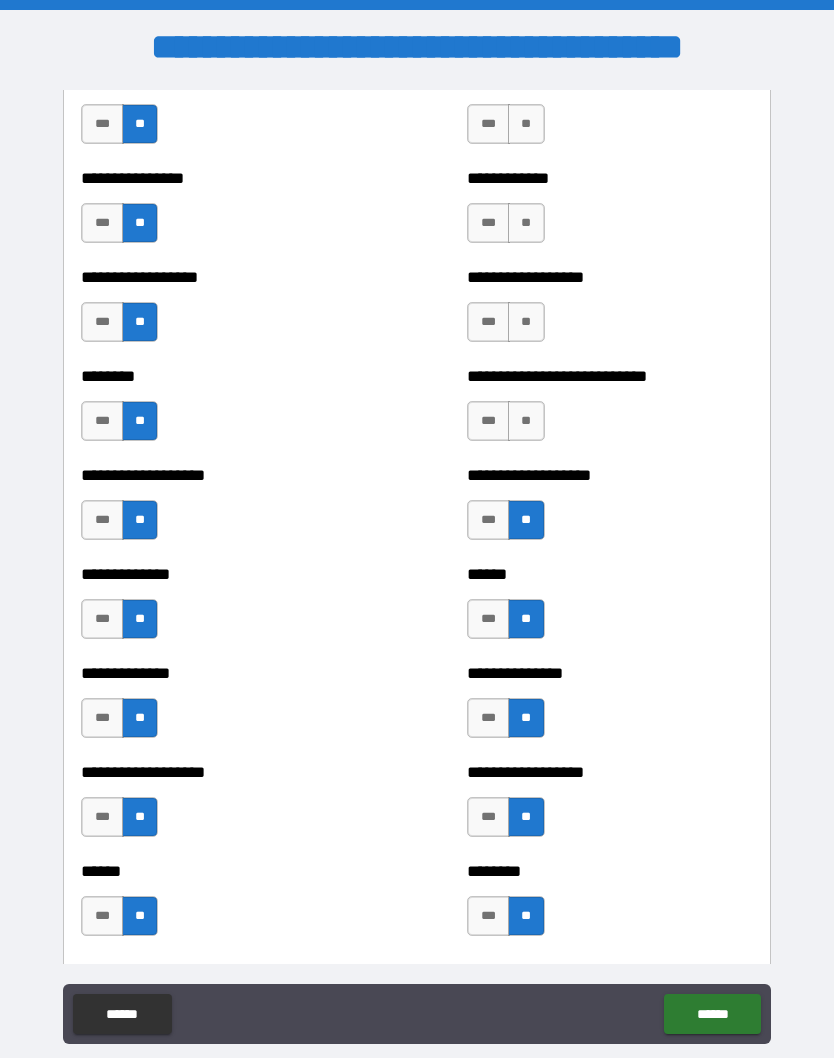 click on "**" at bounding box center [526, 421] 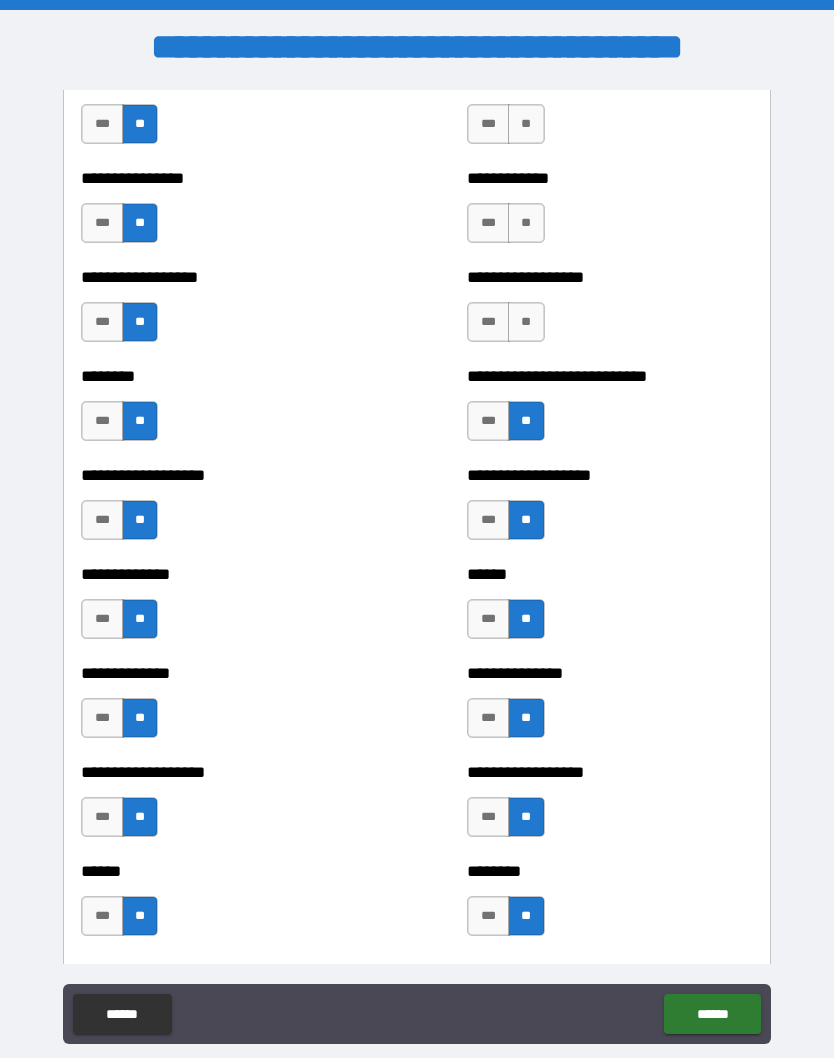 click on "**" at bounding box center [526, 322] 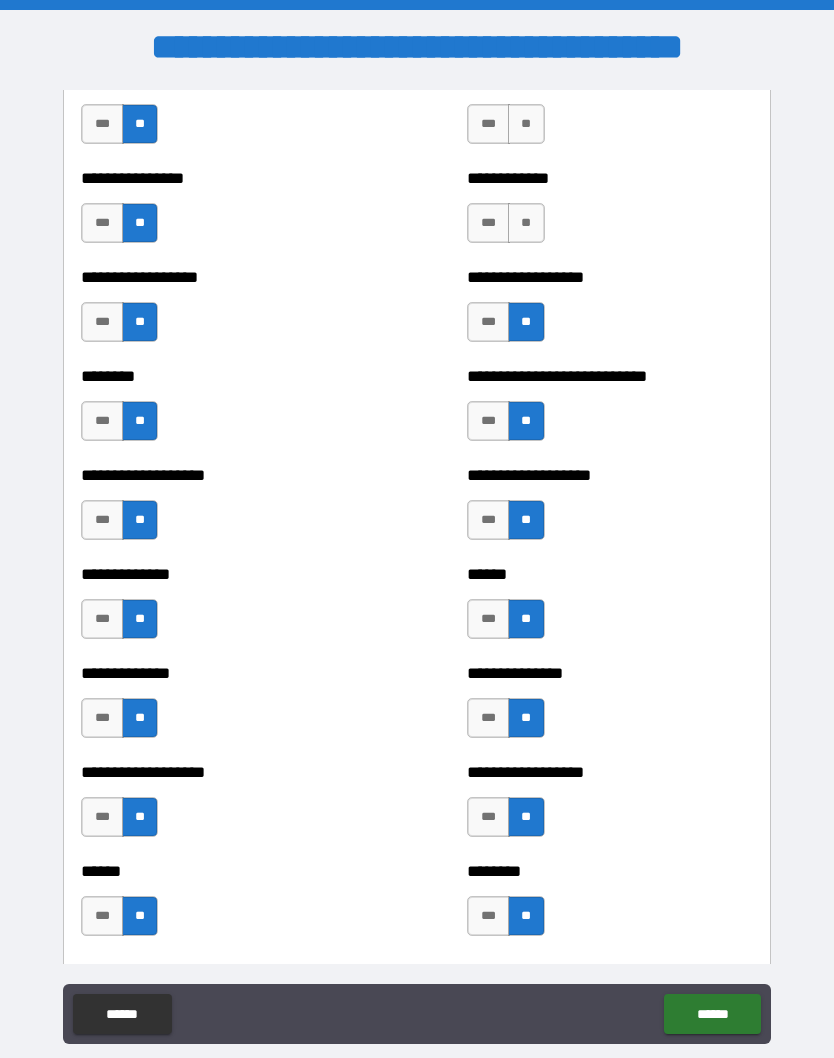 click on "**" at bounding box center (526, 223) 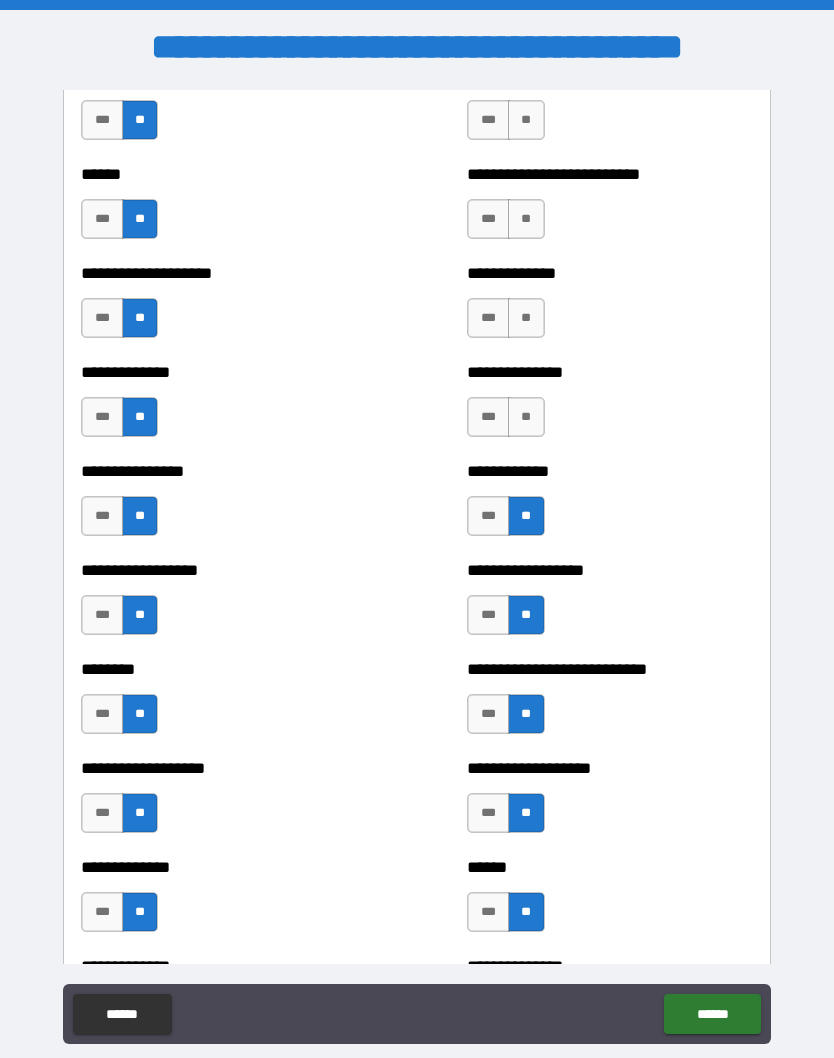 scroll, scrollTop: 4069, scrollLeft: 0, axis: vertical 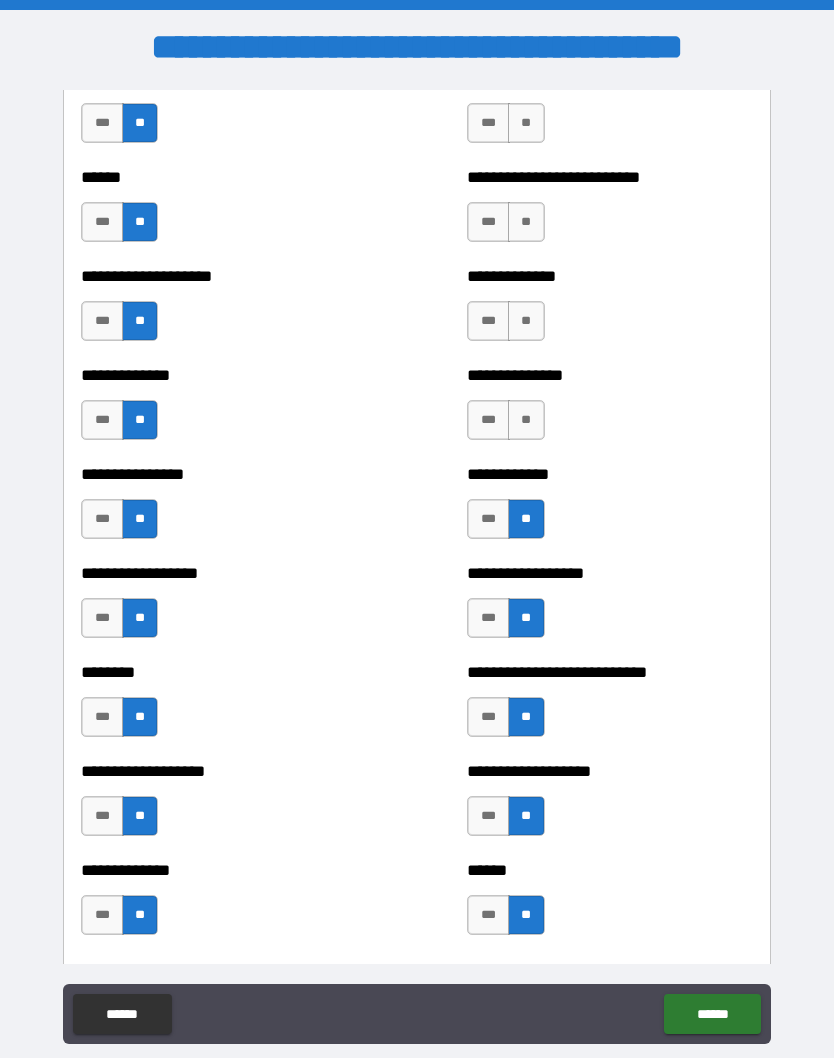 click on "**" at bounding box center [526, 420] 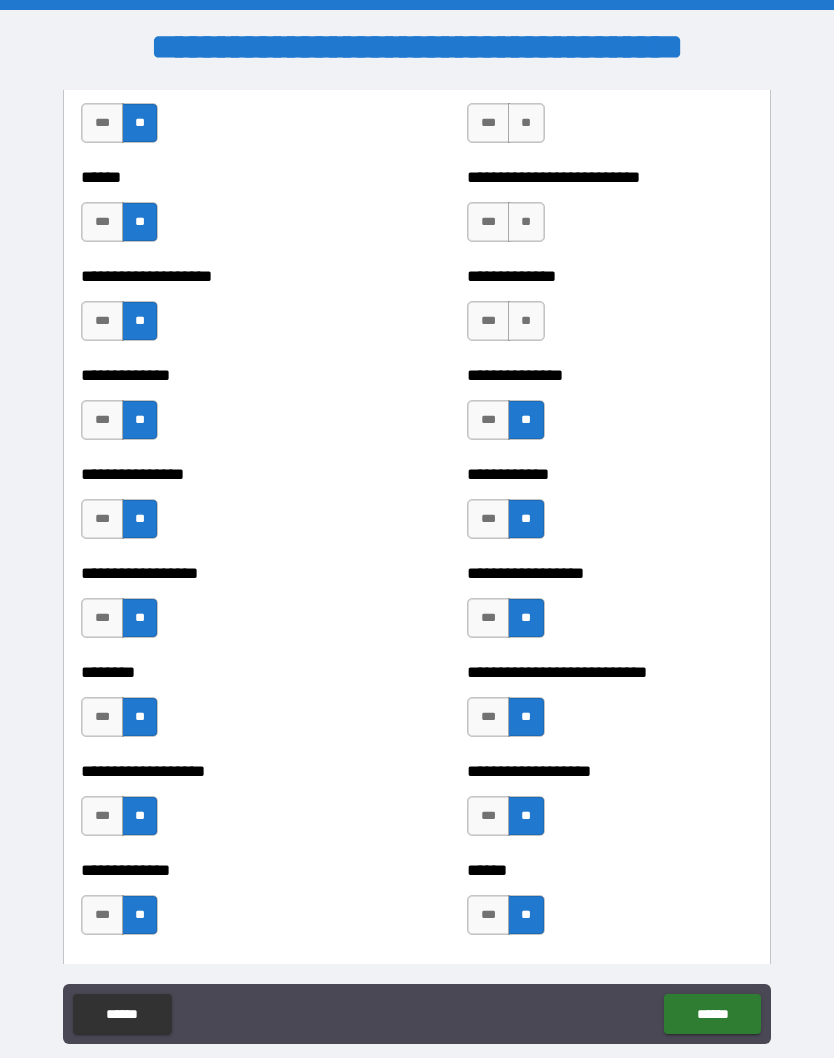 click on "***" at bounding box center (488, 321) 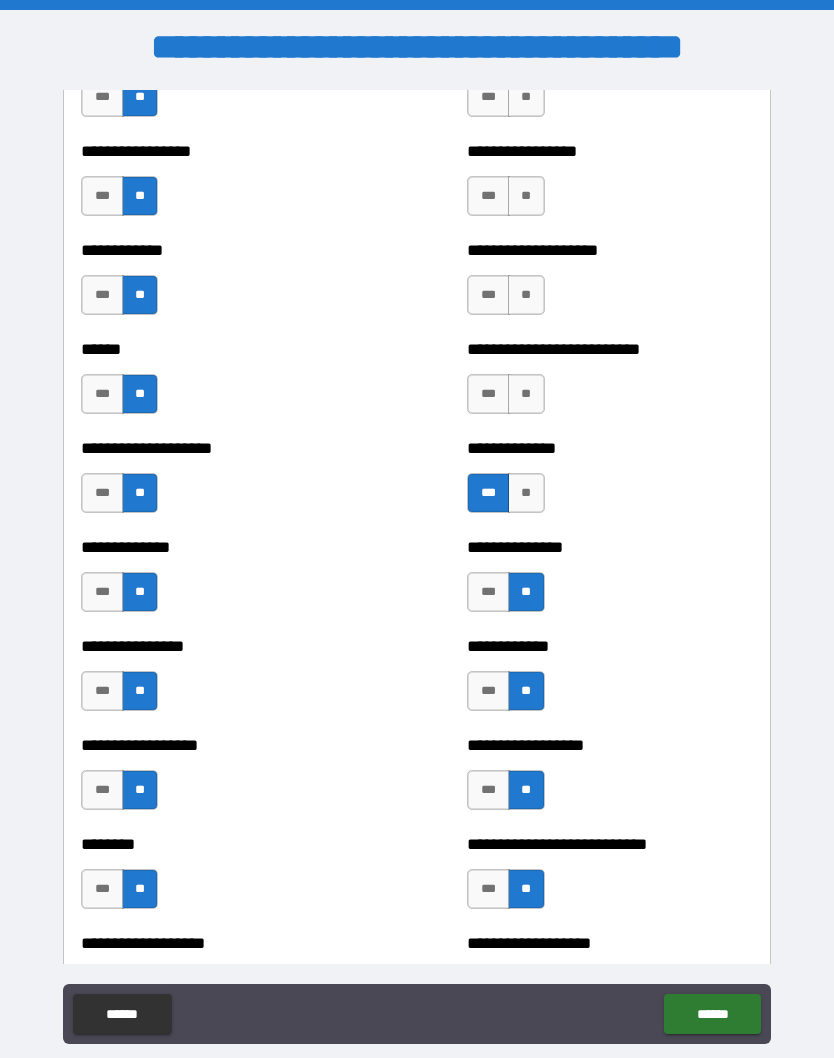 scroll, scrollTop: 3887, scrollLeft: 0, axis: vertical 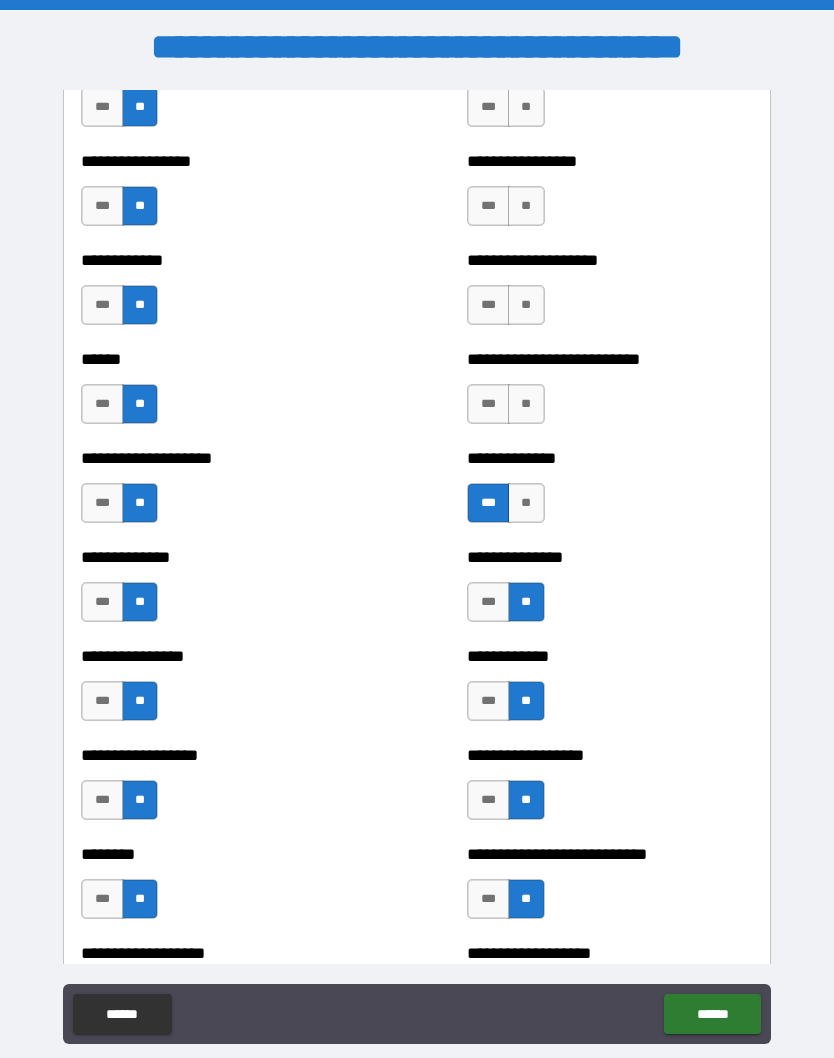 click on "**" at bounding box center (526, 404) 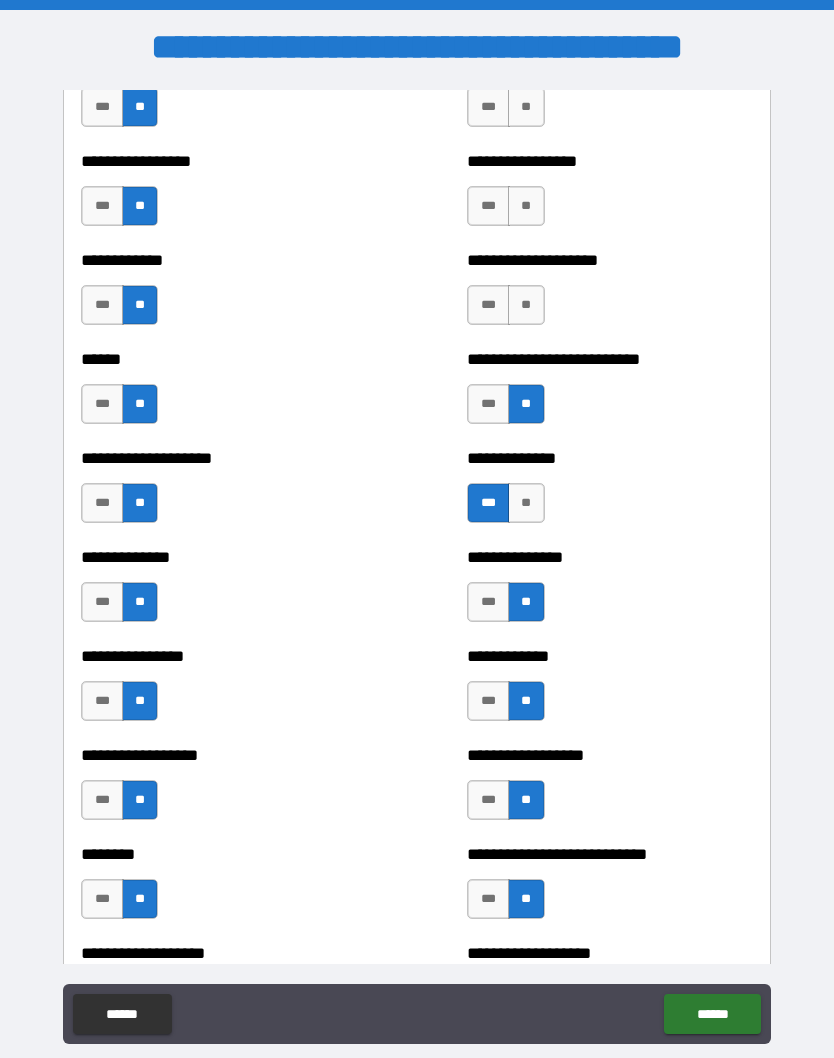 click on "**" at bounding box center [526, 305] 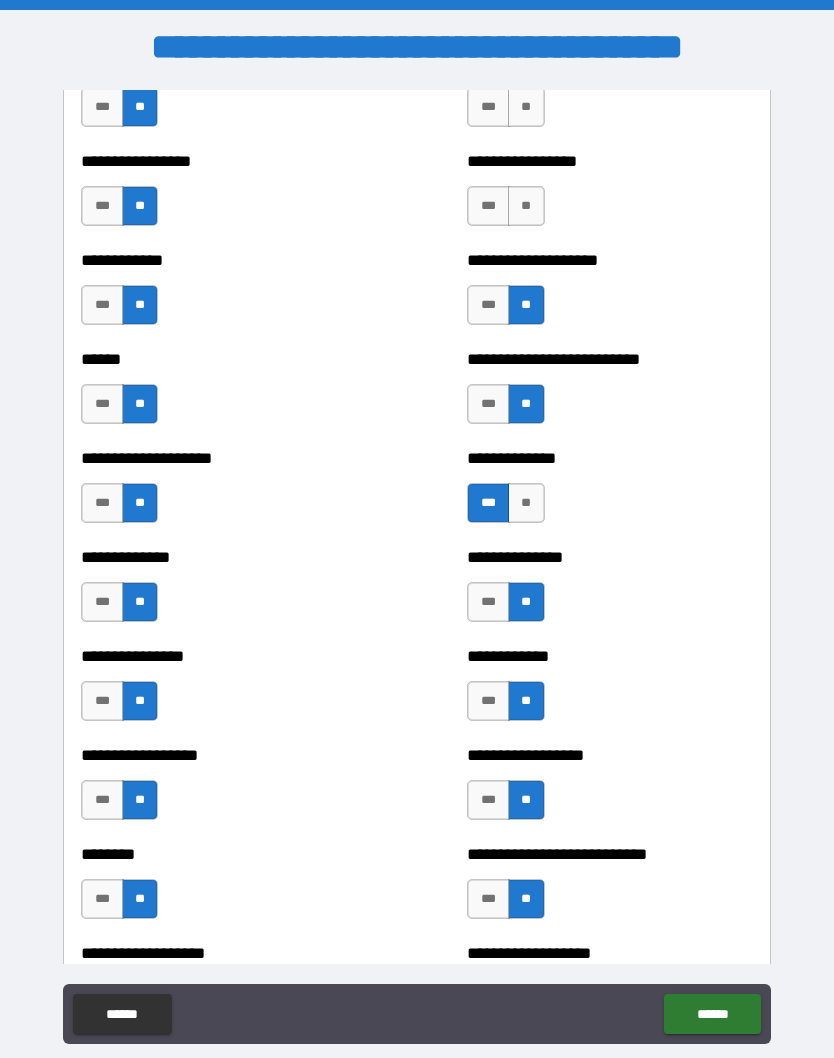 click on "**" at bounding box center (526, 206) 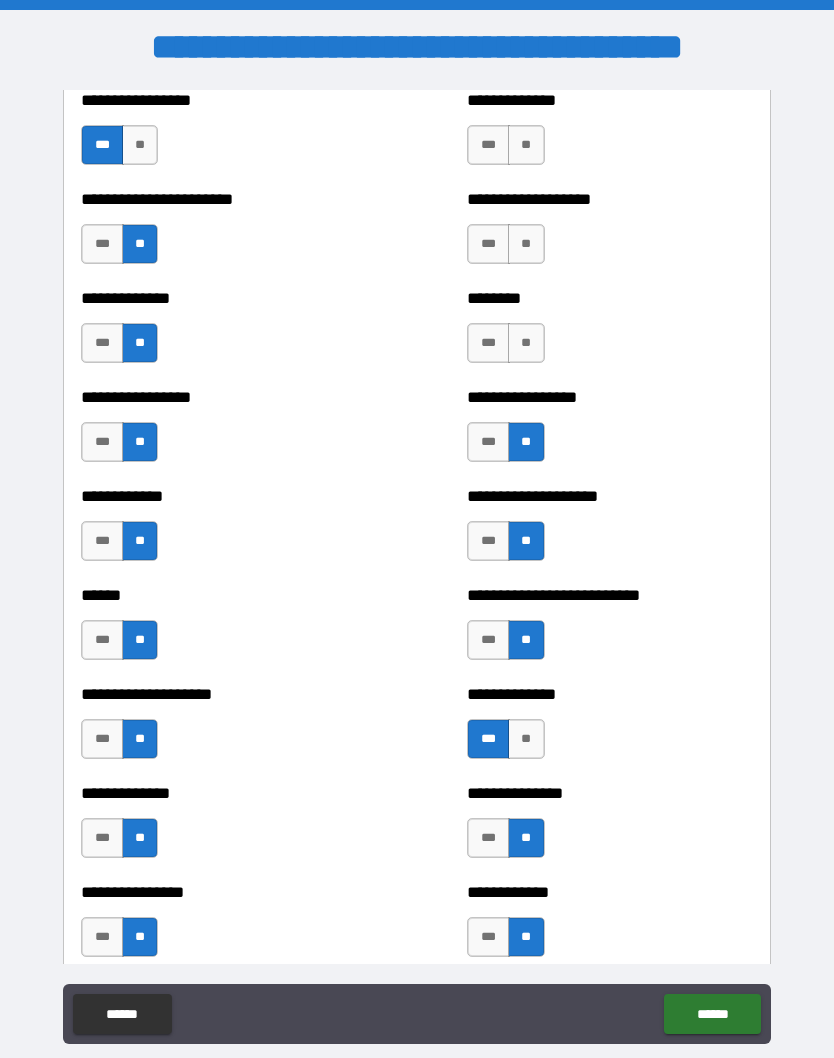 scroll, scrollTop: 3640, scrollLeft: 0, axis: vertical 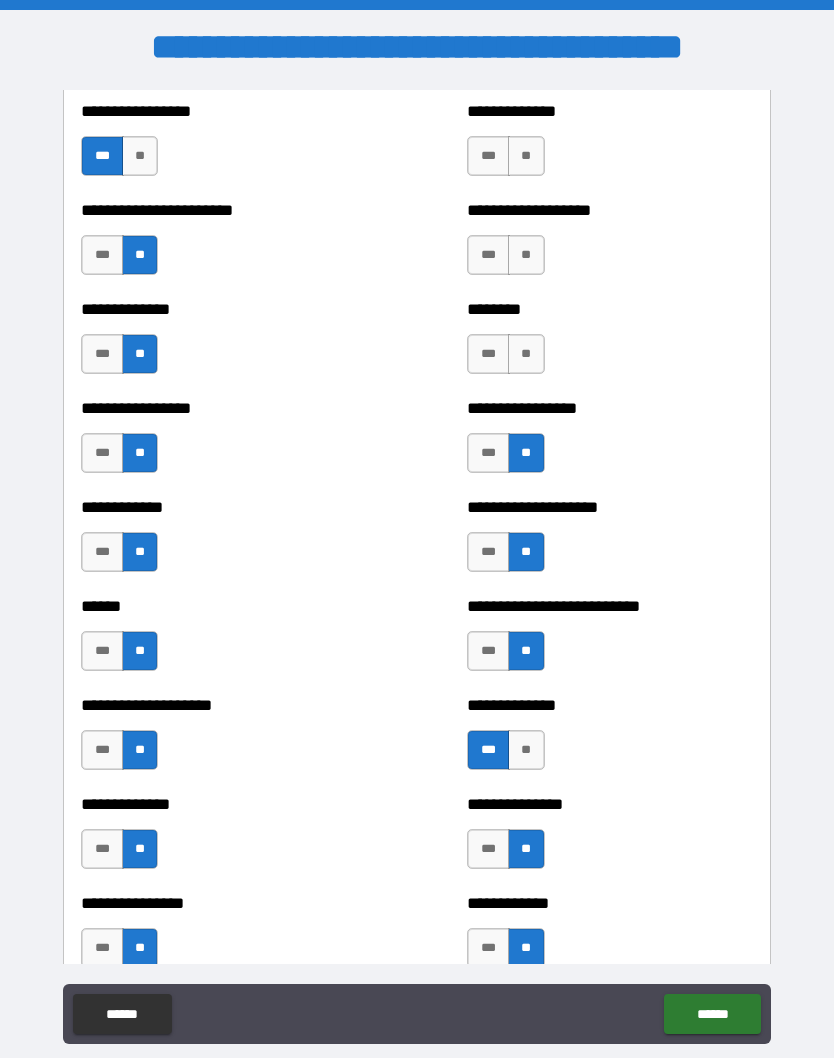 click on "**" at bounding box center [526, 354] 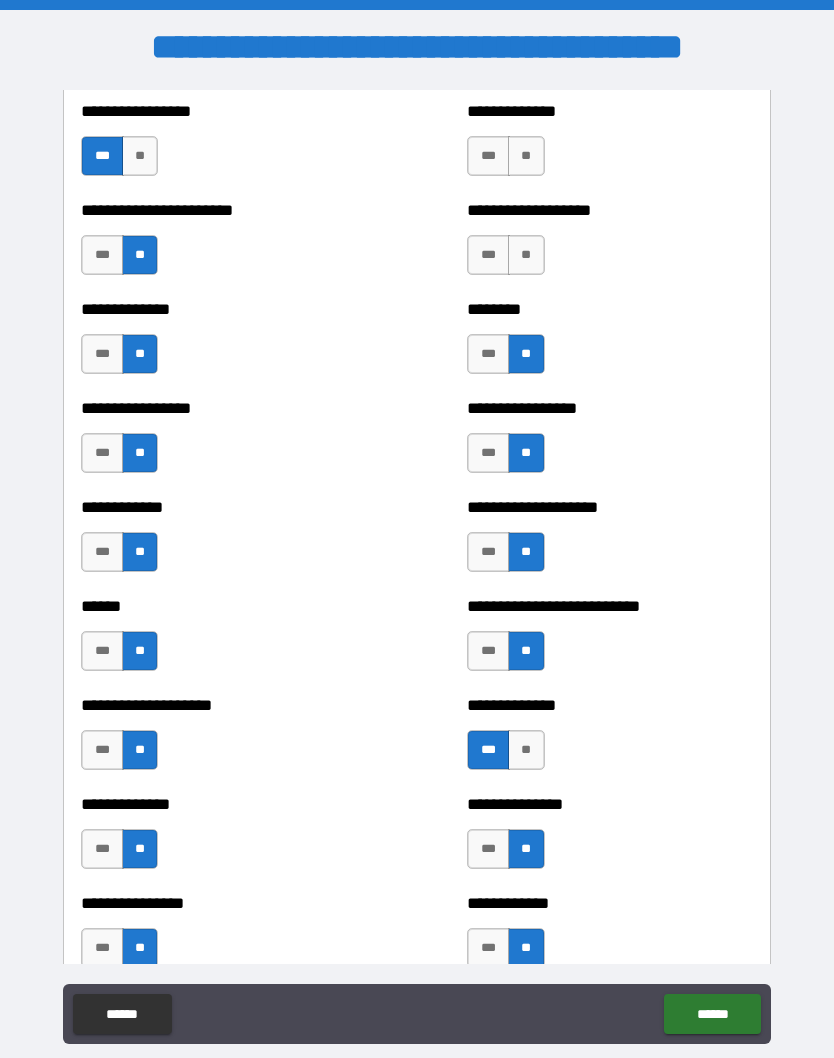 click on "**" at bounding box center (526, 255) 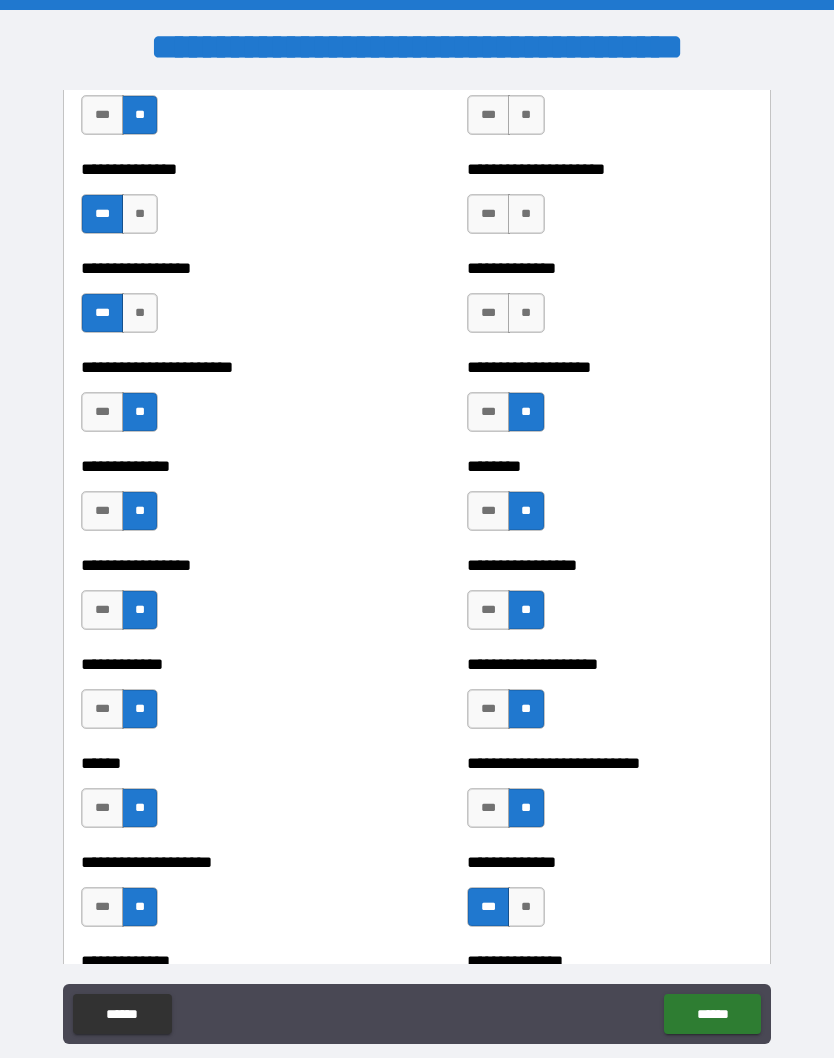scroll, scrollTop: 3479, scrollLeft: 0, axis: vertical 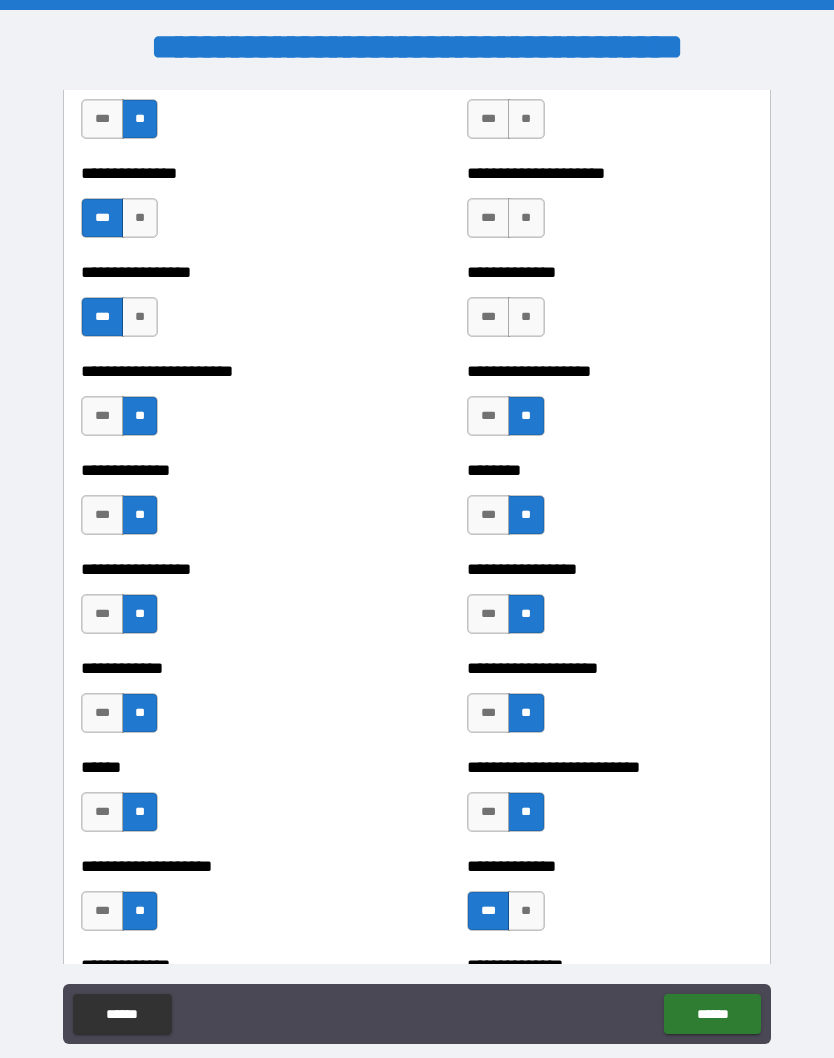 click on "**" at bounding box center (526, 317) 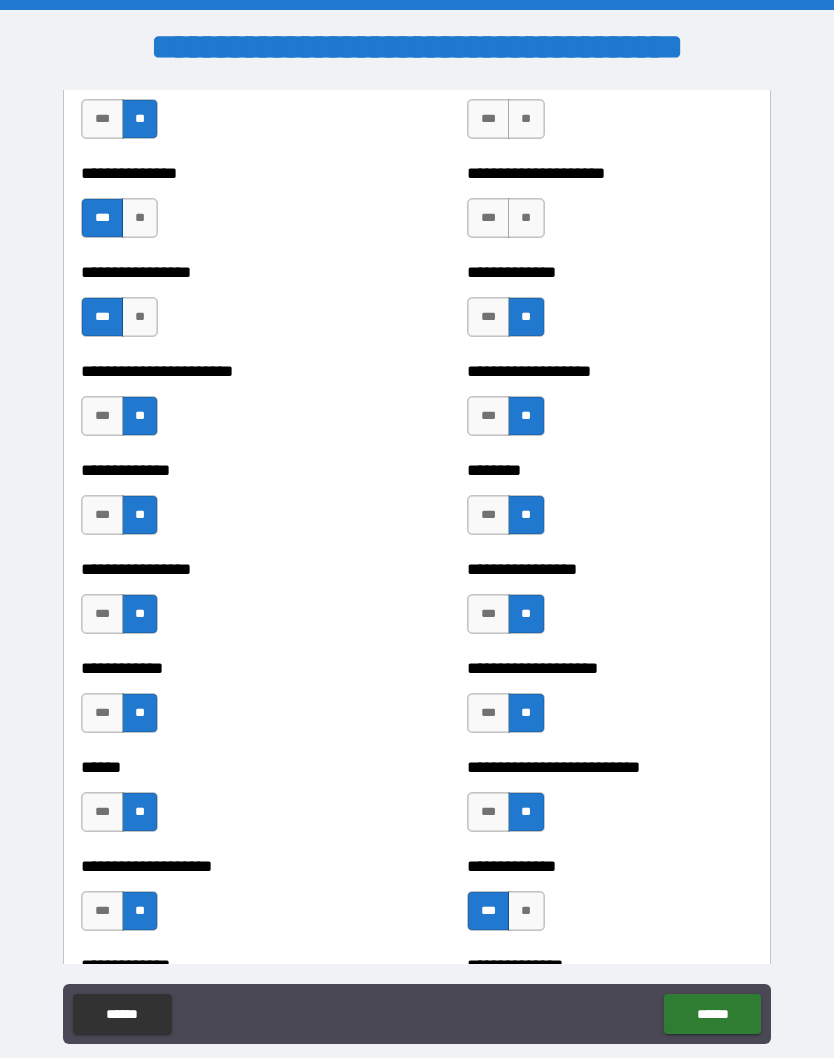 click on "**" at bounding box center [526, 218] 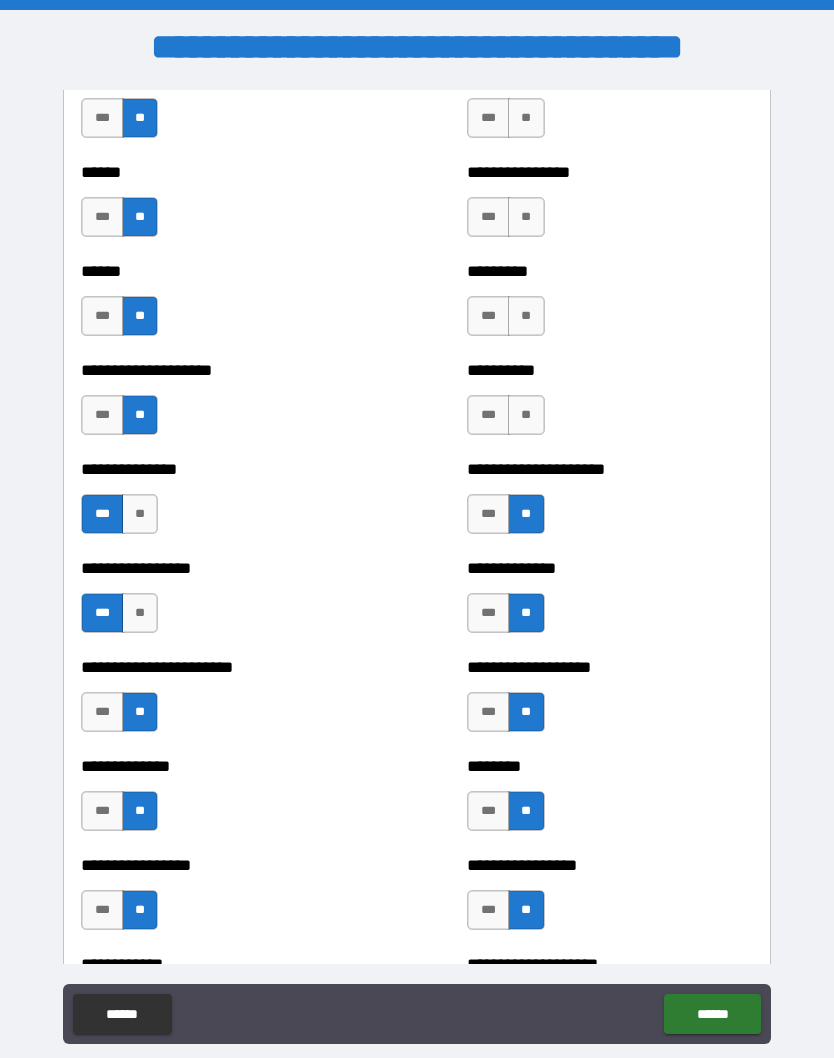scroll, scrollTop: 3171, scrollLeft: 0, axis: vertical 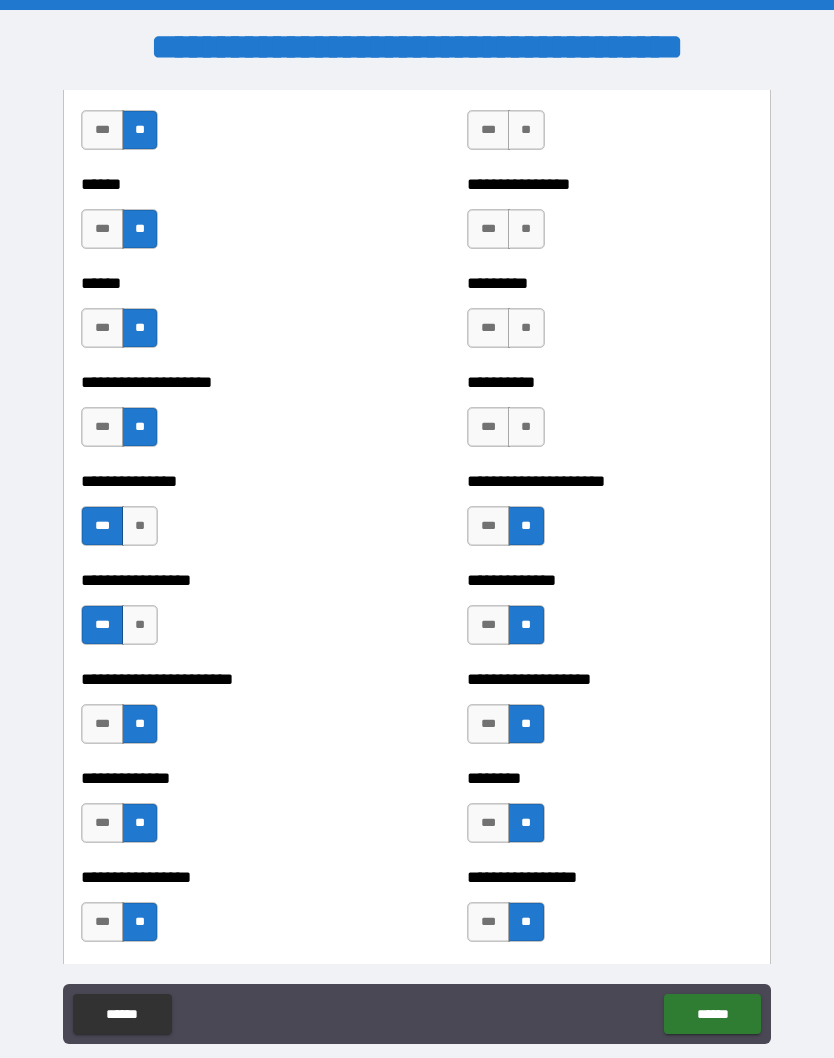 click on "**" at bounding box center (526, 427) 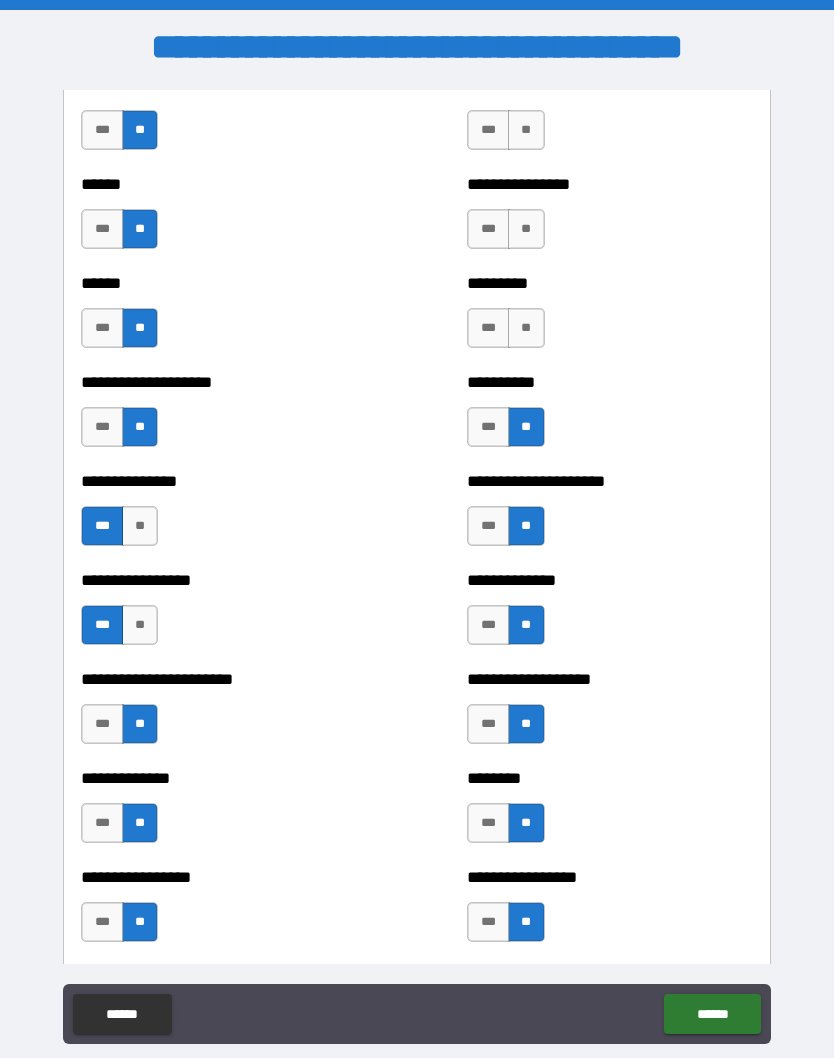click on "**" at bounding box center [526, 328] 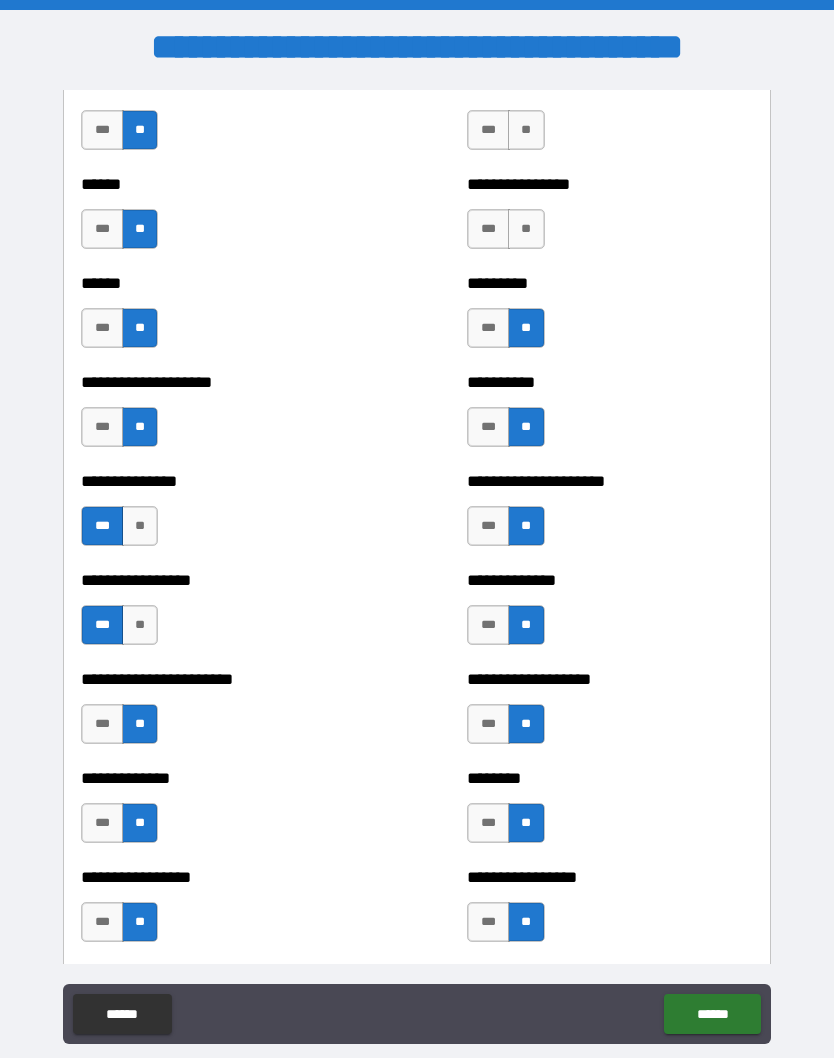 click on "**" at bounding box center [526, 229] 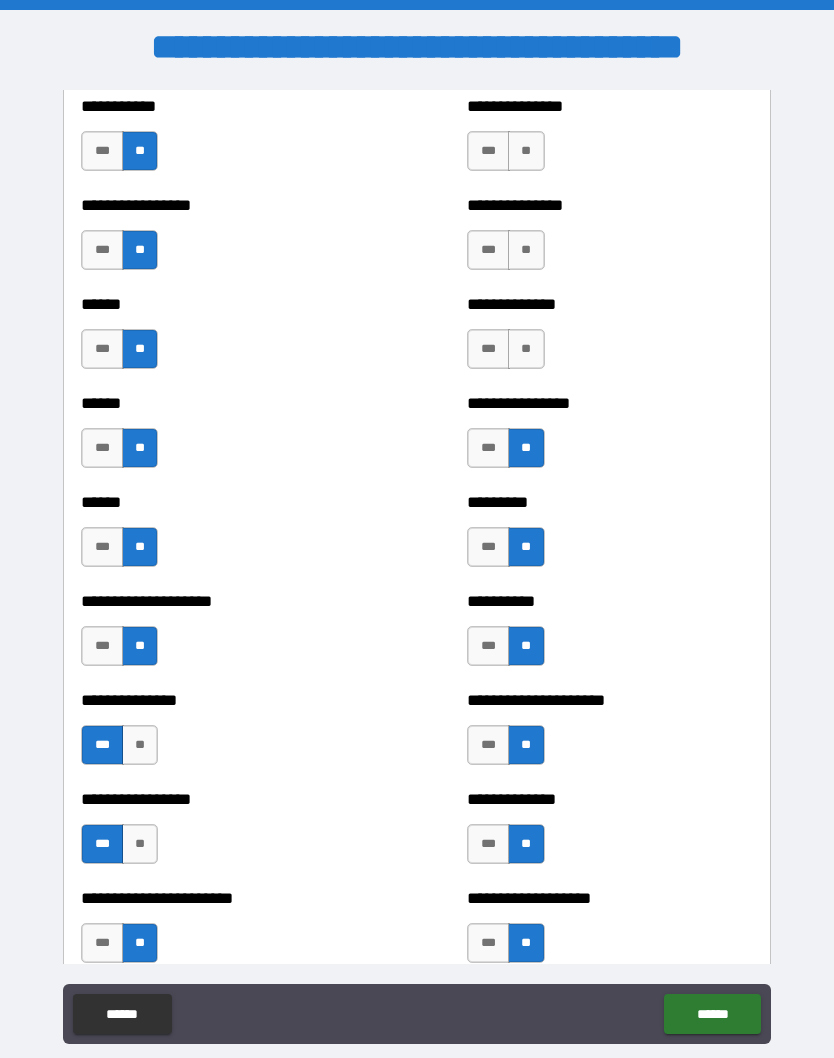 scroll, scrollTop: 2934, scrollLeft: 0, axis: vertical 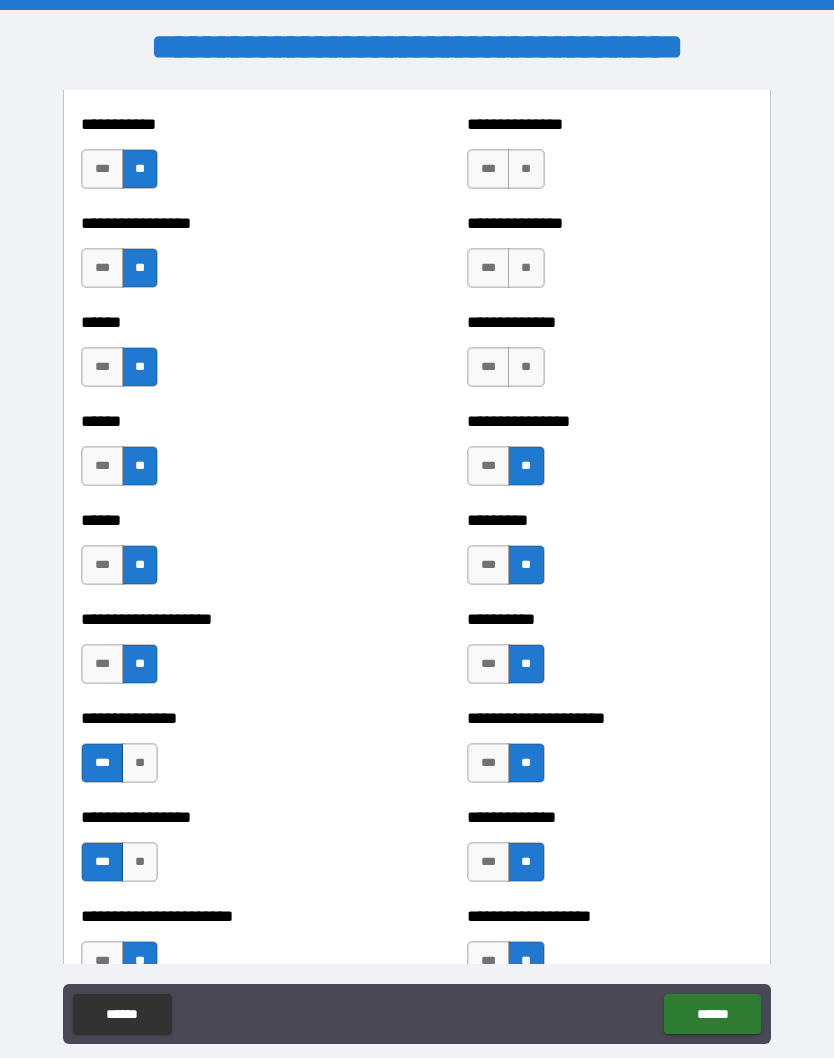 click on "**" at bounding box center [526, 367] 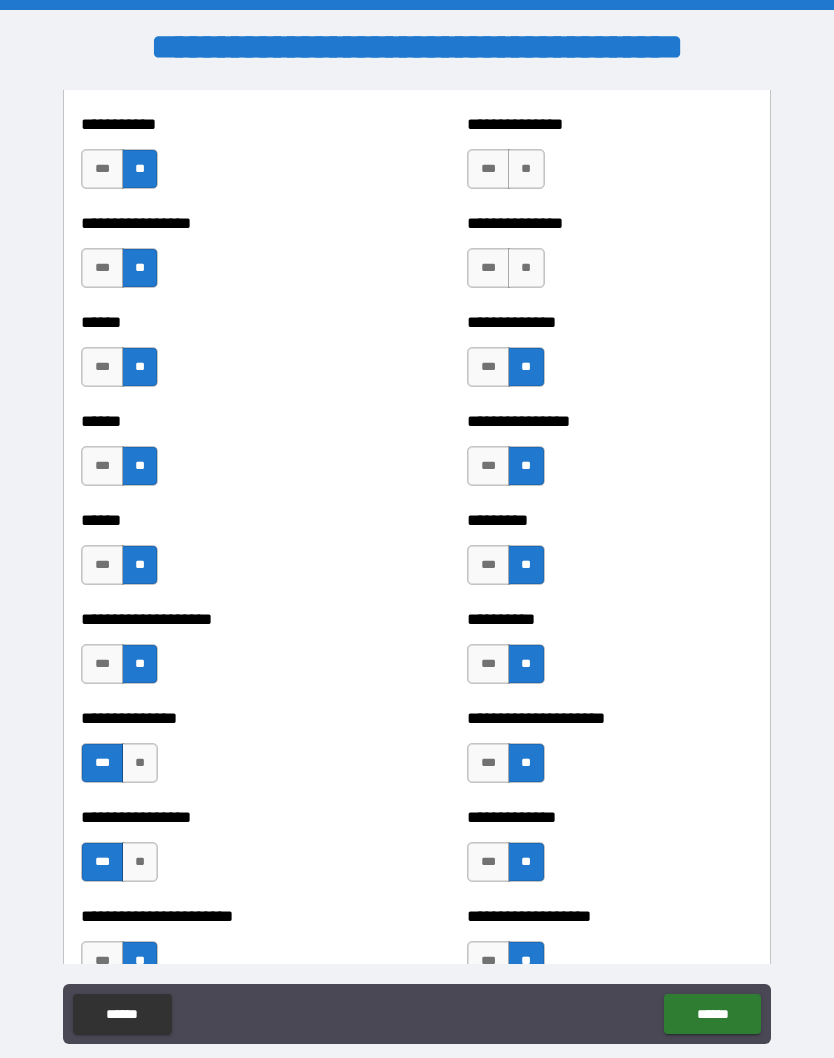 click on "**" at bounding box center [526, 268] 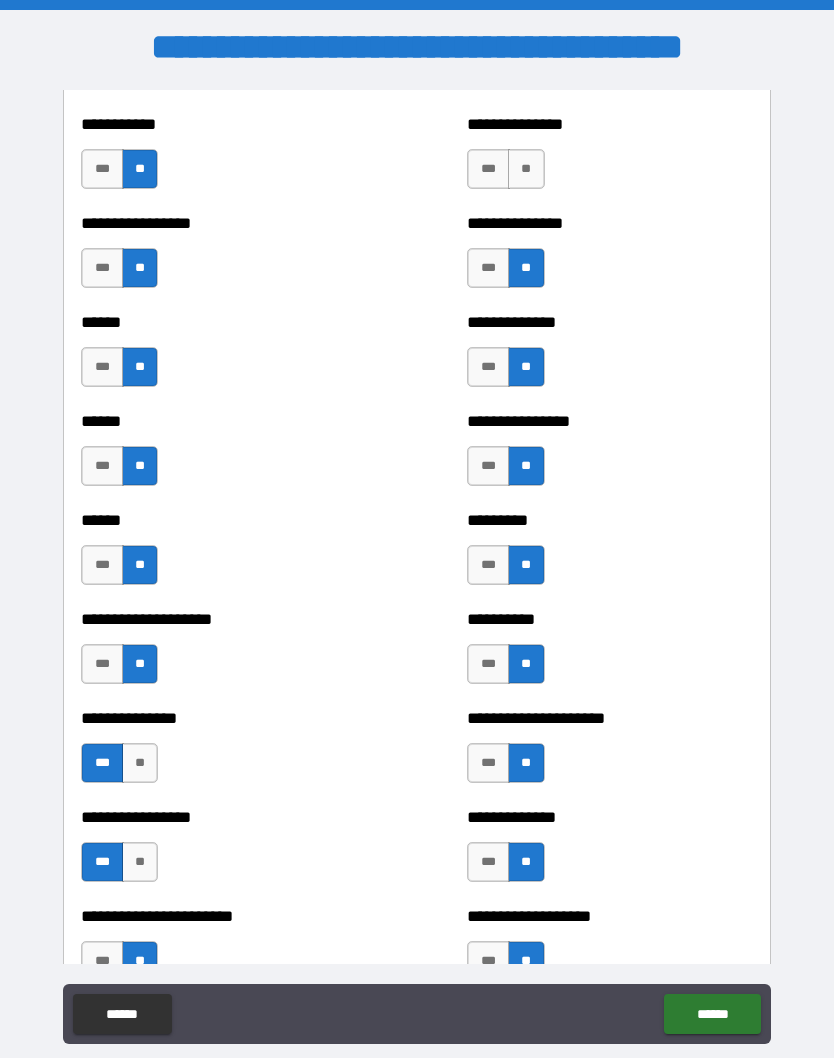 click on "**" at bounding box center [526, 169] 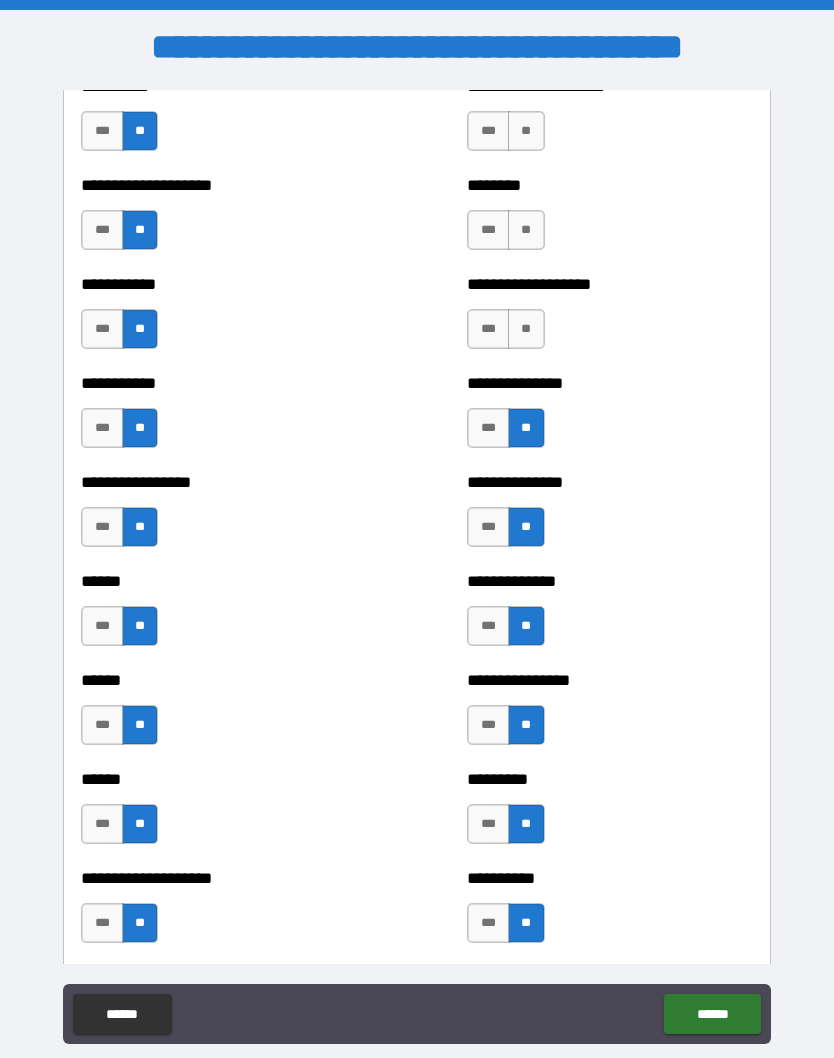 scroll, scrollTop: 2667, scrollLeft: 0, axis: vertical 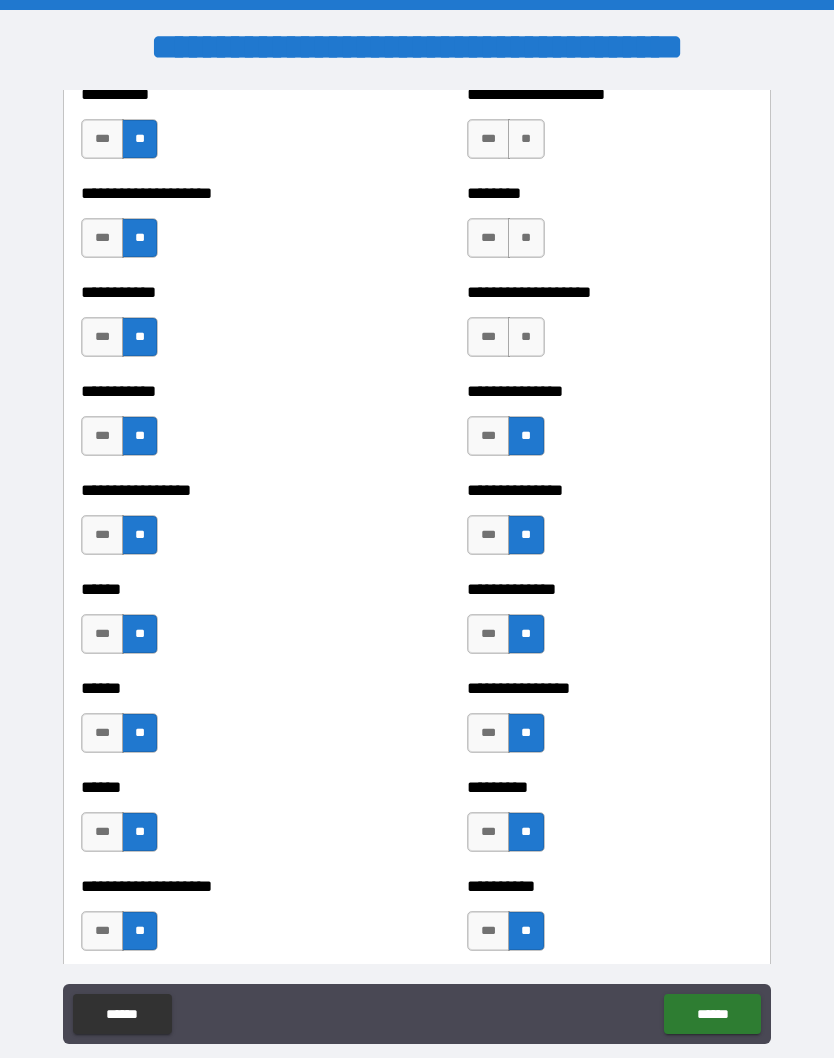 click on "**" at bounding box center (526, 337) 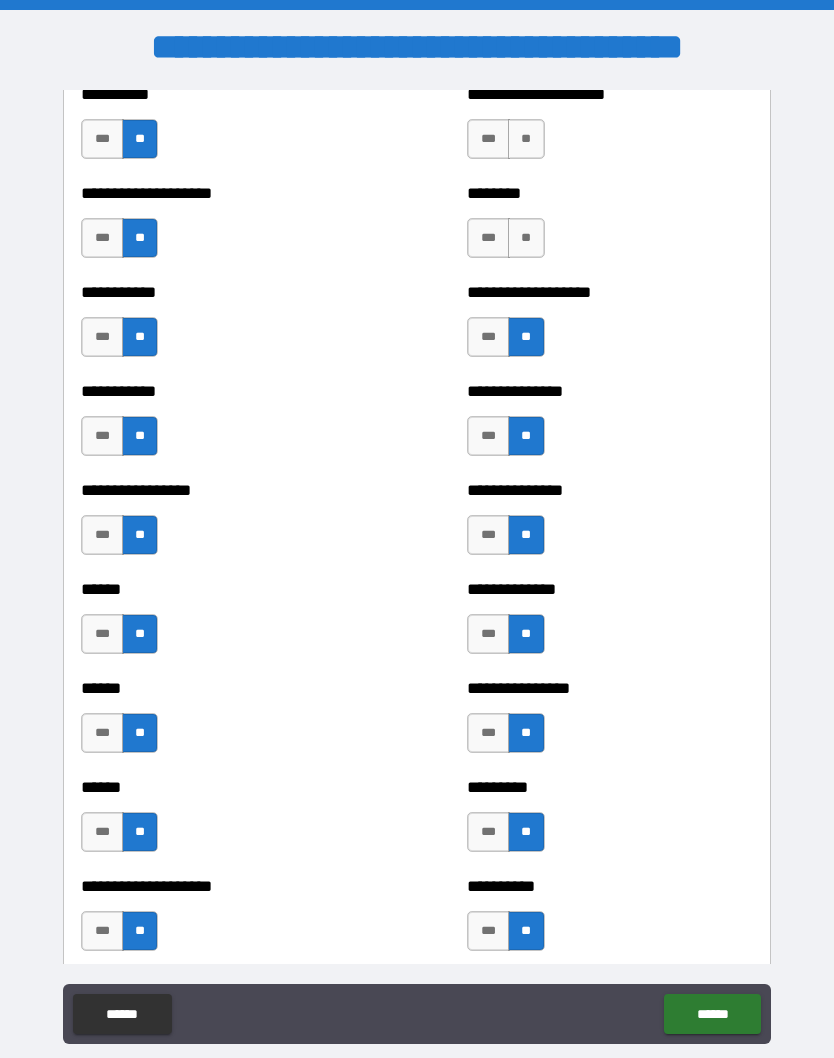 click on "**" at bounding box center (526, 238) 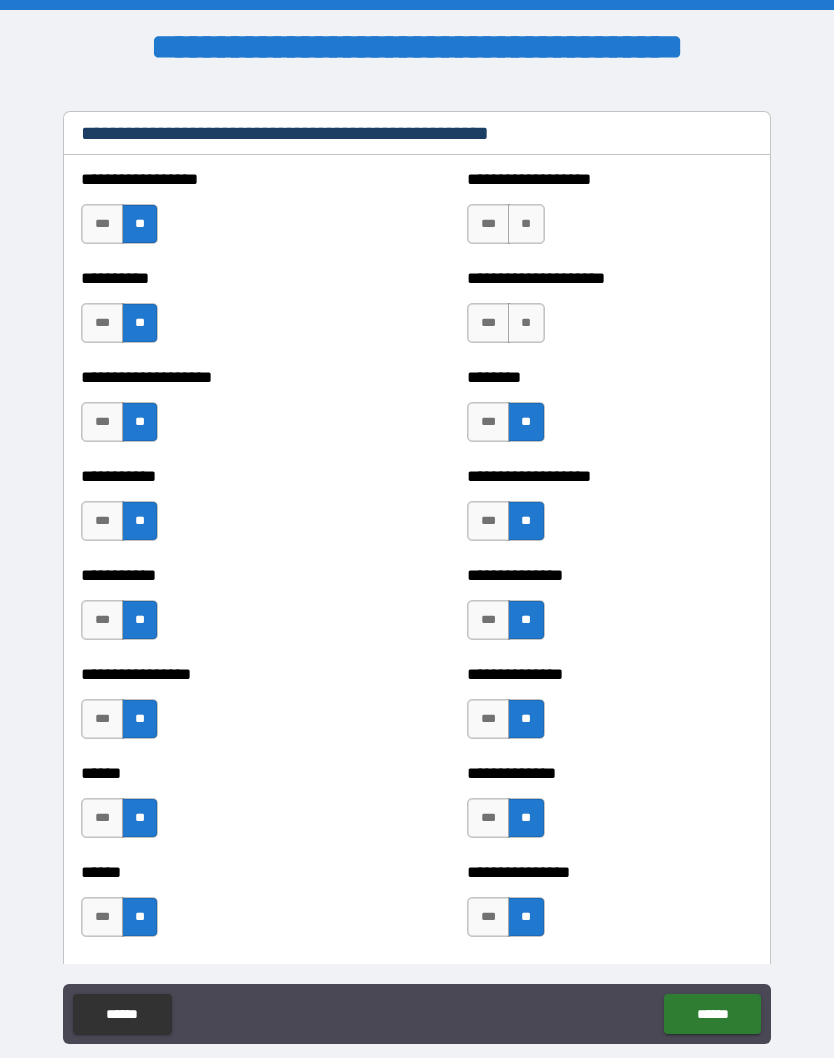 scroll, scrollTop: 2482, scrollLeft: 0, axis: vertical 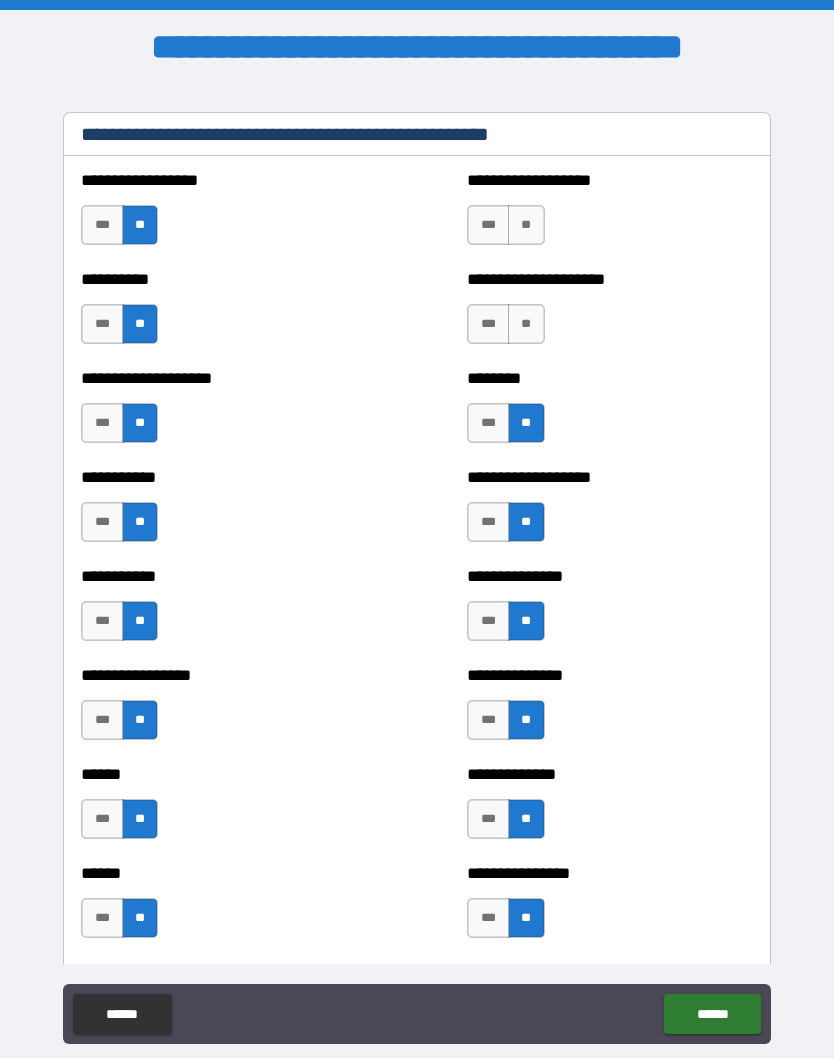 click on "**" at bounding box center (526, 324) 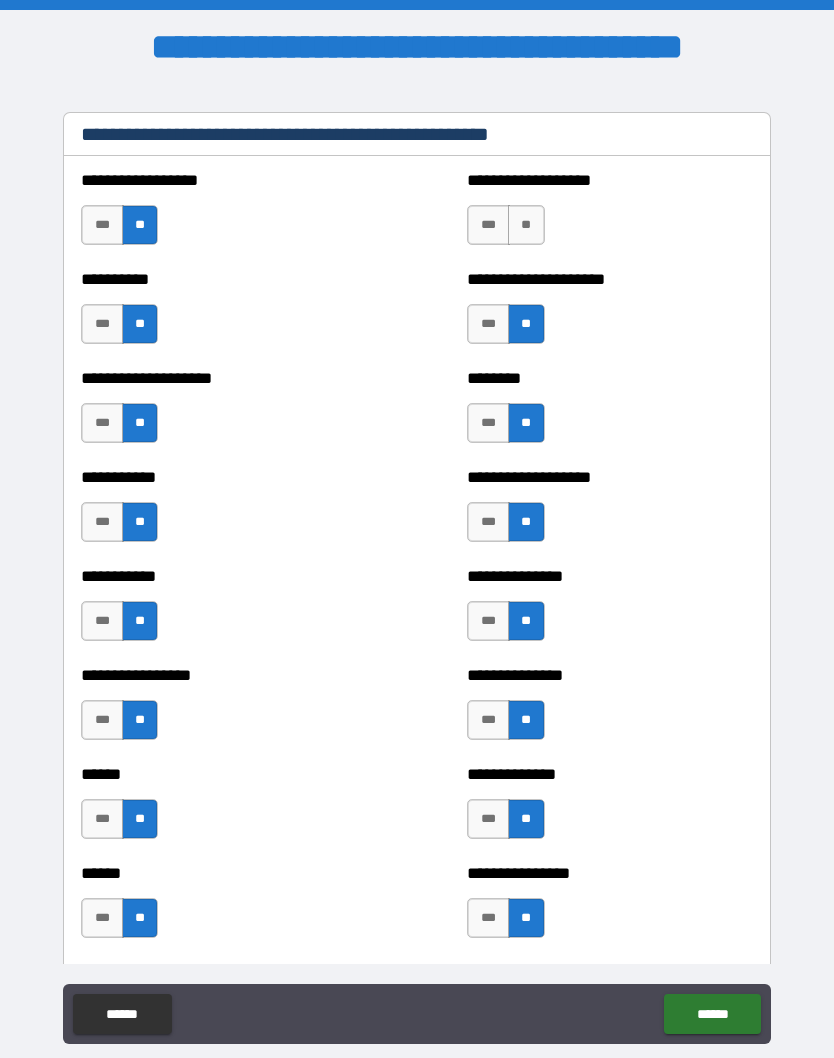 click on "**********" at bounding box center [609, 215] 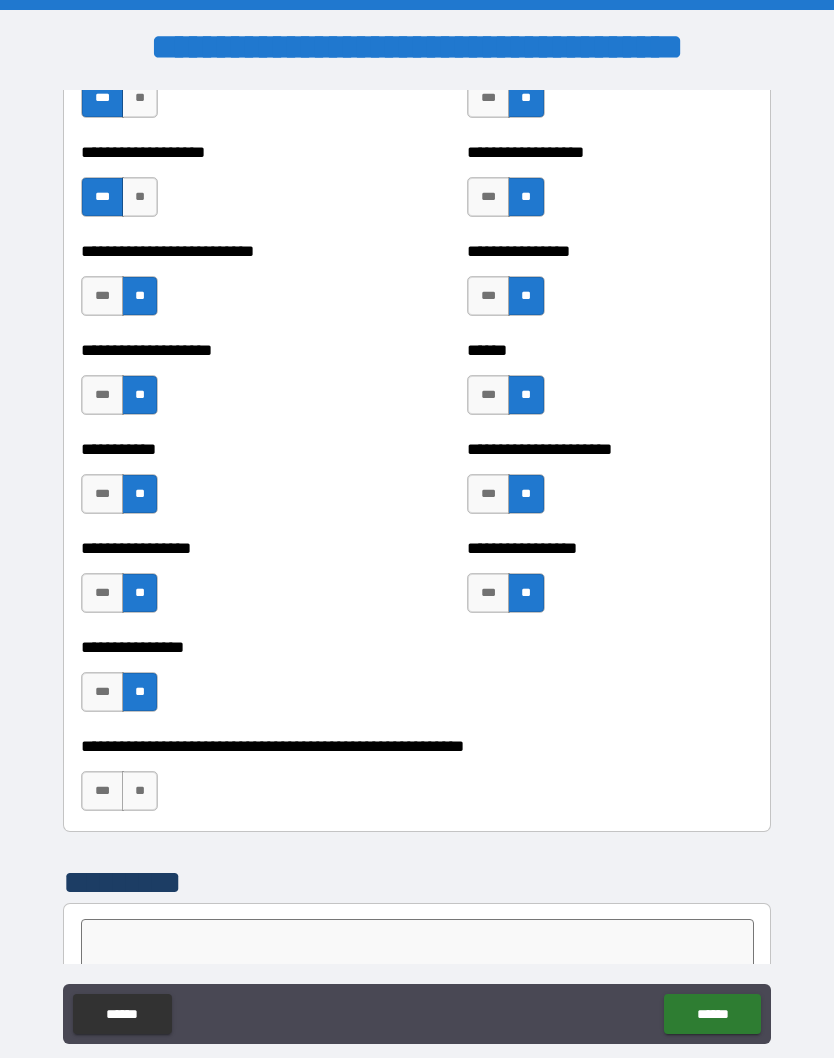 scroll, scrollTop: 5778, scrollLeft: 0, axis: vertical 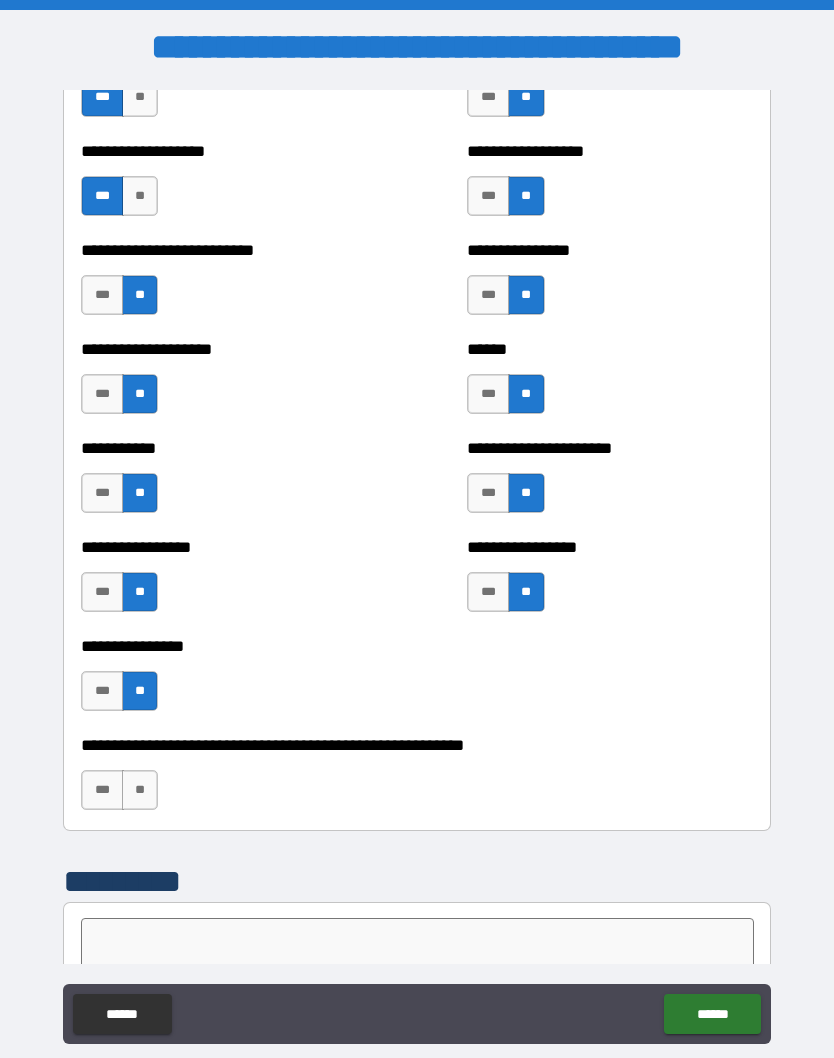 click on "**" at bounding box center [140, 790] 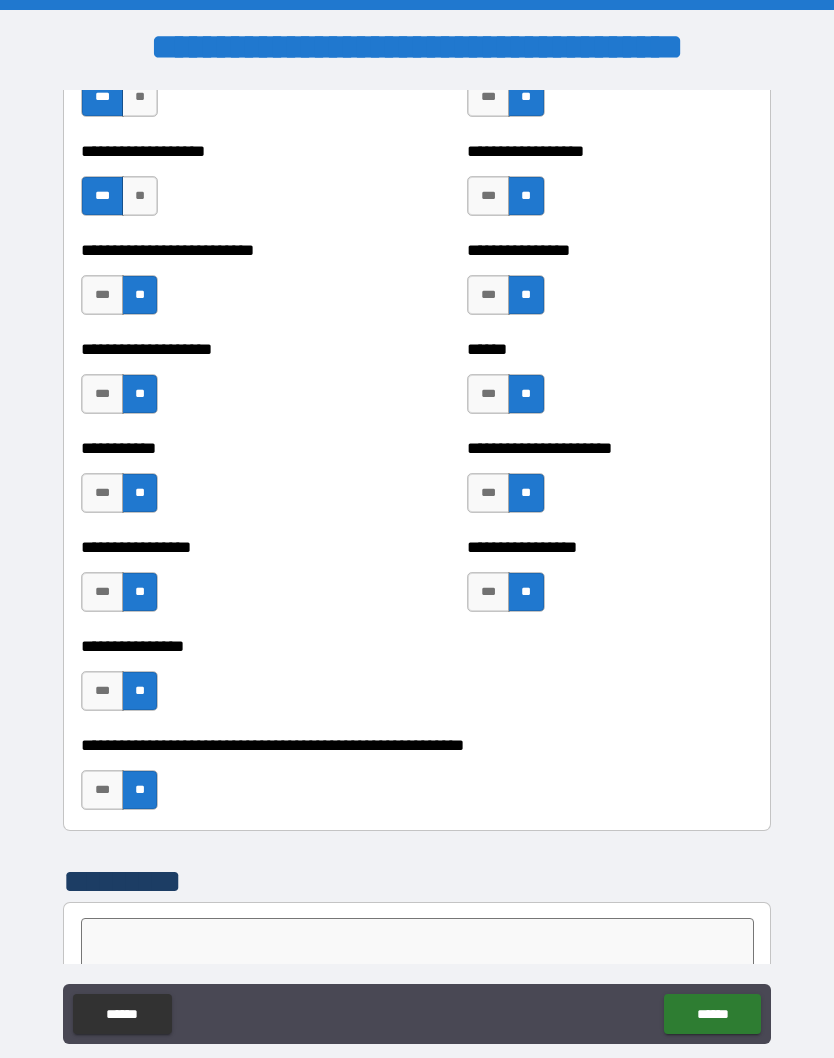 click on "******" at bounding box center [712, 1014] 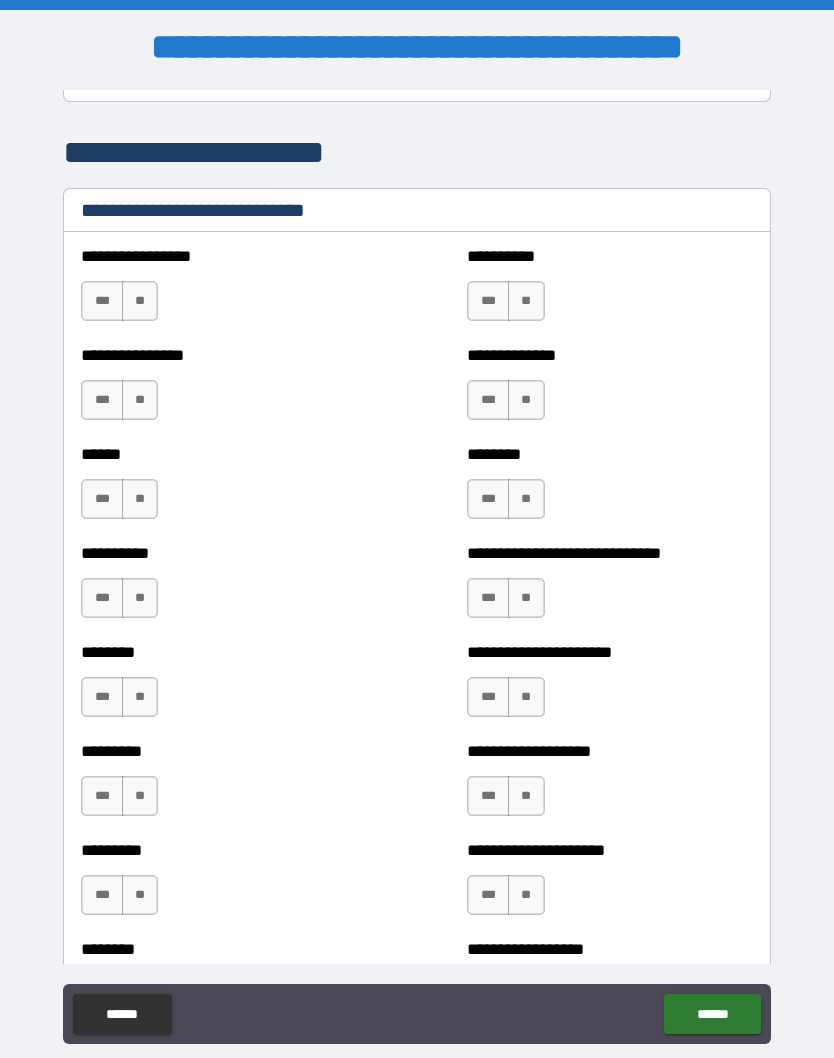 scroll, scrollTop: 6686, scrollLeft: 0, axis: vertical 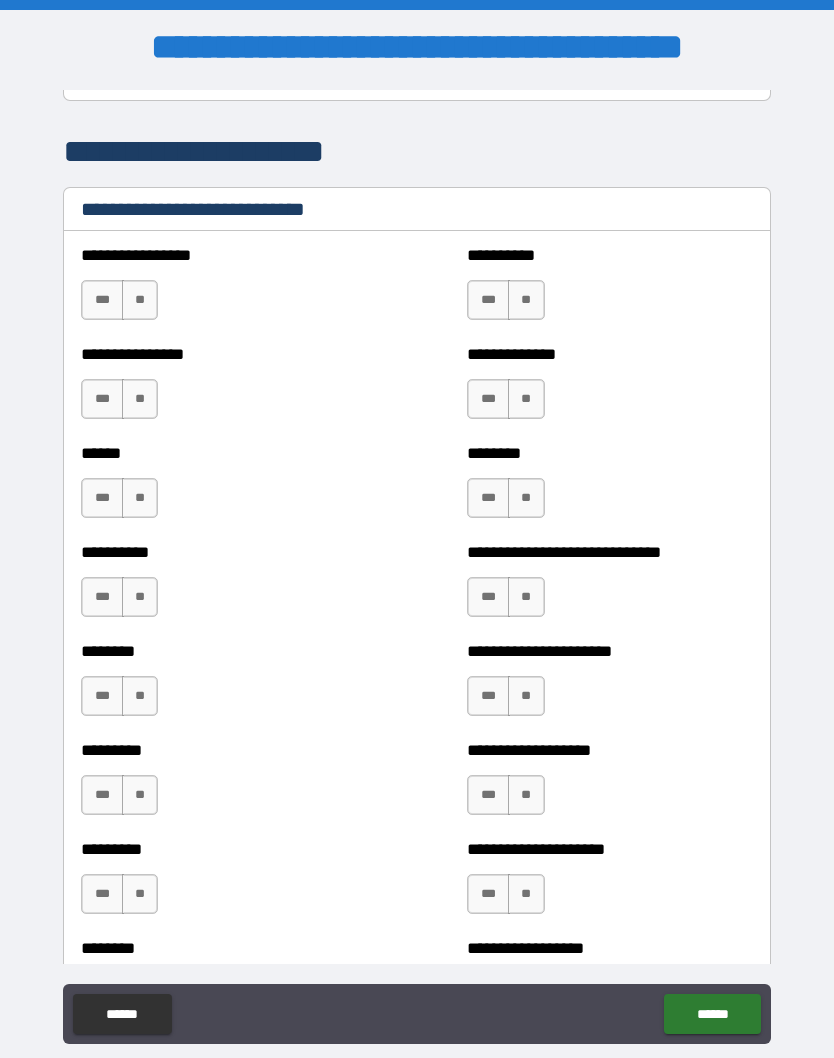click on "**" at bounding box center [140, 300] 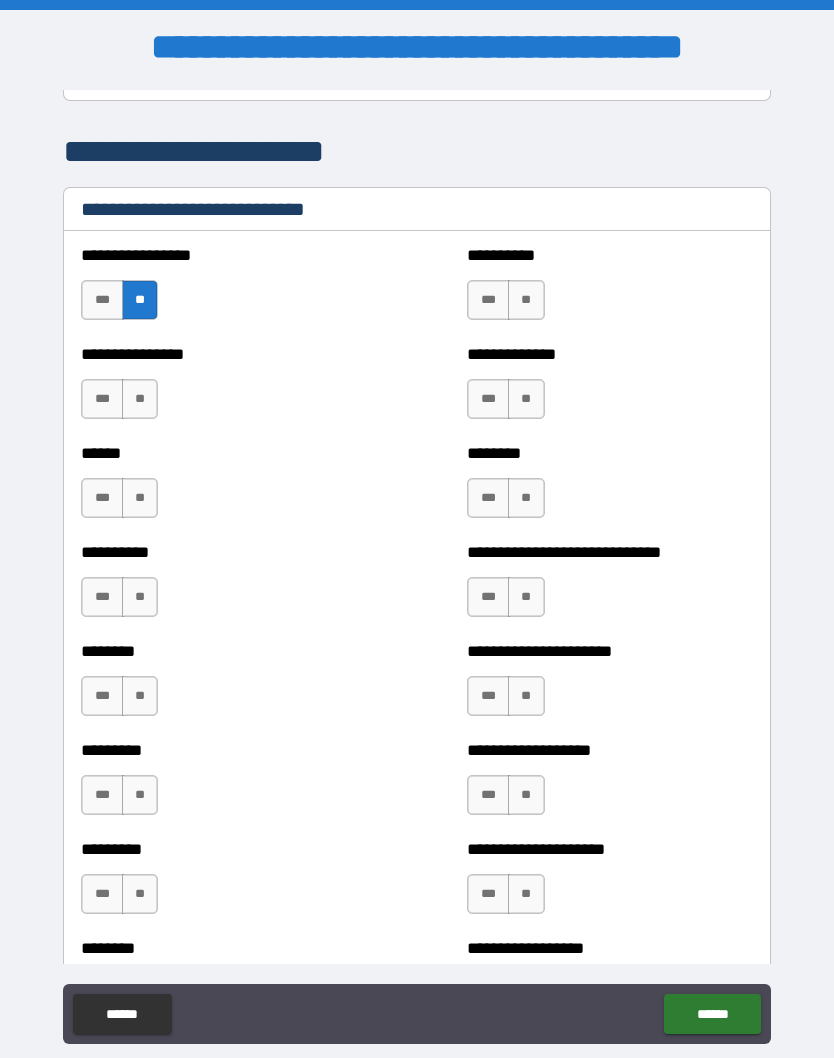 click on "**" at bounding box center (140, 399) 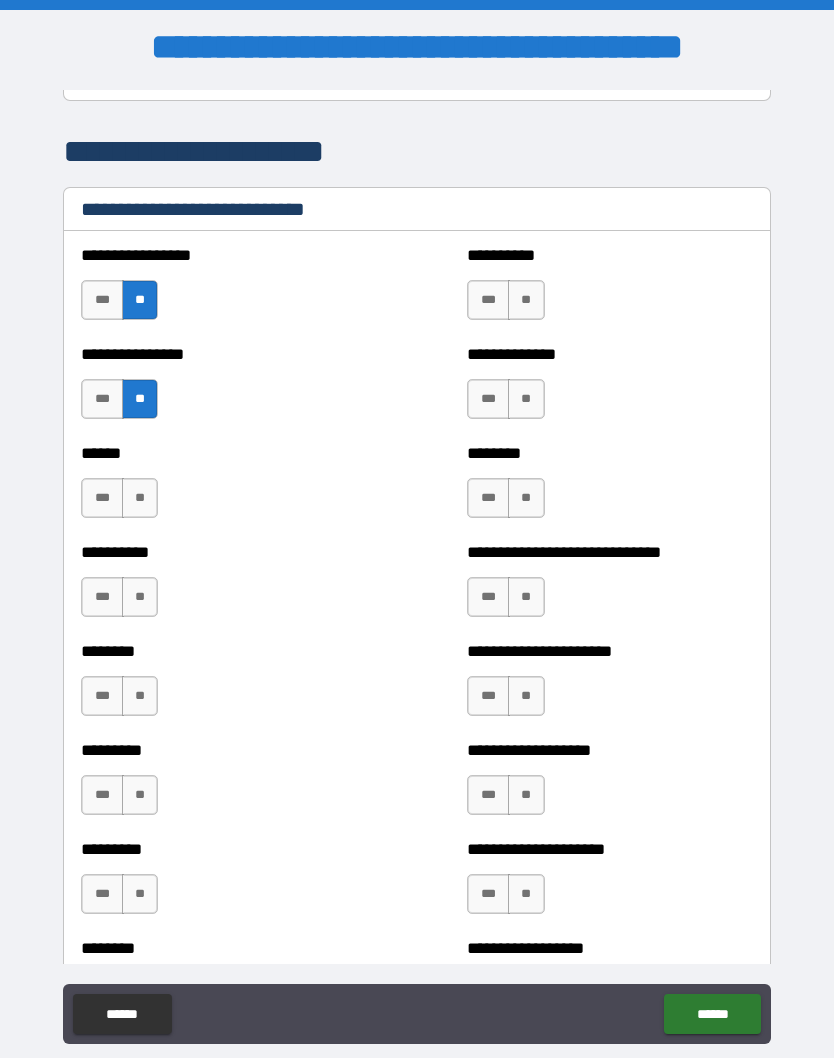 click on "**" at bounding box center (140, 498) 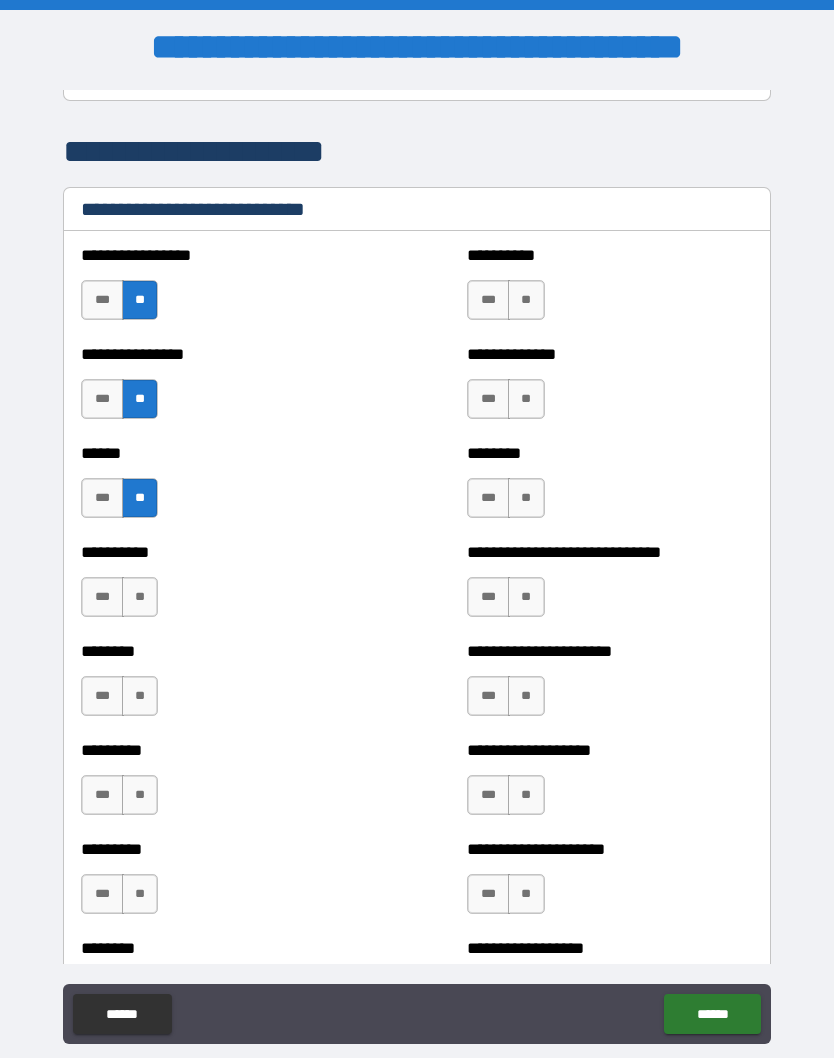 click on "**" at bounding box center (140, 597) 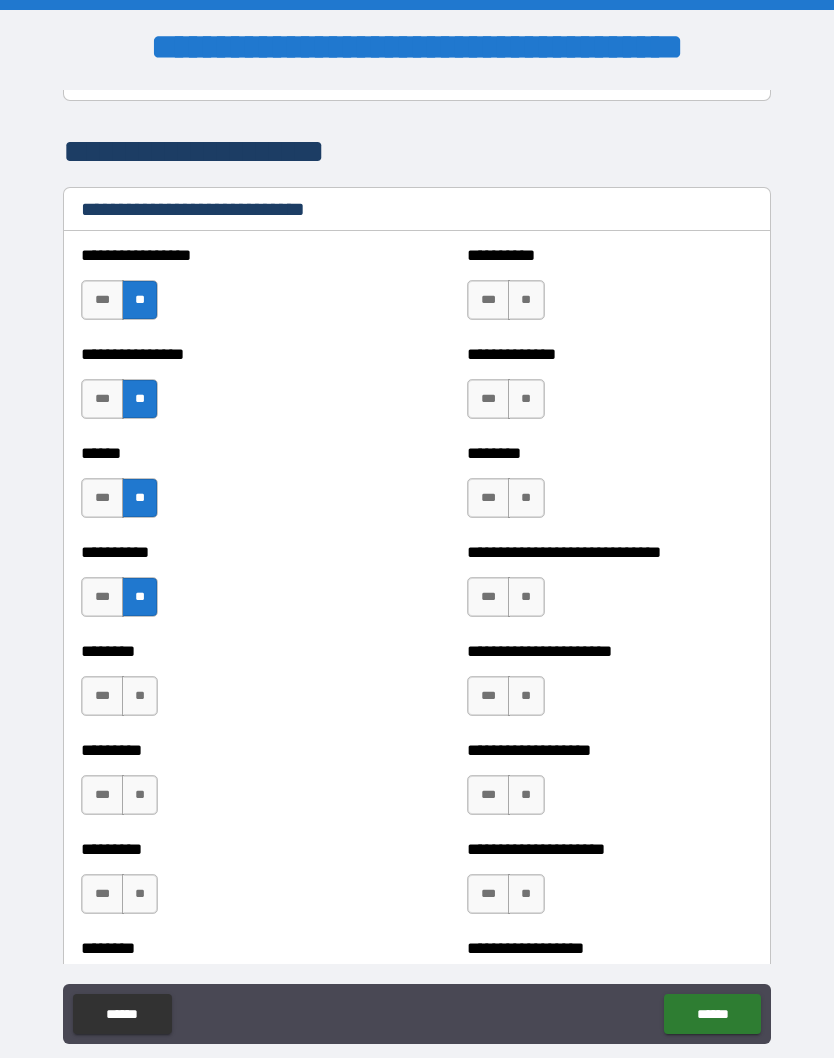 click on "**" at bounding box center [140, 696] 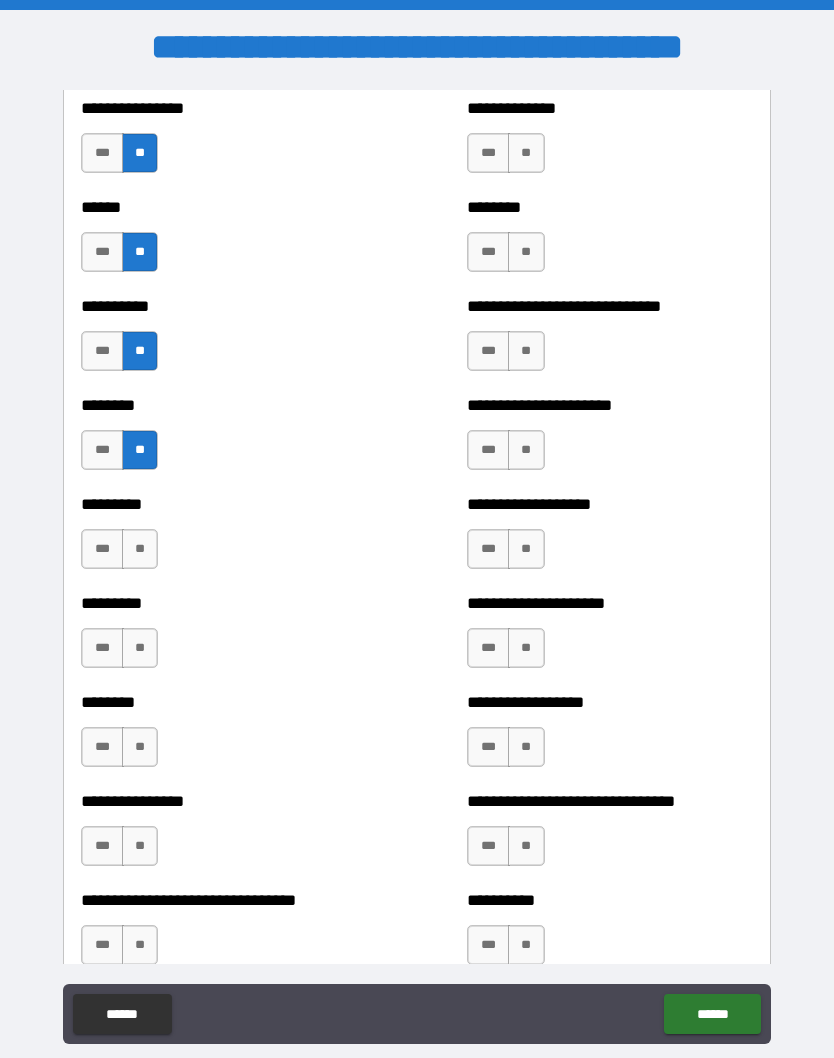 scroll, scrollTop: 6937, scrollLeft: 0, axis: vertical 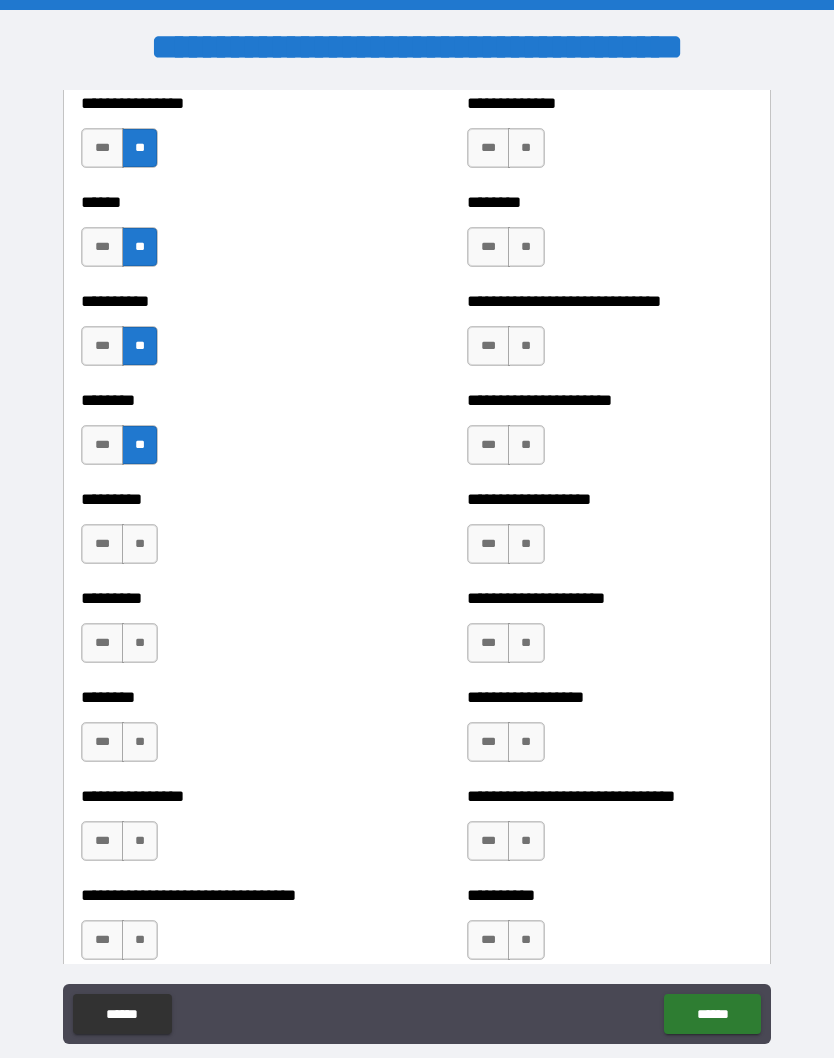 click on "***" at bounding box center (102, 544) 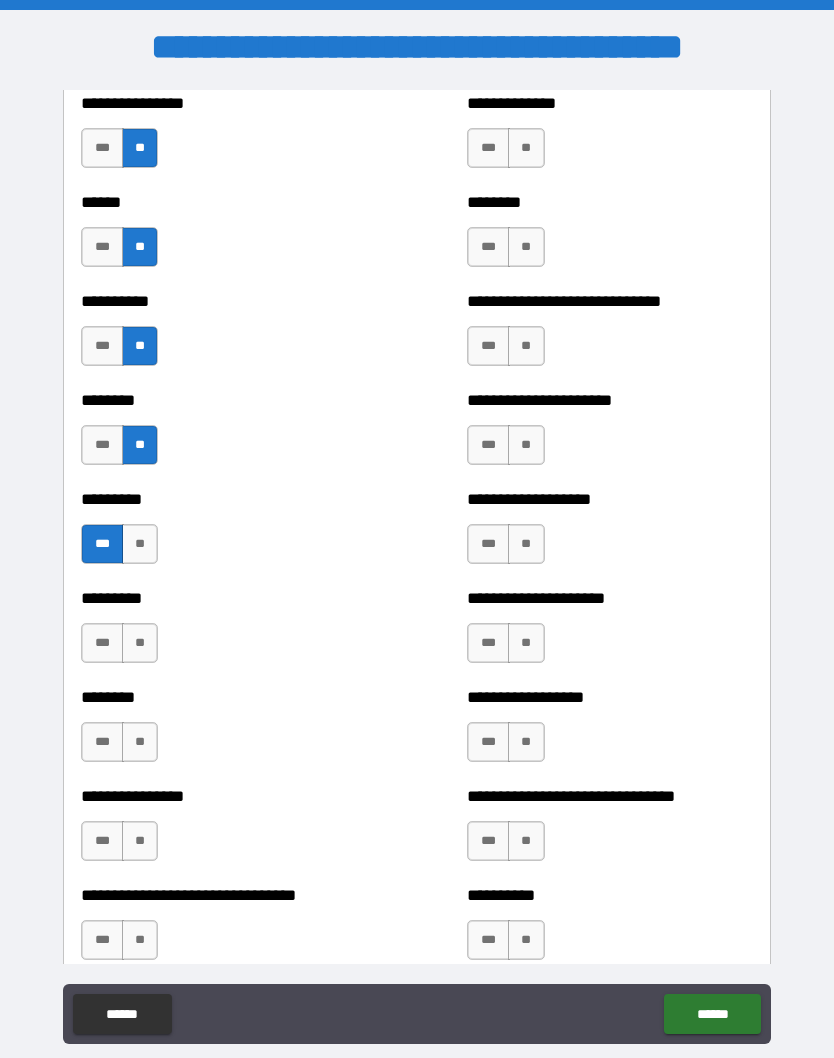 click on "**" at bounding box center (140, 643) 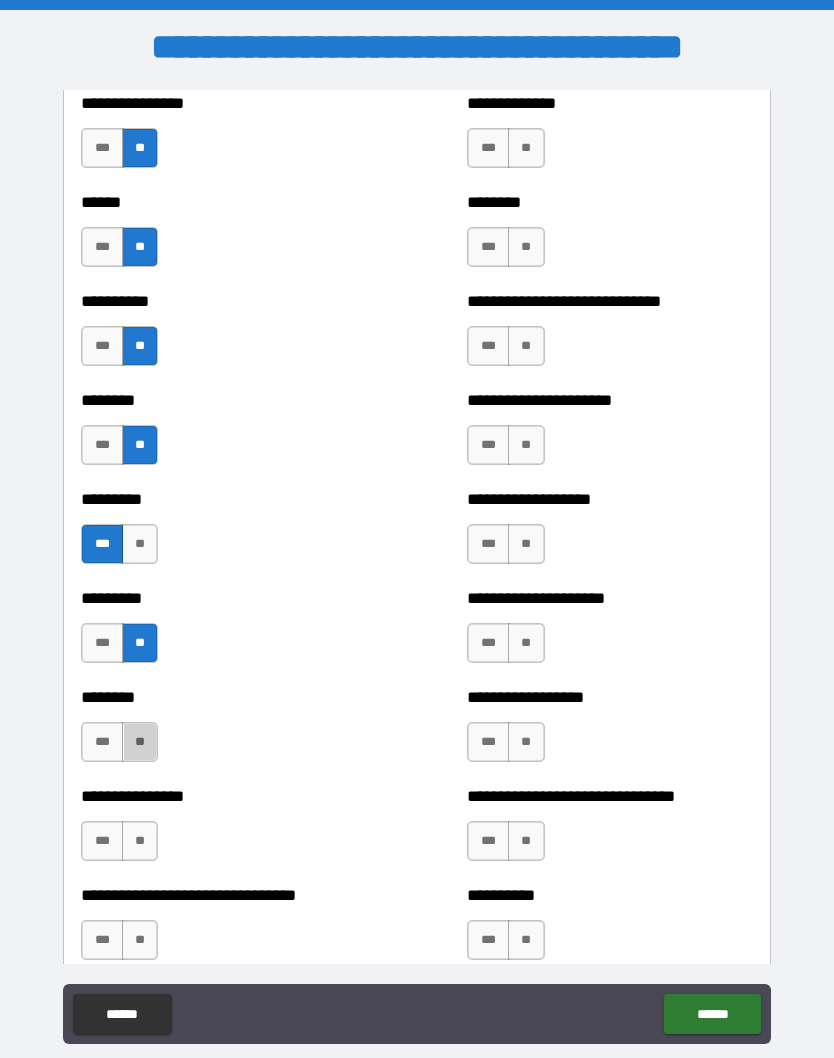 click on "**" at bounding box center [140, 742] 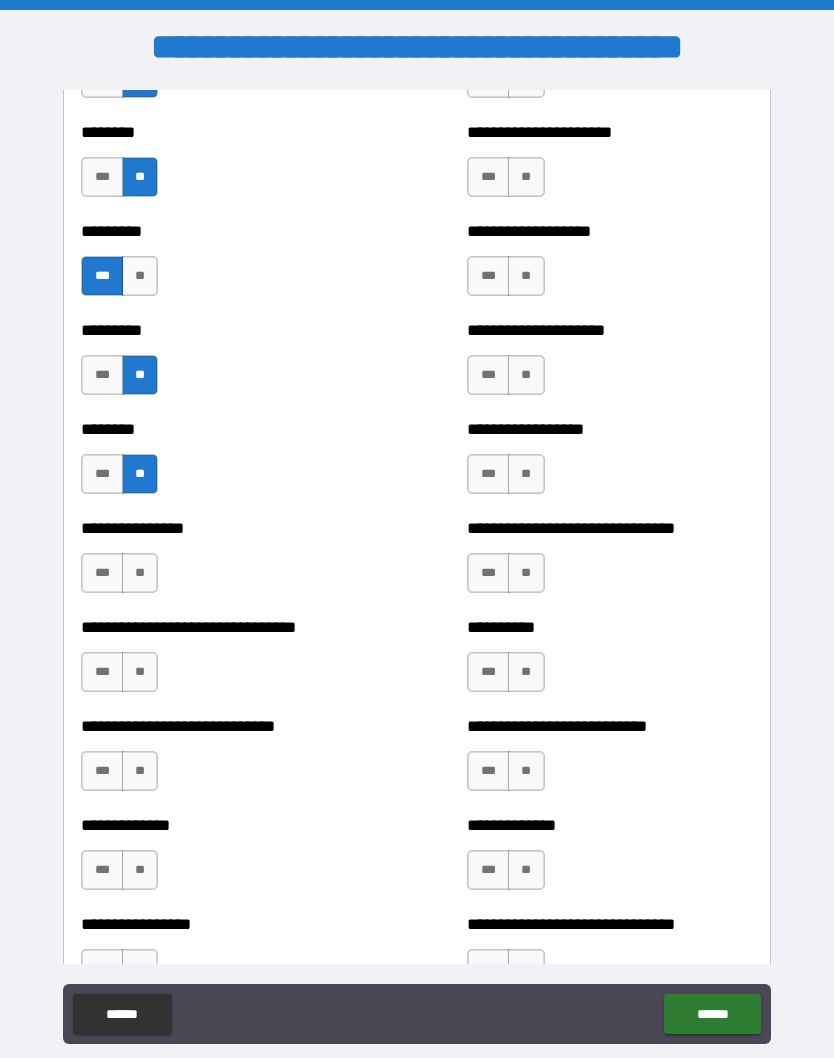 scroll, scrollTop: 7237, scrollLeft: 0, axis: vertical 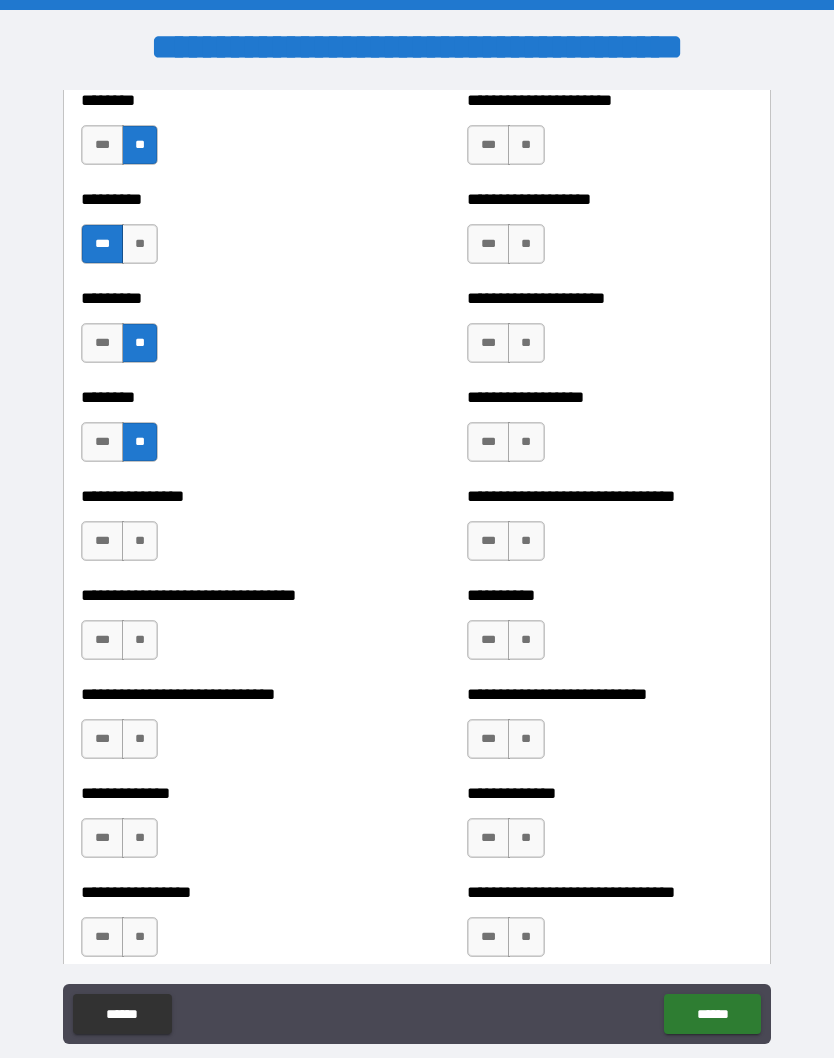 click on "**" at bounding box center (140, 541) 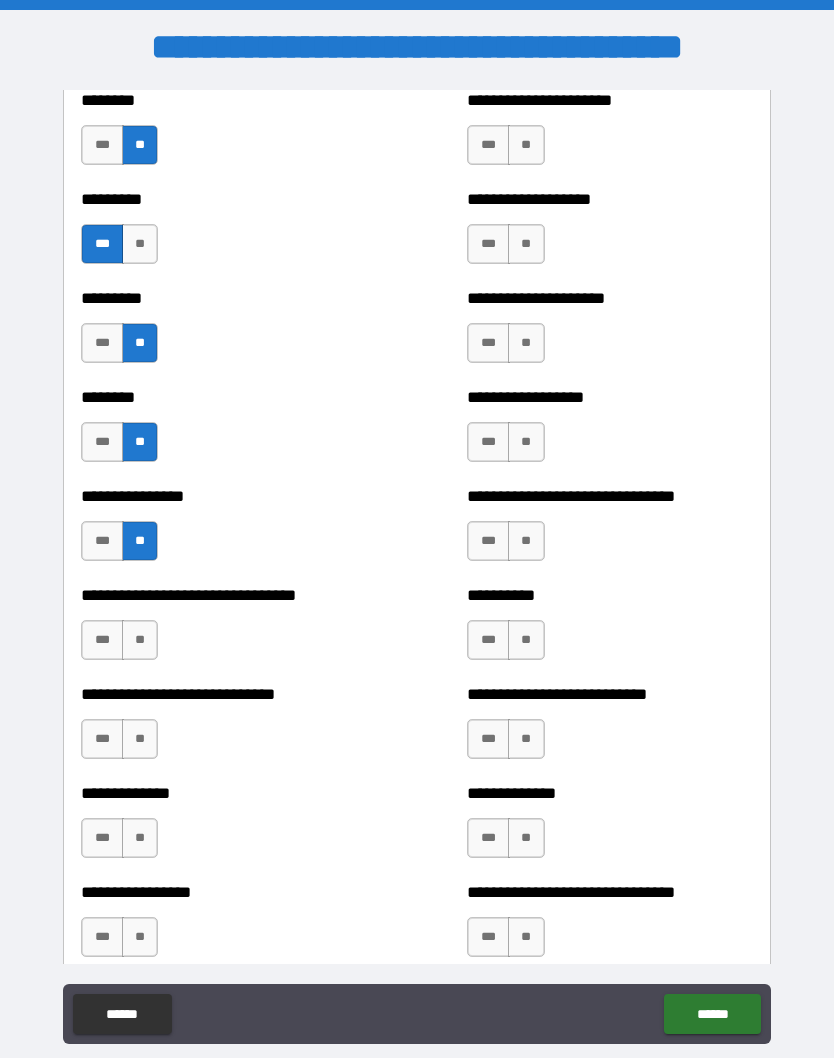 click on "**" at bounding box center (140, 640) 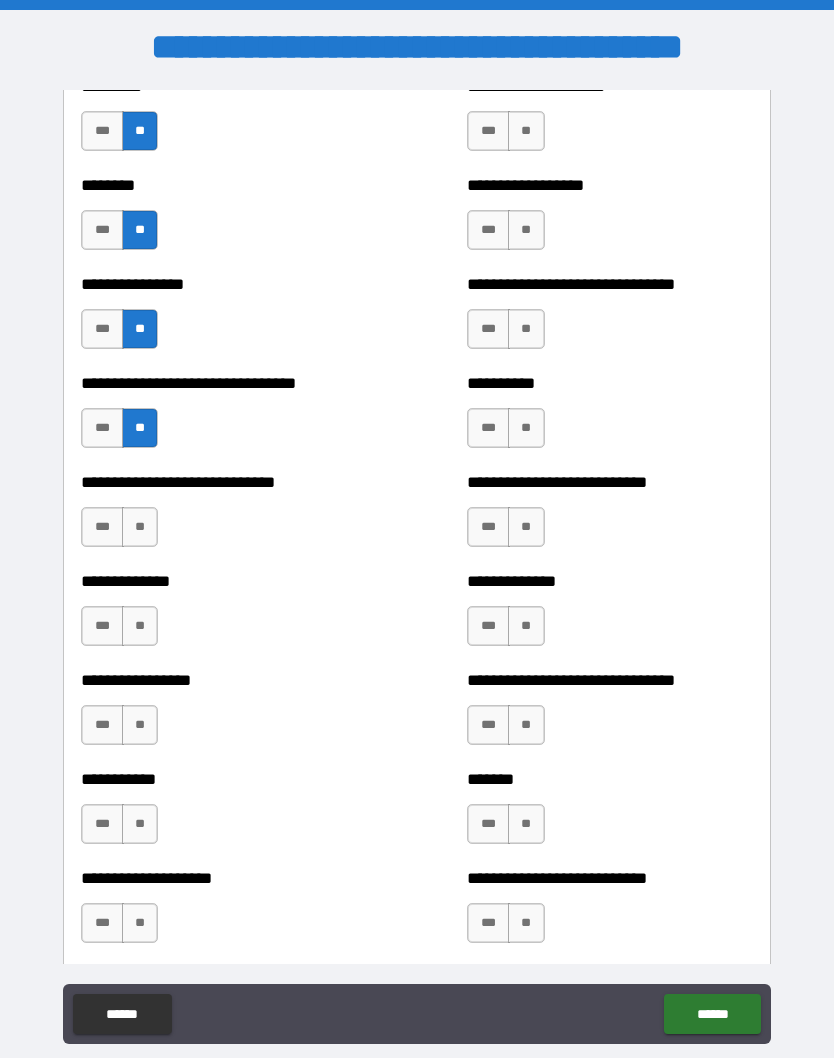 scroll, scrollTop: 7458, scrollLeft: 0, axis: vertical 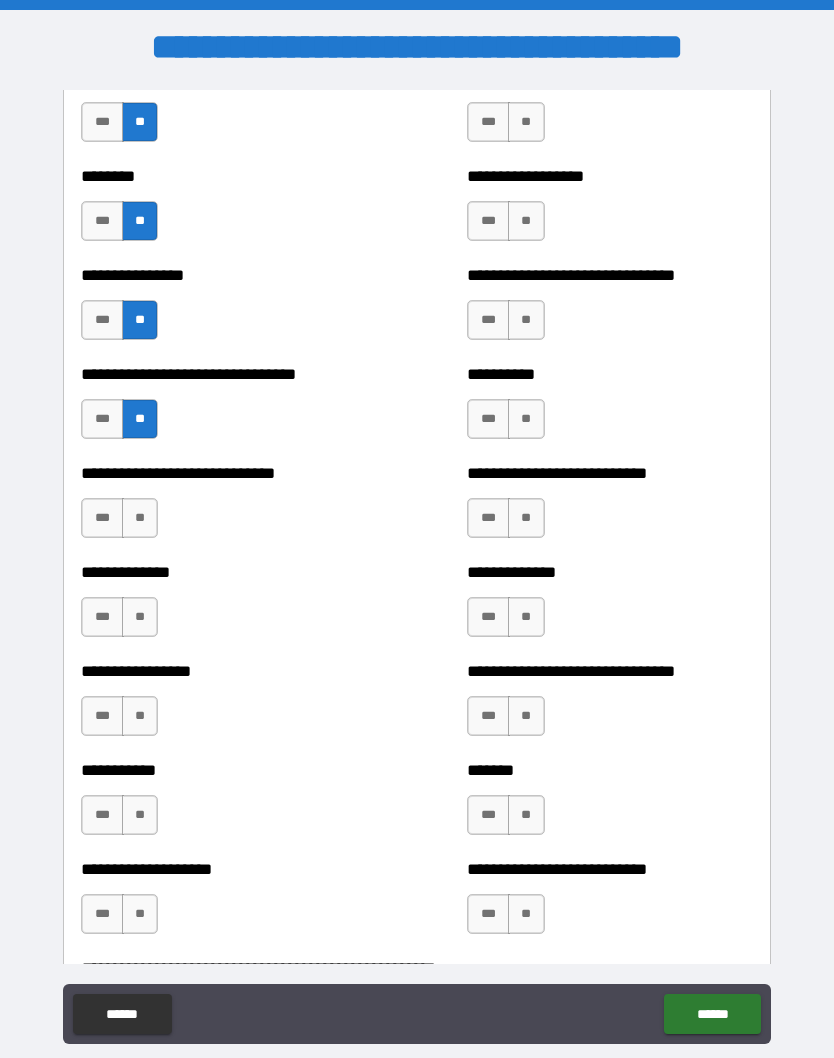 click on "**" at bounding box center [140, 518] 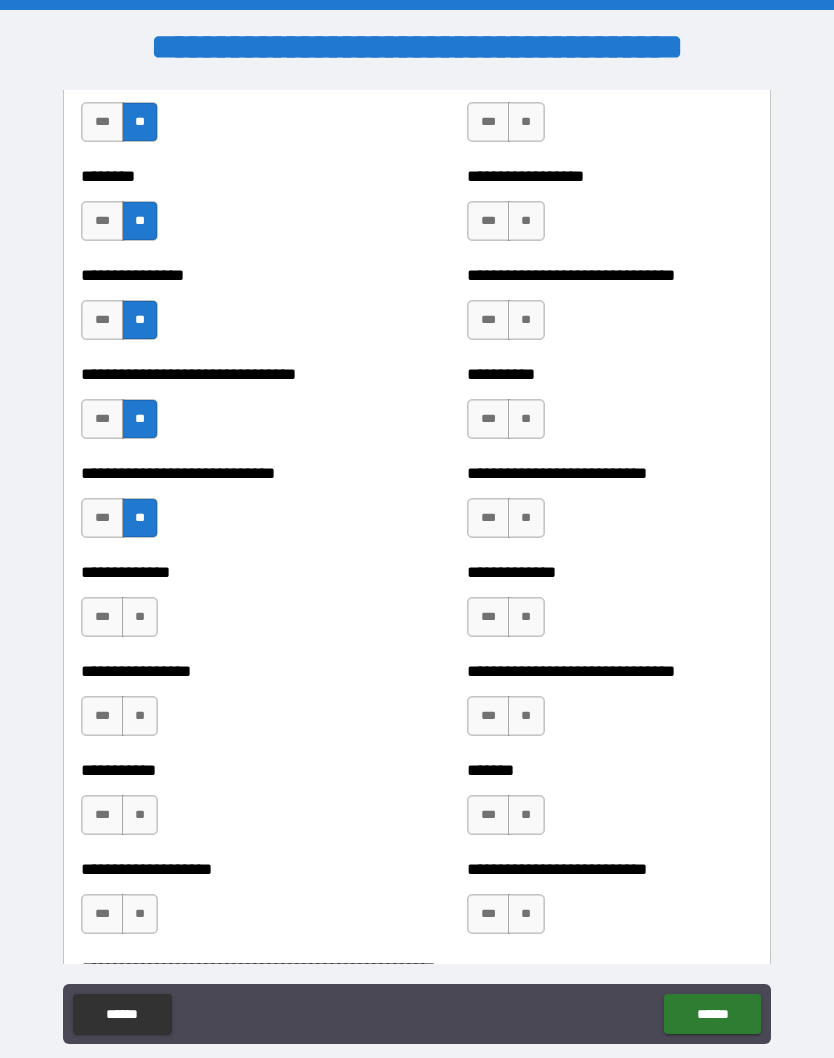 click on "**" at bounding box center [140, 617] 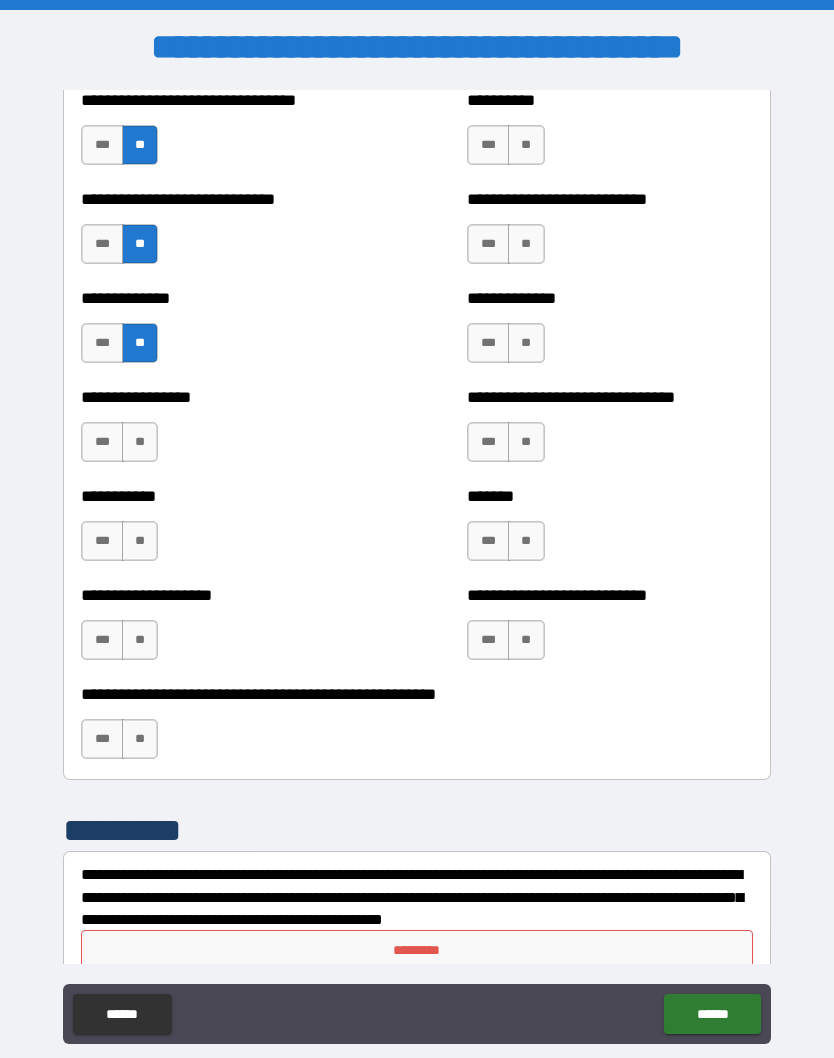 scroll, scrollTop: 7750, scrollLeft: 0, axis: vertical 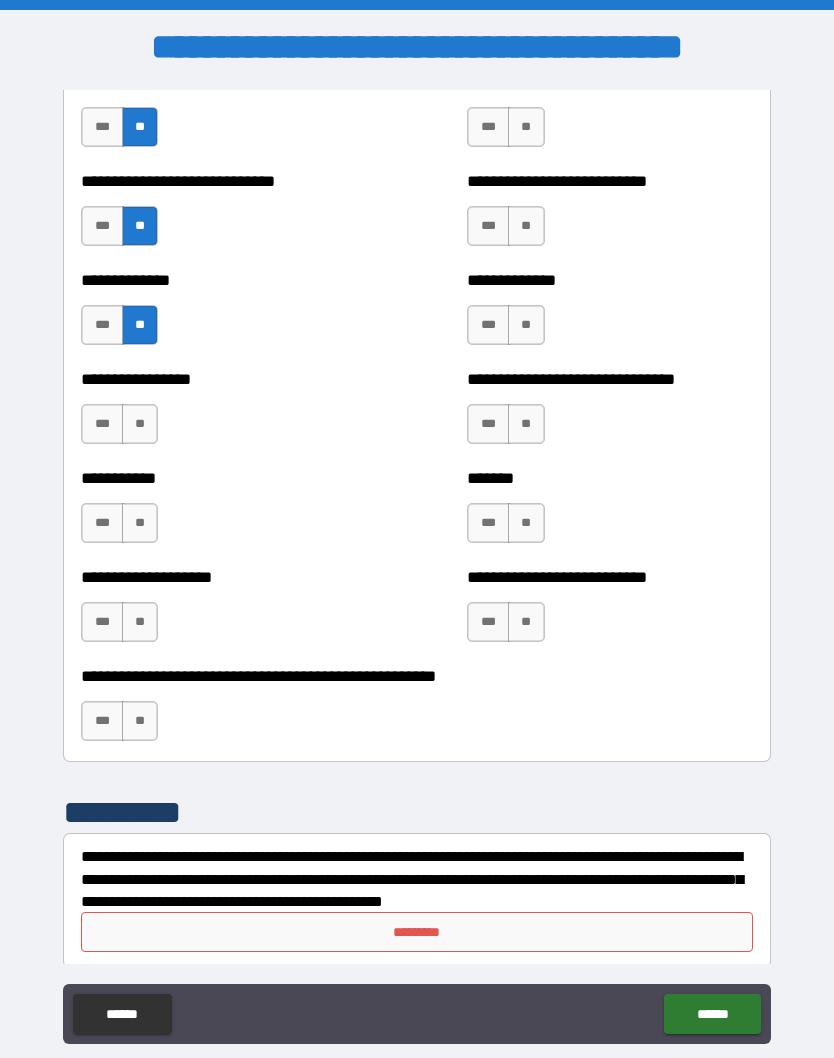 click on "**" at bounding box center [140, 424] 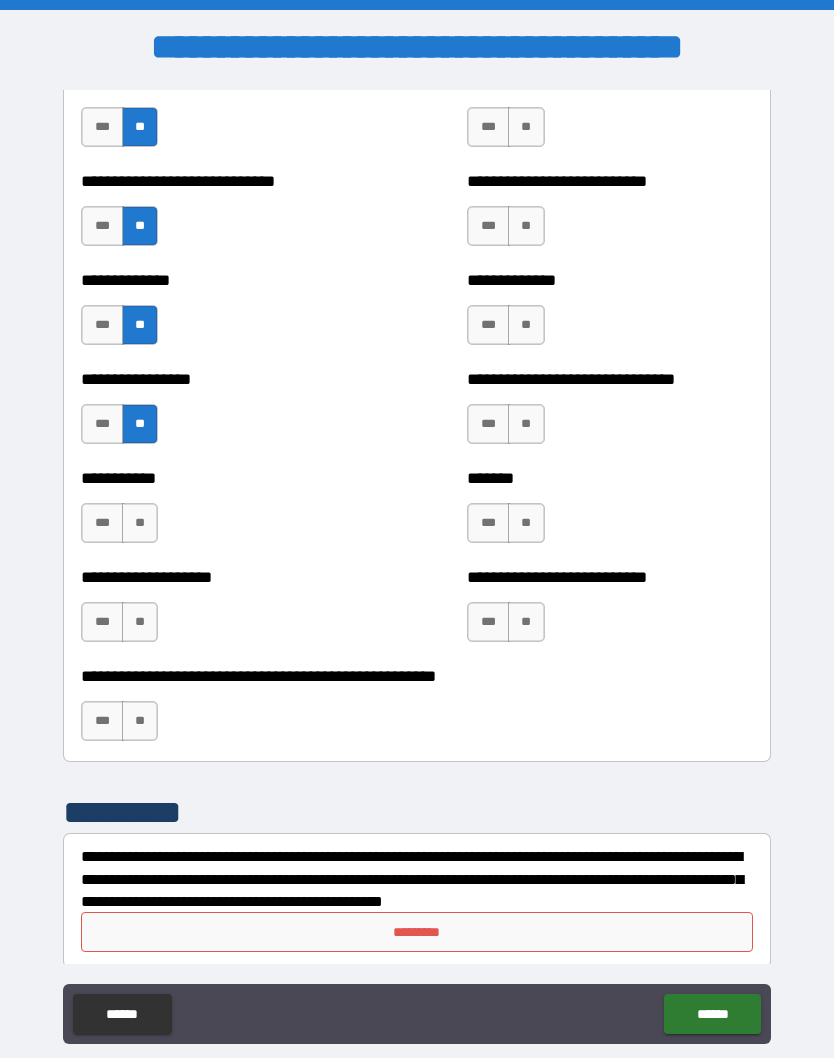 click on "**" at bounding box center (140, 523) 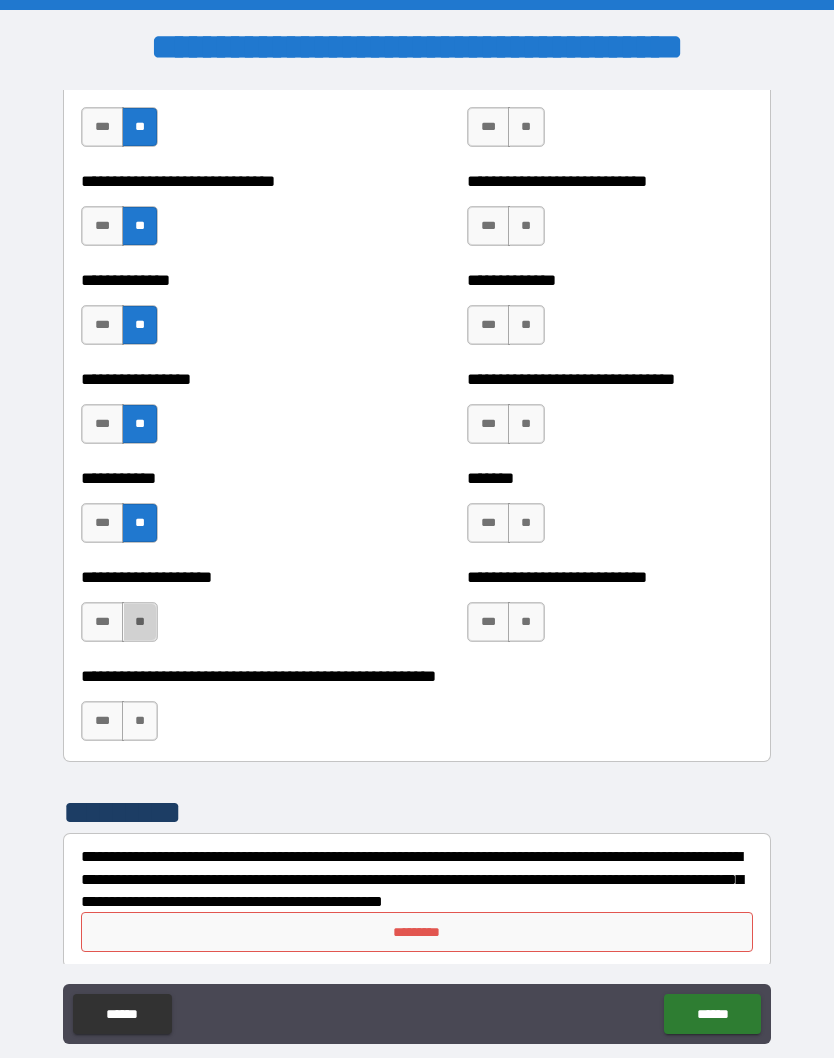 click on "**" at bounding box center [140, 622] 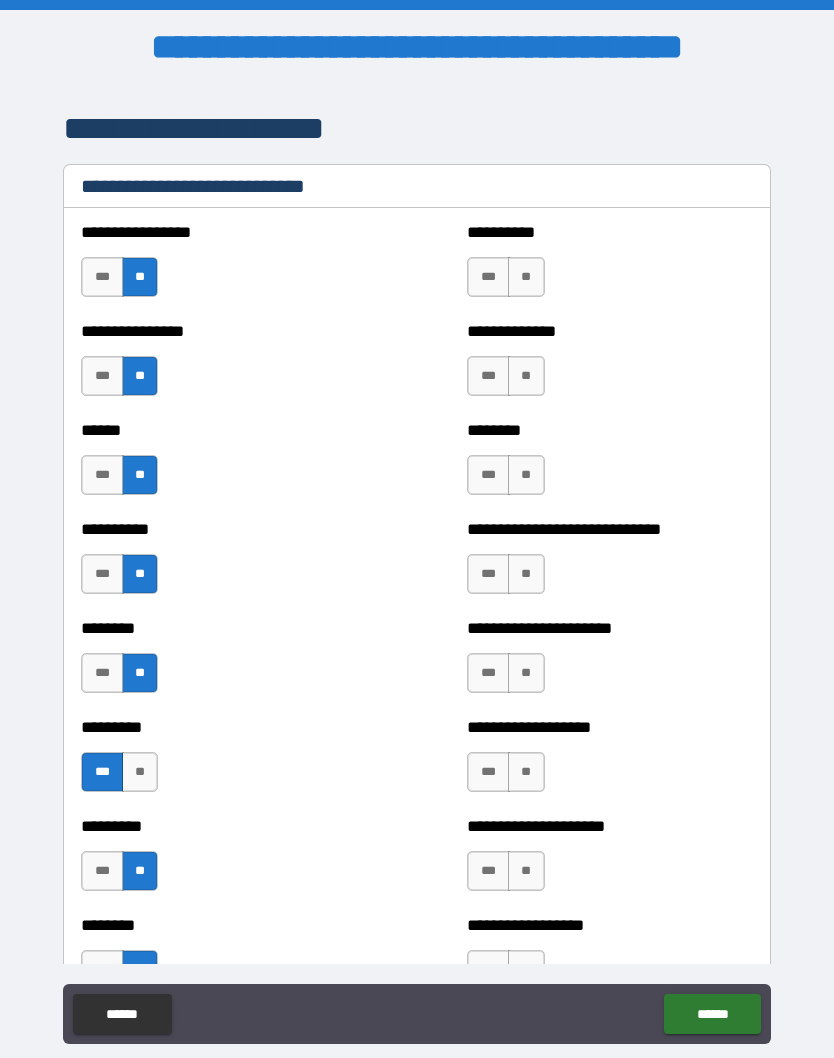 scroll, scrollTop: 6710, scrollLeft: 0, axis: vertical 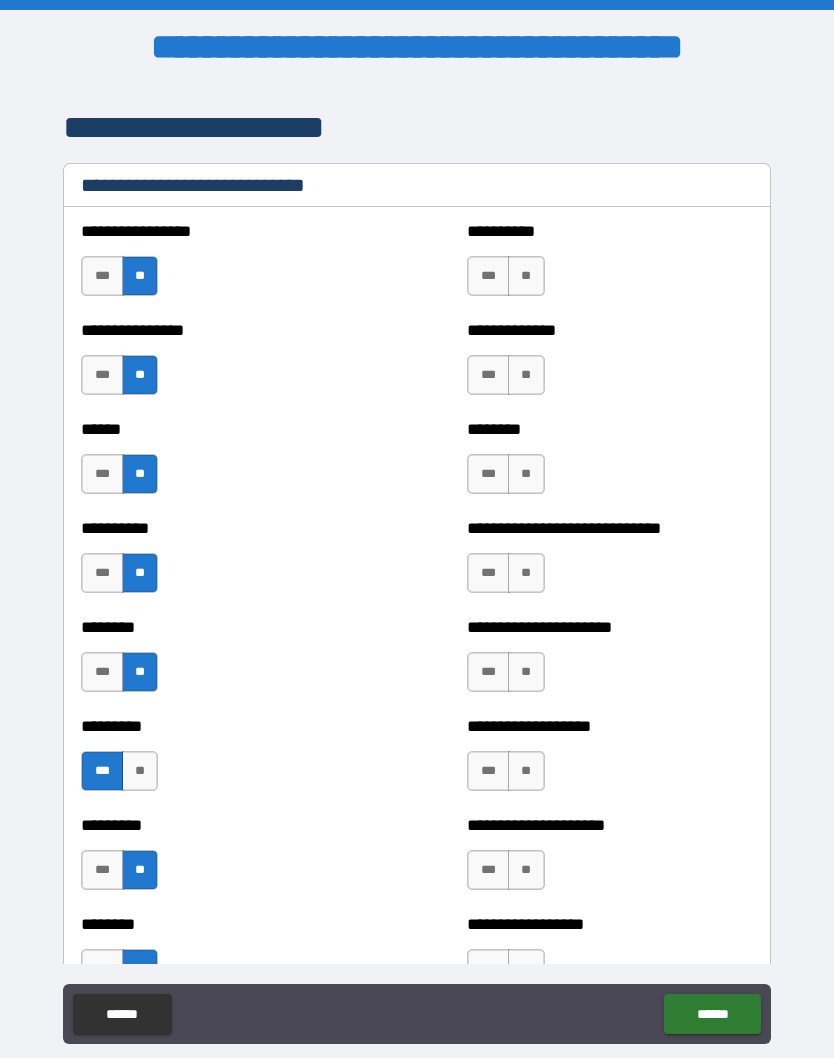click on "**" at bounding box center (526, 276) 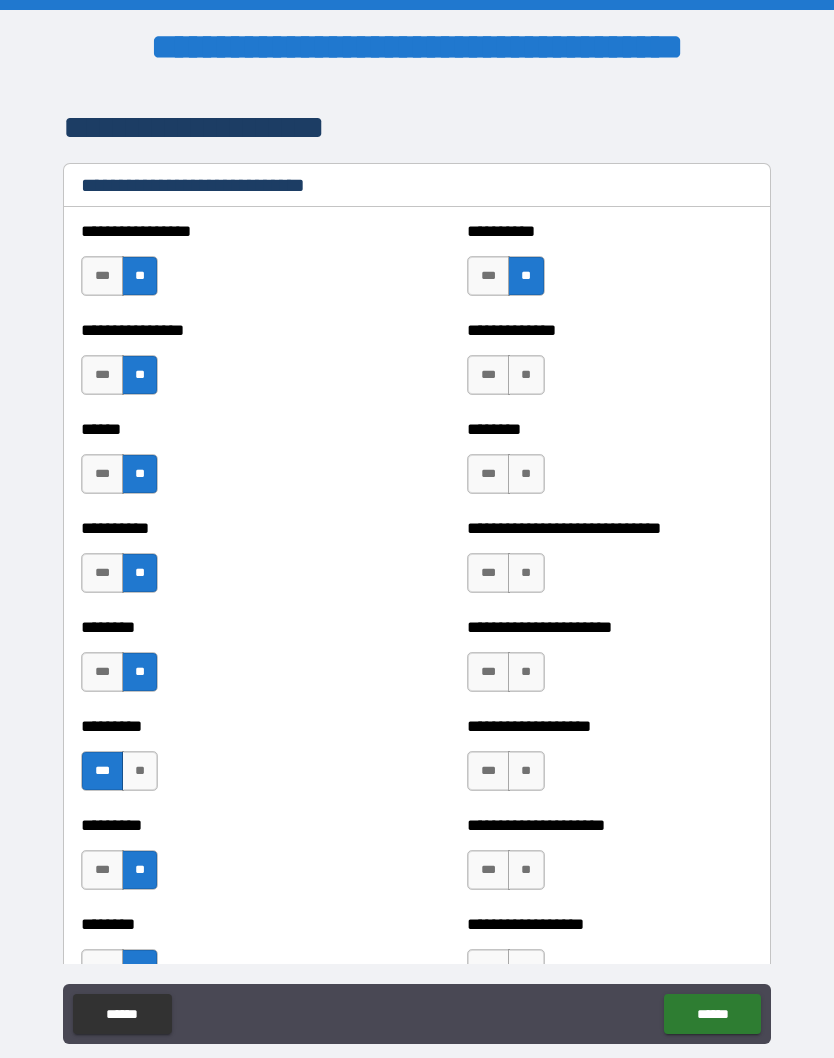 click on "**" at bounding box center (526, 375) 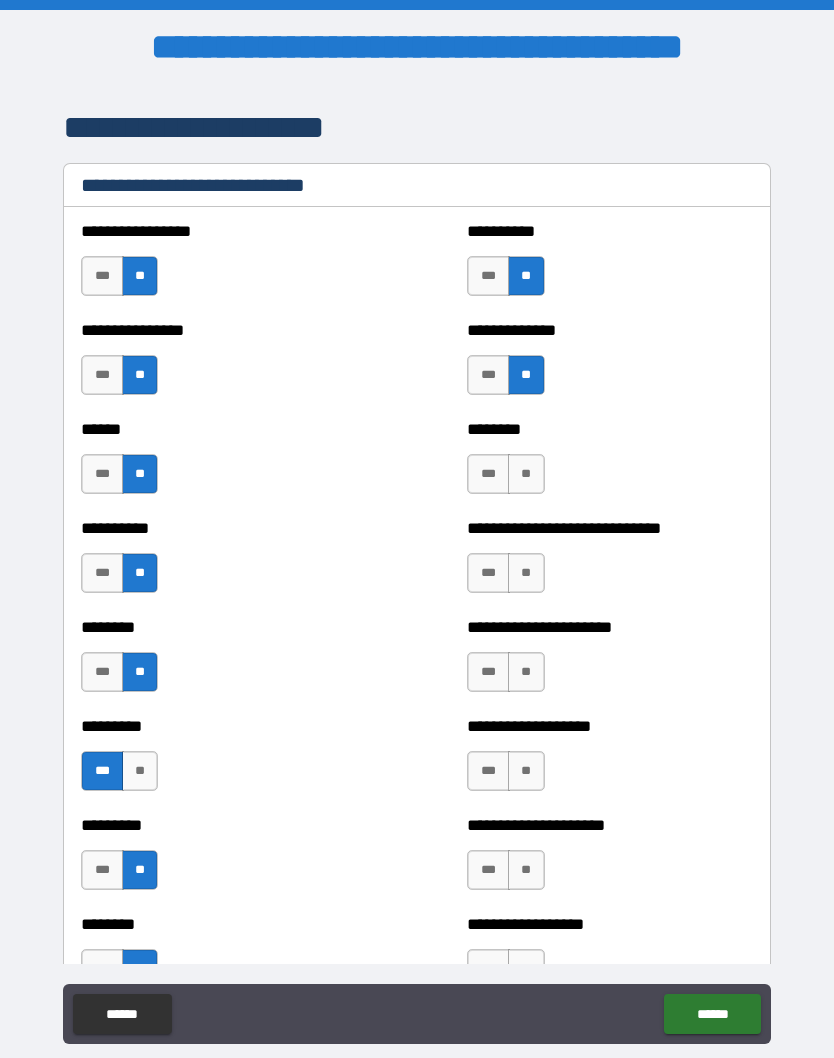 click on "**" at bounding box center (526, 474) 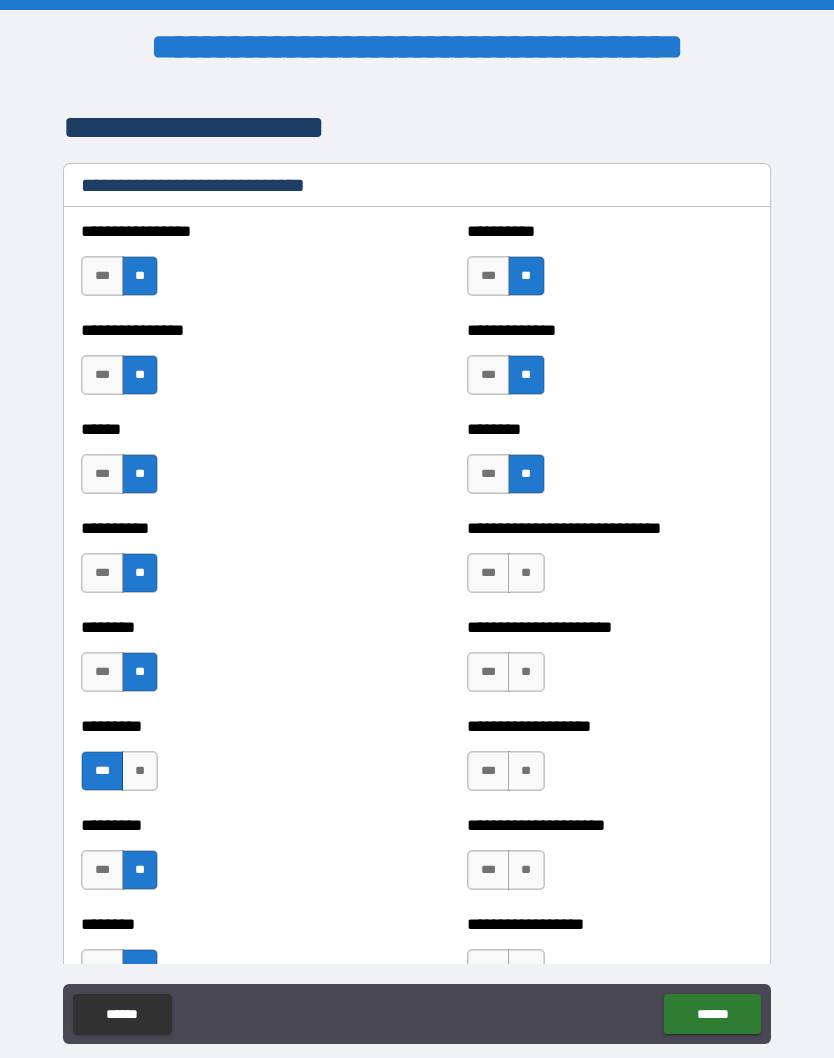 click on "***" at bounding box center [488, 573] 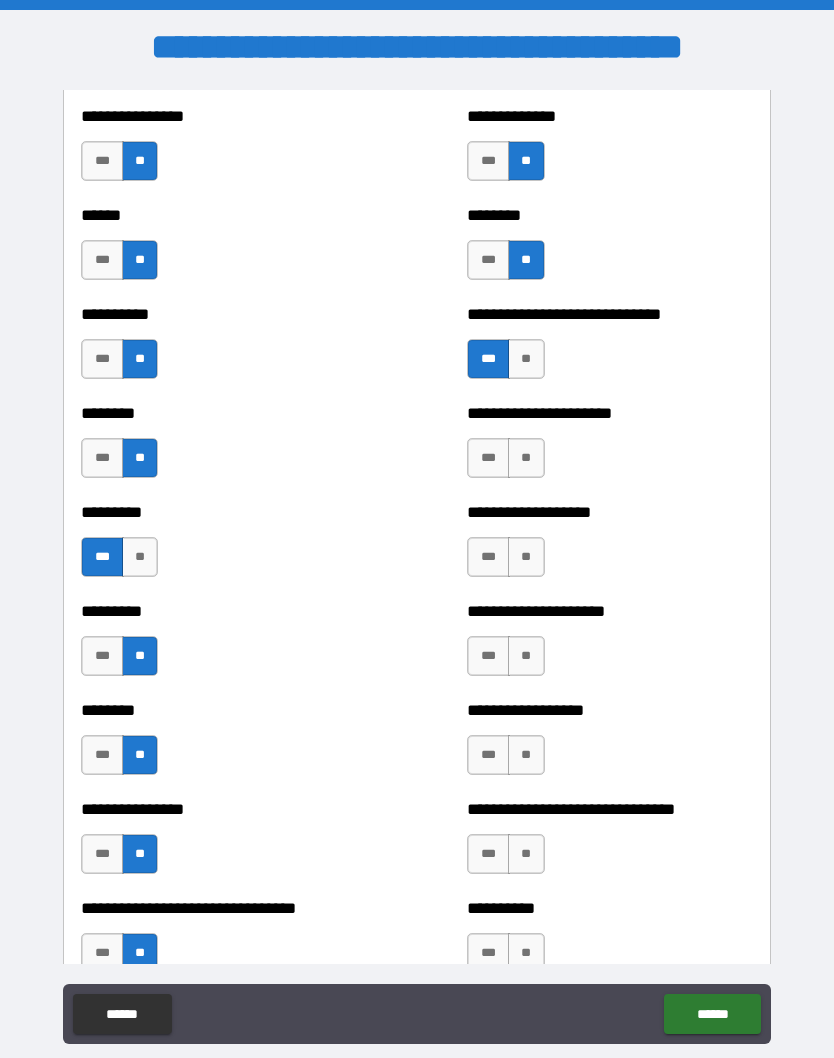 scroll, scrollTop: 6947, scrollLeft: 0, axis: vertical 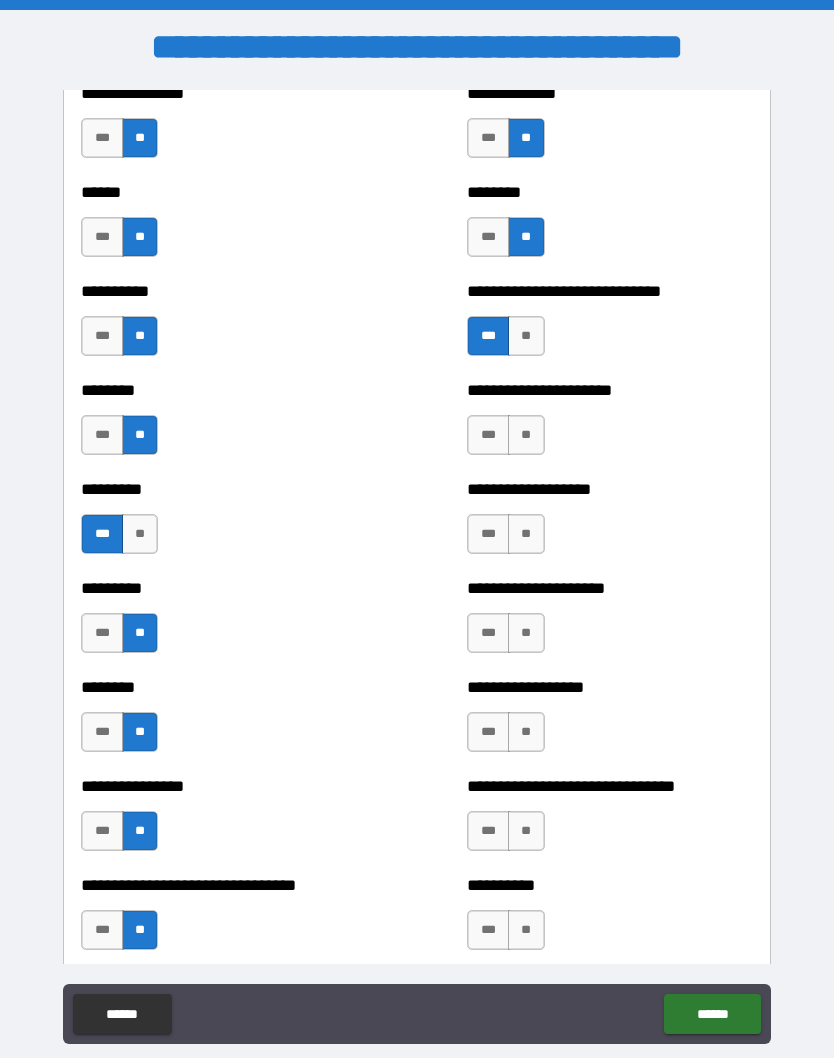 click on "***" at bounding box center (488, 435) 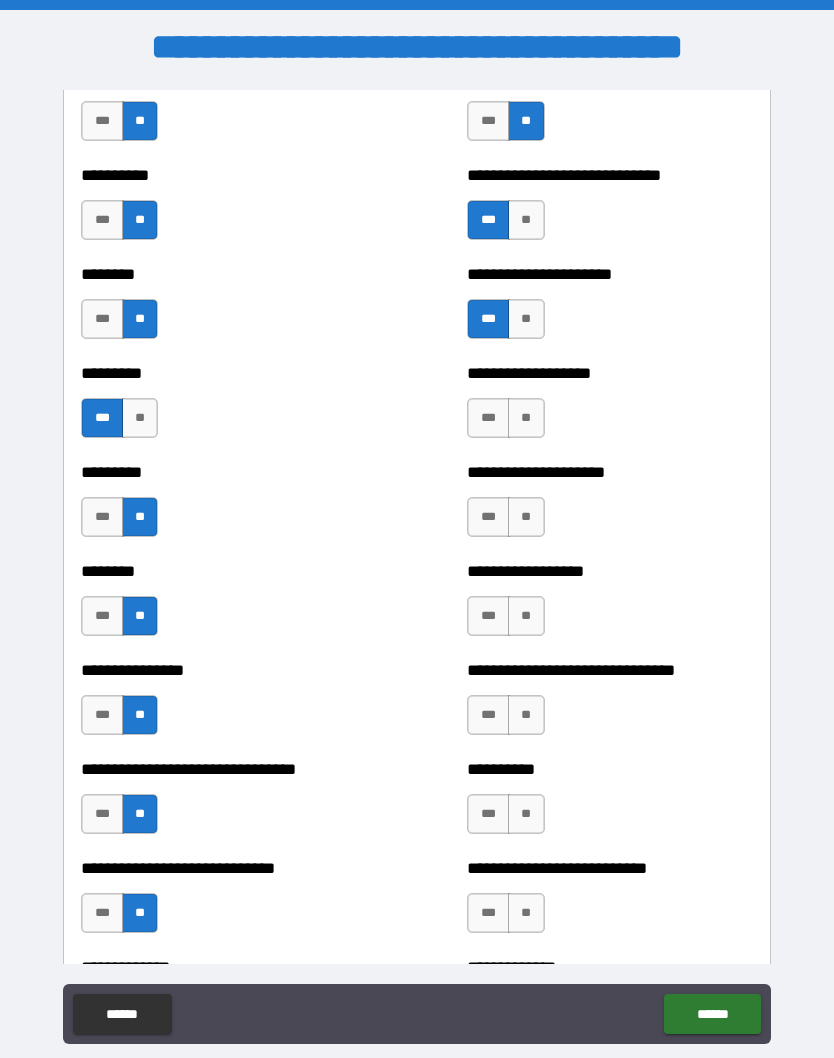 scroll, scrollTop: 7070, scrollLeft: 0, axis: vertical 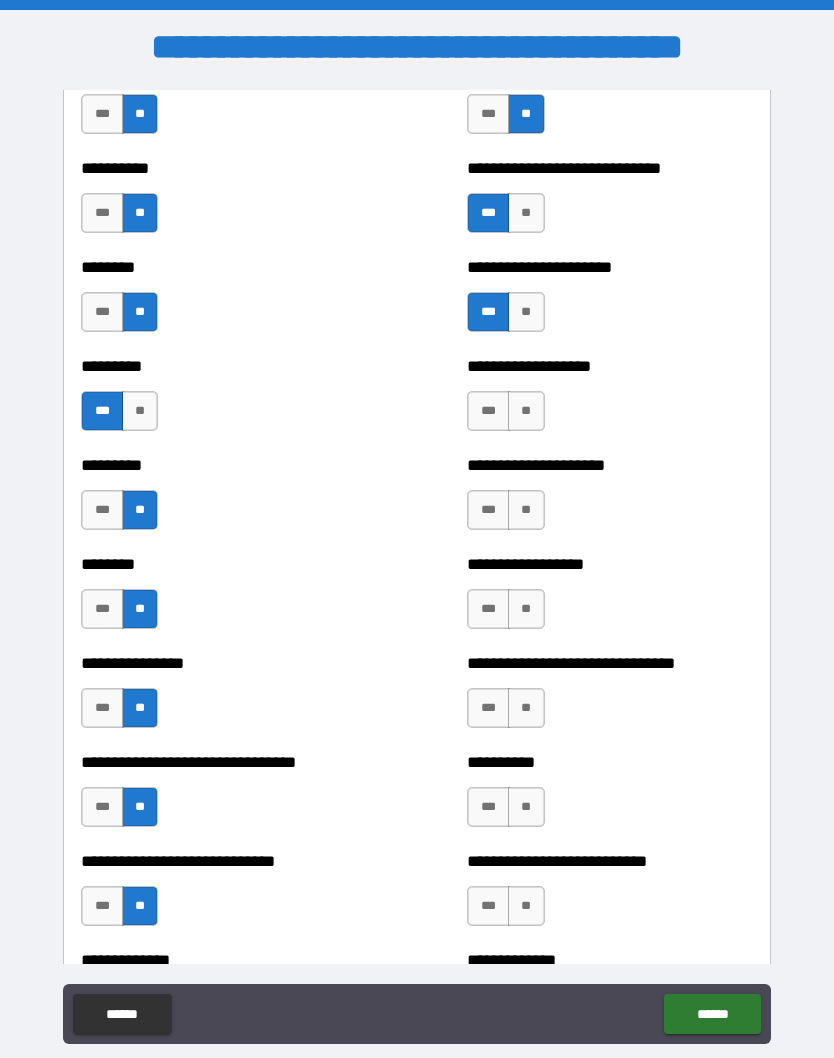click on "**" at bounding box center [526, 411] 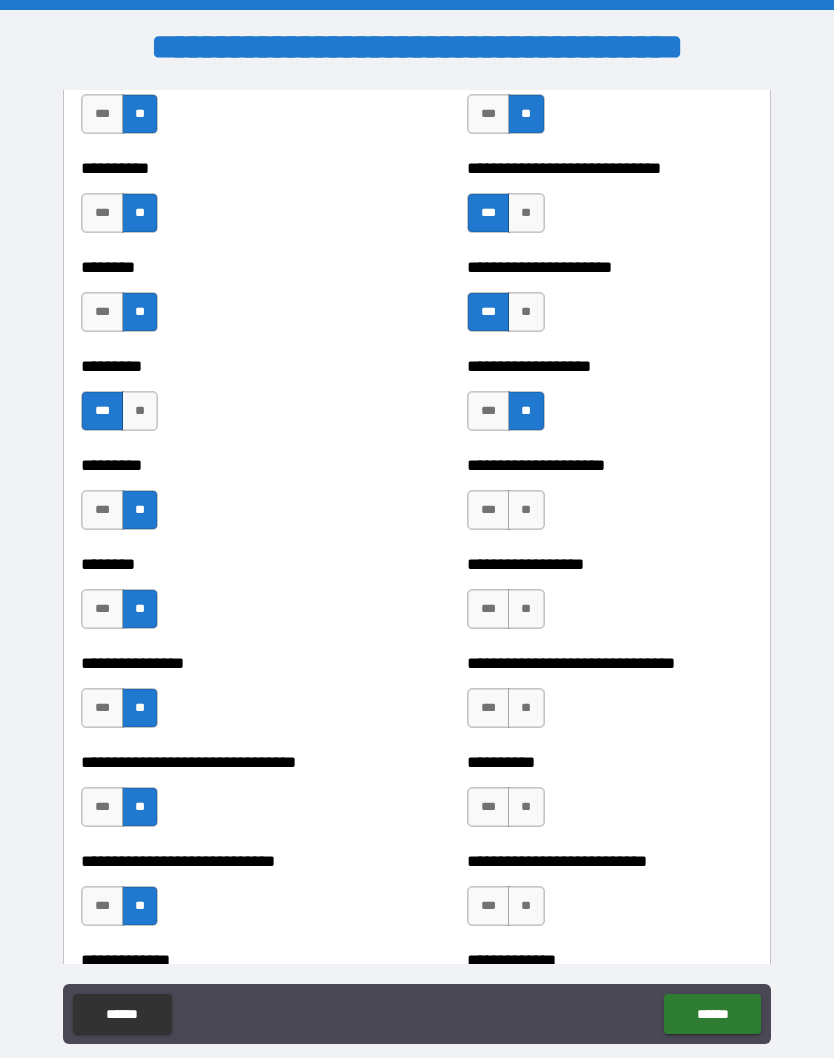 click on "**" at bounding box center [526, 510] 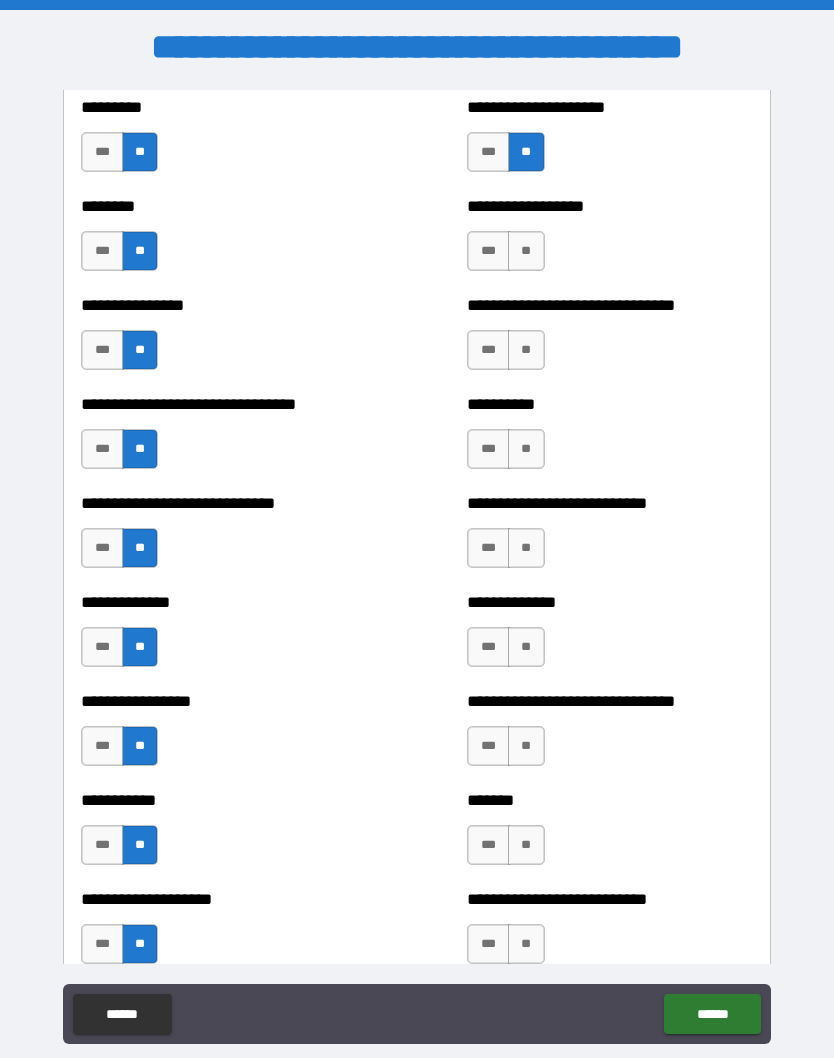 scroll, scrollTop: 7412, scrollLeft: 0, axis: vertical 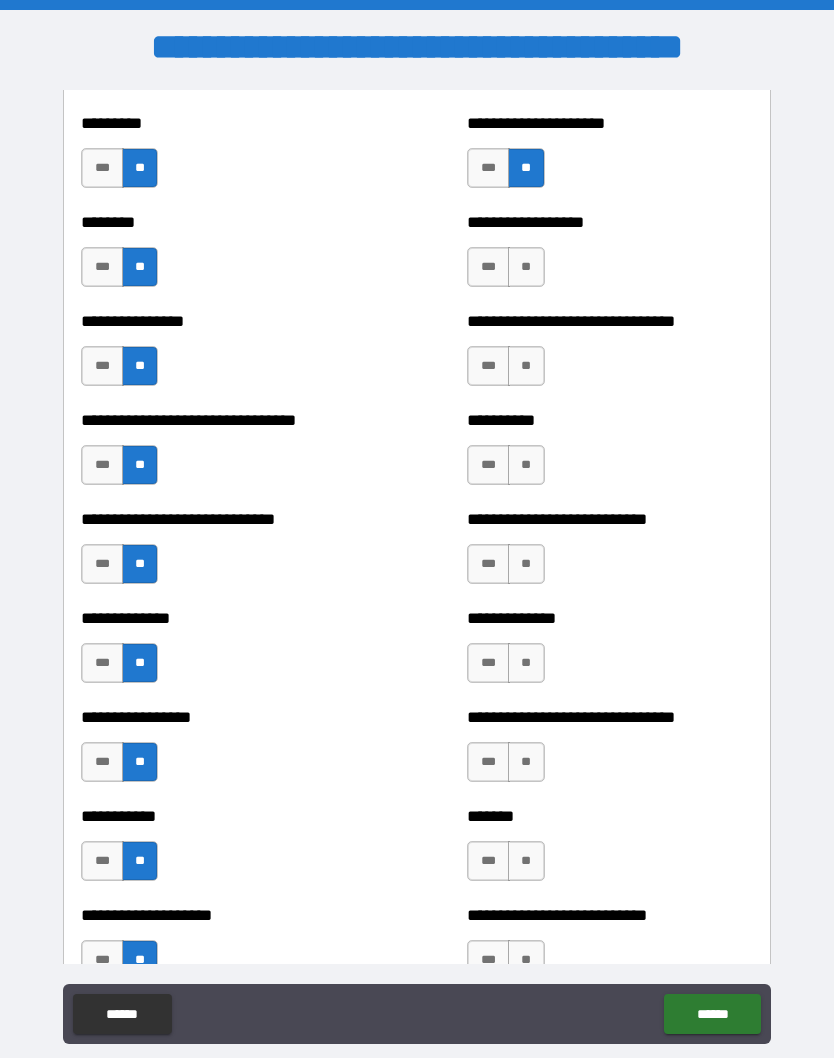 click on "**" at bounding box center (526, 267) 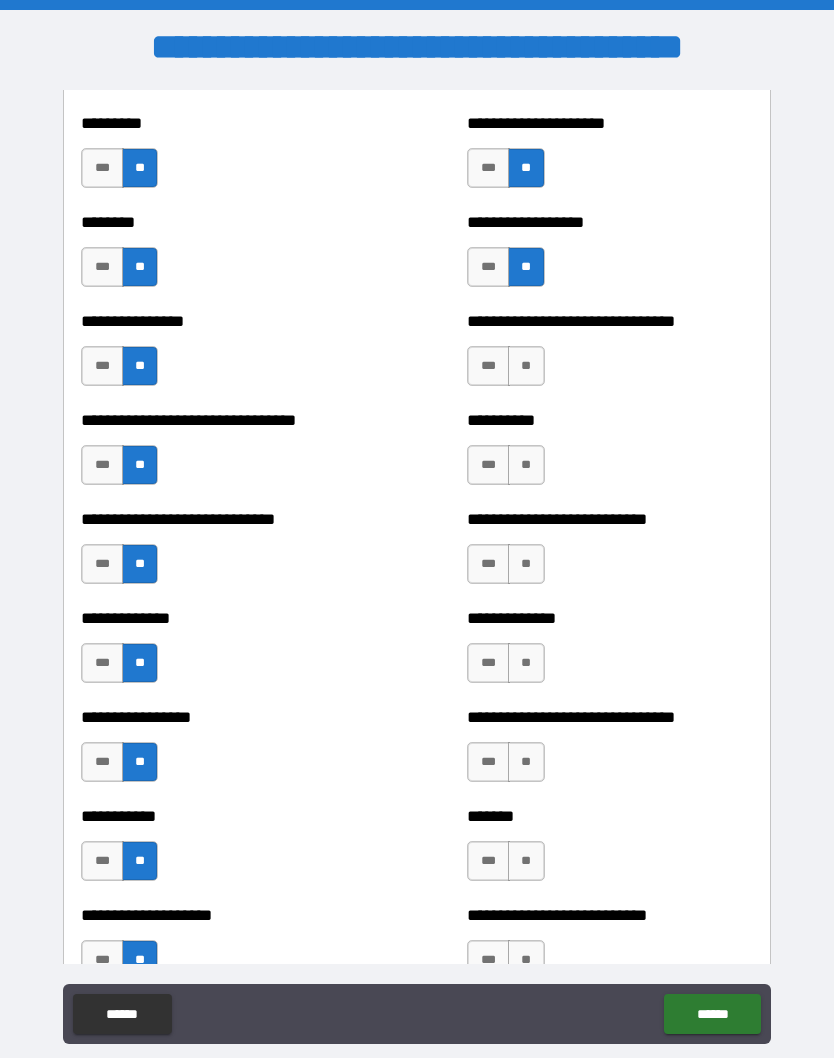 click on "***" at bounding box center [488, 366] 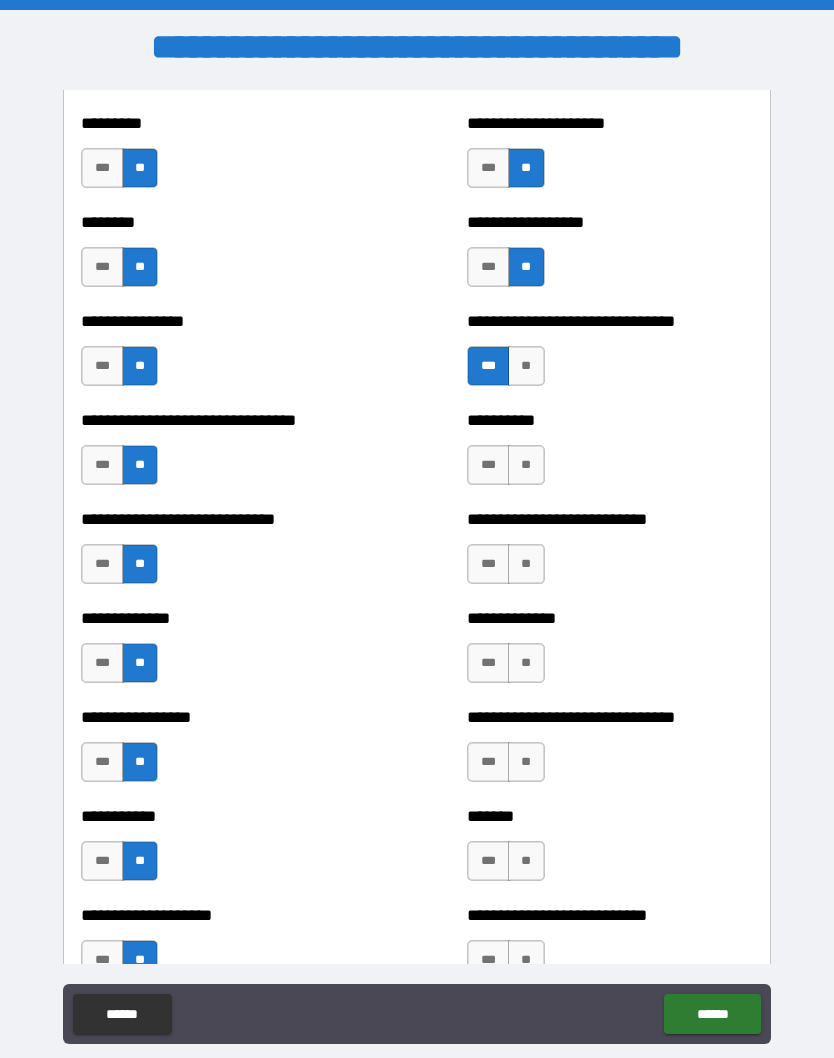 click on "**" at bounding box center (526, 465) 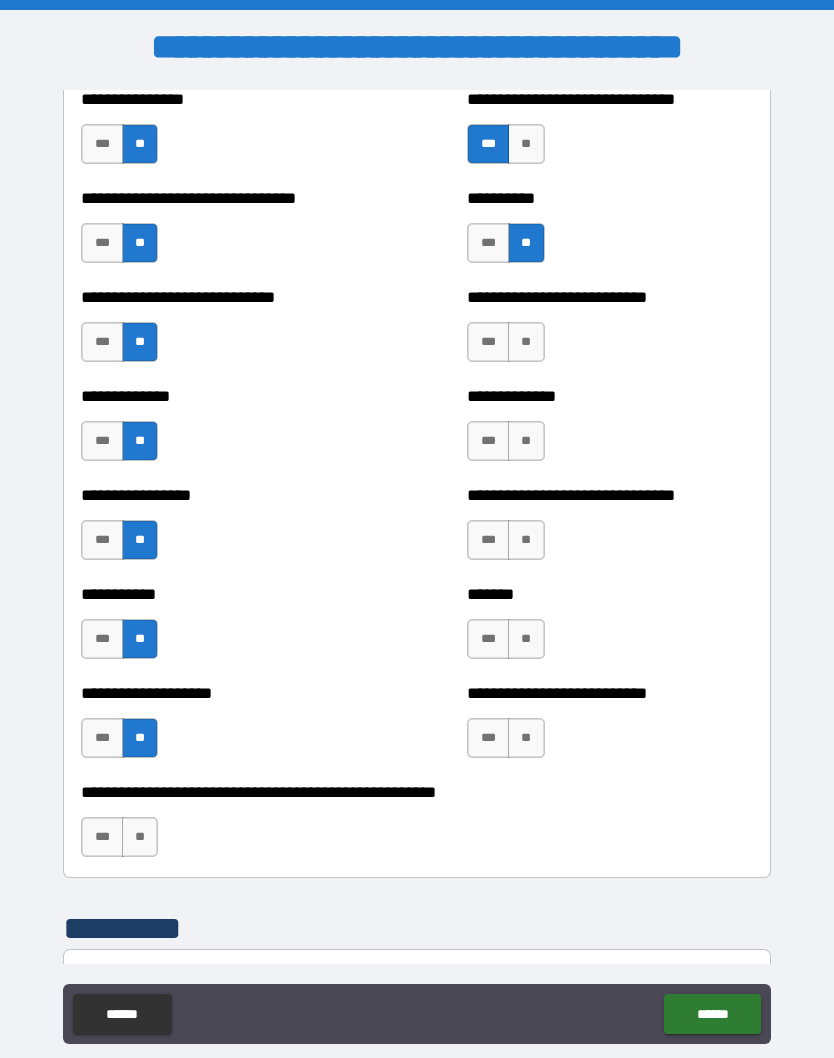 scroll, scrollTop: 7635, scrollLeft: 0, axis: vertical 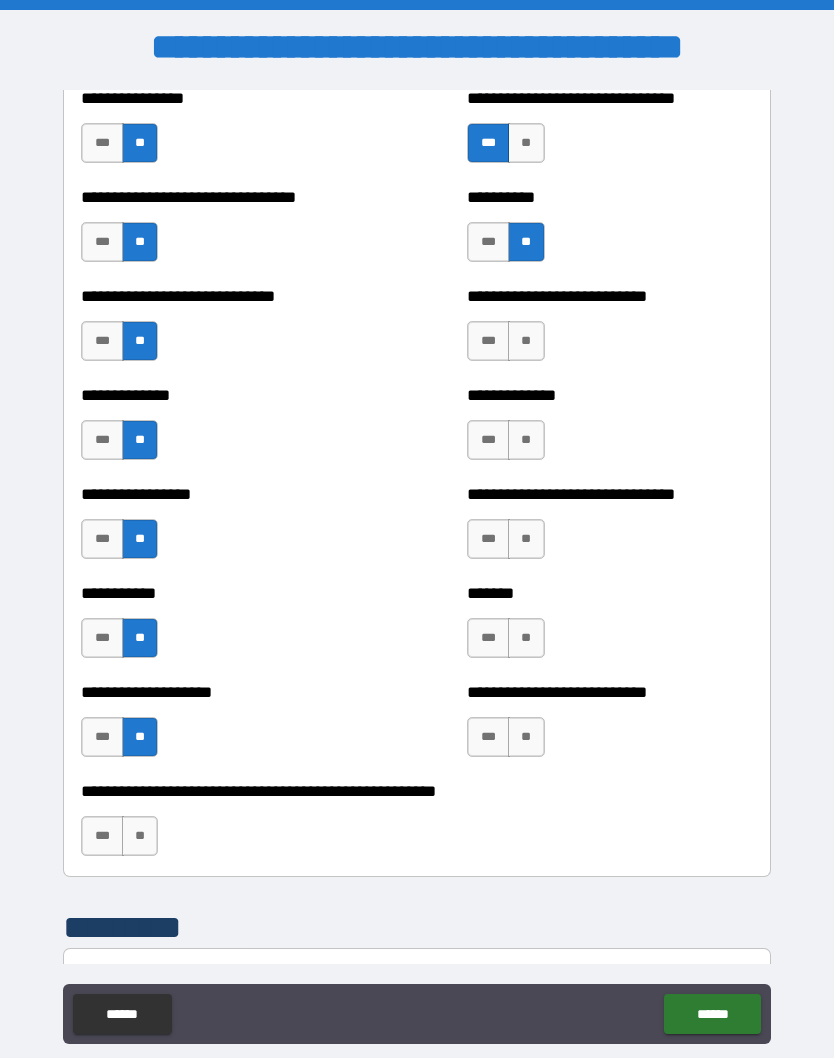 click on "**" at bounding box center (526, 341) 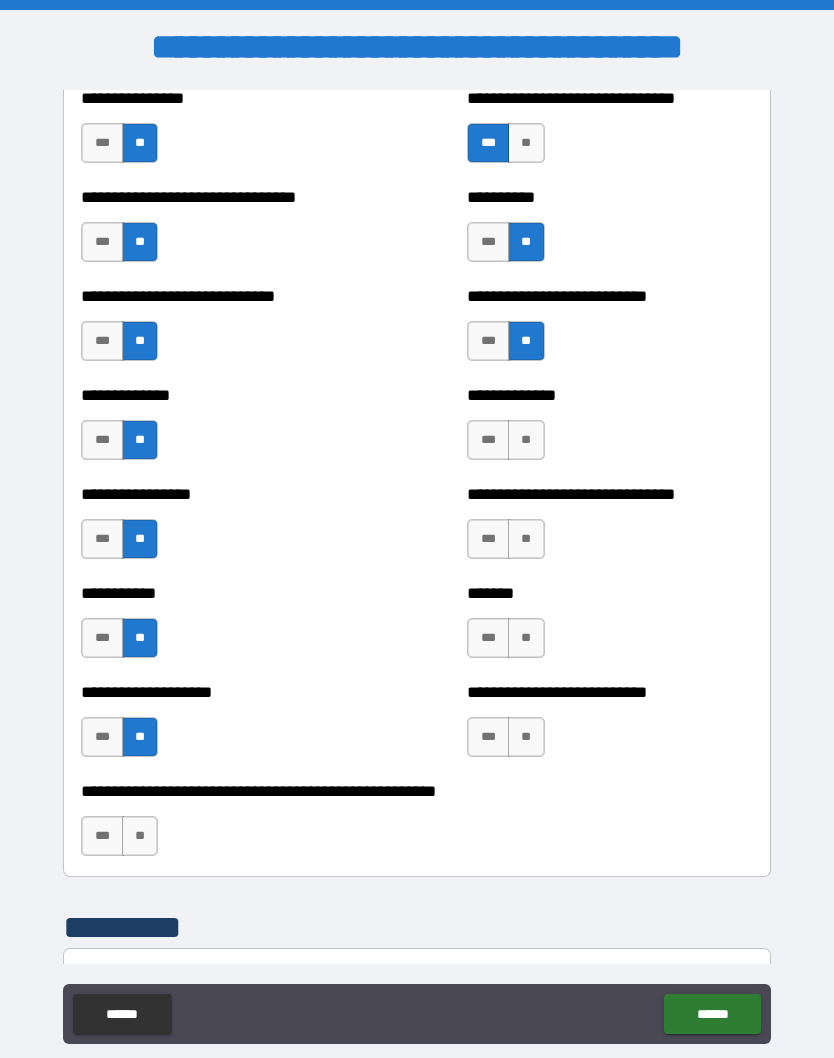 click on "**" at bounding box center [526, 440] 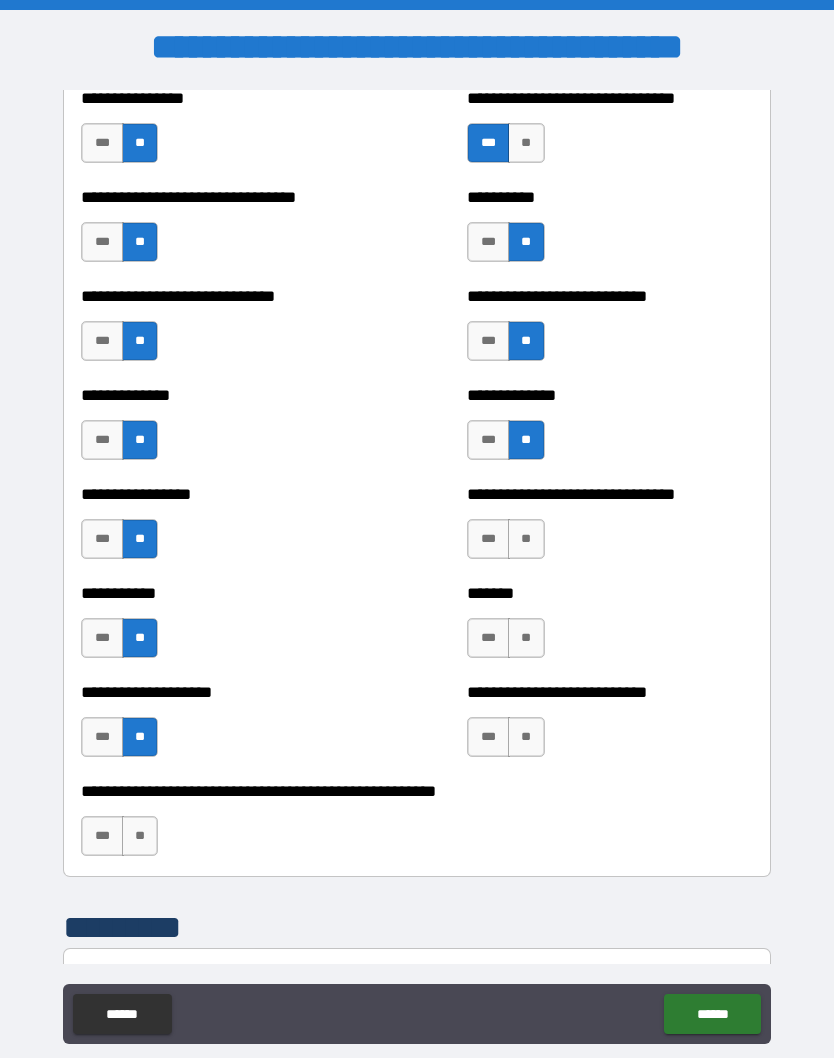 click on "***" at bounding box center [488, 440] 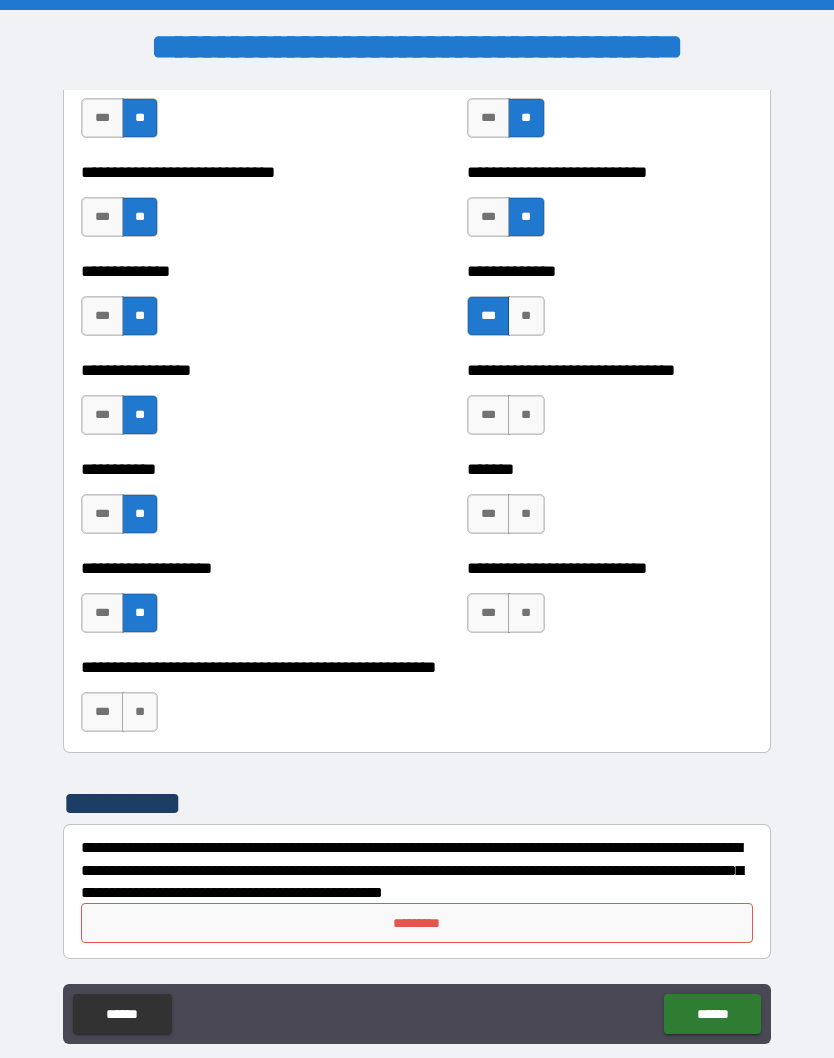 scroll, scrollTop: 7759, scrollLeft: 0, axis: vertical 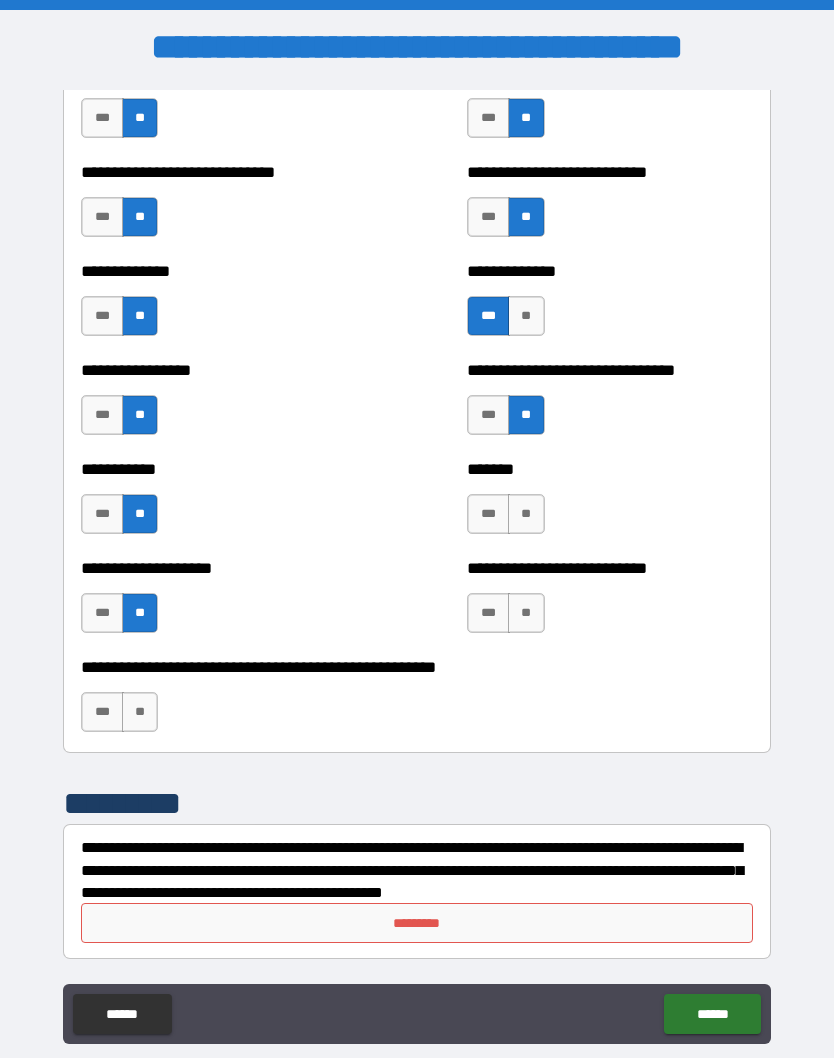 click on "**" at bounding box center (526, 514) 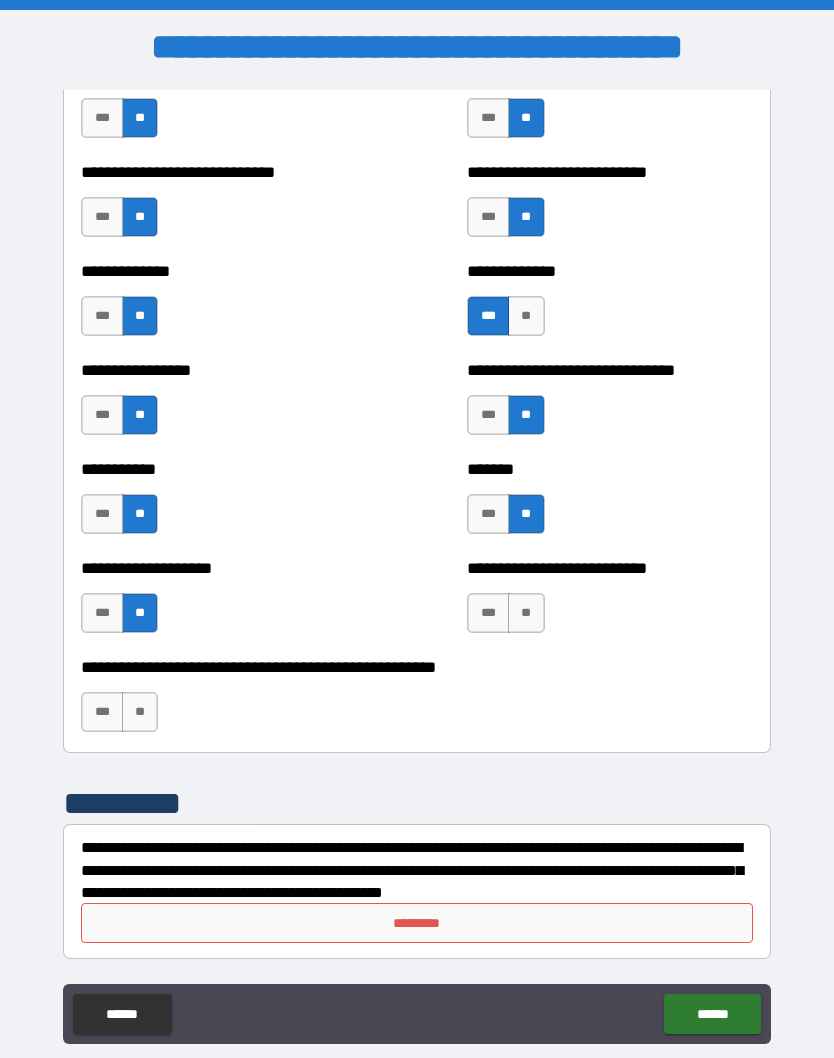 click on "**" at bounding box center (526, 613) 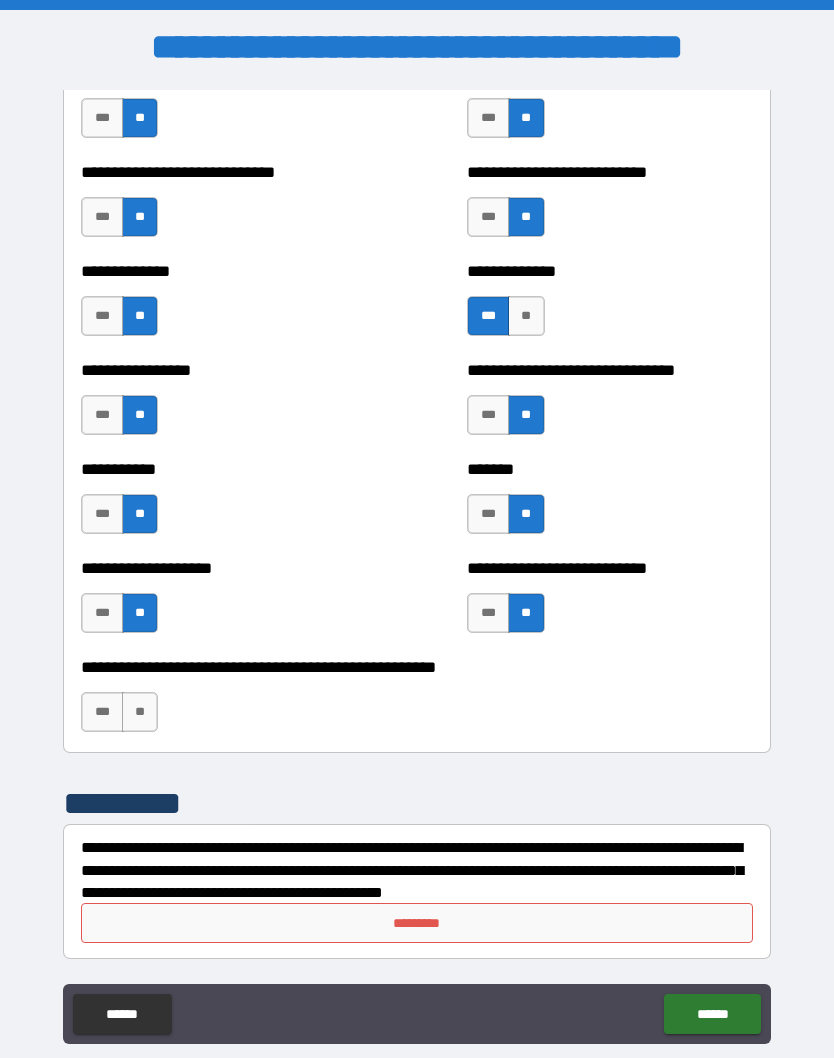 scroll, scrollTop: 7759, scrollLeft: 0, axis: vertical 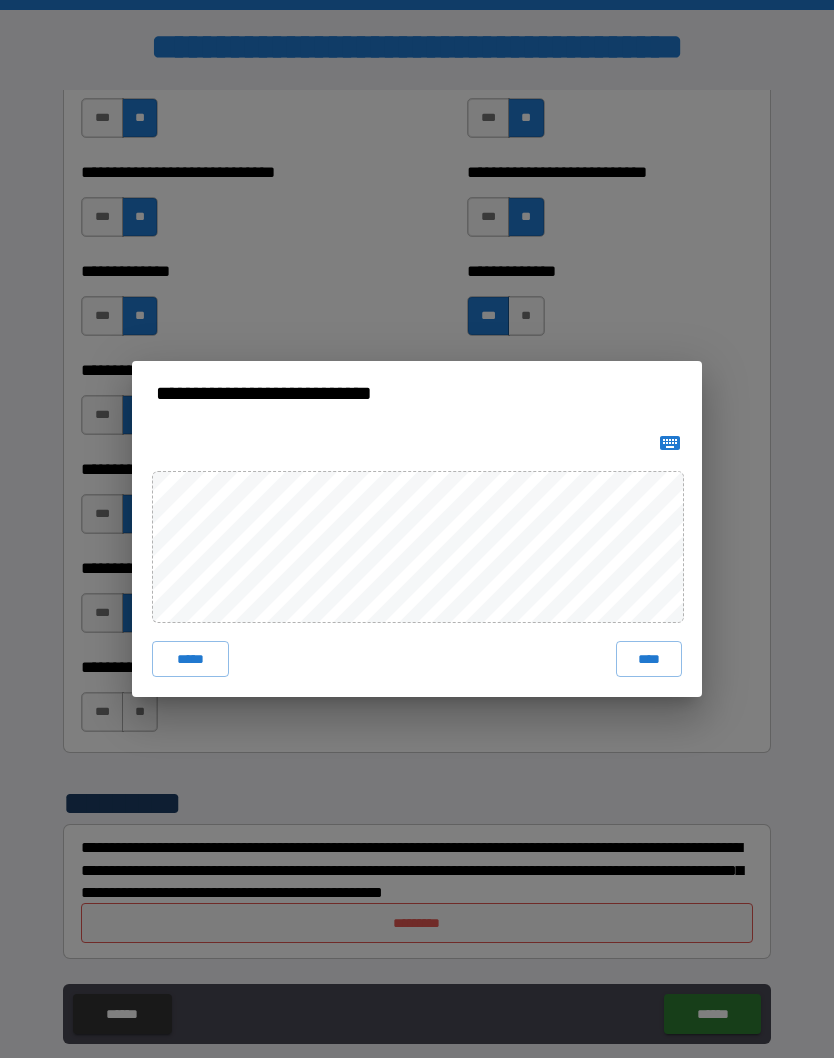 click on "****" at bounding box center [649, 659] 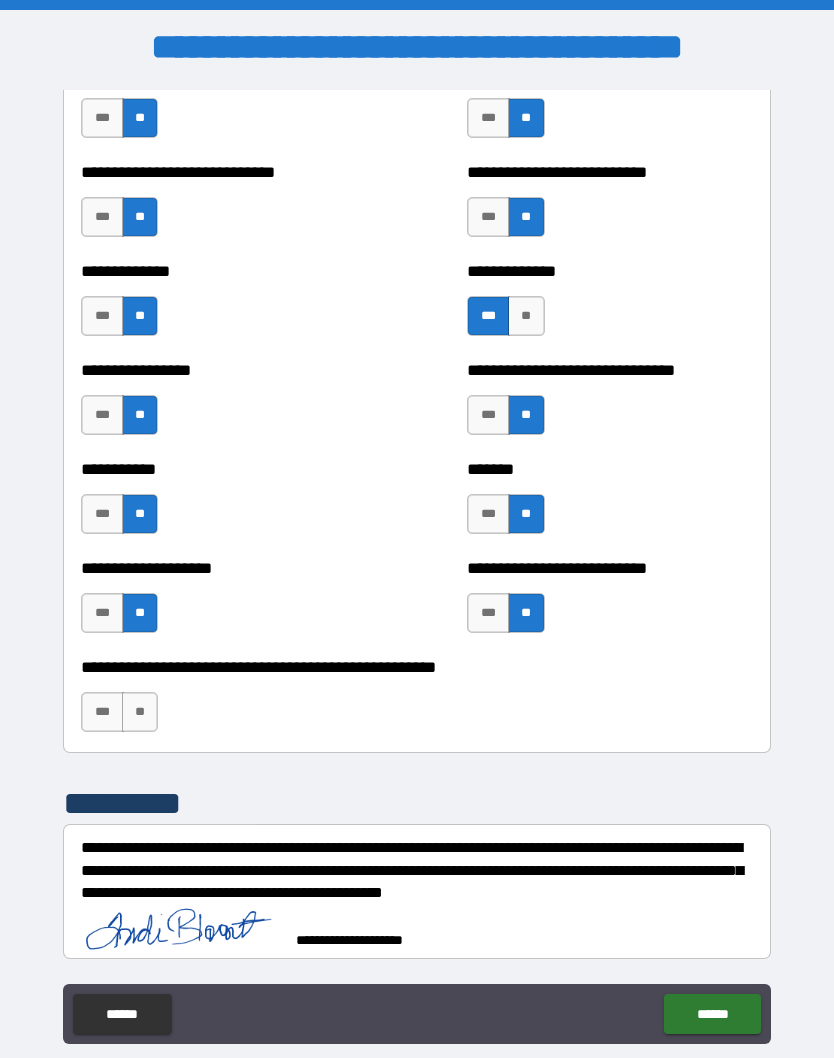 scroll, scrollTop: 7749, scrollLeft: 0, axis: vertical 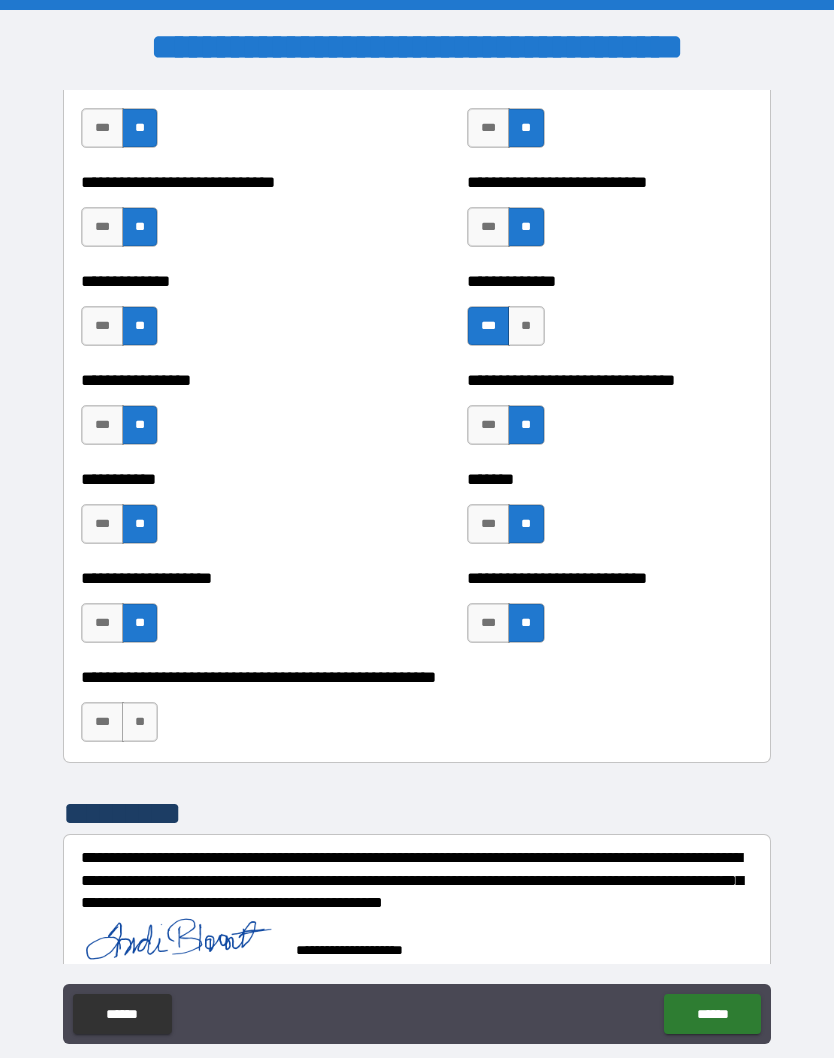 click on "******" at bounding box center [712, 1014] 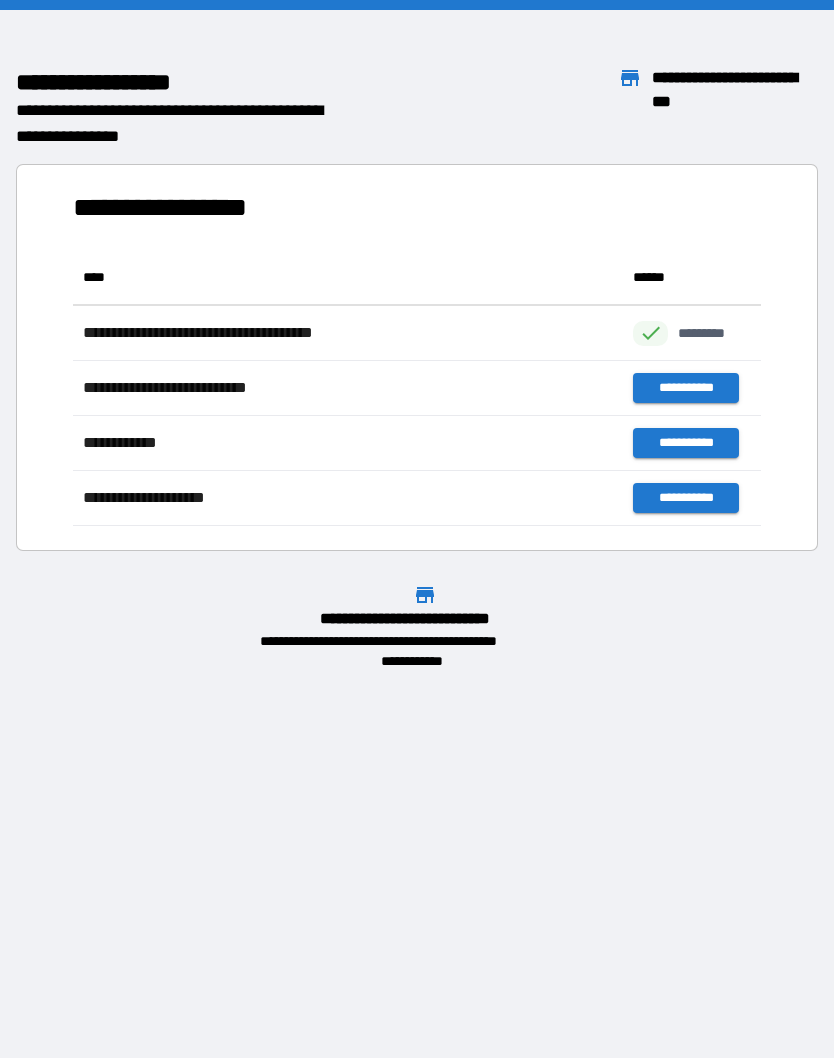 scroll, scrollTop: 1, scrollLeft: 1, axis: both 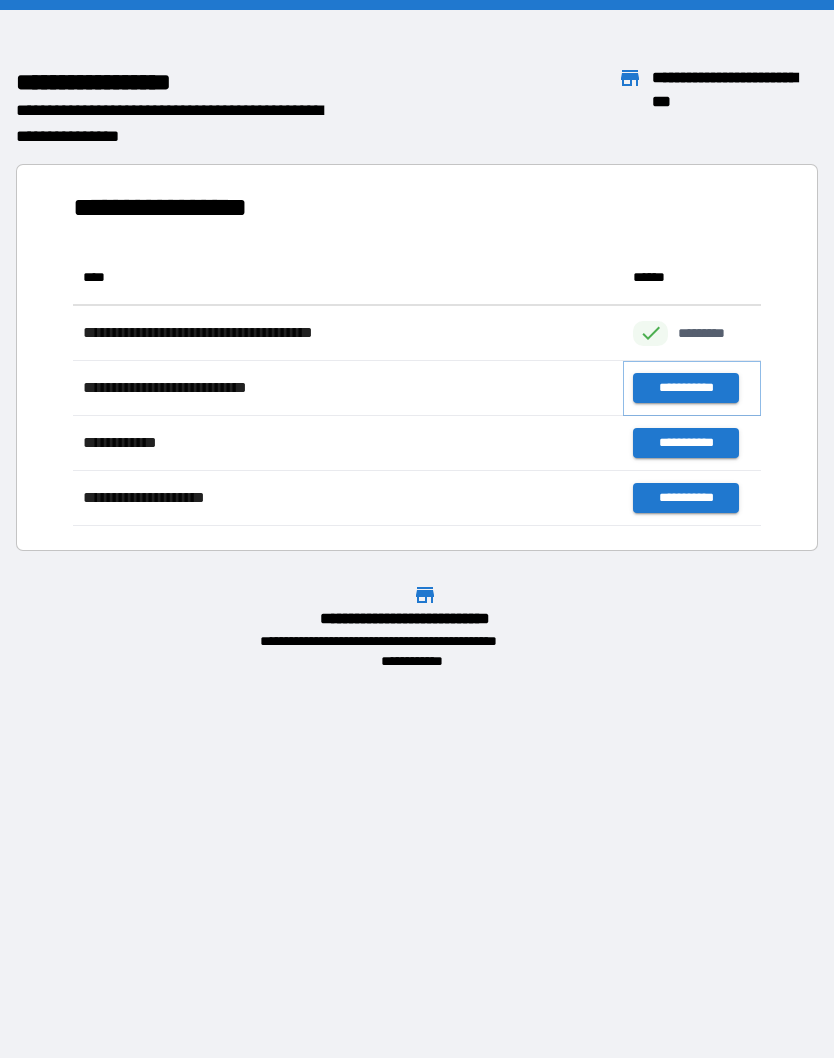 click on "**********" at bounding box center (685, 388) 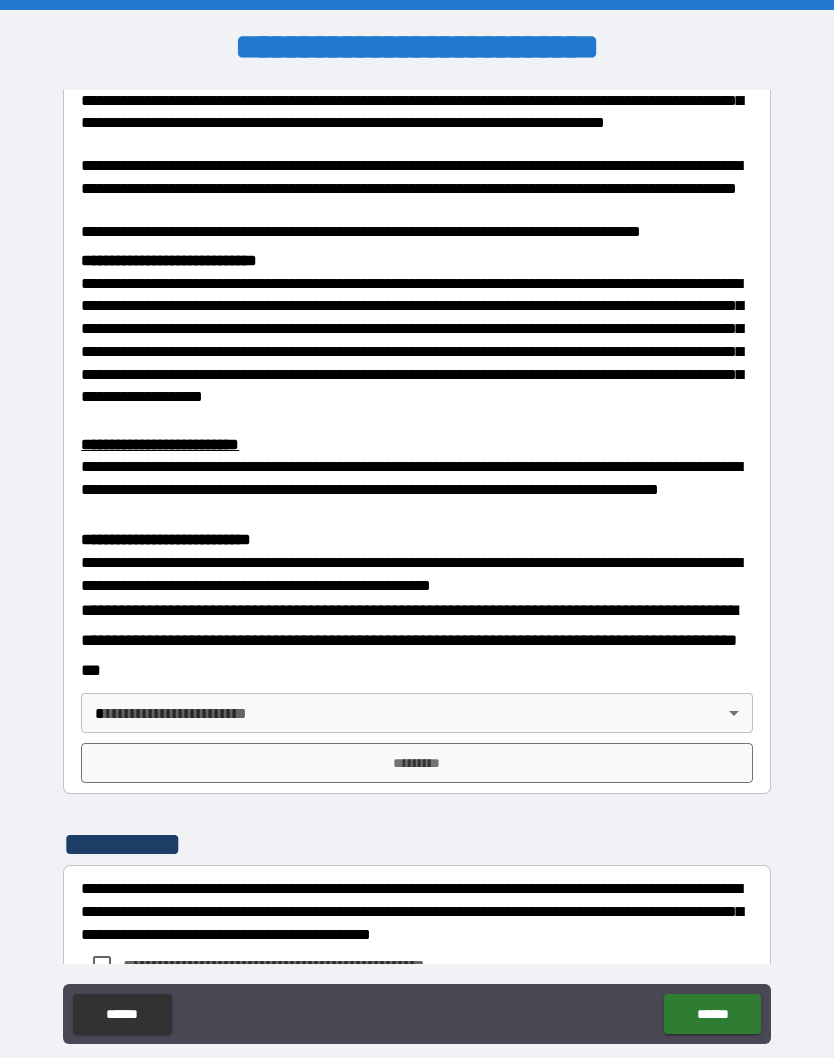 scroll, scrollTop: 344, scrollLeft: 0, axis: vertical 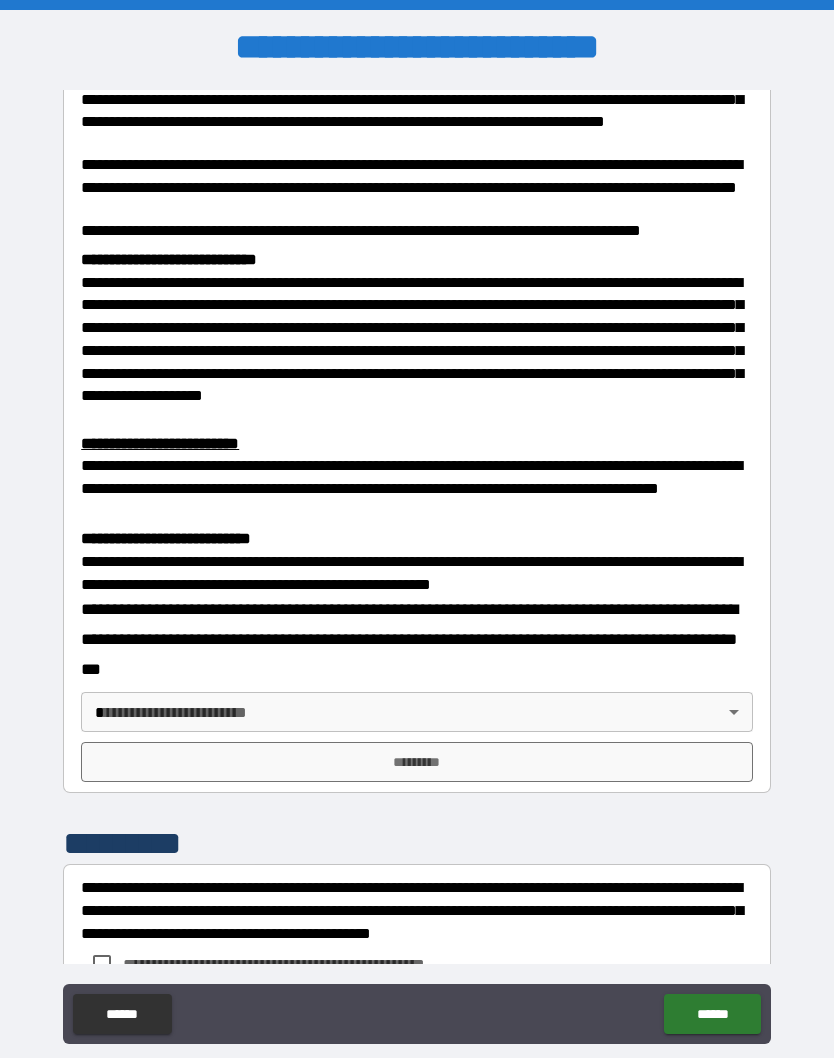 click on "**********" at bounding box center (417, 568) 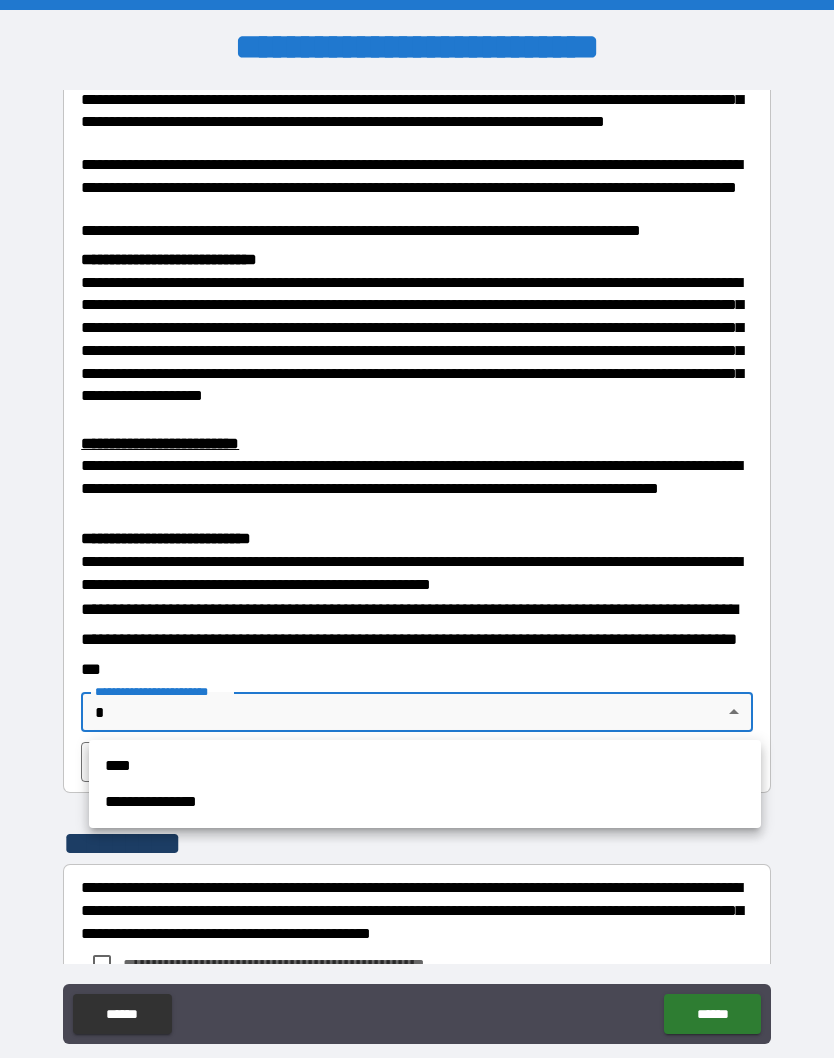 click on "****" at bounding box center [425, 766] 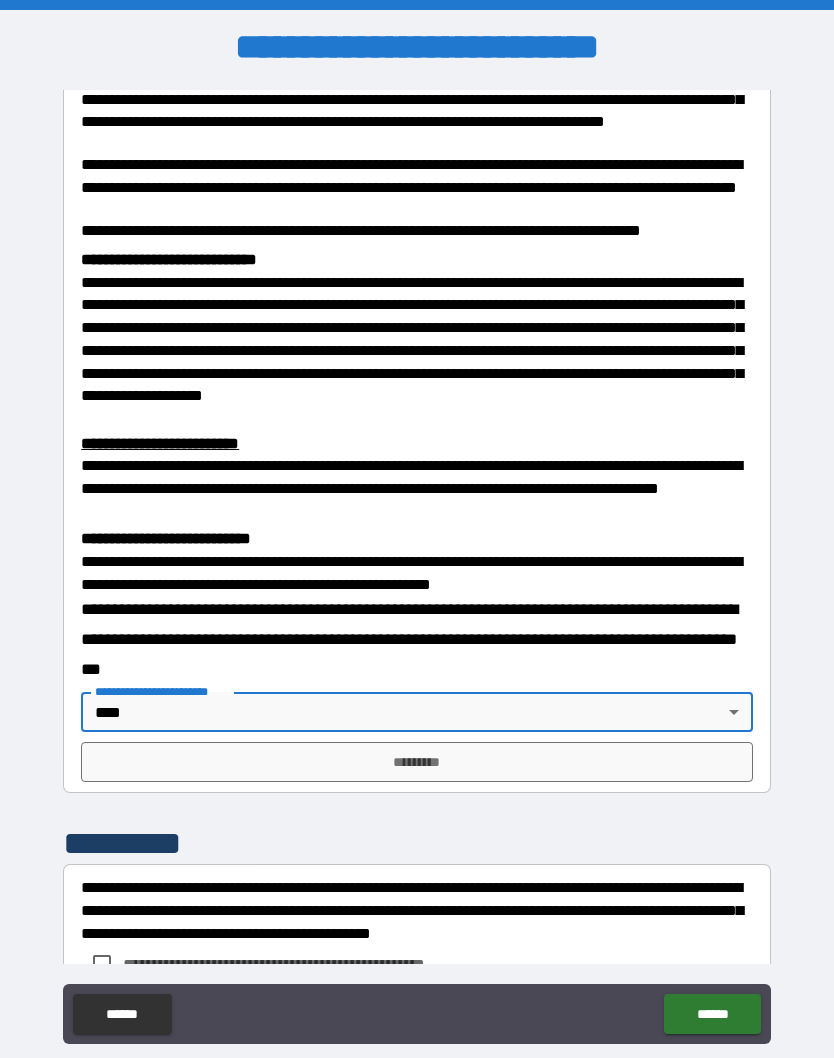 click on "*********" at bounding box center [417, 762] 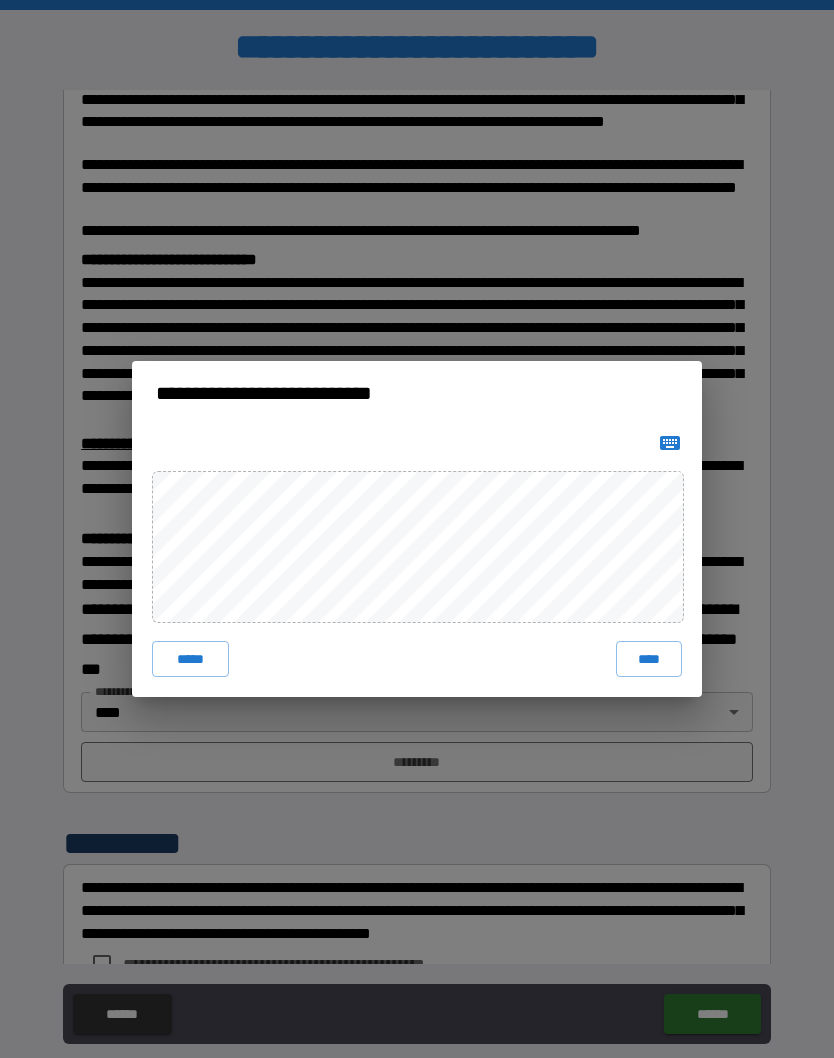 click on "****" at bounding box center (649, 659) 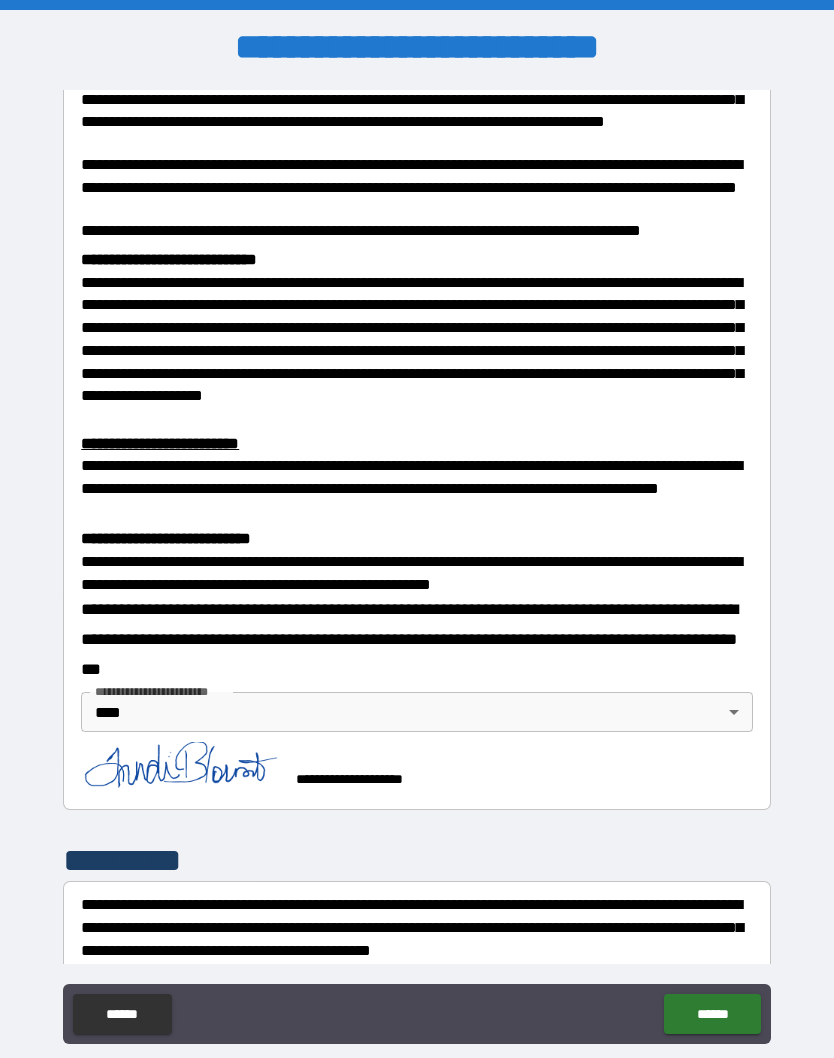 click on "******" at bounding box center [712, 1014] 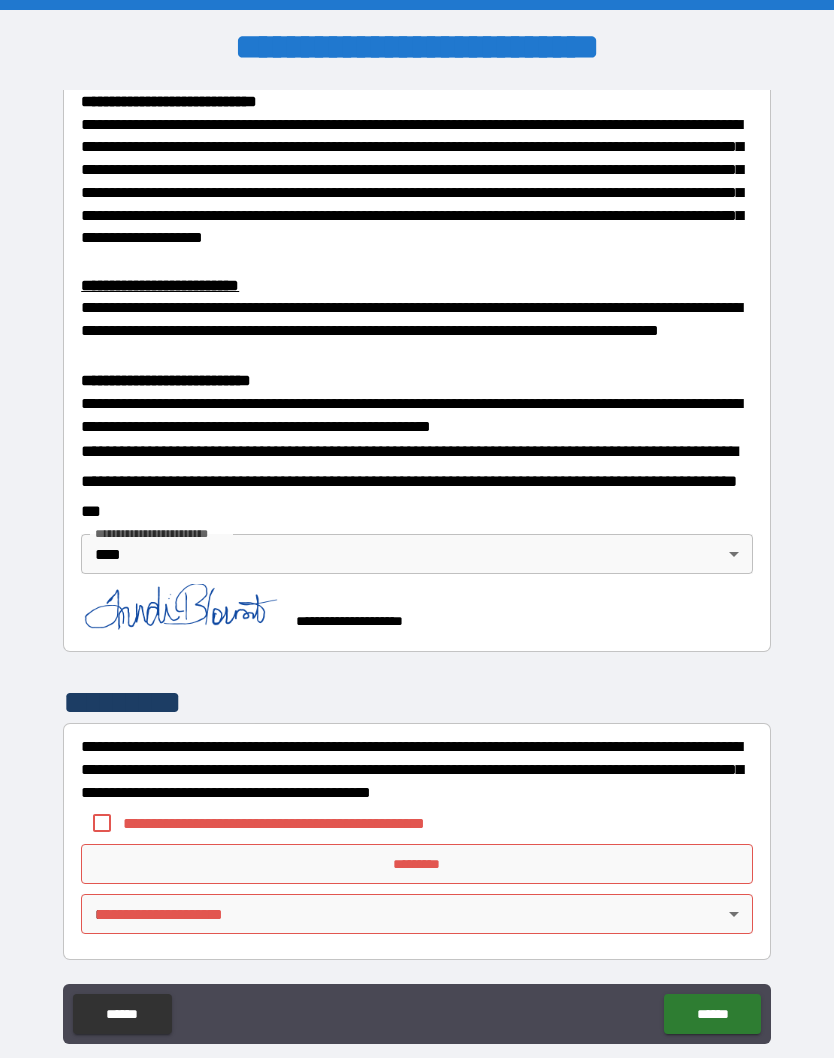 scroll, scrollTop: 501, scrollLeft: 0, axis: vertical 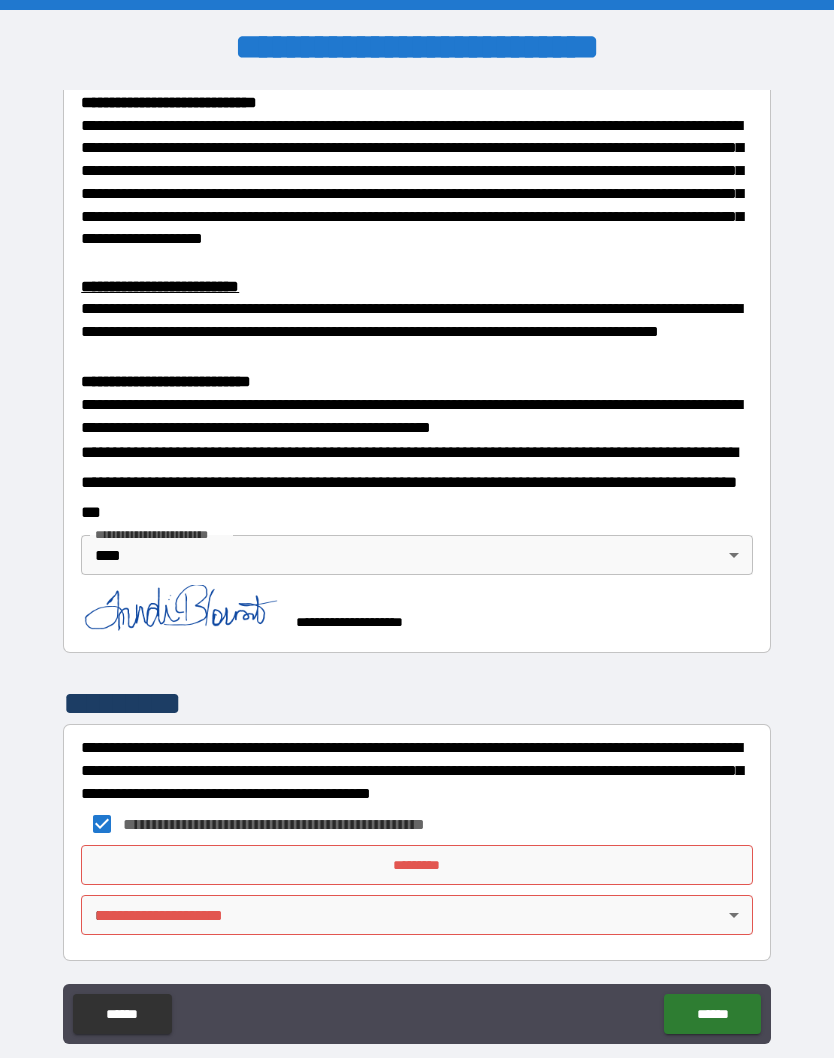 click on "*********" at bounding box center (417, 865) 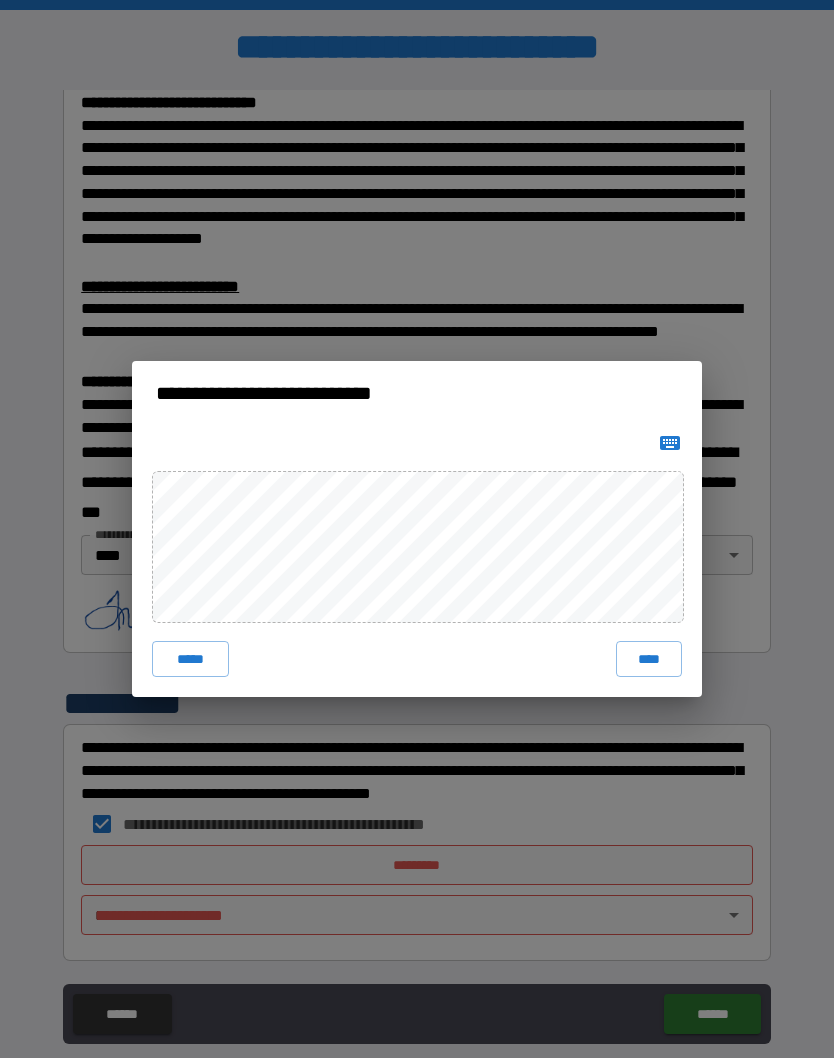 click on "****" at bounding box center (649, 659) 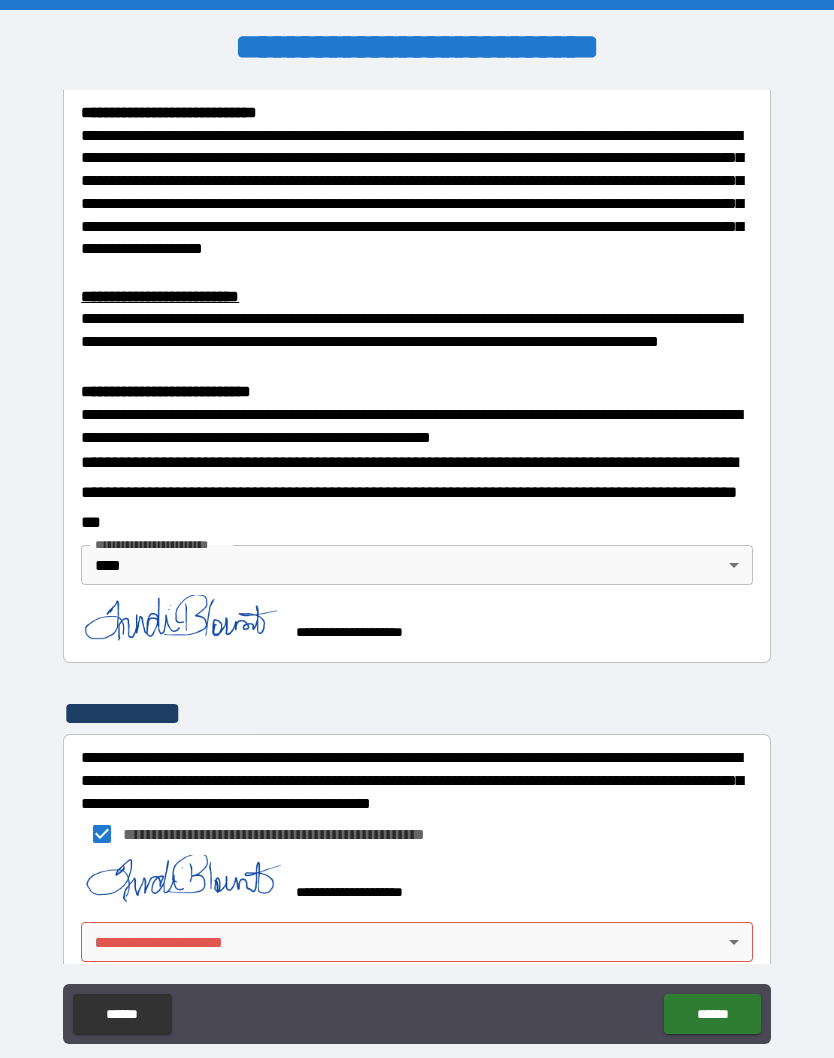 click on "**********" at bounding box center (417, 568) 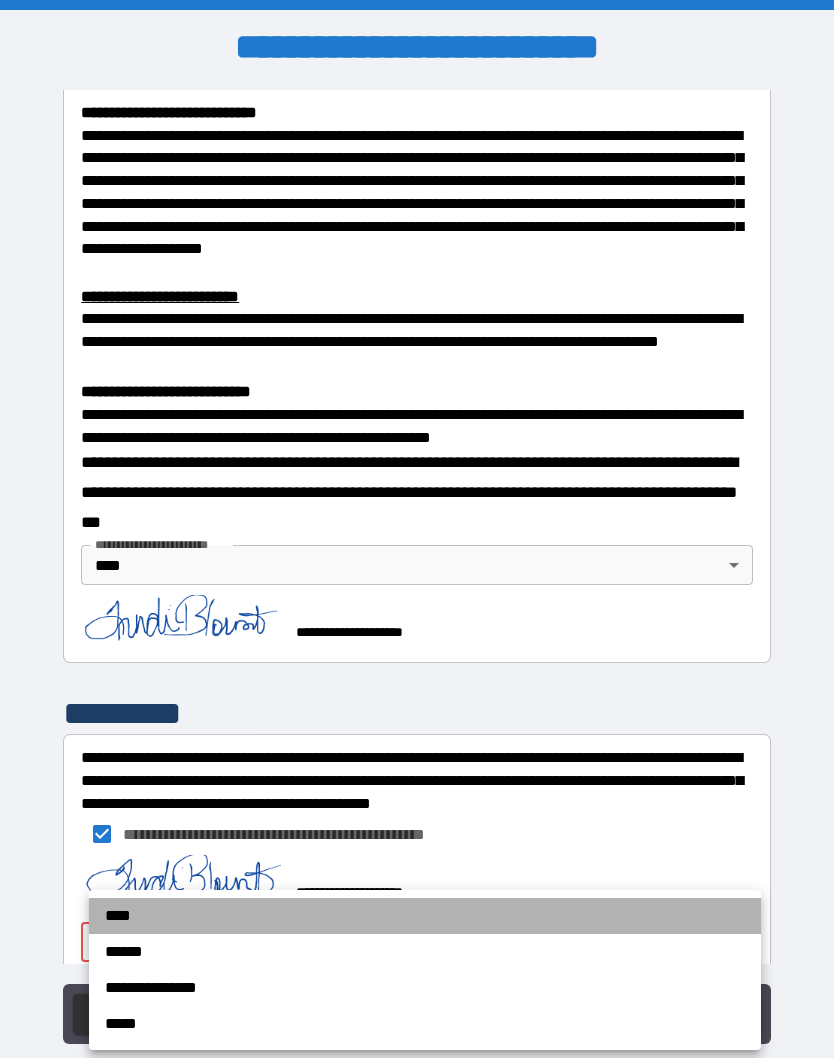 click on "****" at bounding box center [425, 916] 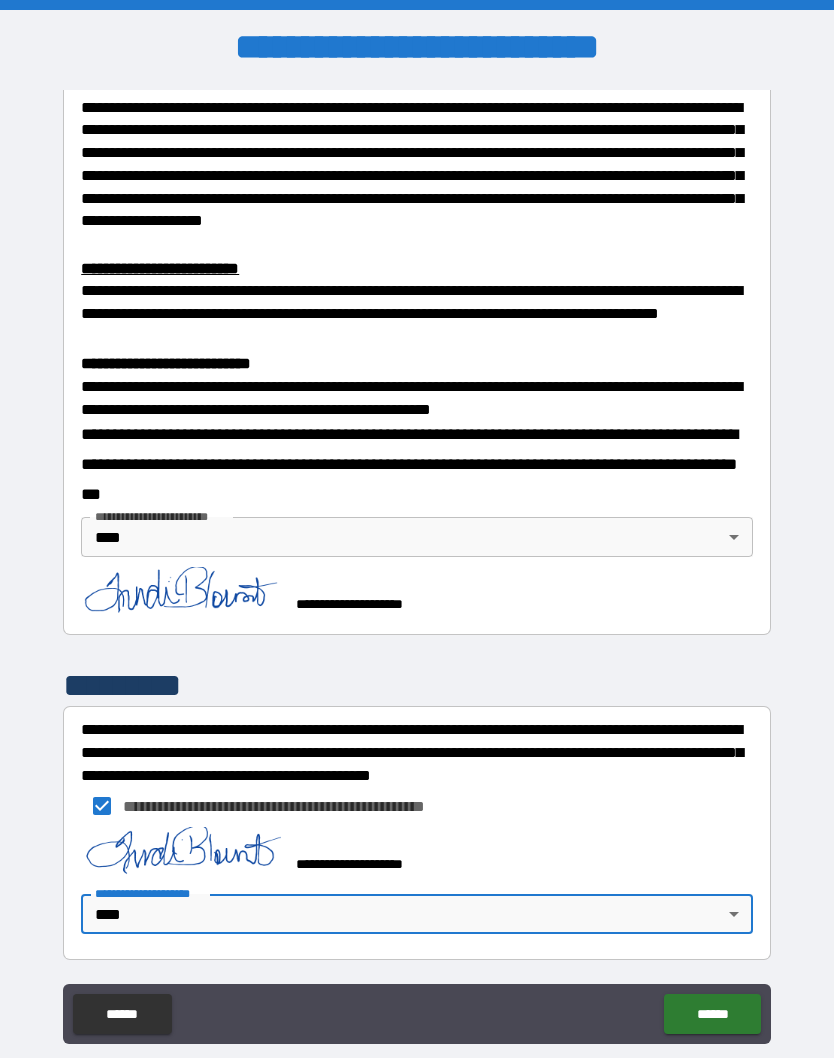scroll, scrollTop: 518, scrollLeft: 0, axis: vertical 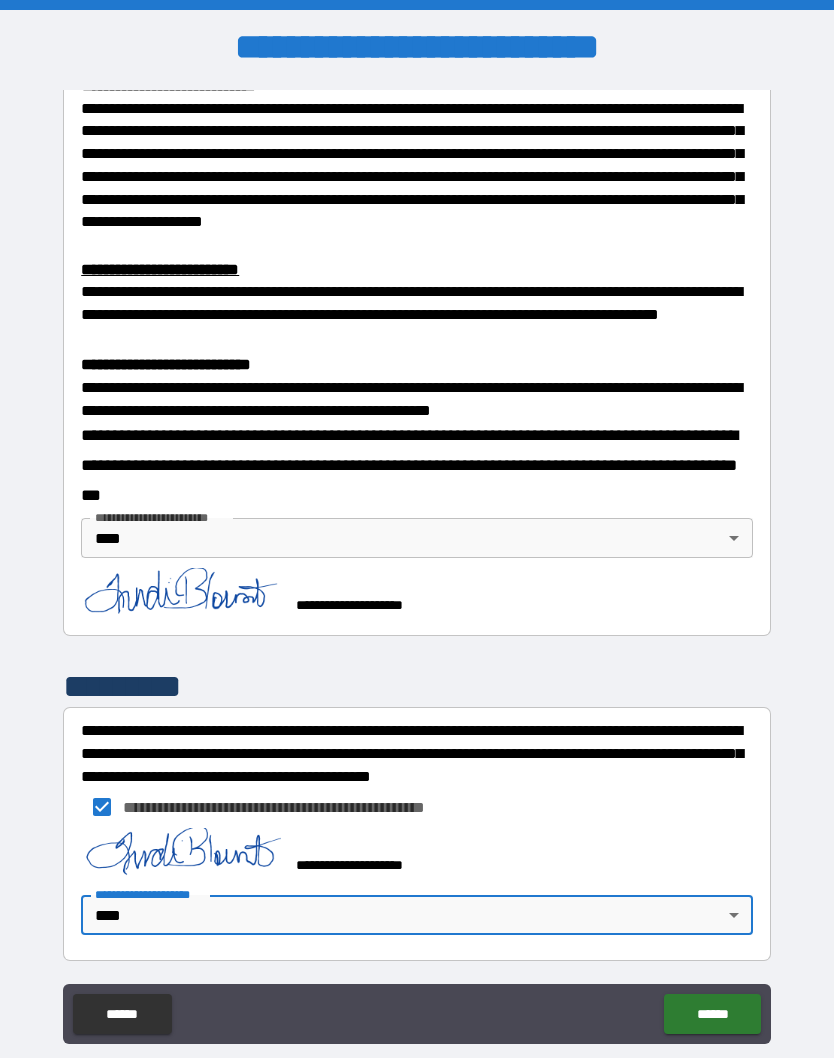 click on "******" at bounding box center (712, 1014) 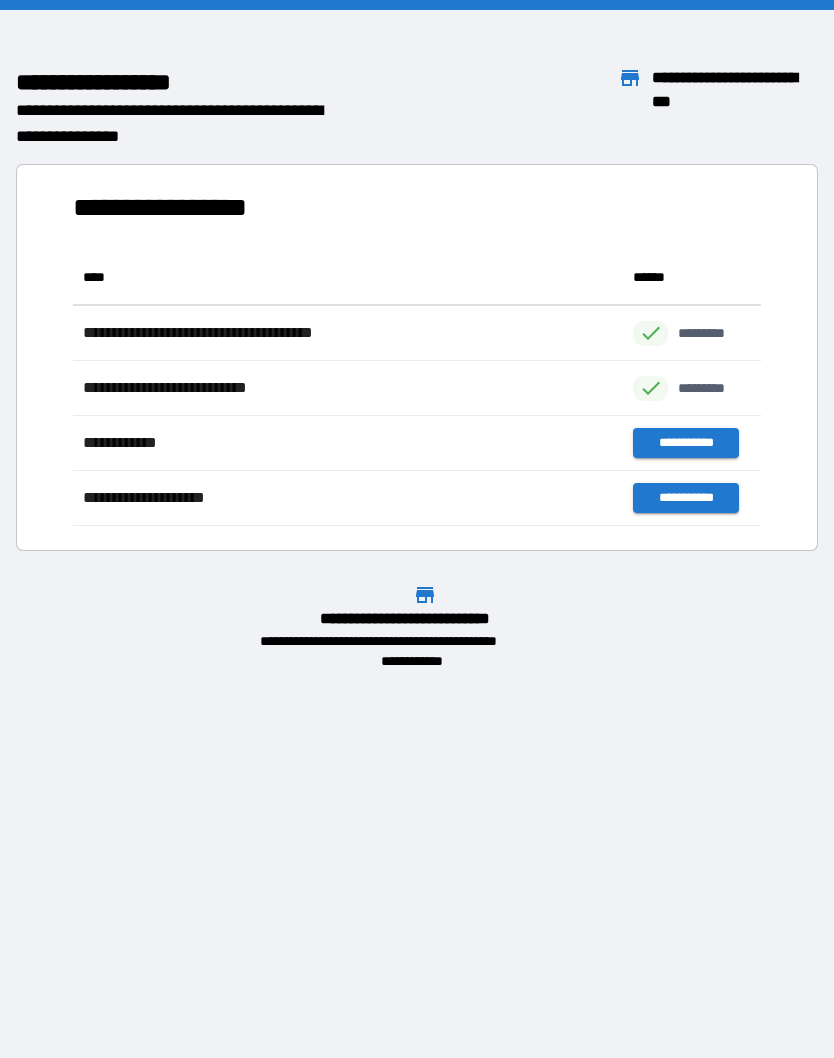 scroll, scrollTop: 1, scrollLeft: 1, axis: both 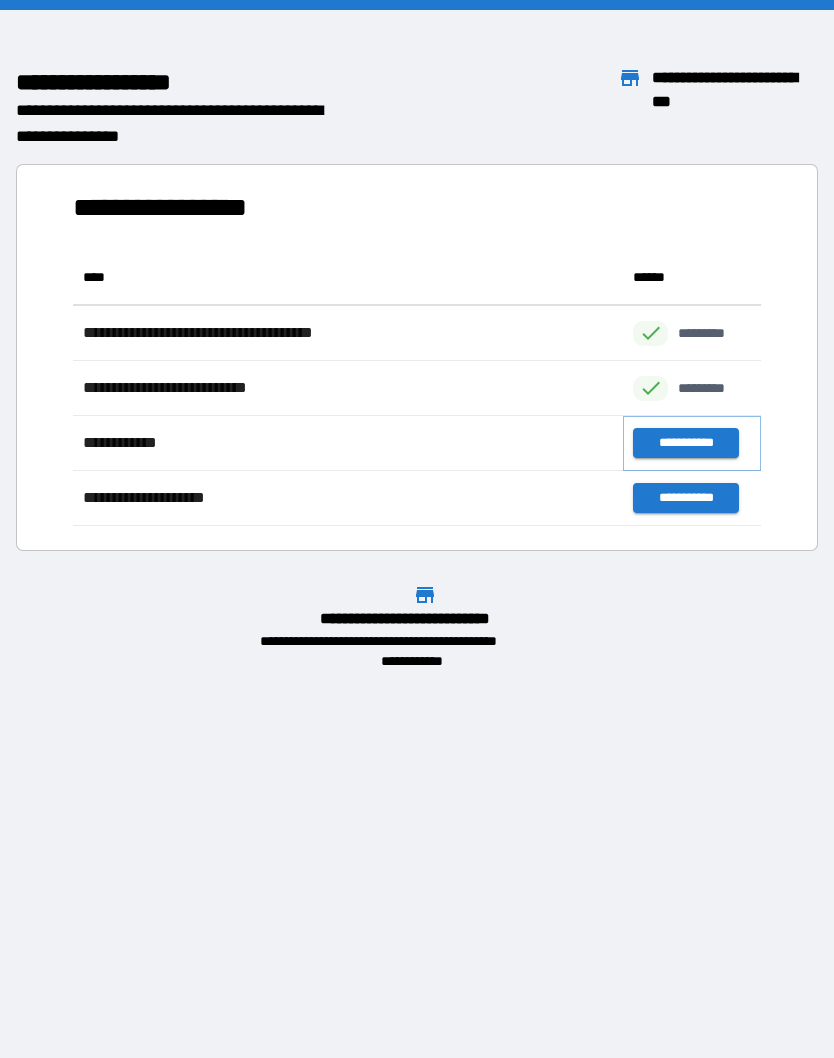 click on "**********" at bounding box center (685, 443) 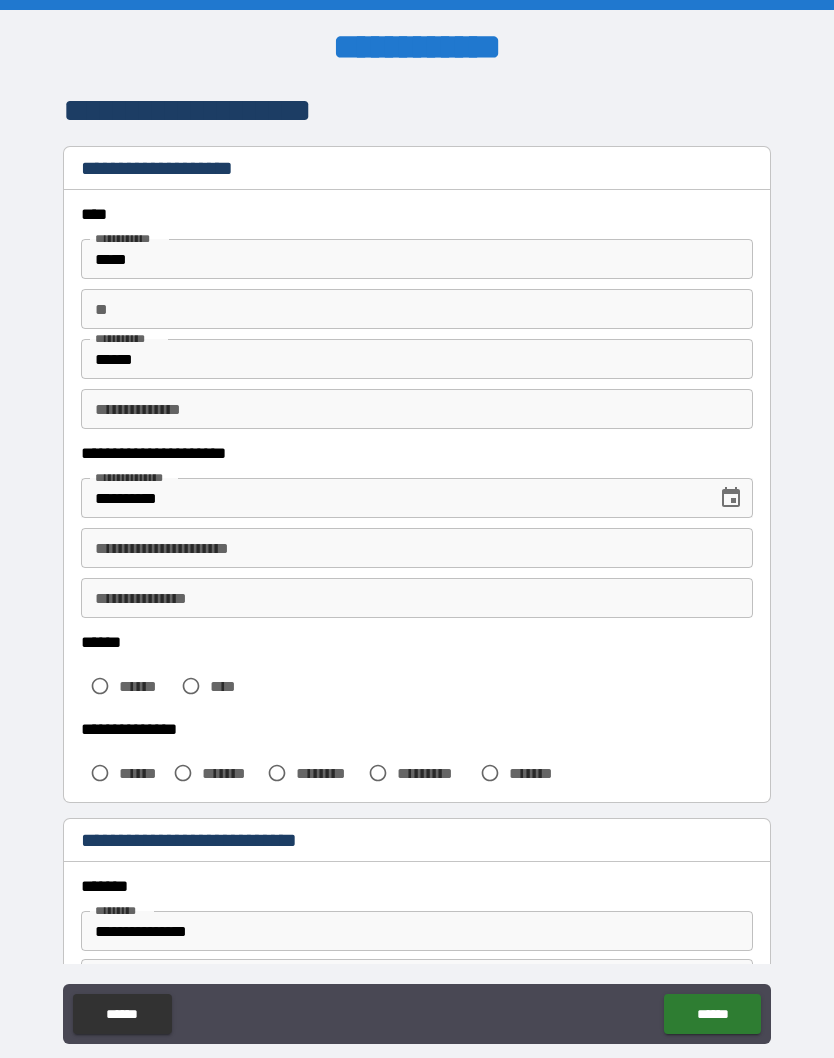 click on "**********" at bounding box center (417, 548) 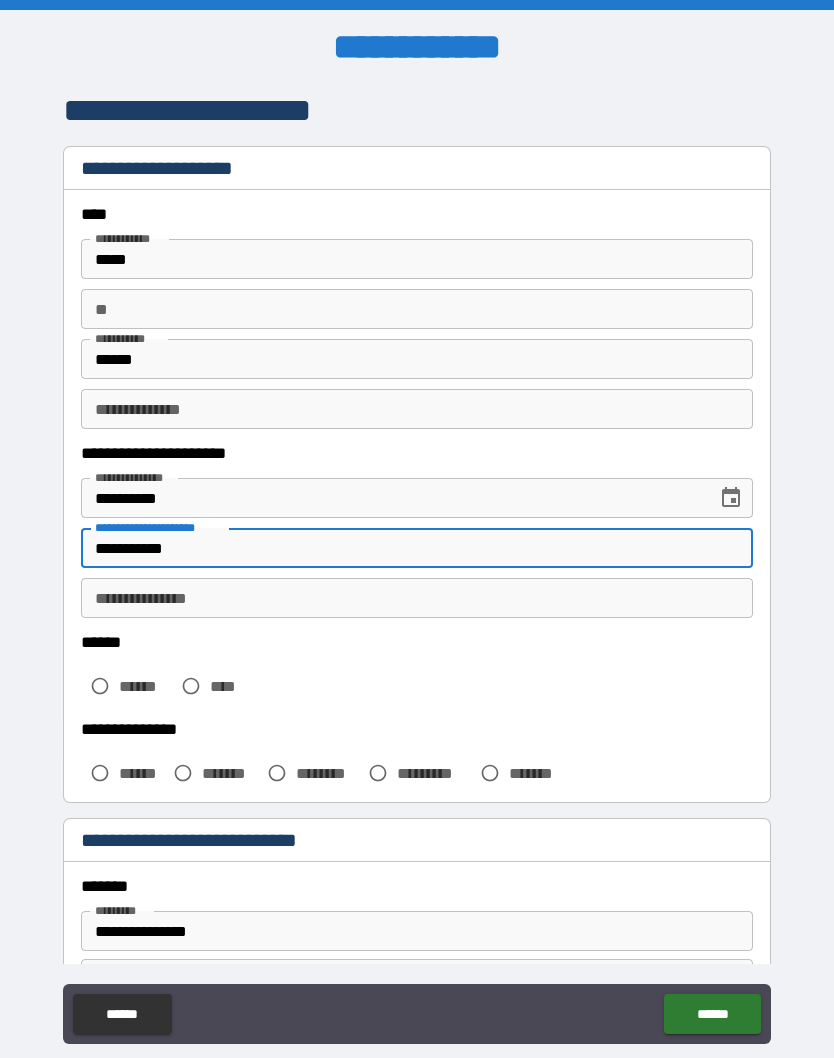 type on "**********" 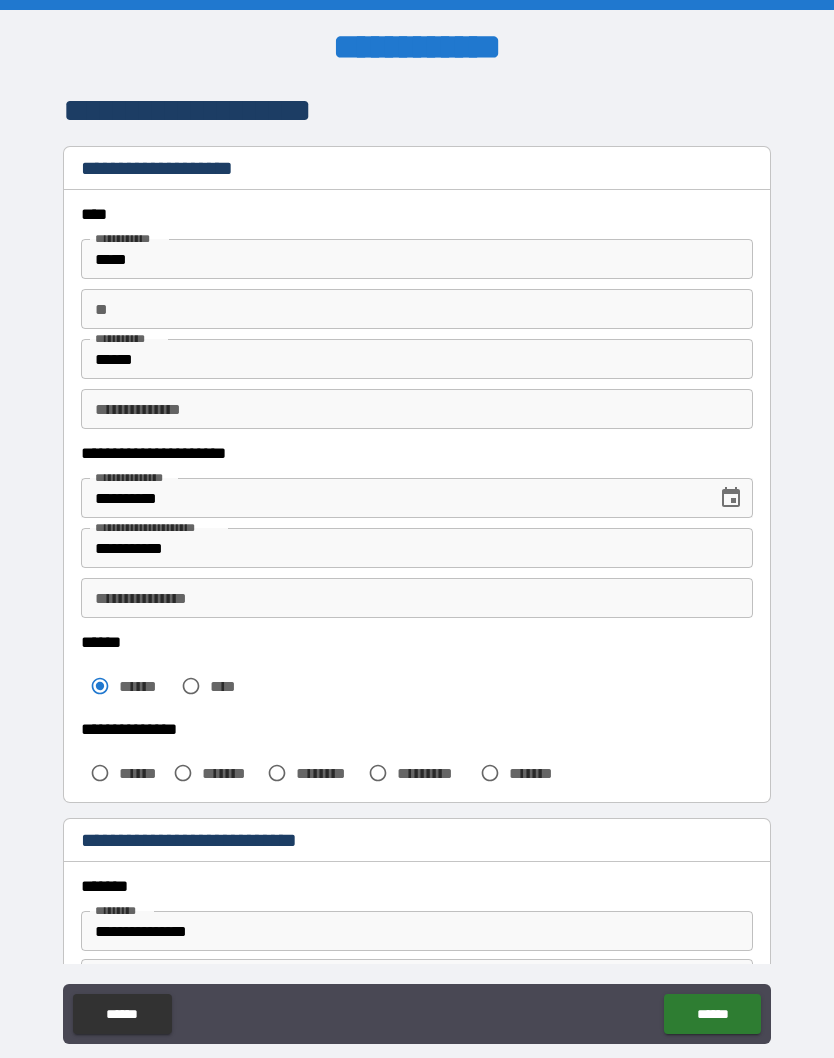 click on "**********" at bounding box center [417, 409] 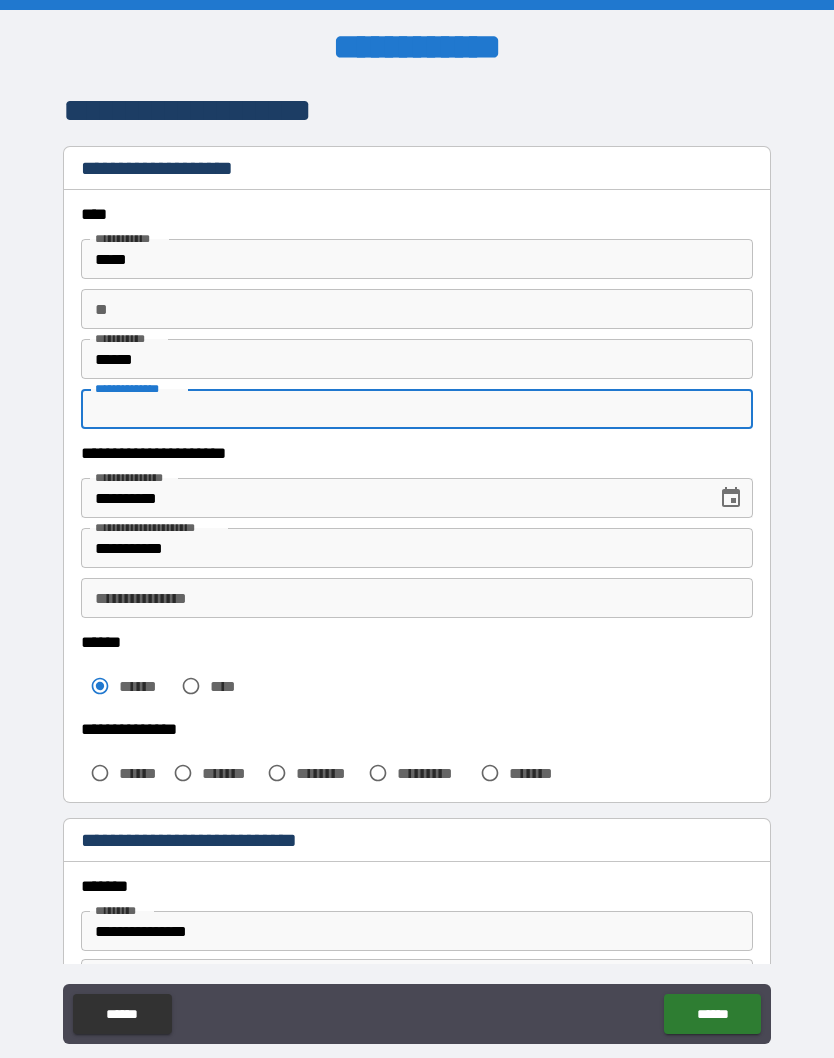 type on "**********" 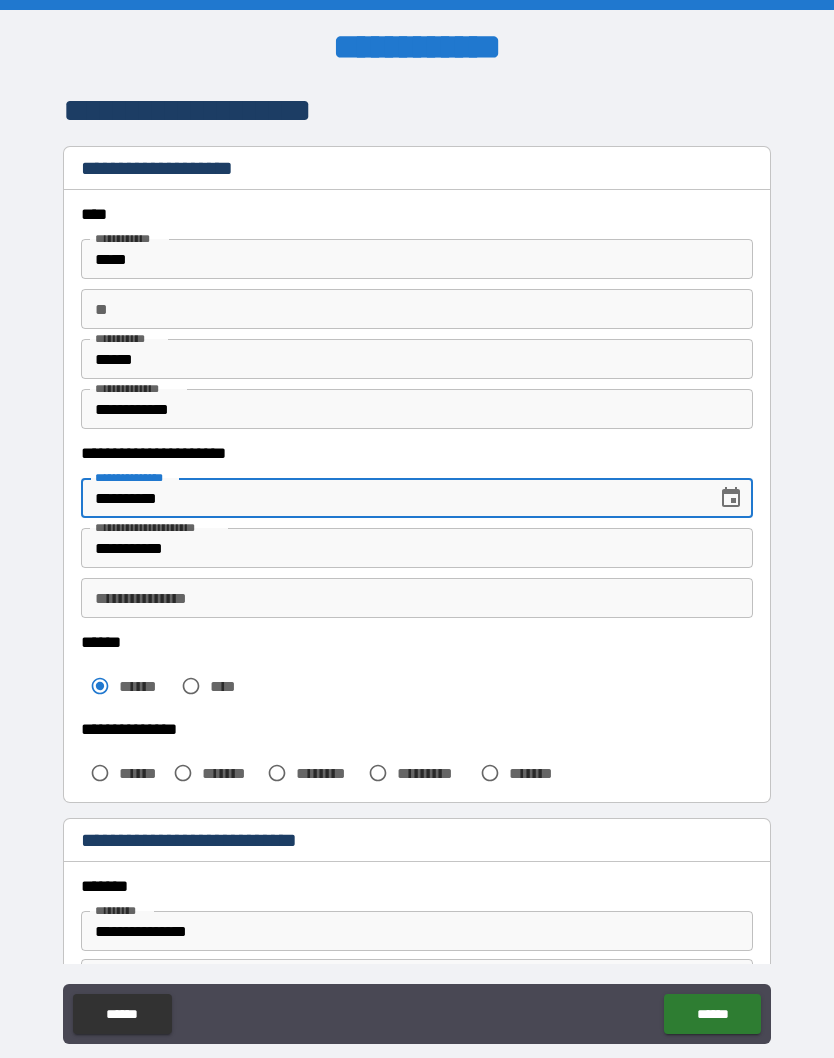 click on "**********" at bounding box center [417, 570] 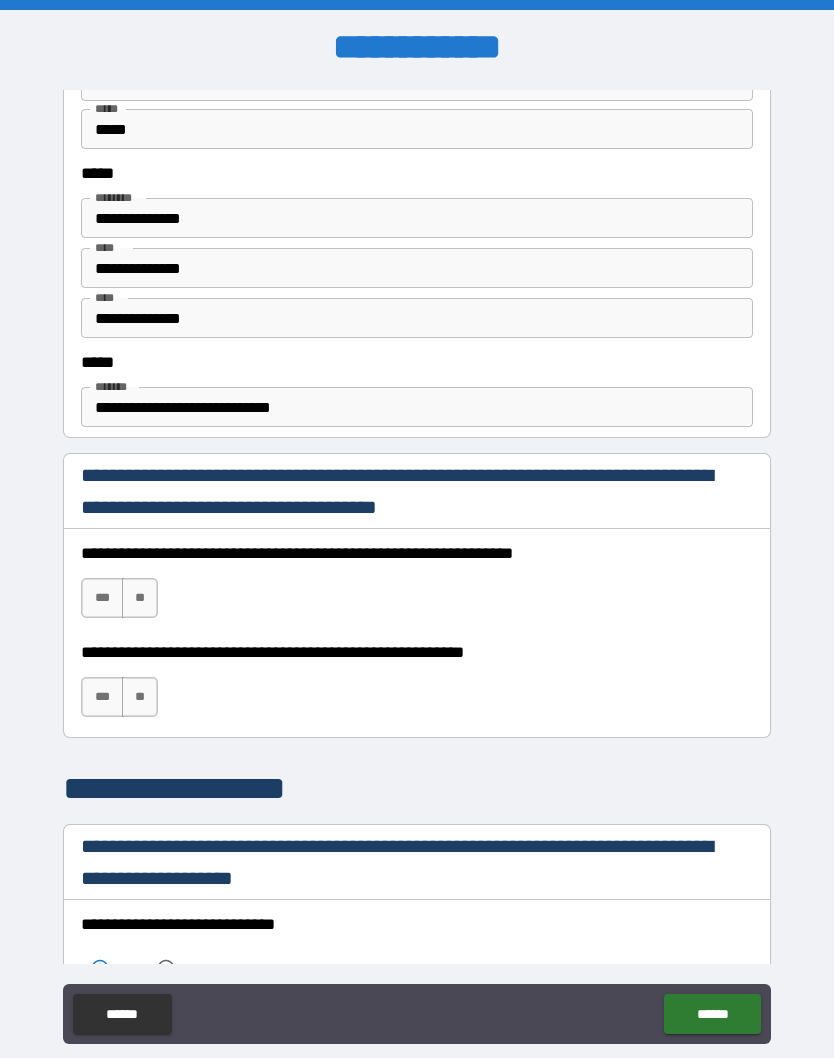 scroll, scrollTop: 995, scrollLeft: 0, axis: vertical 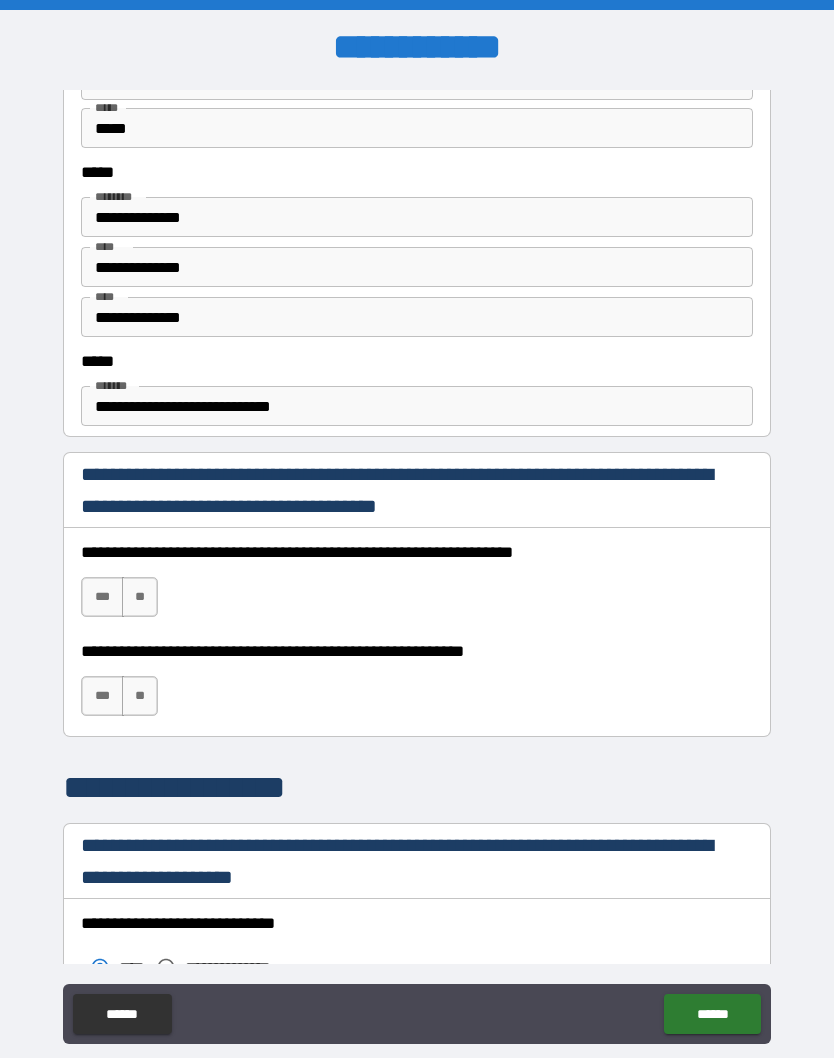 click on "***" at bounding box center (102, 597) 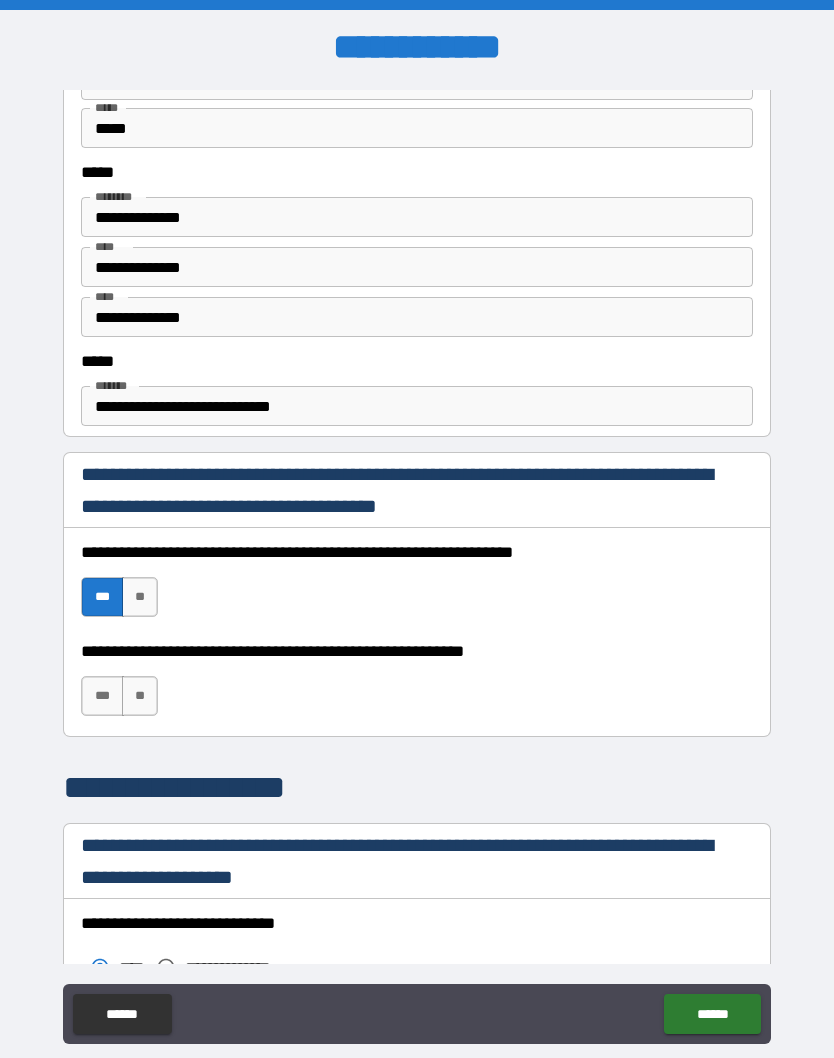 click on "***" at bounding box center (102, 696) 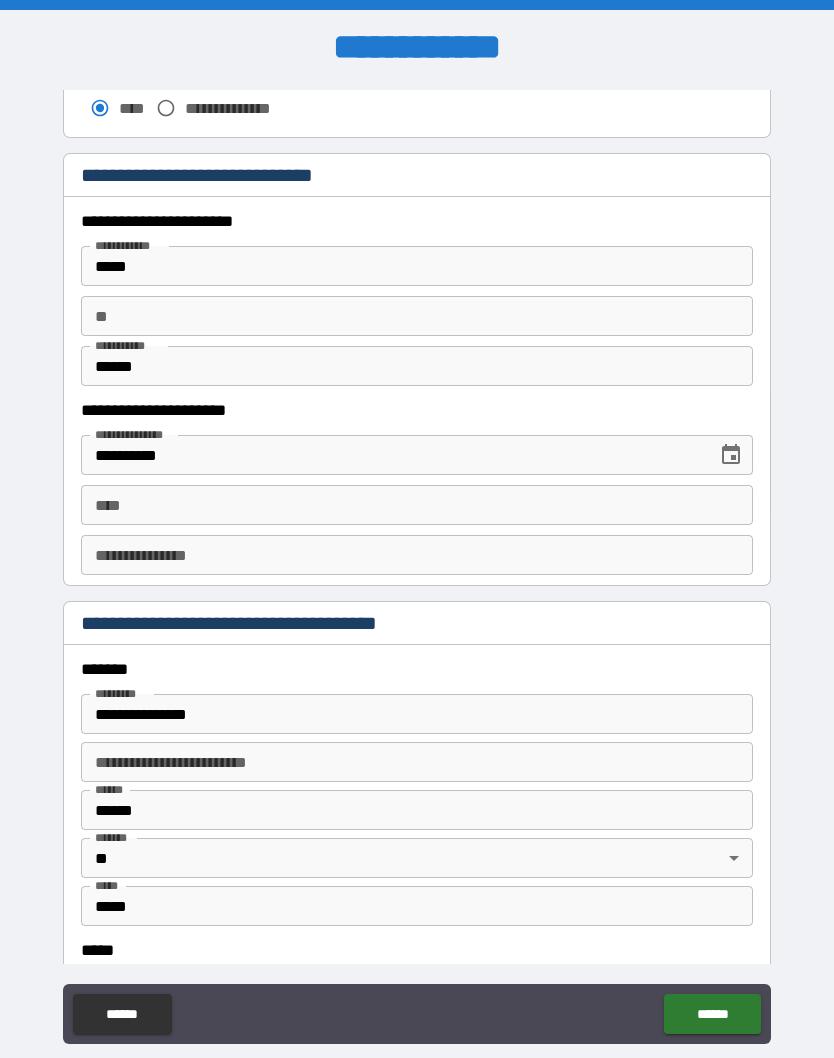 scroll, scrollTop: 1854, scrollLeft: 0, axis: vertical 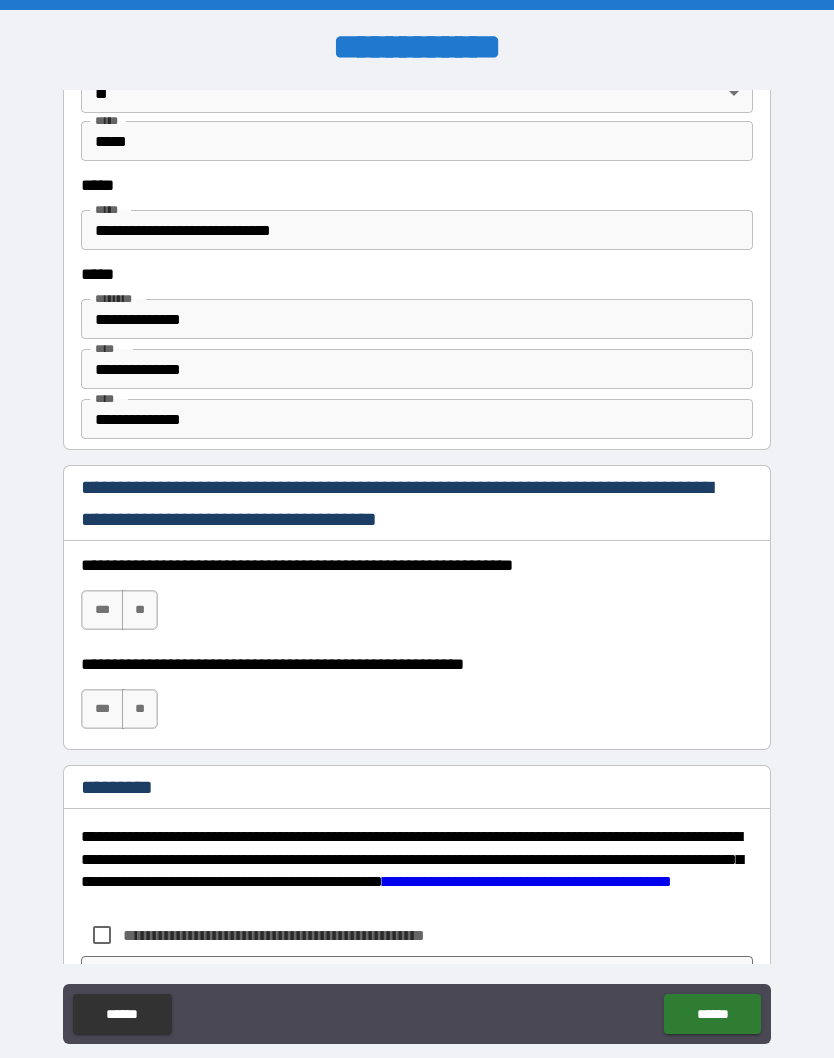 type on "**********" 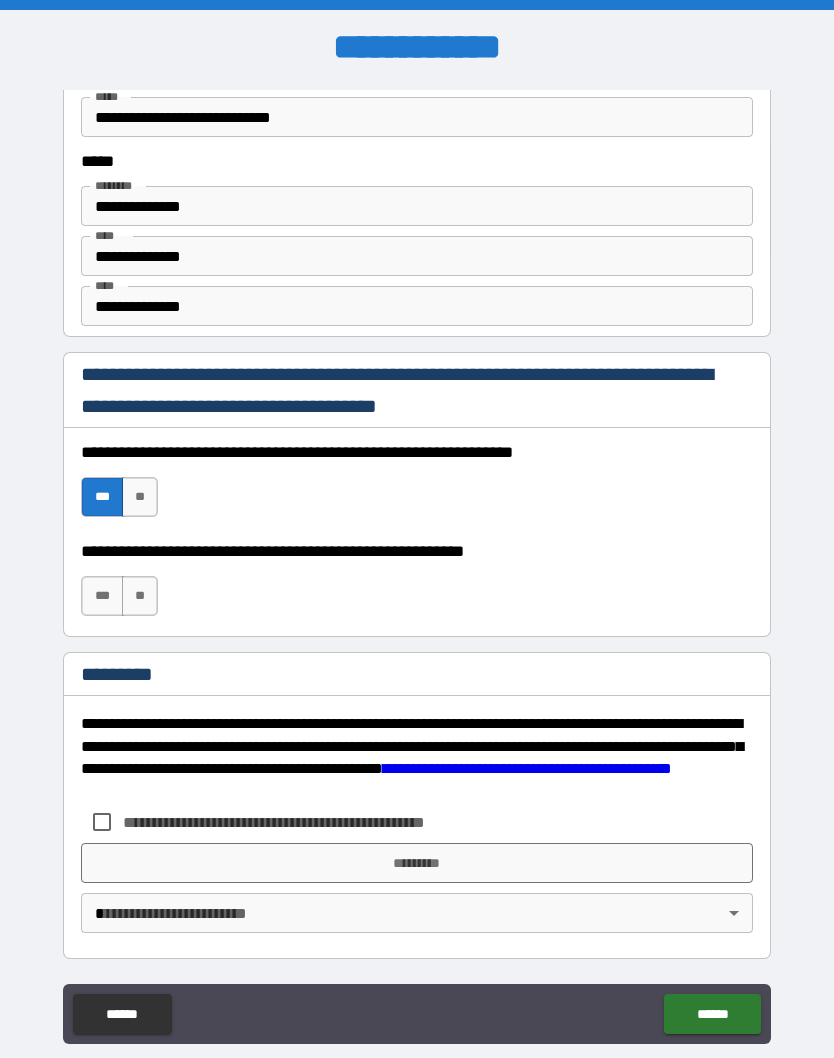 scroll, scrollTop: 2732, scrollLeft: 0, axis: vertical 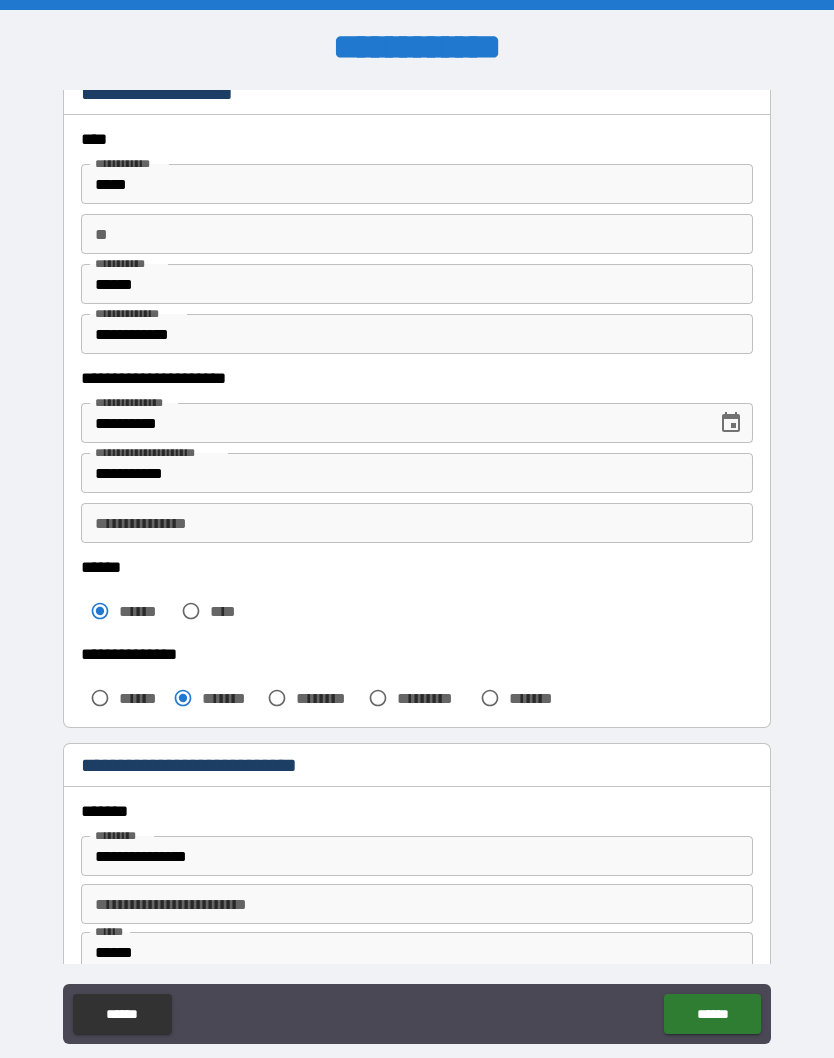 click on "**********" at bounding box center (417, 523) 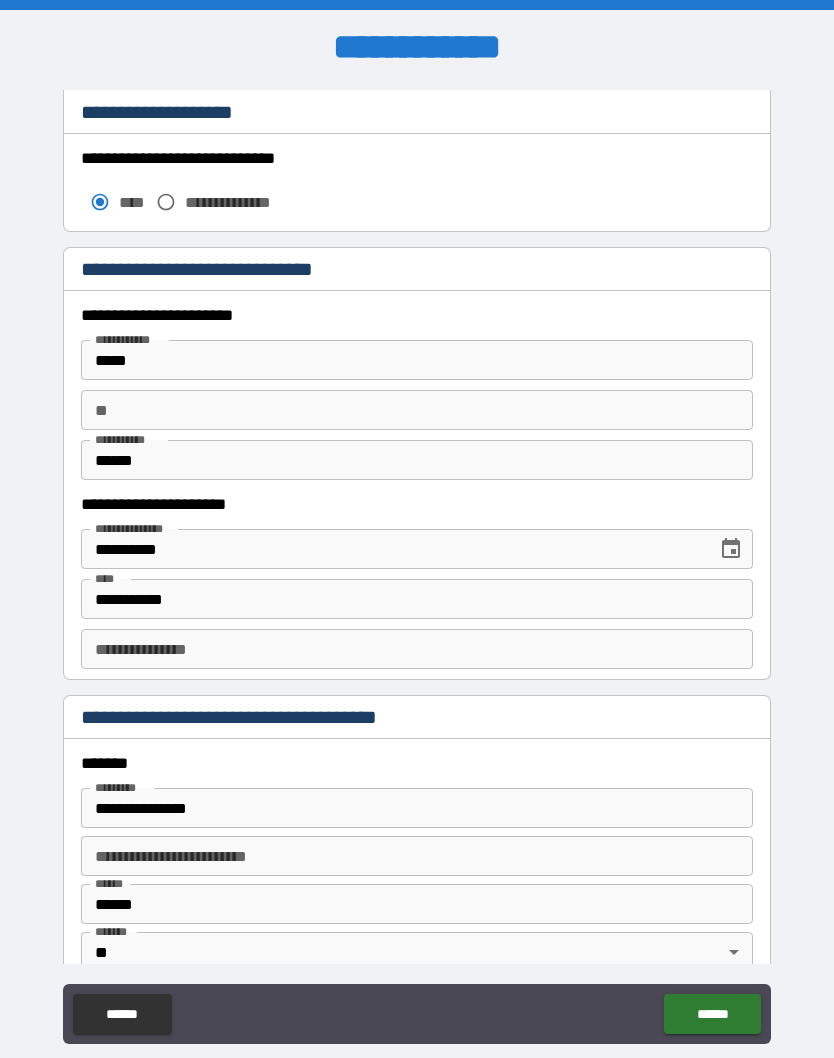 scroll, scrollTop: 1785, scrollLeft: 0, axis: vertical 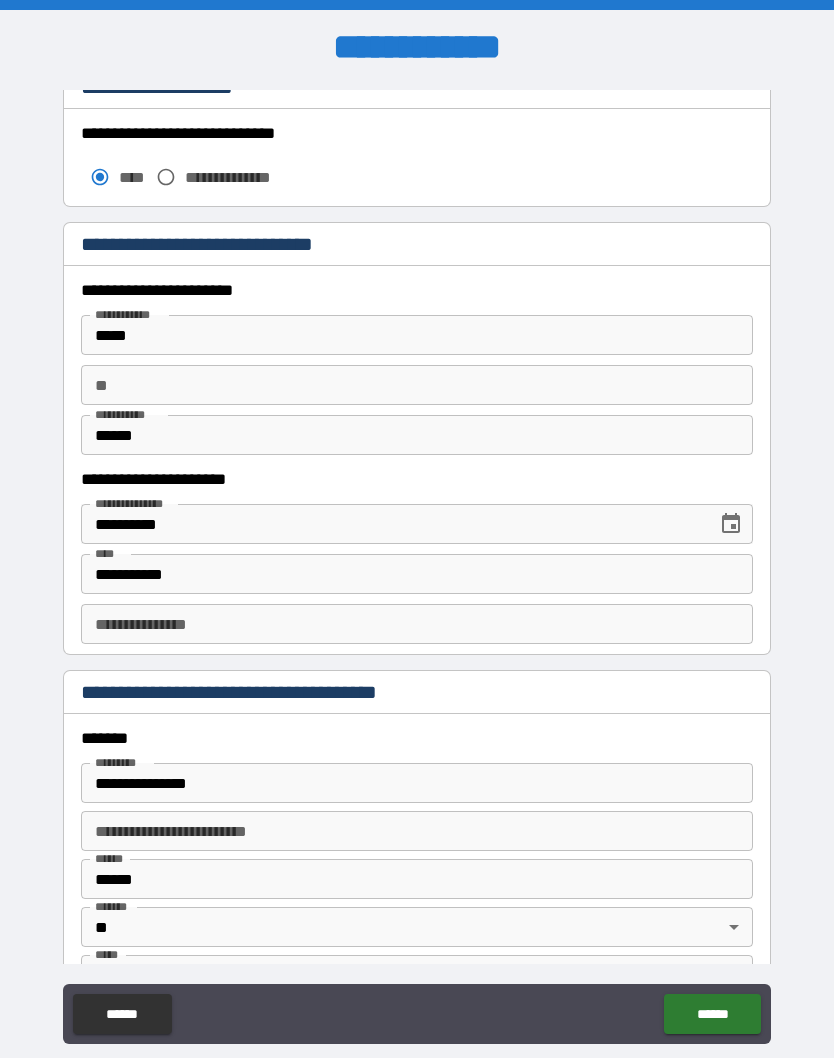 type on "**********" 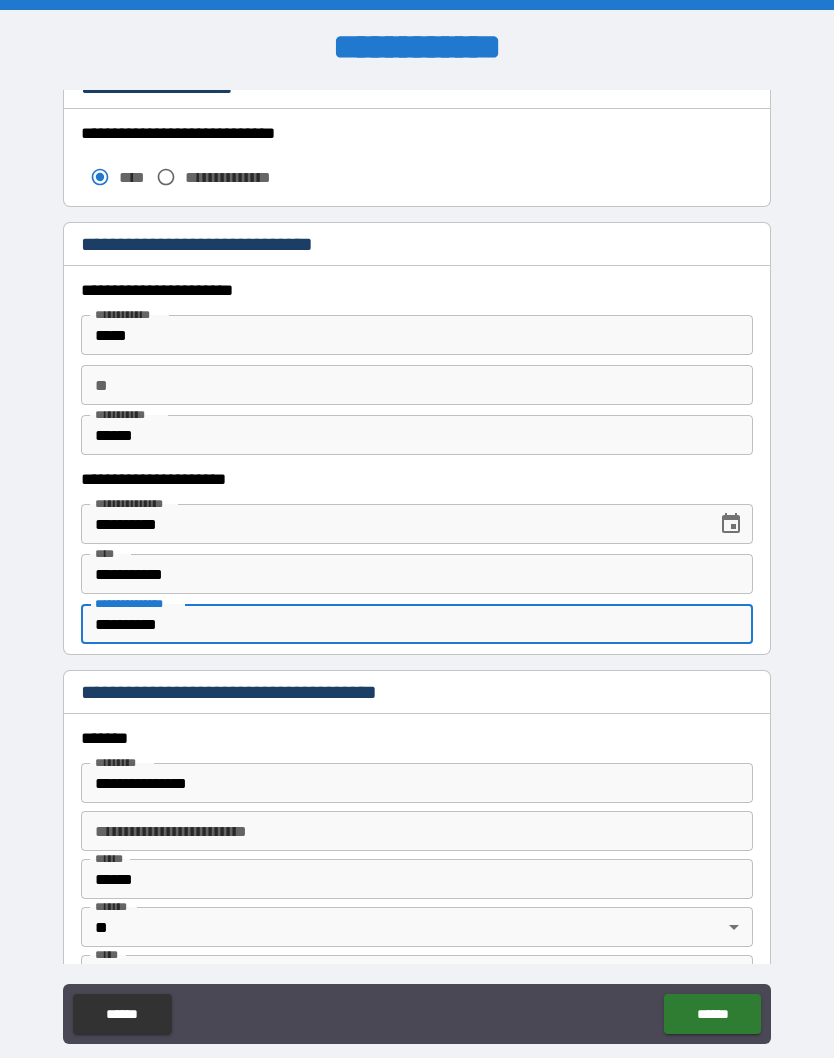 type on "**********" 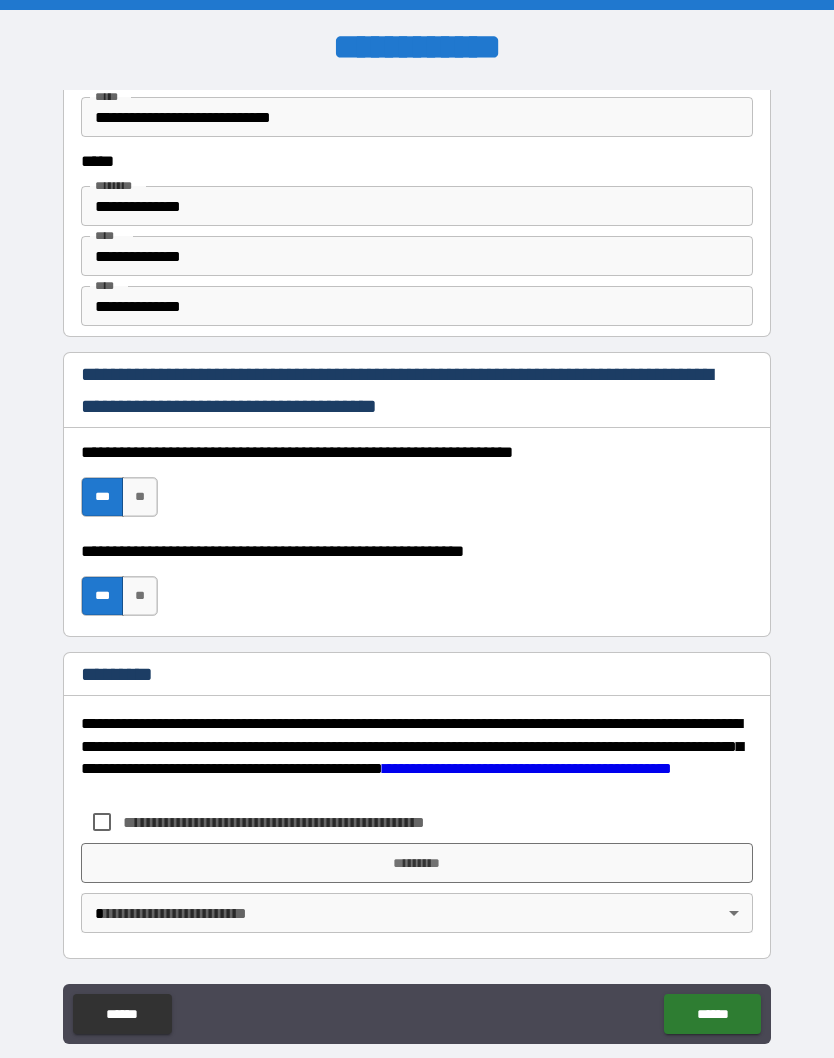 scroll, scrollTop: 2732, scrollLeft: 0, axis: vertical 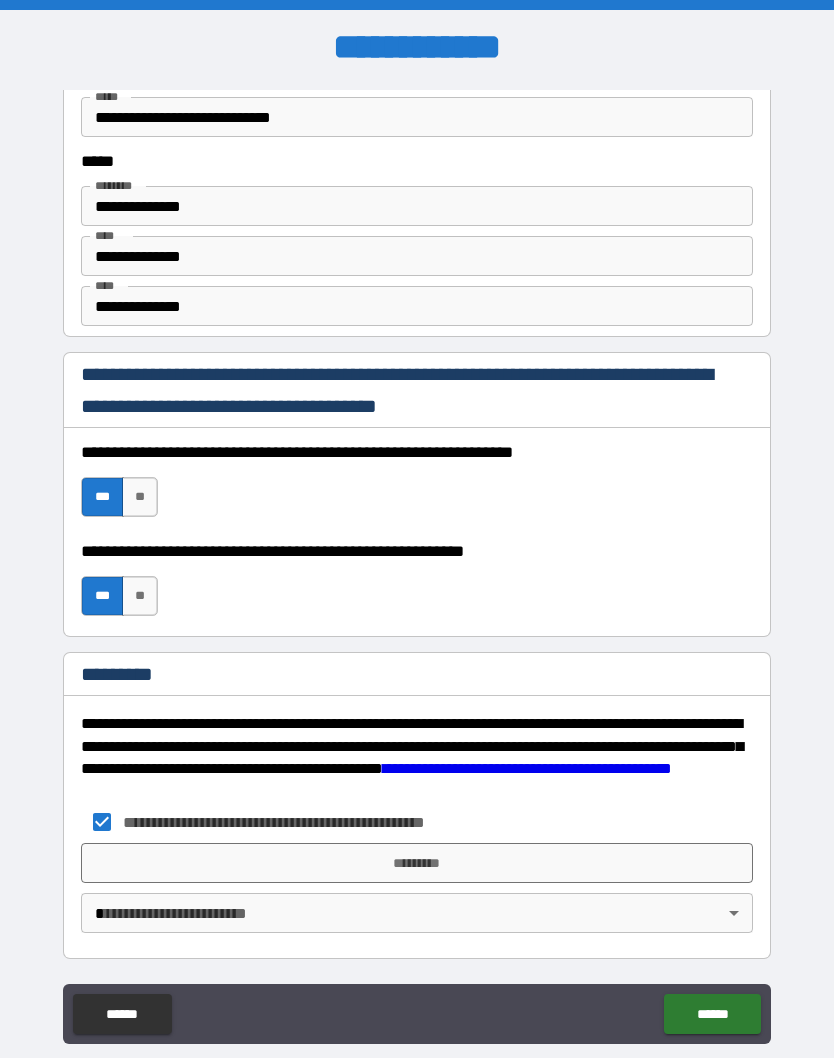 click on "*********" at bounding box center (417, 863) 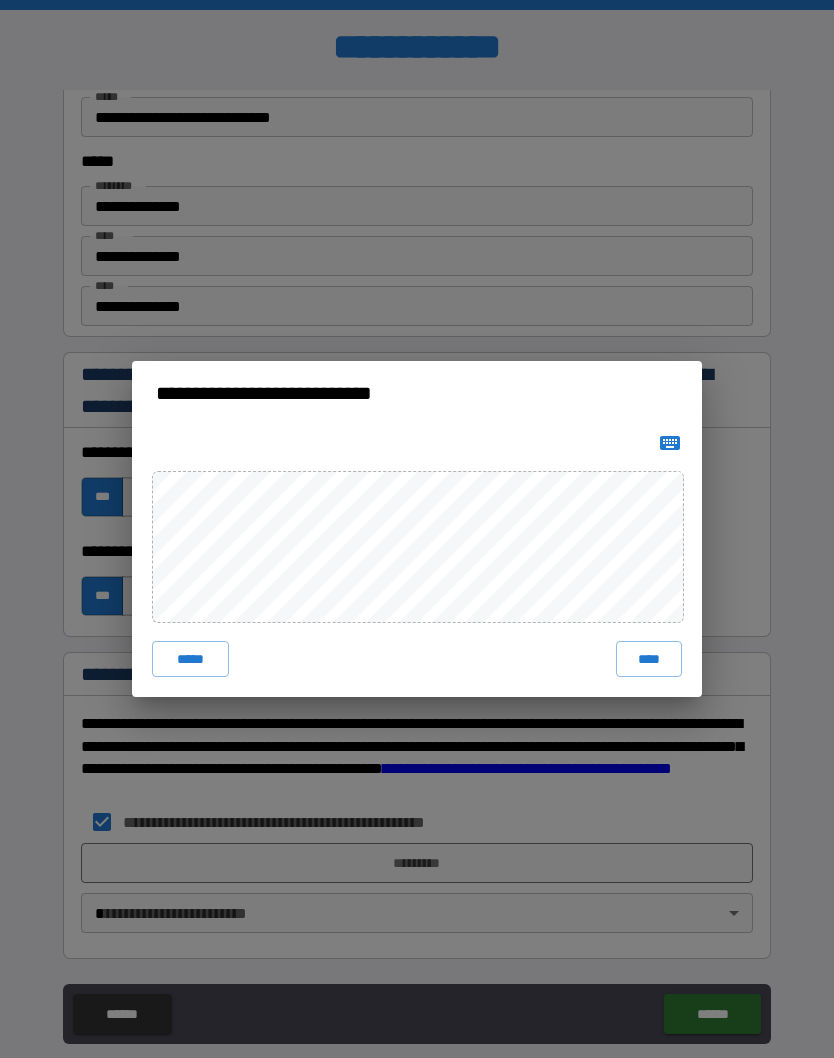 click on "****" at bounding box center (649, 659) 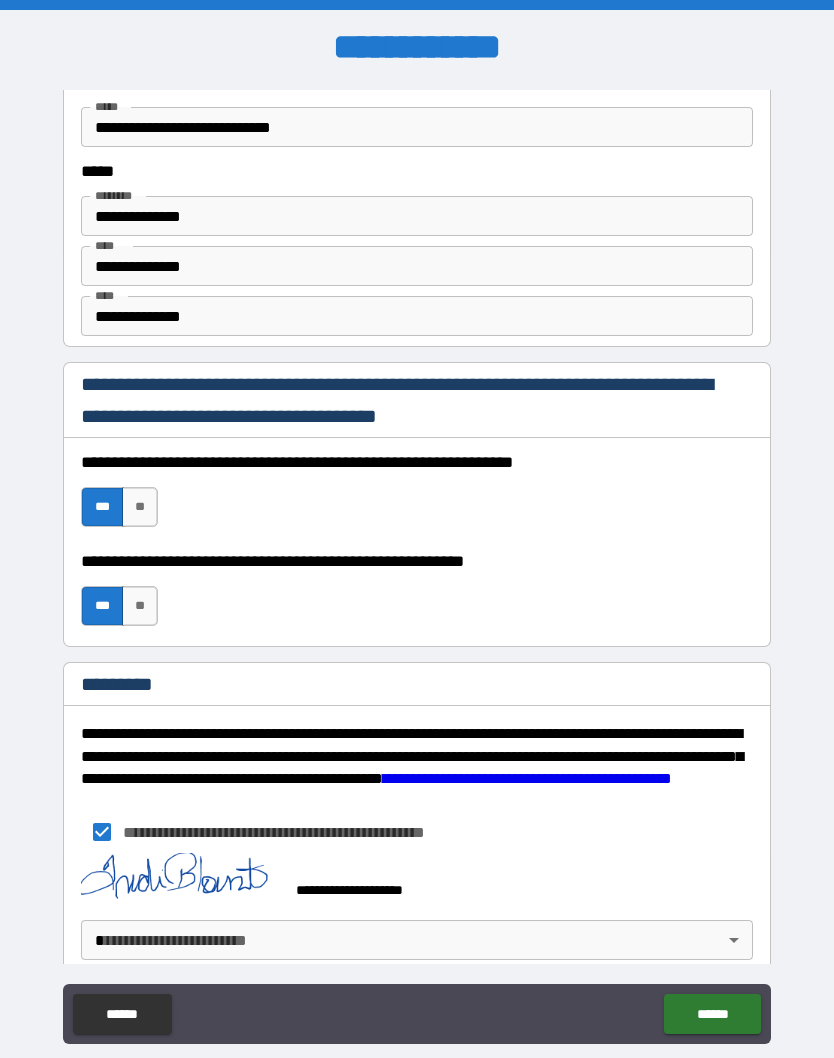 click on "**********" at bounding box center (417, 568) 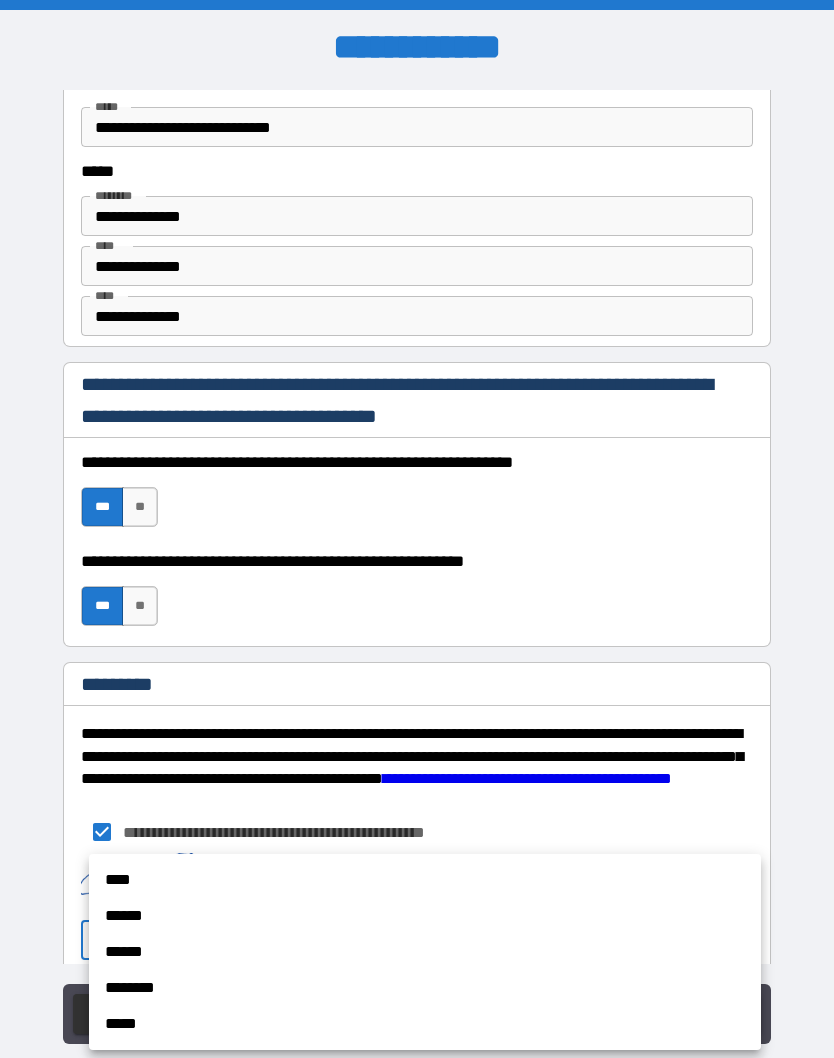 click on "****" at bounding box center (425, 880) 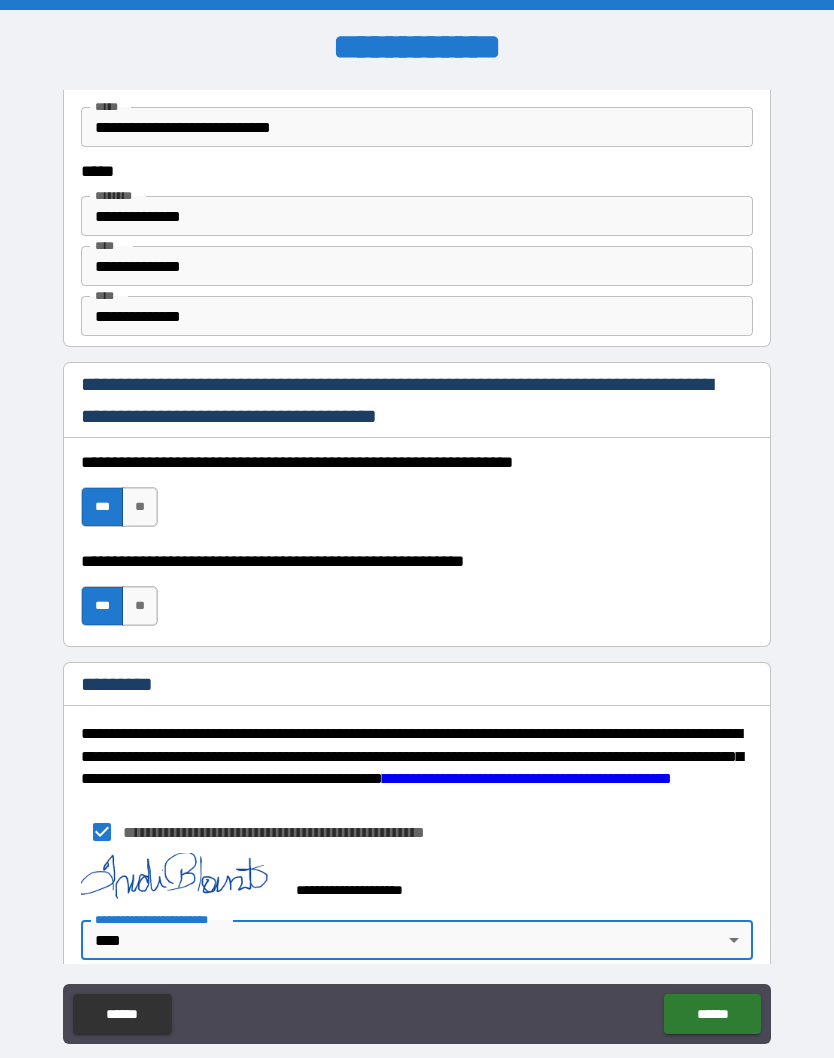 click on "******" at bounding box center [712, 1014] 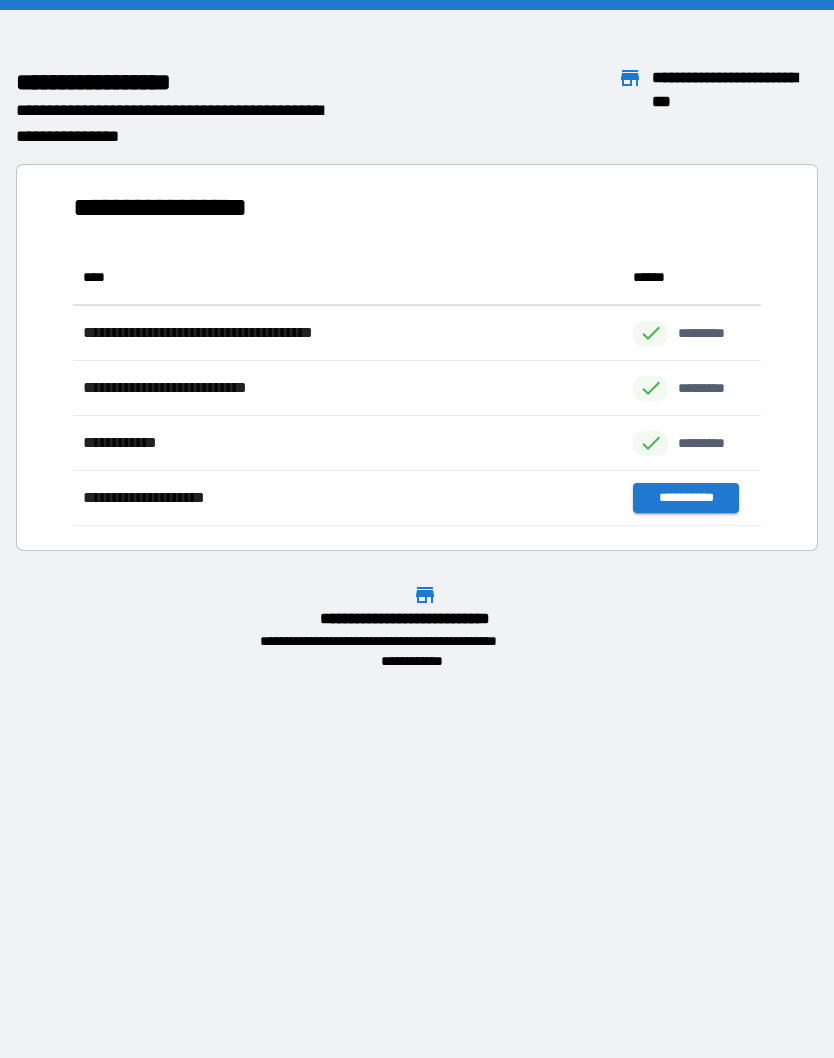 scroll, scrollTop: 1, scrollLeft: 1, axis: both 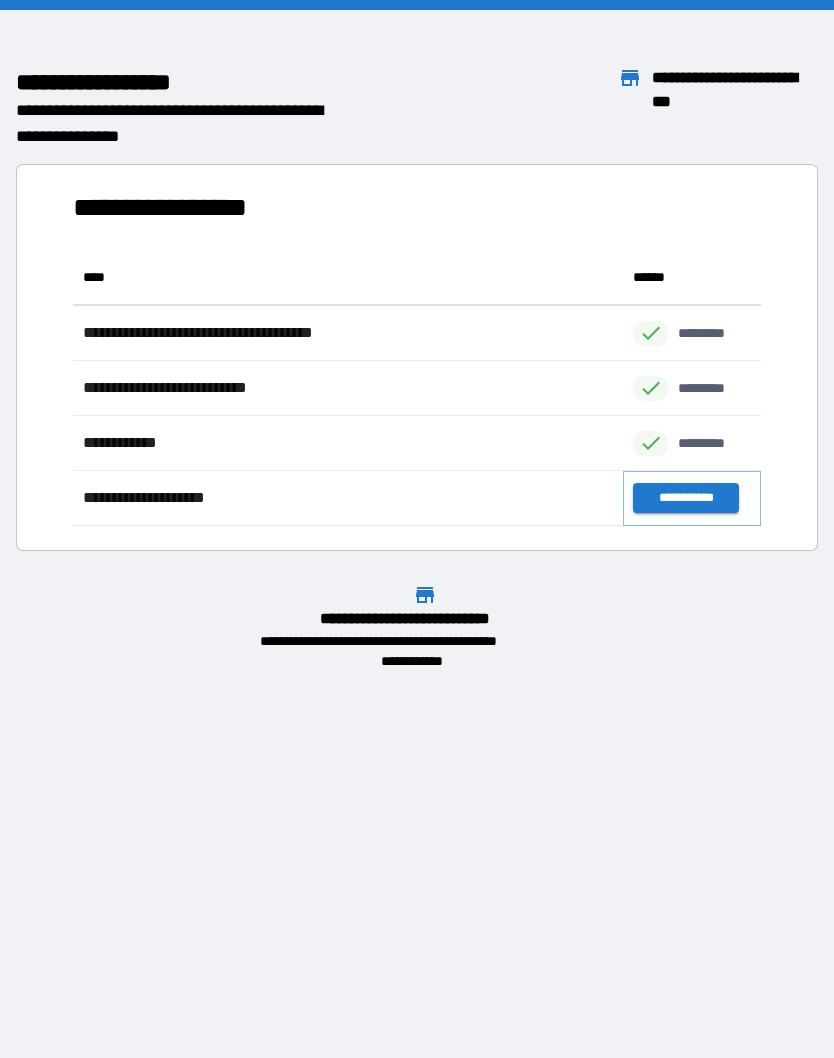 click on "**********" at bounding box center [685, 498] 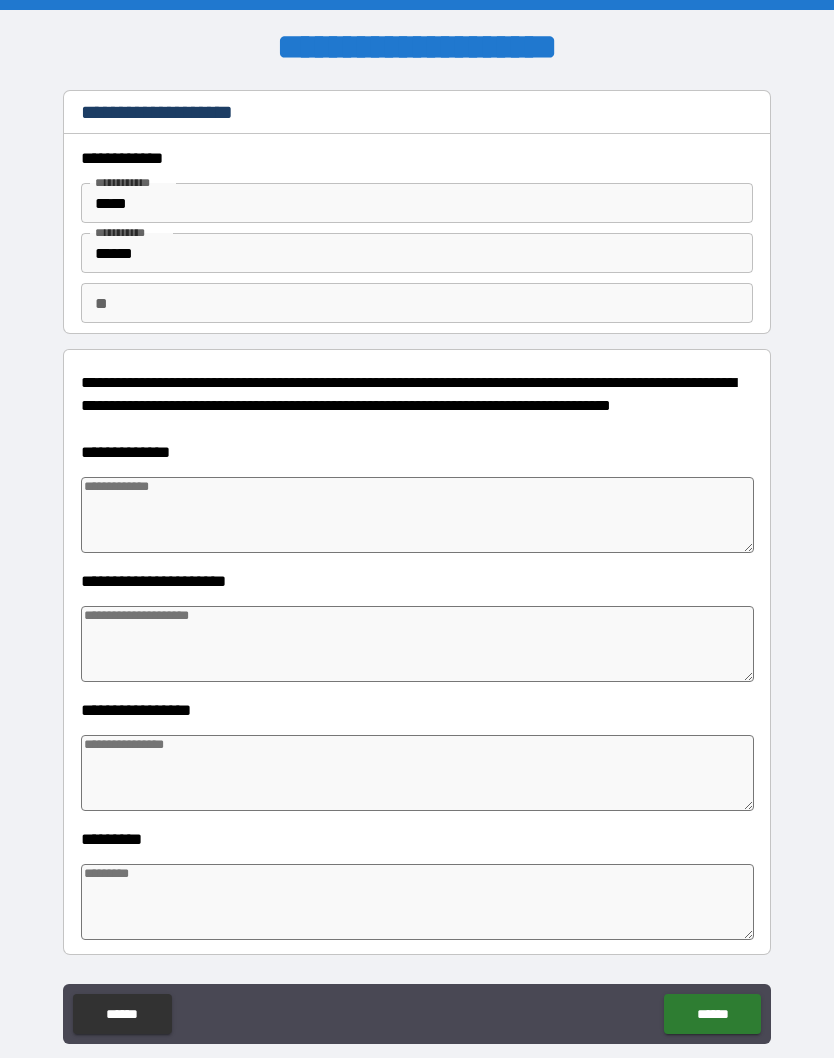 type on "*" 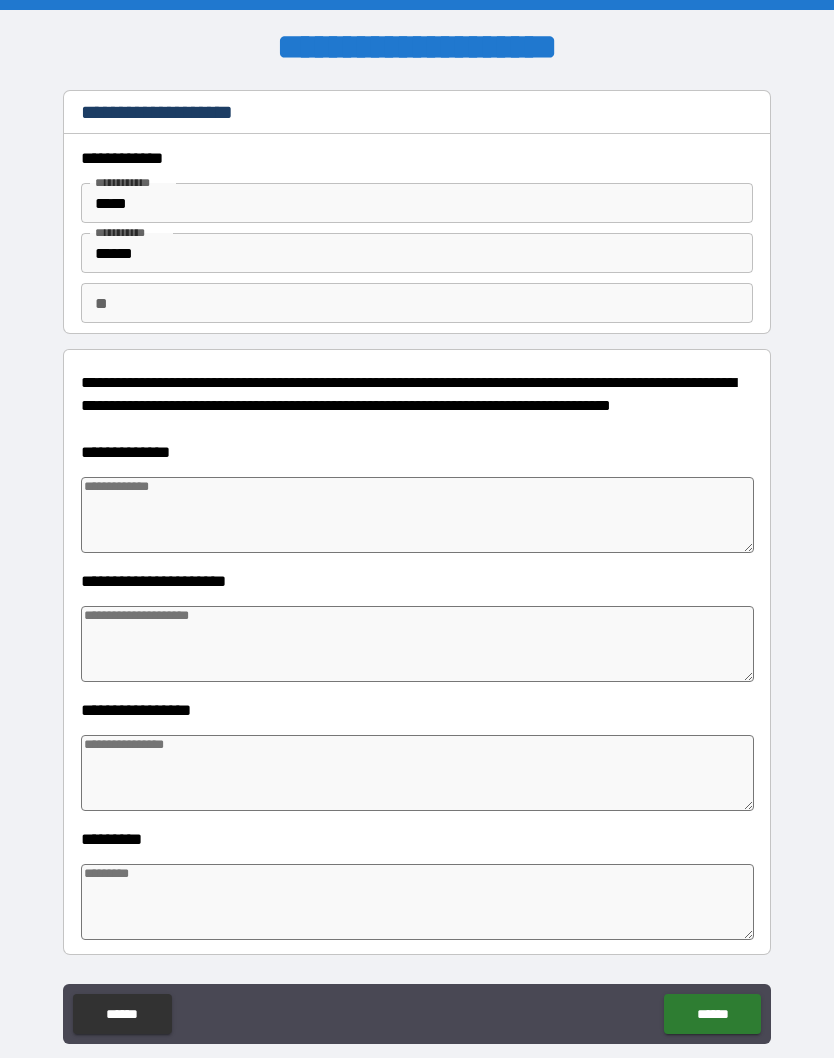type on "*" 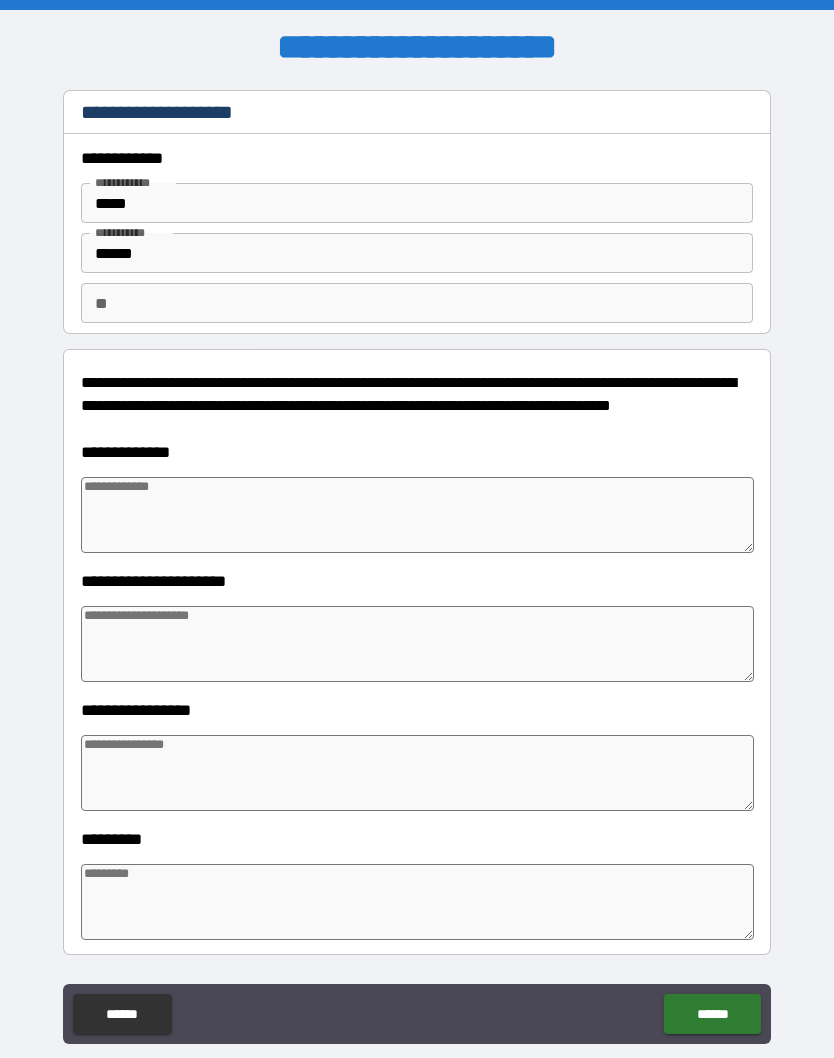 type on "*" 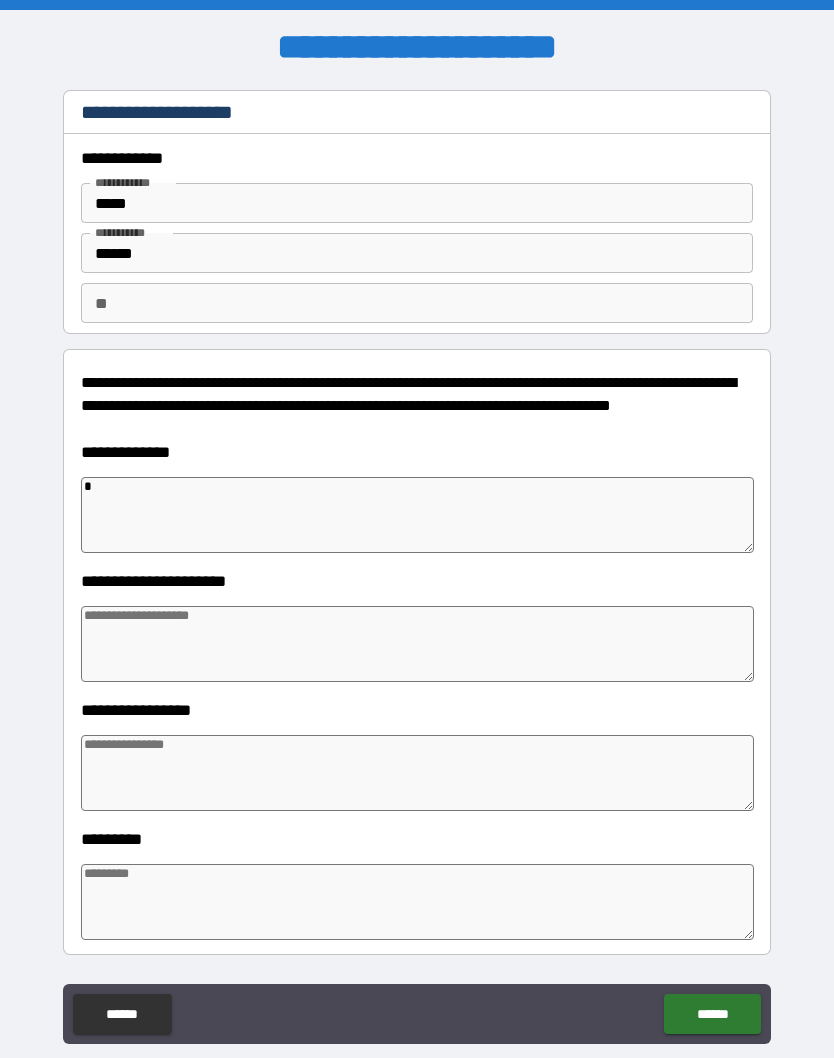 type on "*" 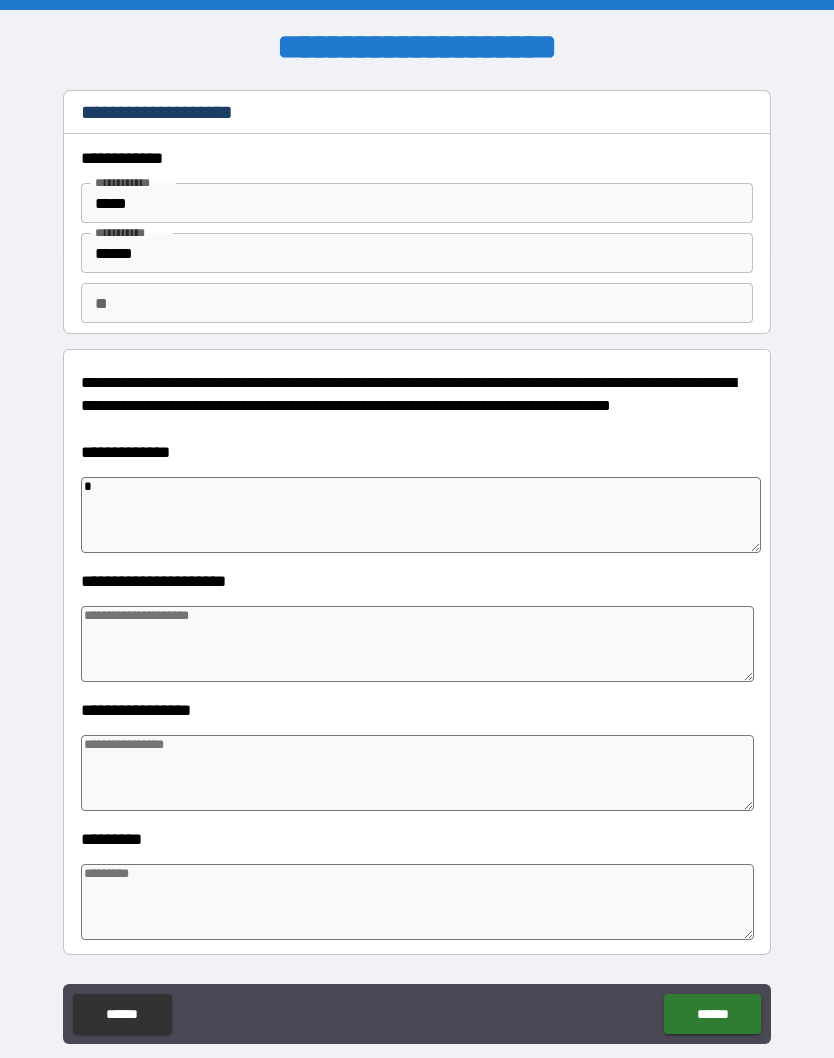 type on "*" 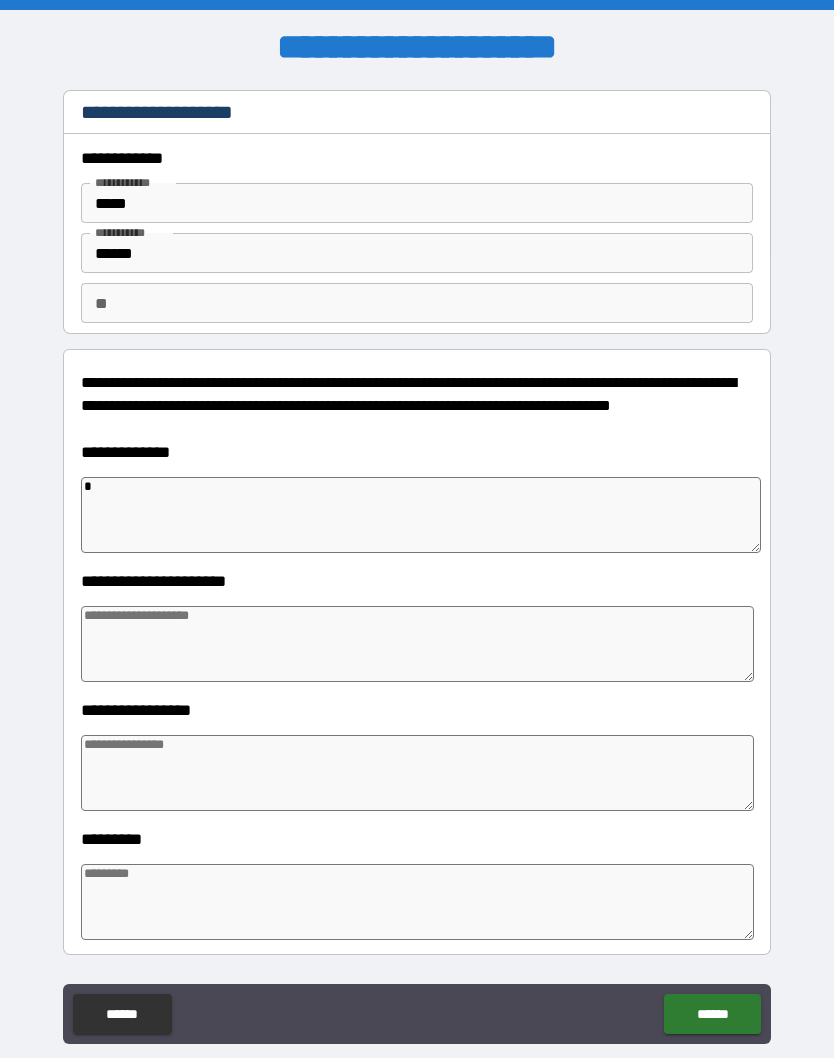 type on "*" 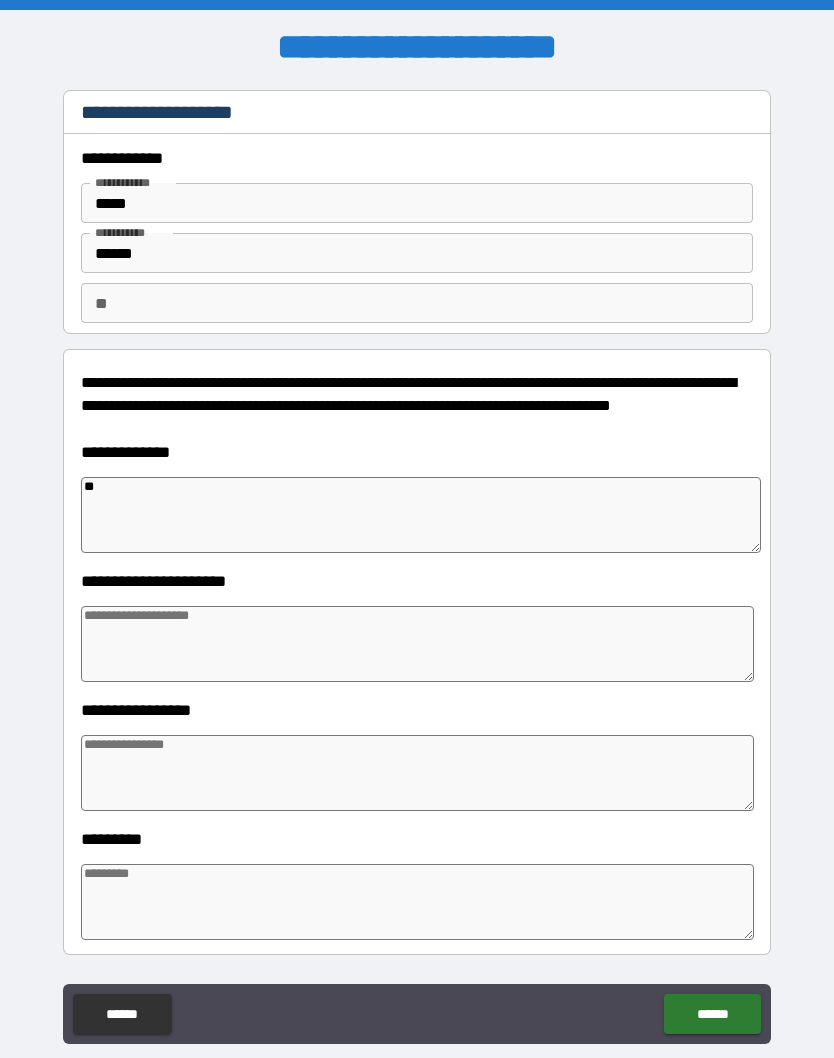 type on "*" 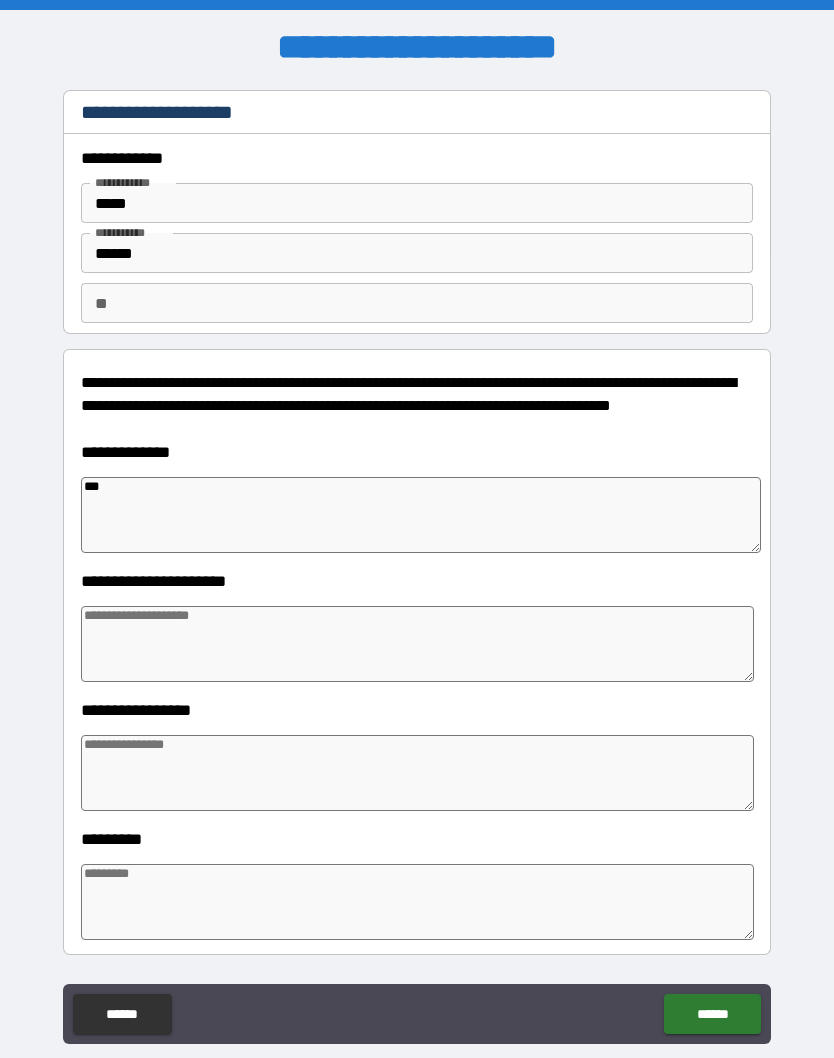 type on "*" 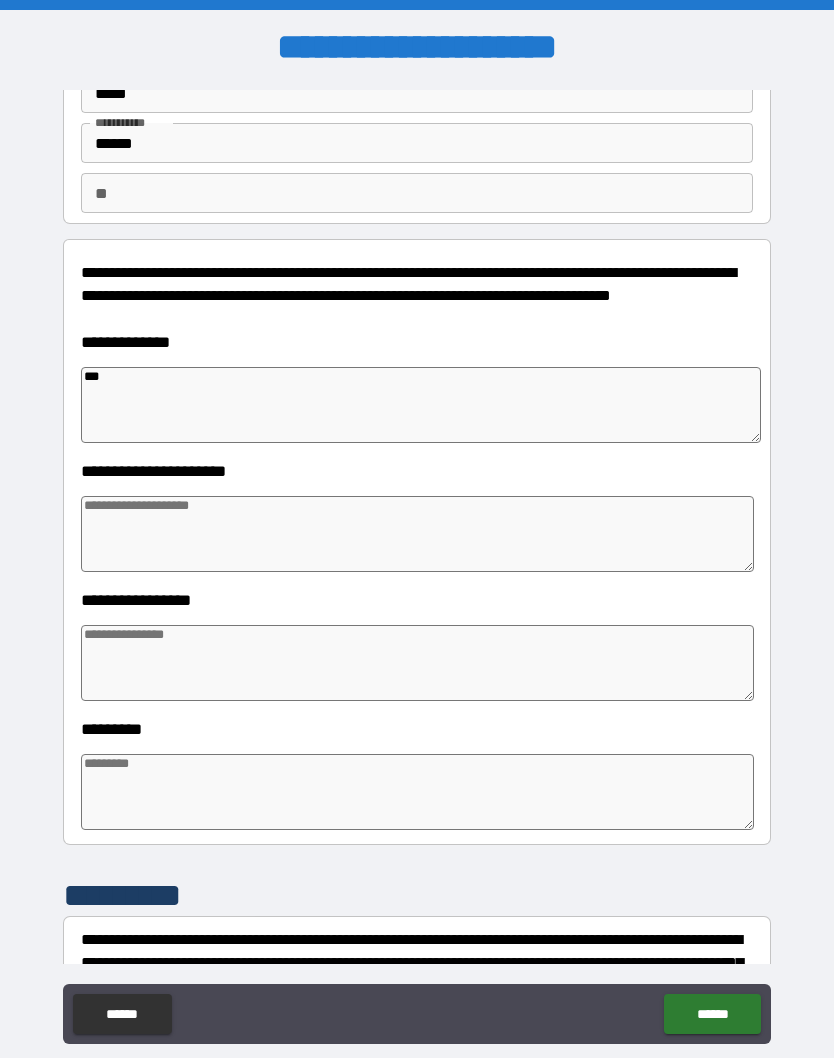 scroll, scrollTop: 115, scrollLeft: 0, axis: vertical 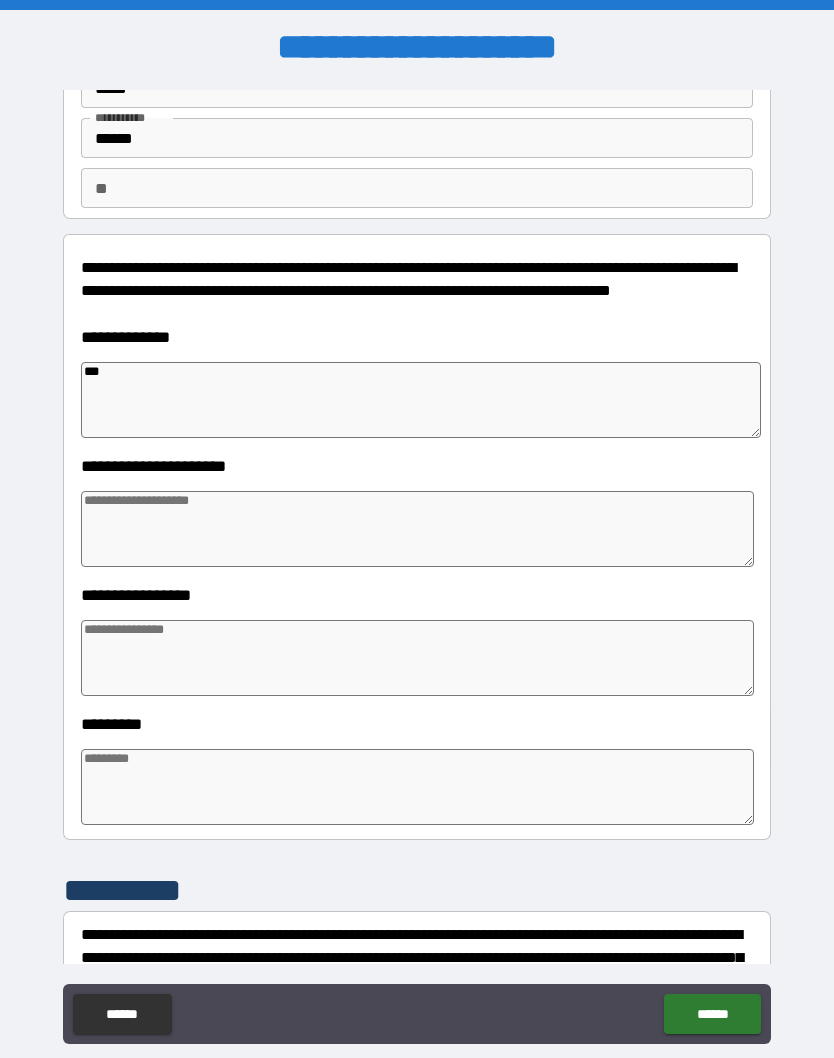 type on "***" 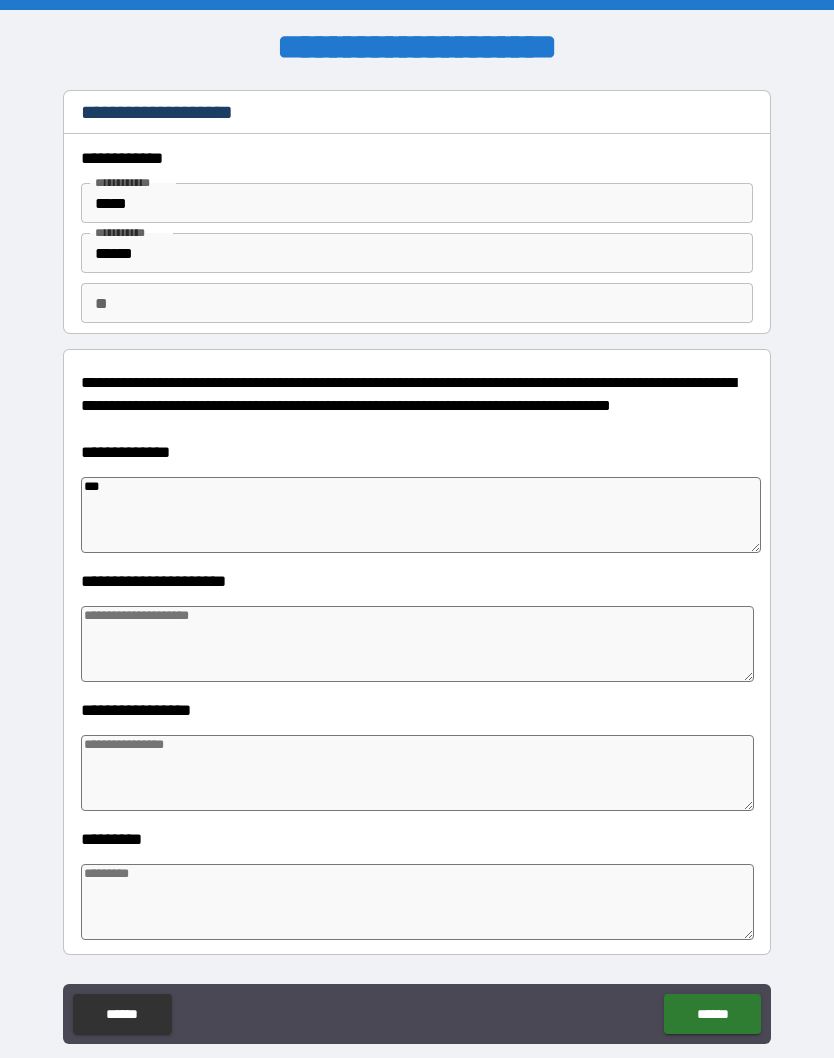 scroll, scrollTop: 0, scrollLeft: 0, axis: both 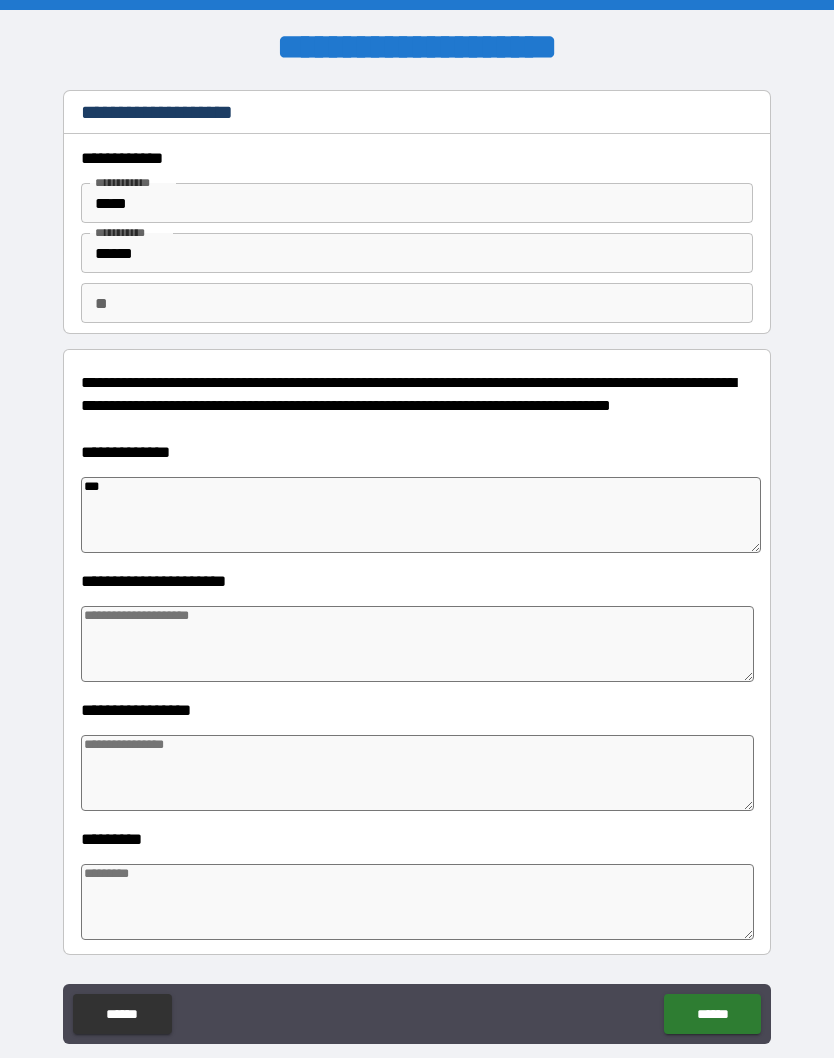 type on "*" 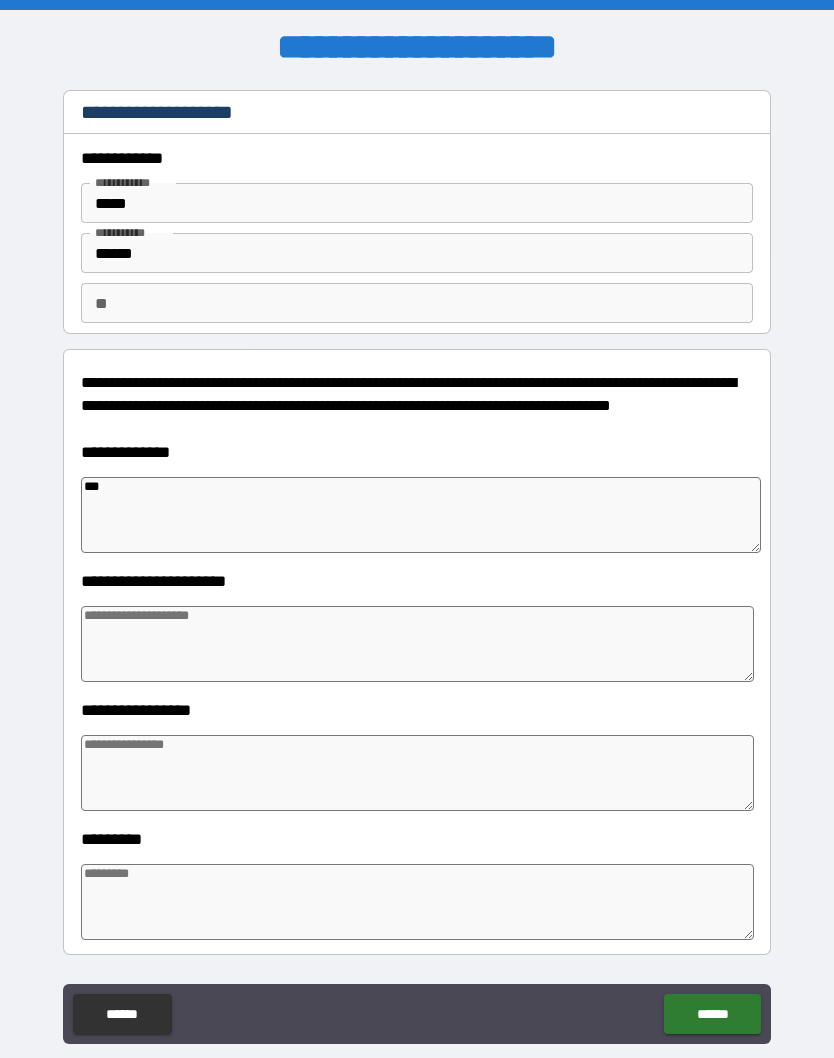 type on "*" 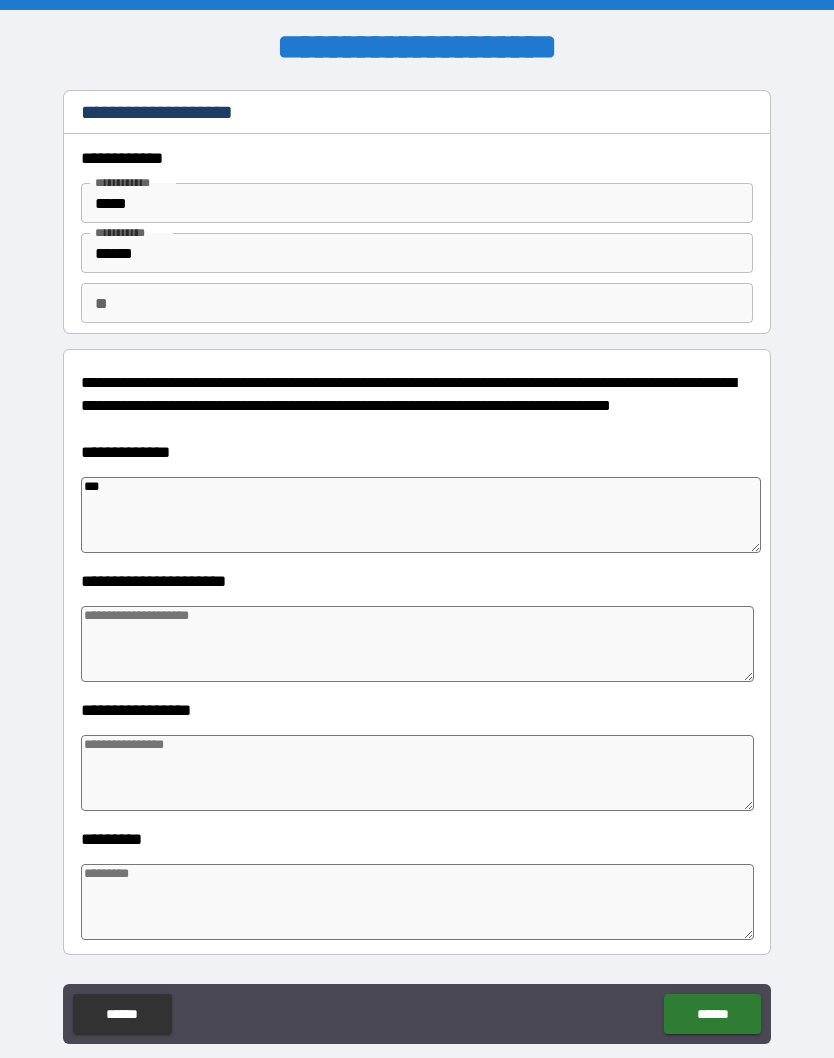 type on "*" 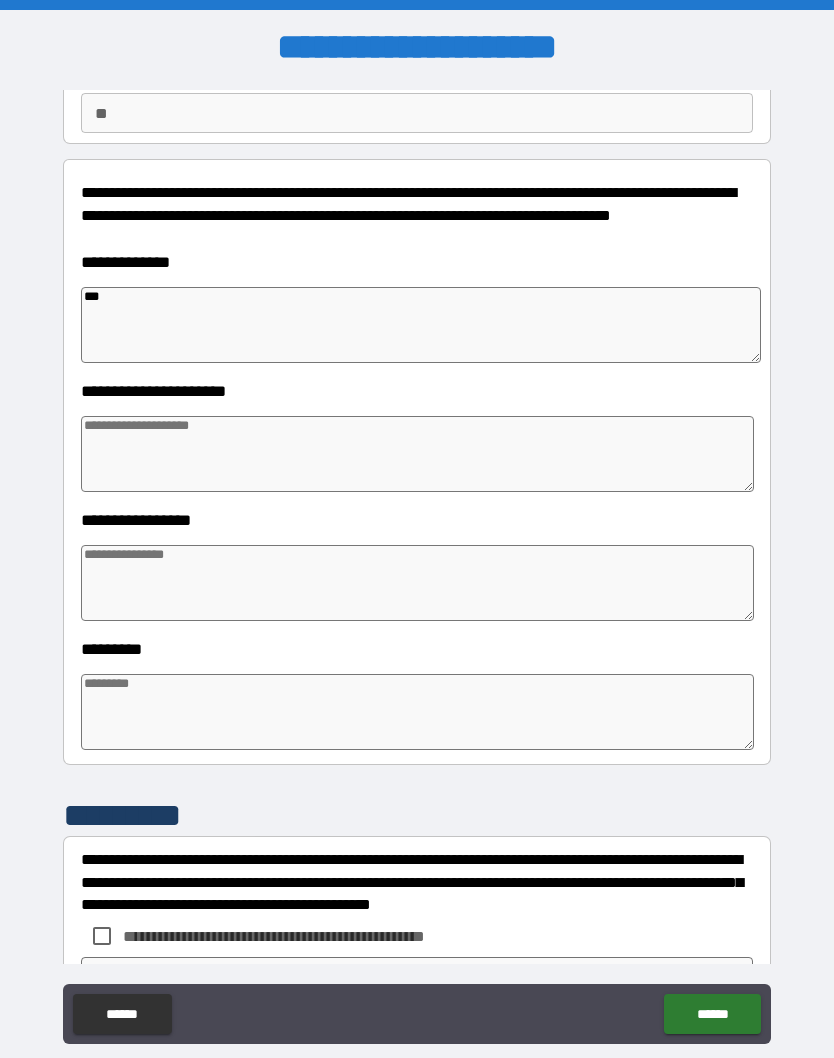 scroll, scrollTop: 194, scrollLeft: 0, axis: vertical 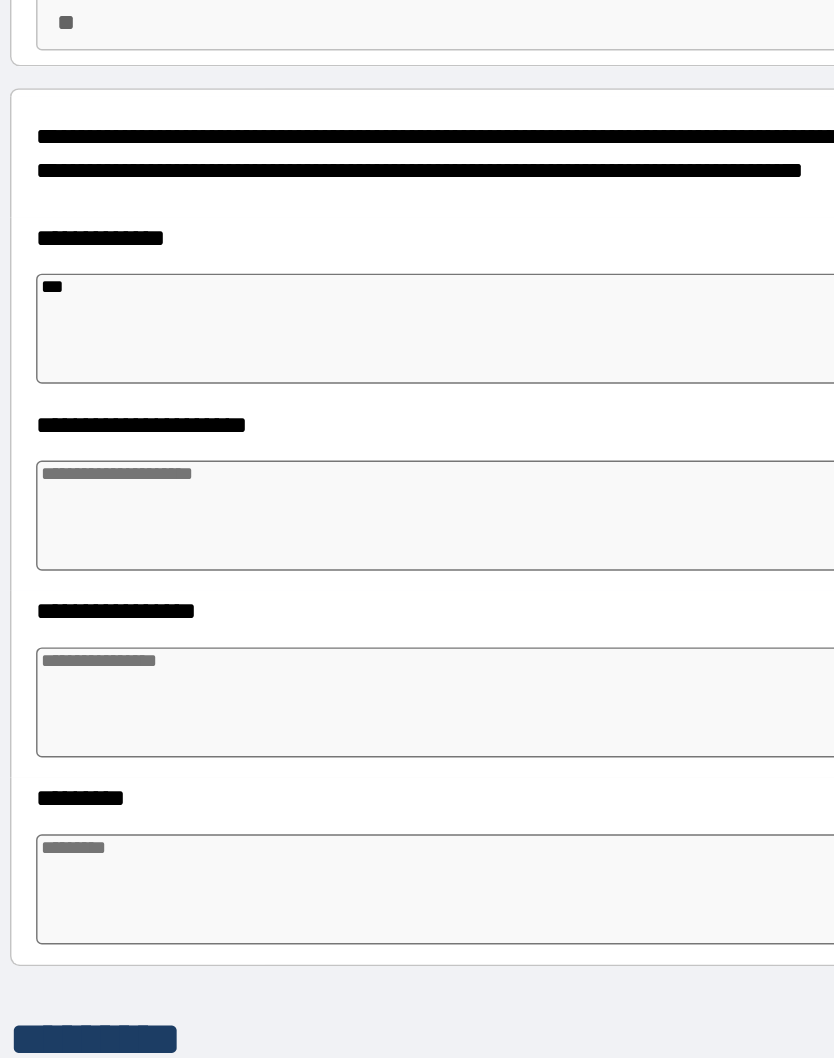 type on "*" 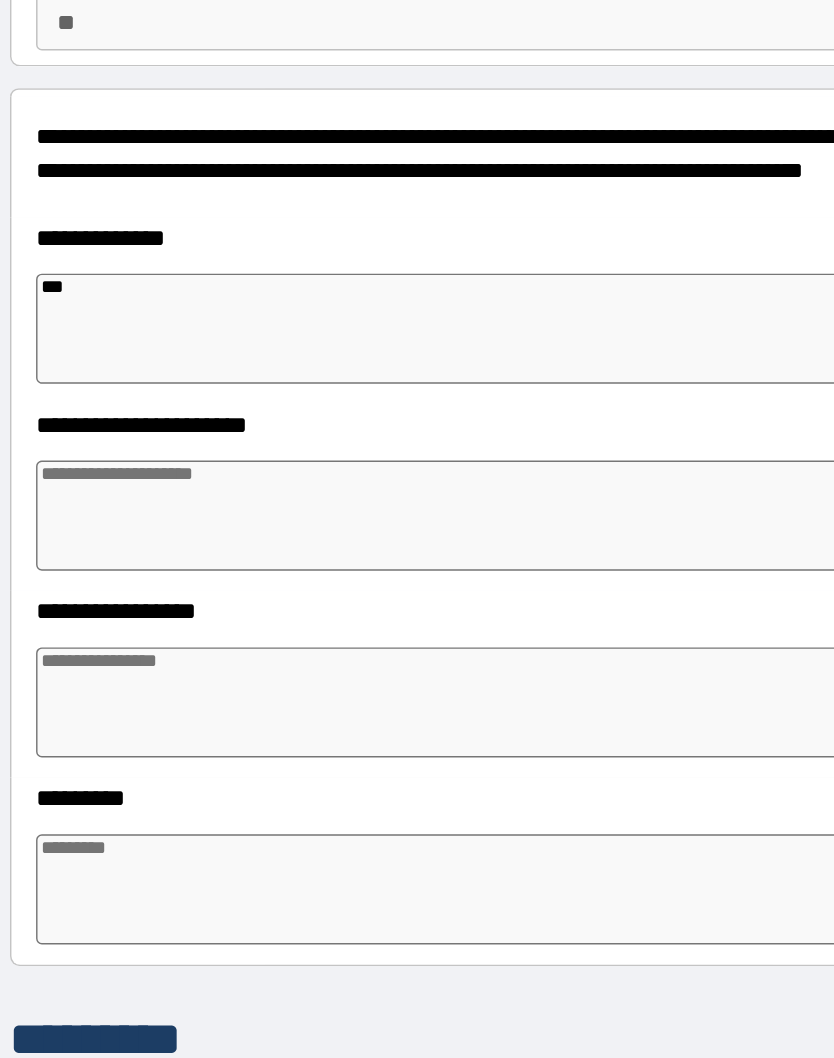 type on "*" 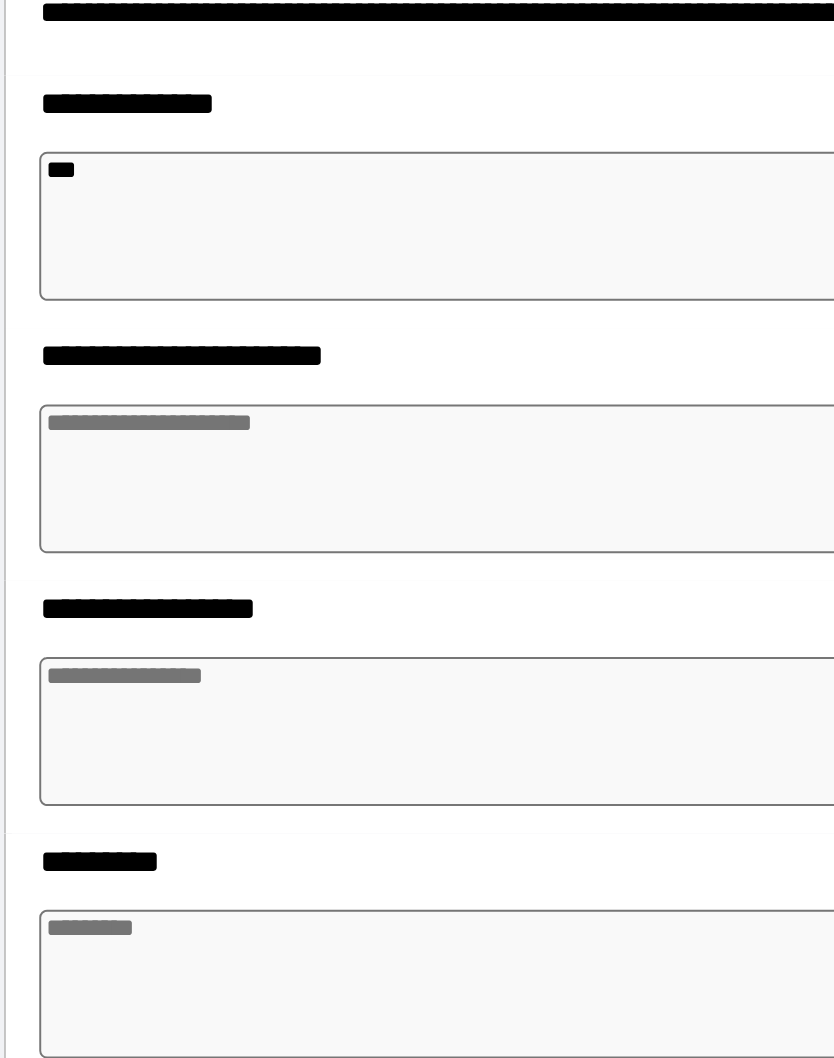 click at bounding box center [417, 579] 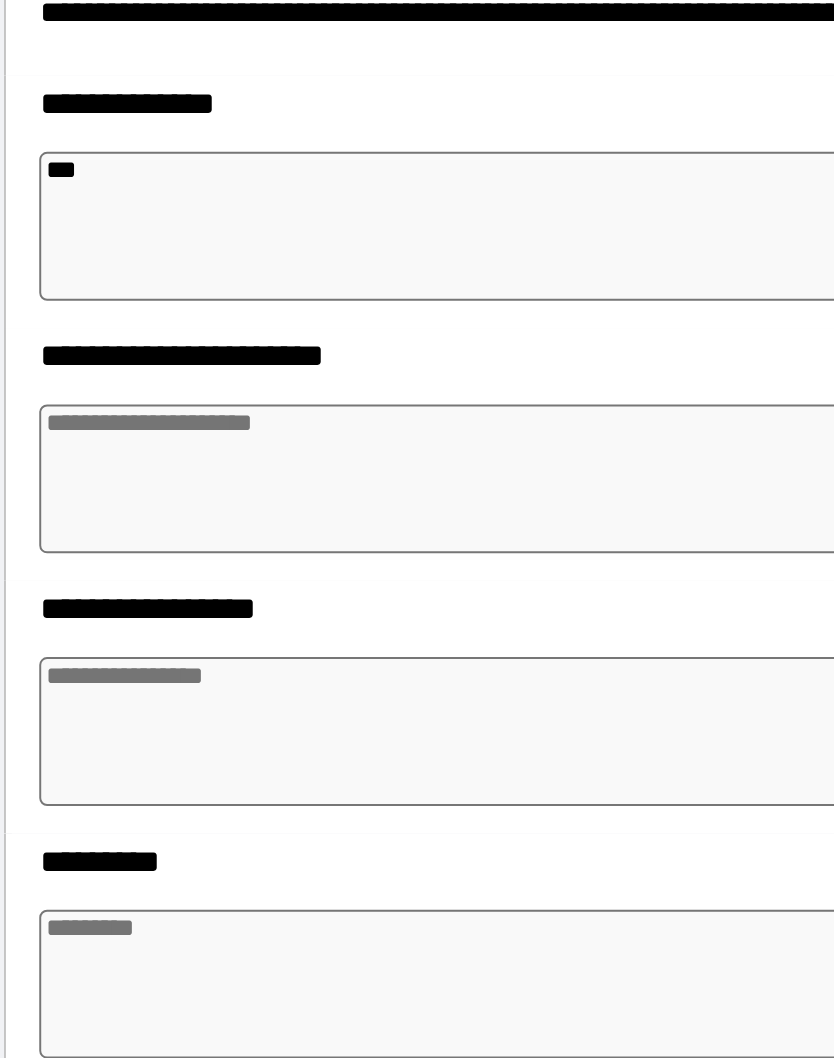 type on "*" 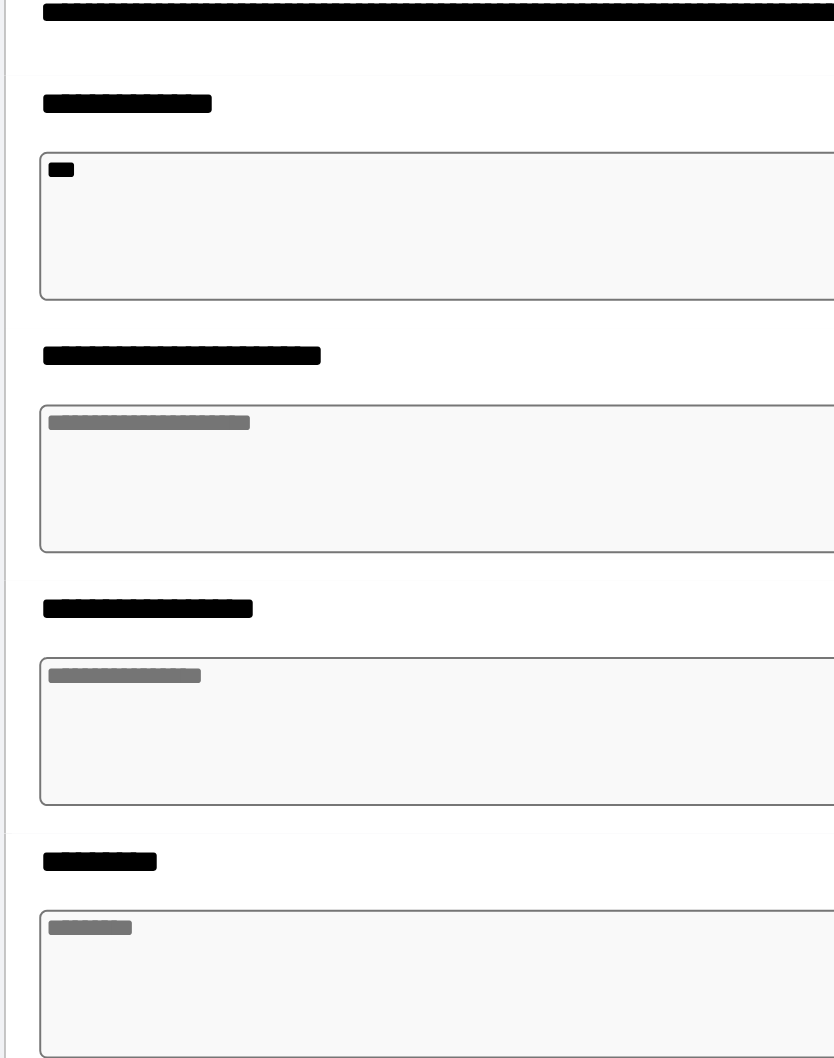 type on "*" 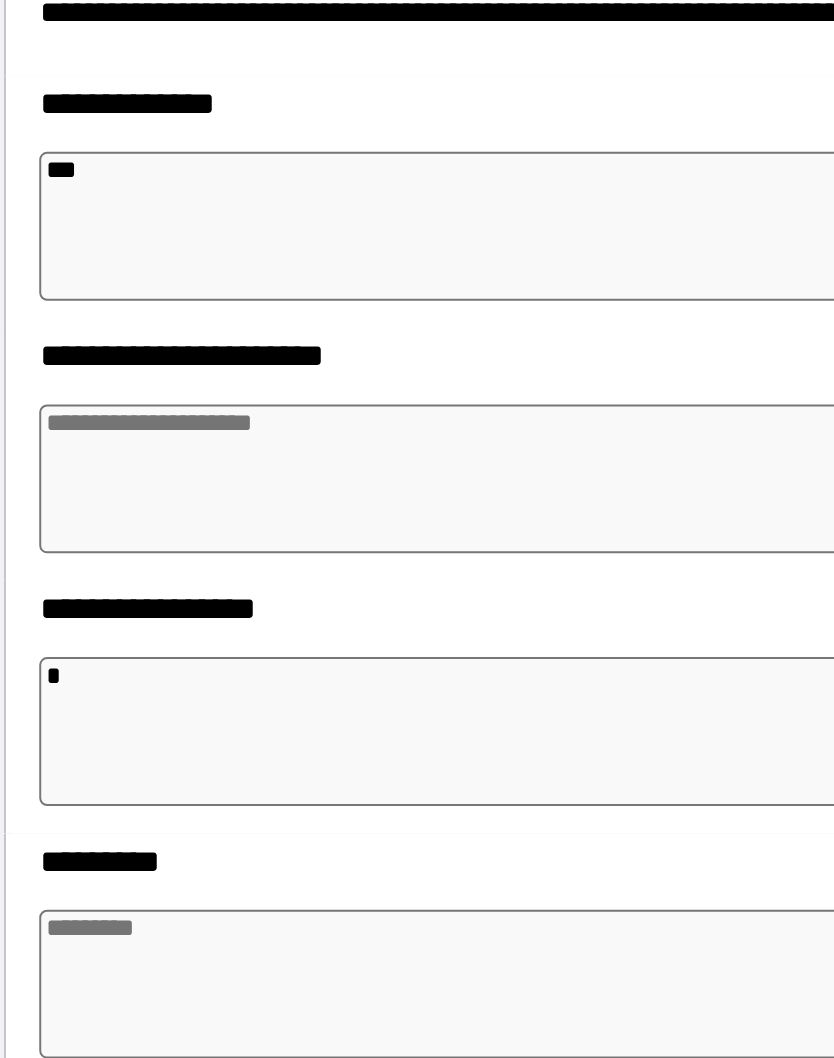 type on "*" 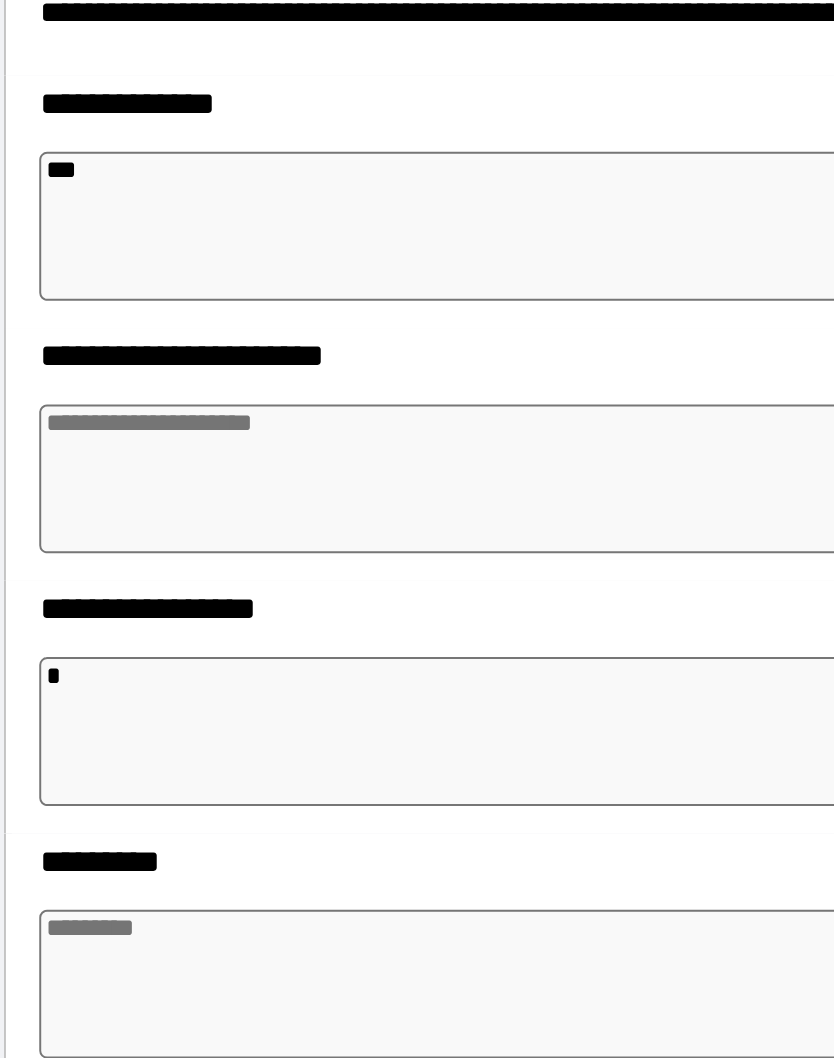 type on "*" 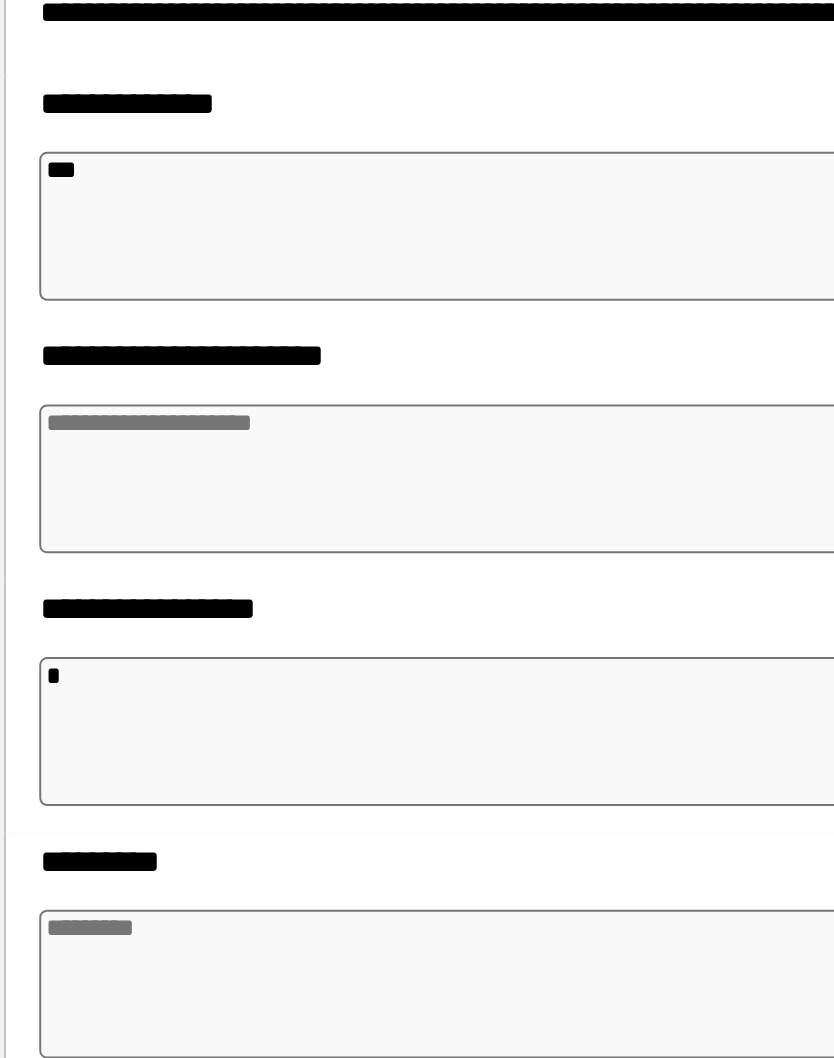 type on "**" 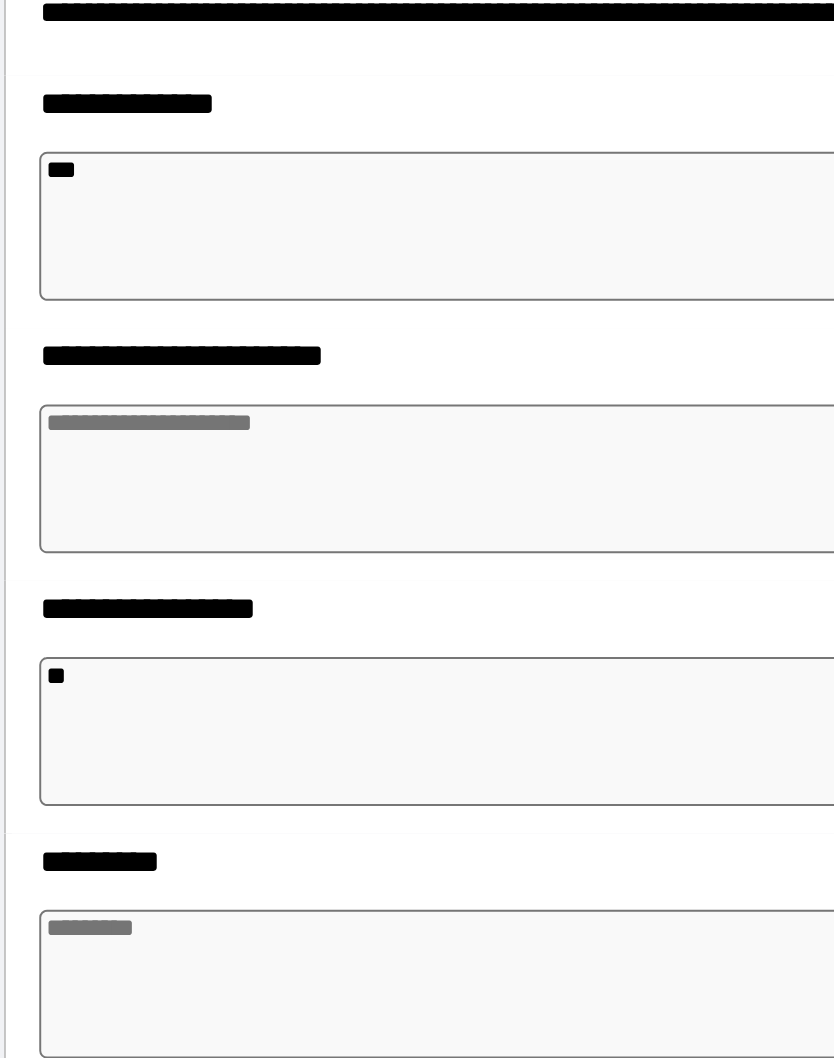 type on "*" 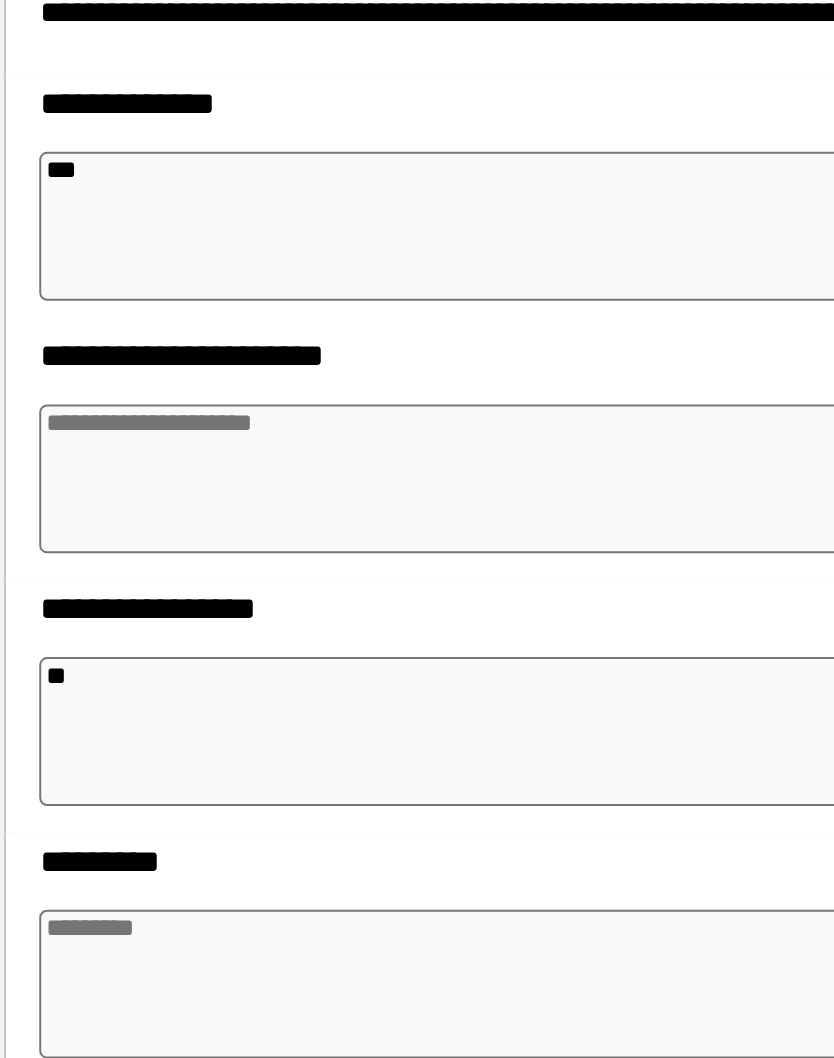 type on "*" 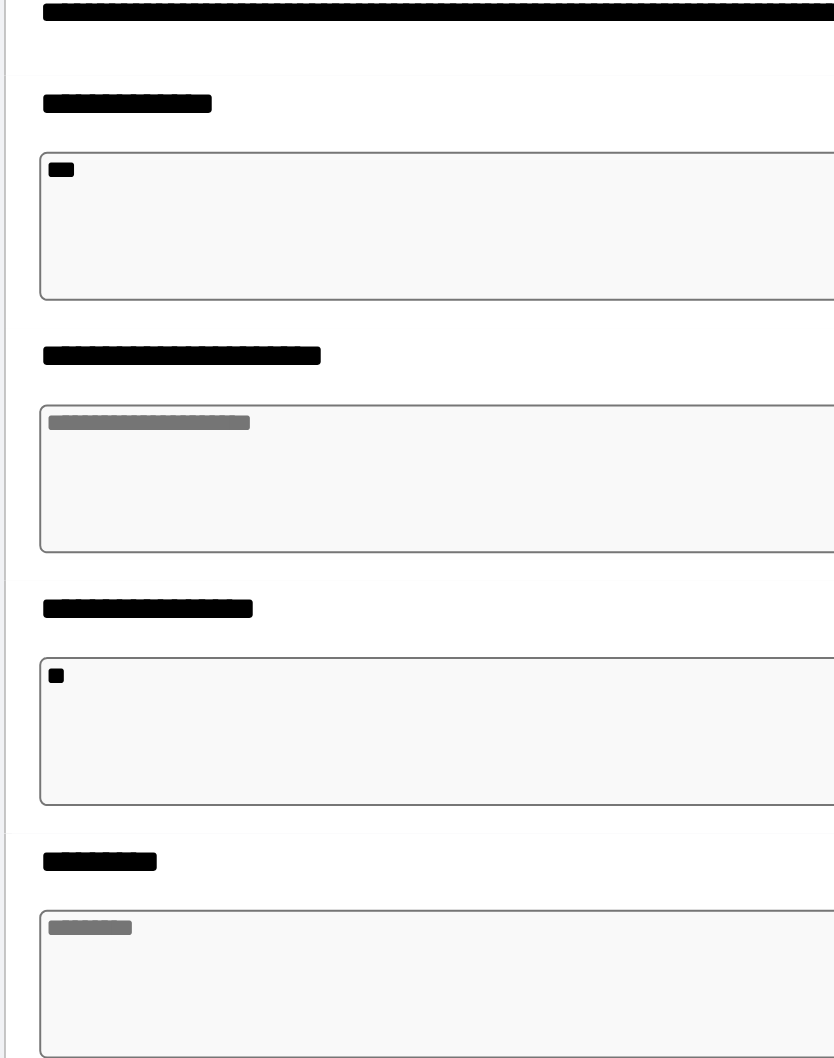 type on "*" 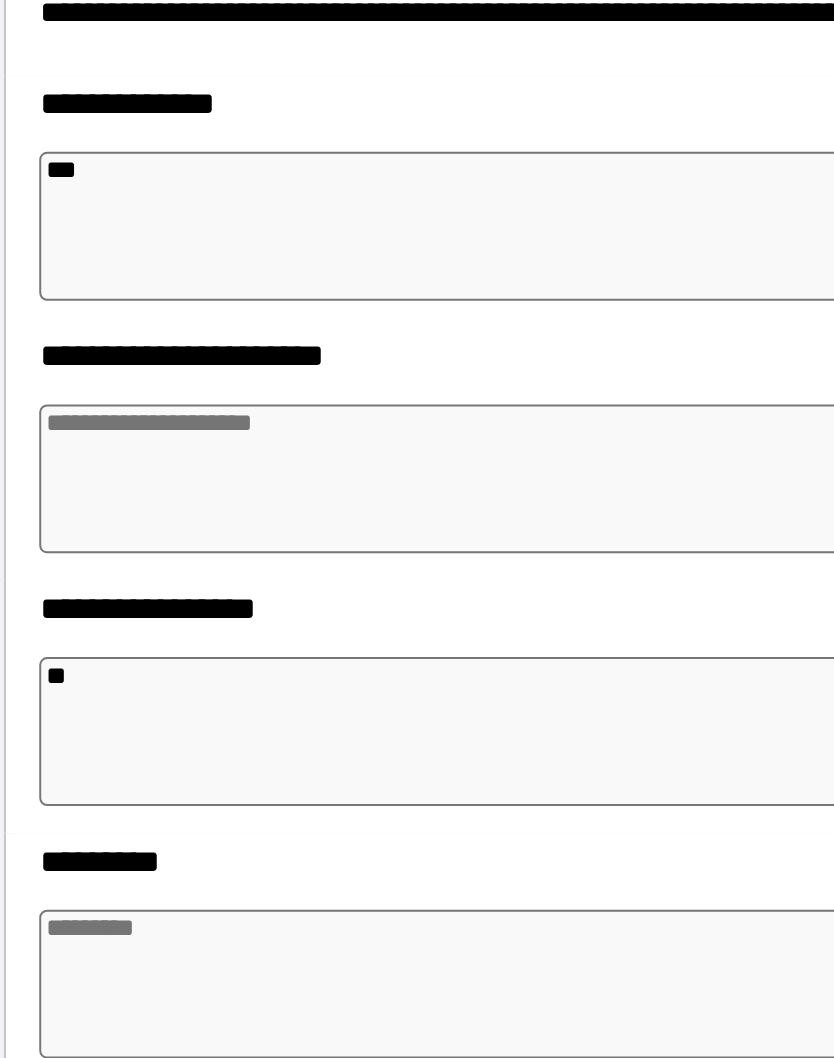 type on "*" 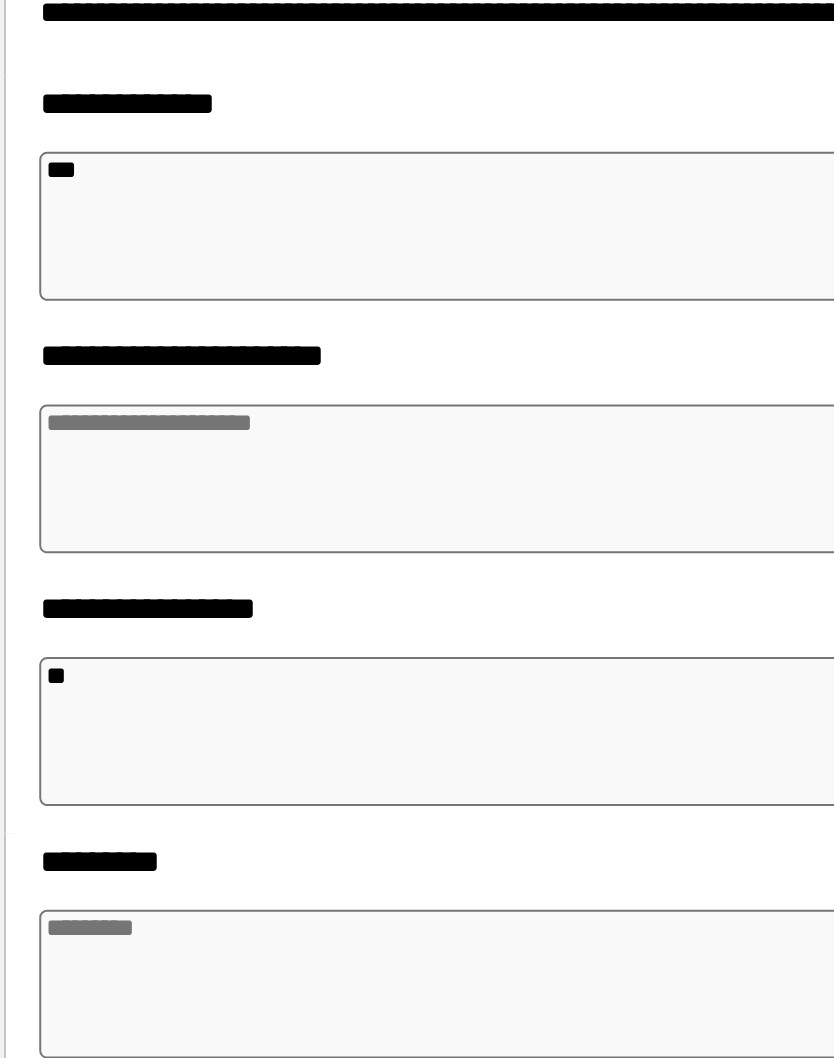 type on "*" 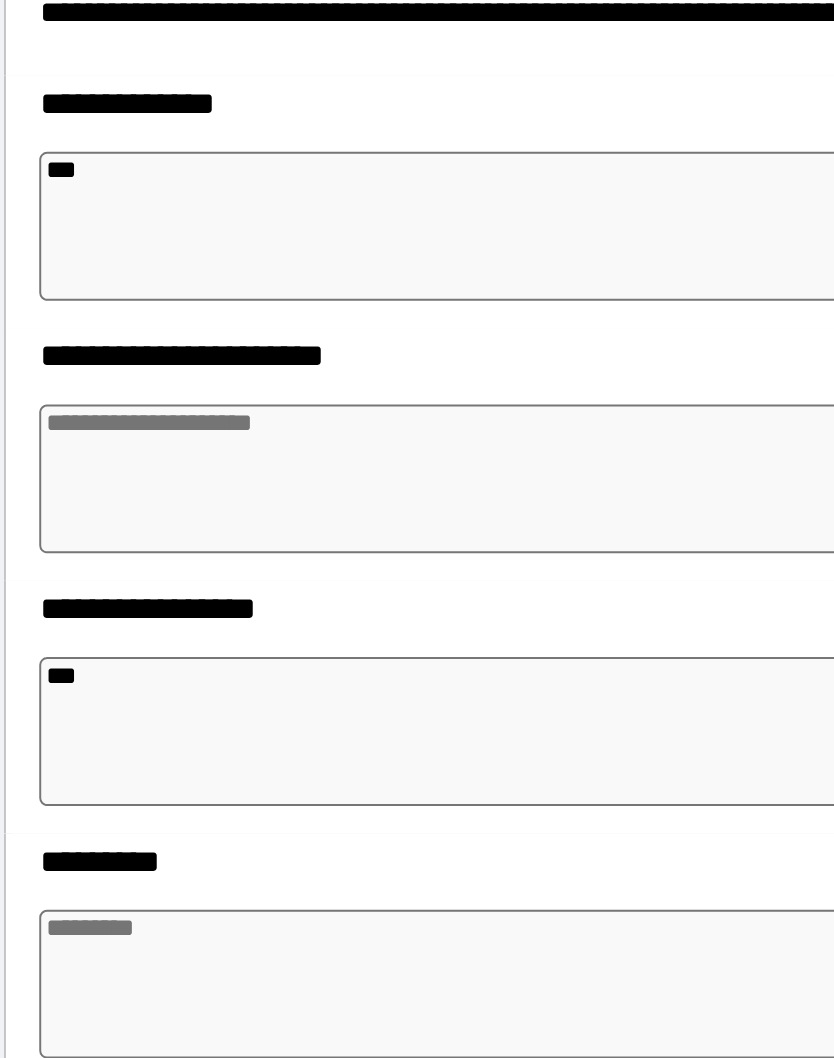 type on "*" 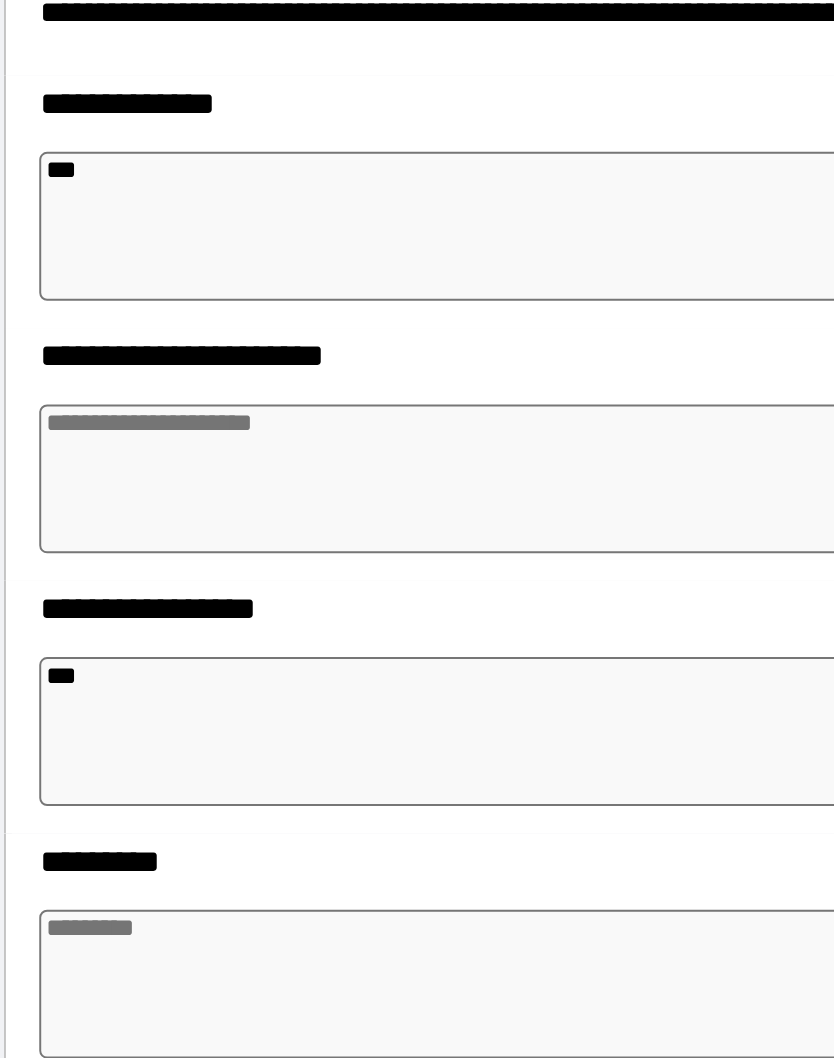 type on "****" 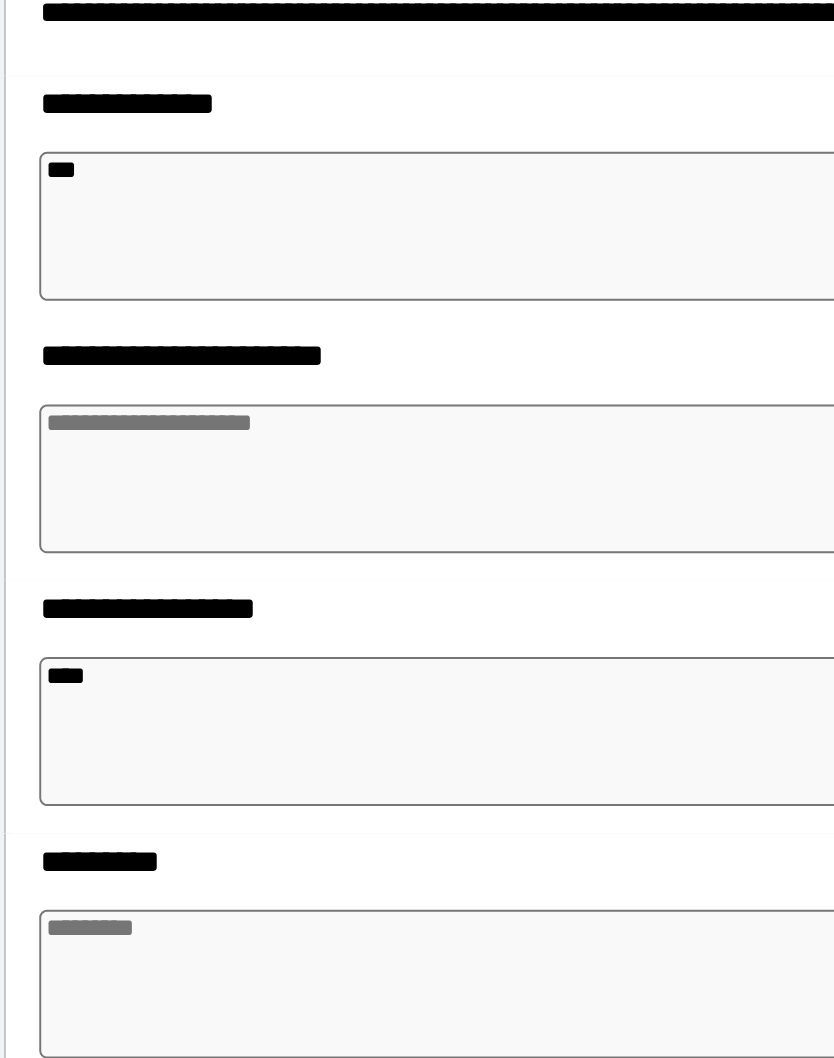 type on "*" 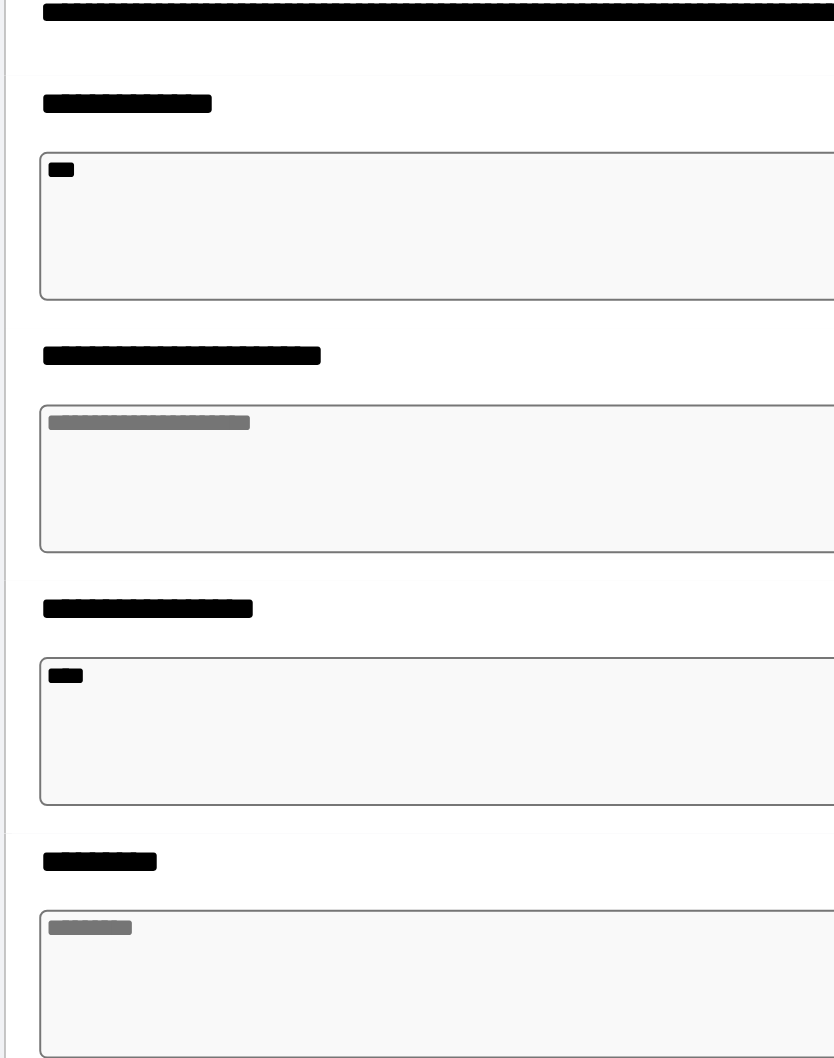 type on "*" 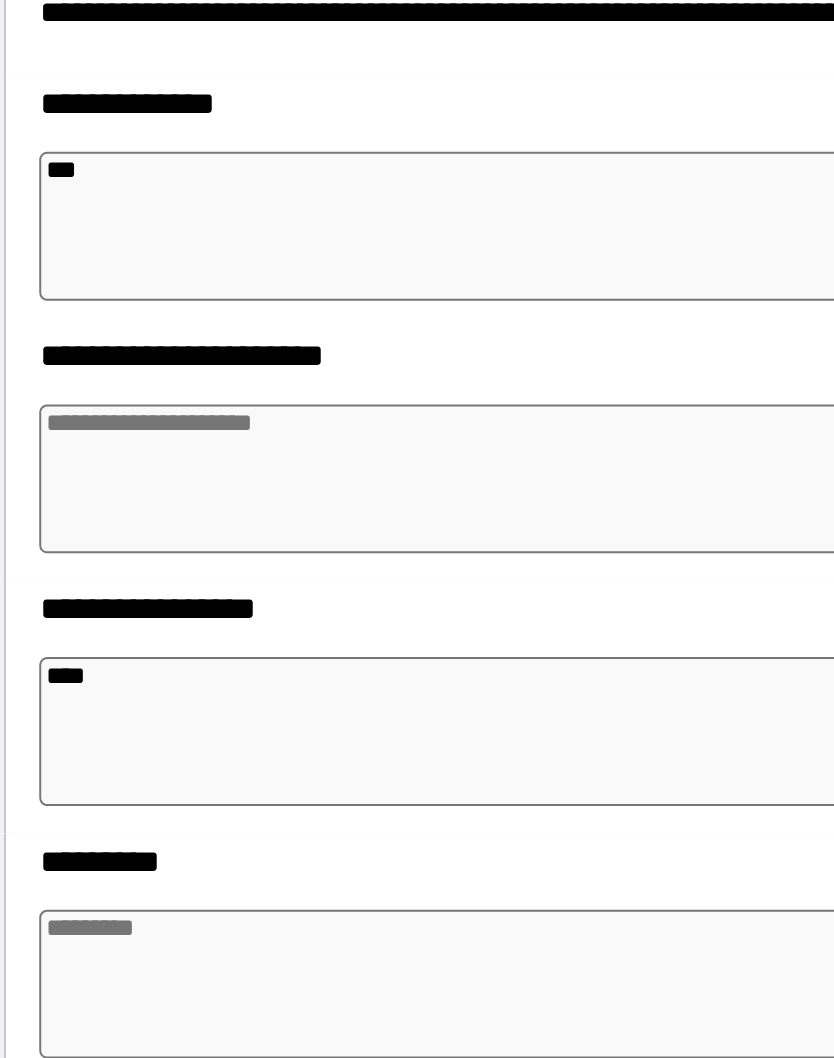 type on "*" 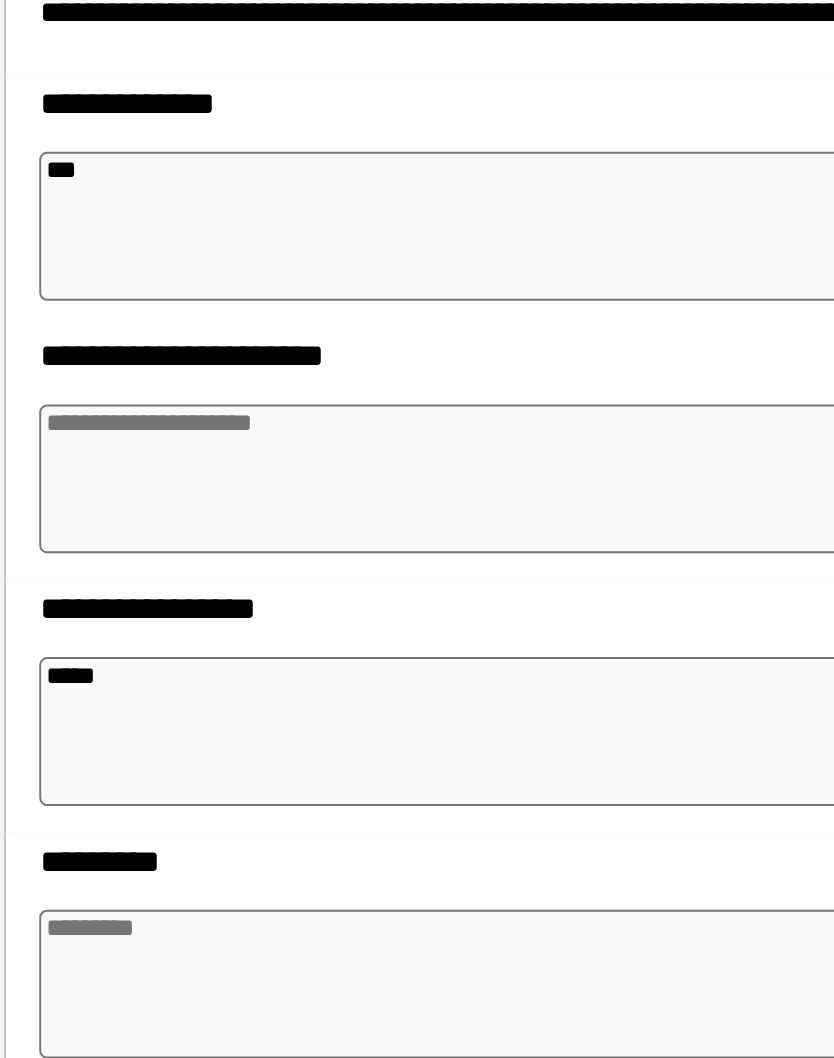 type on "*" 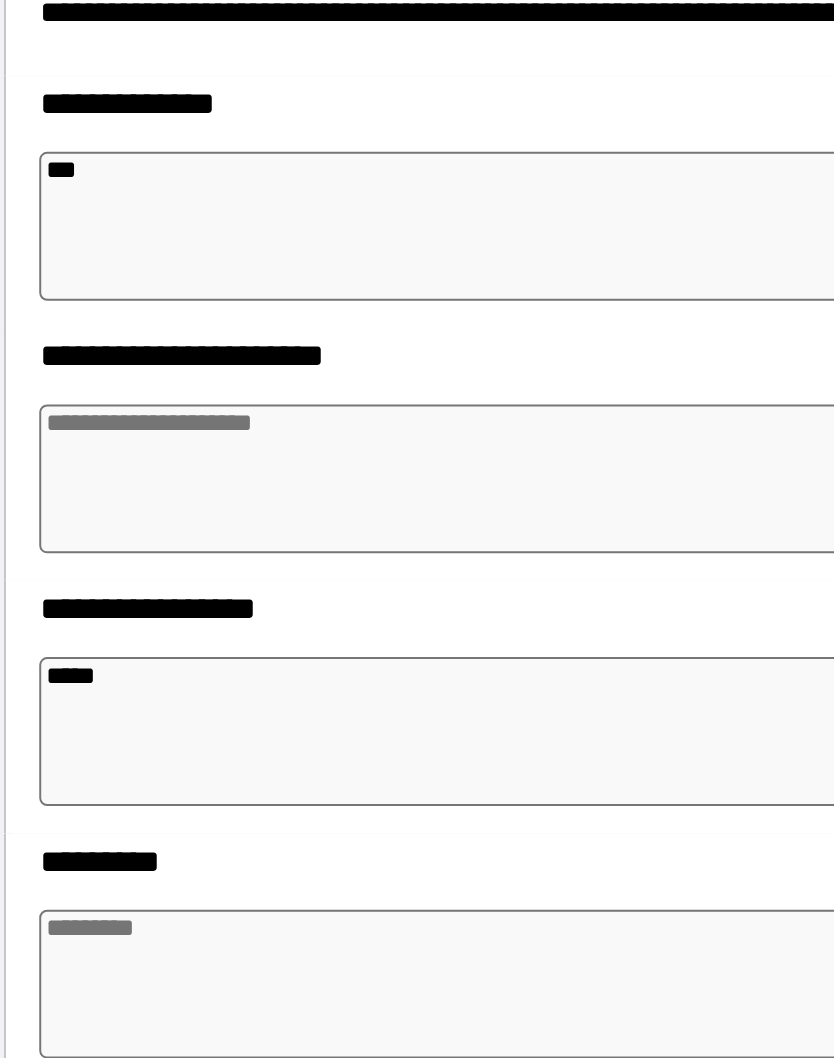 type on "*" 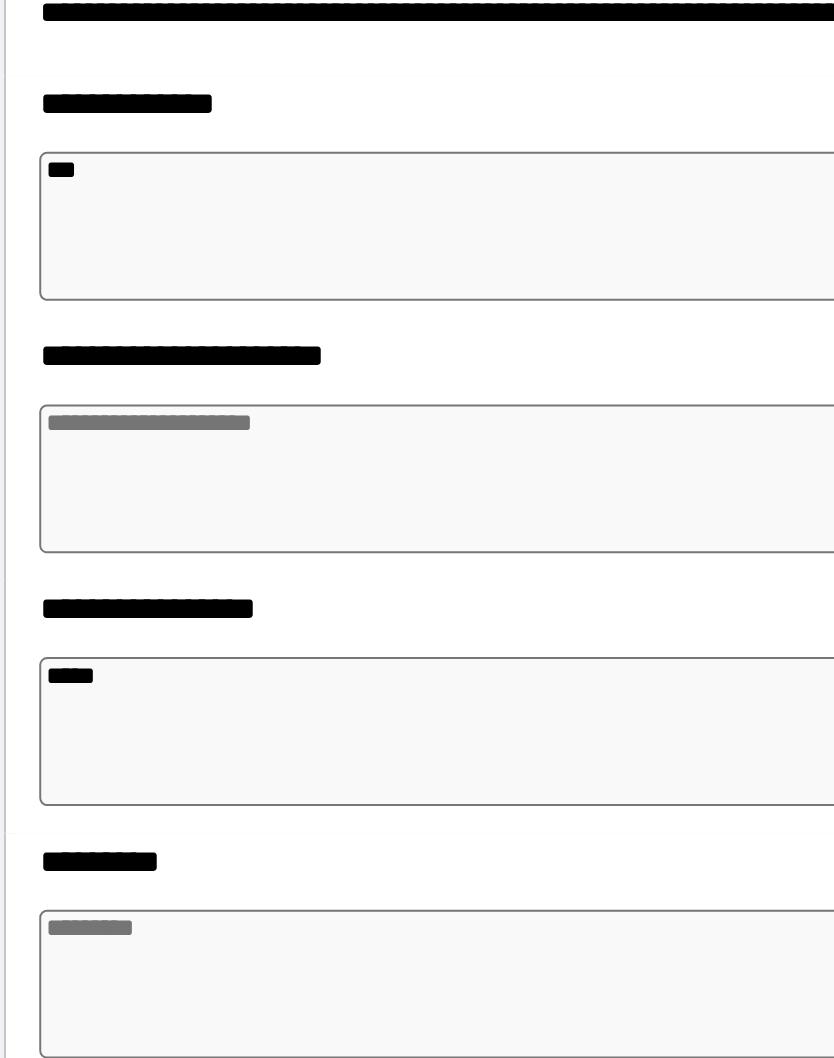 type on "*" 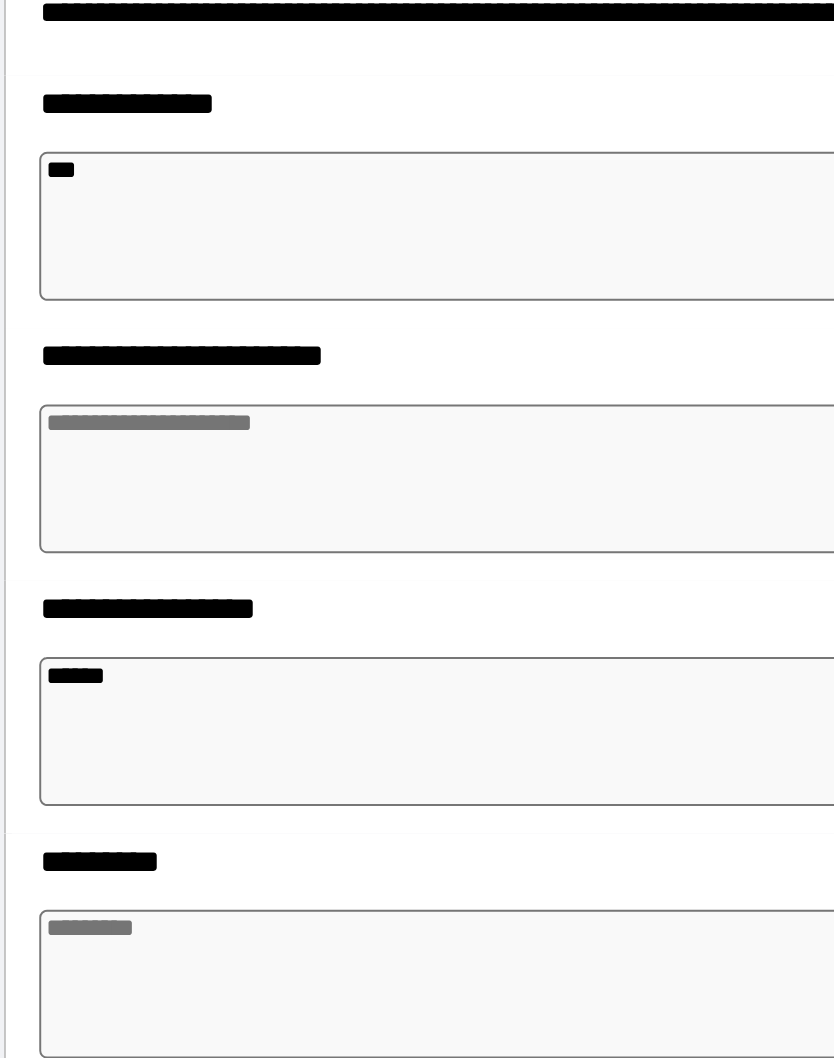 type on "*" 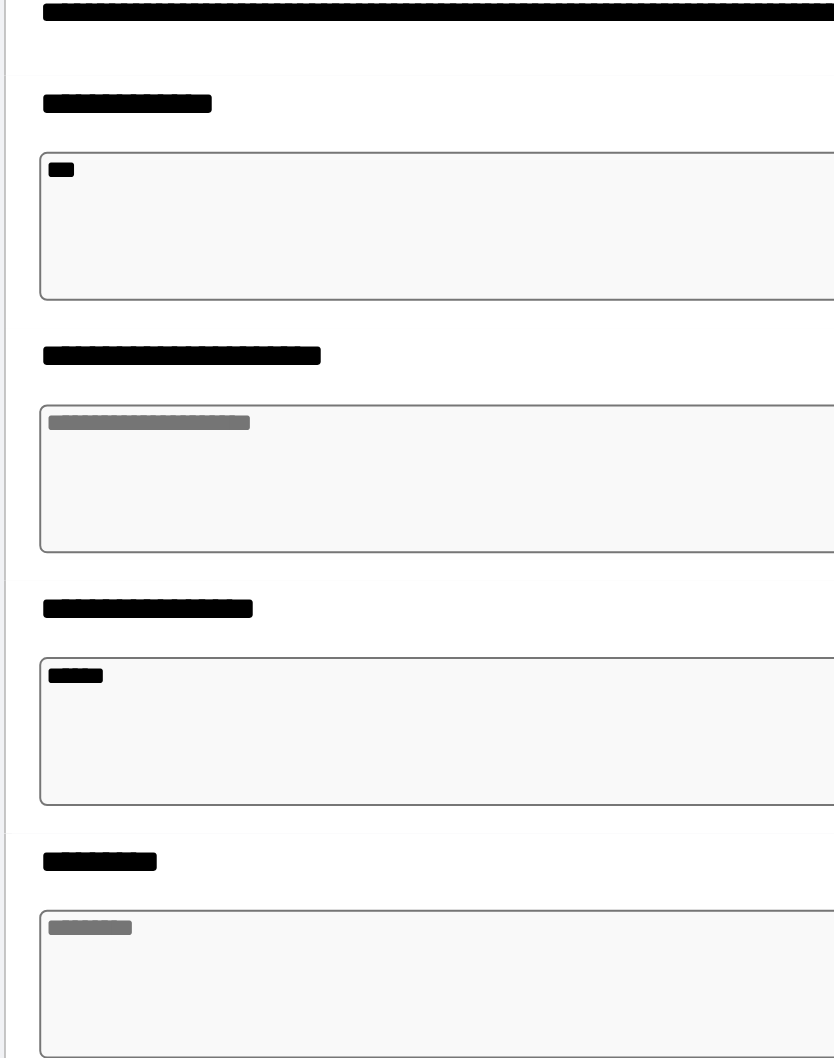 type on "*" 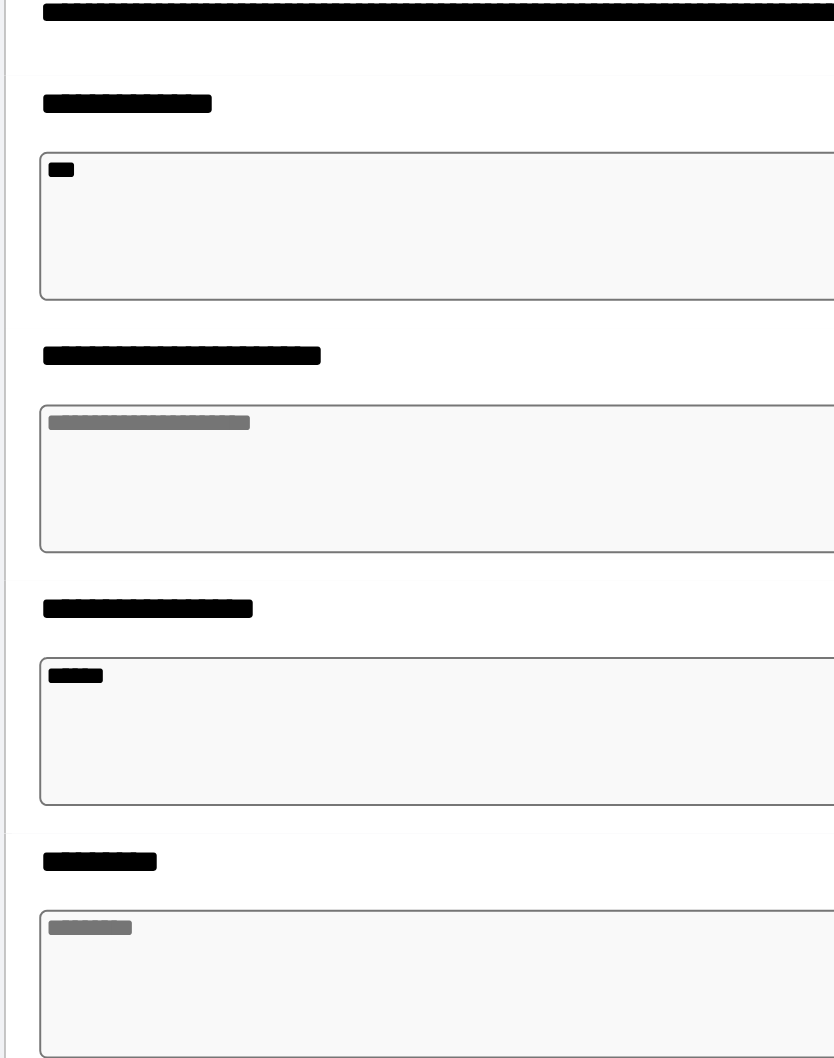 type on "*" 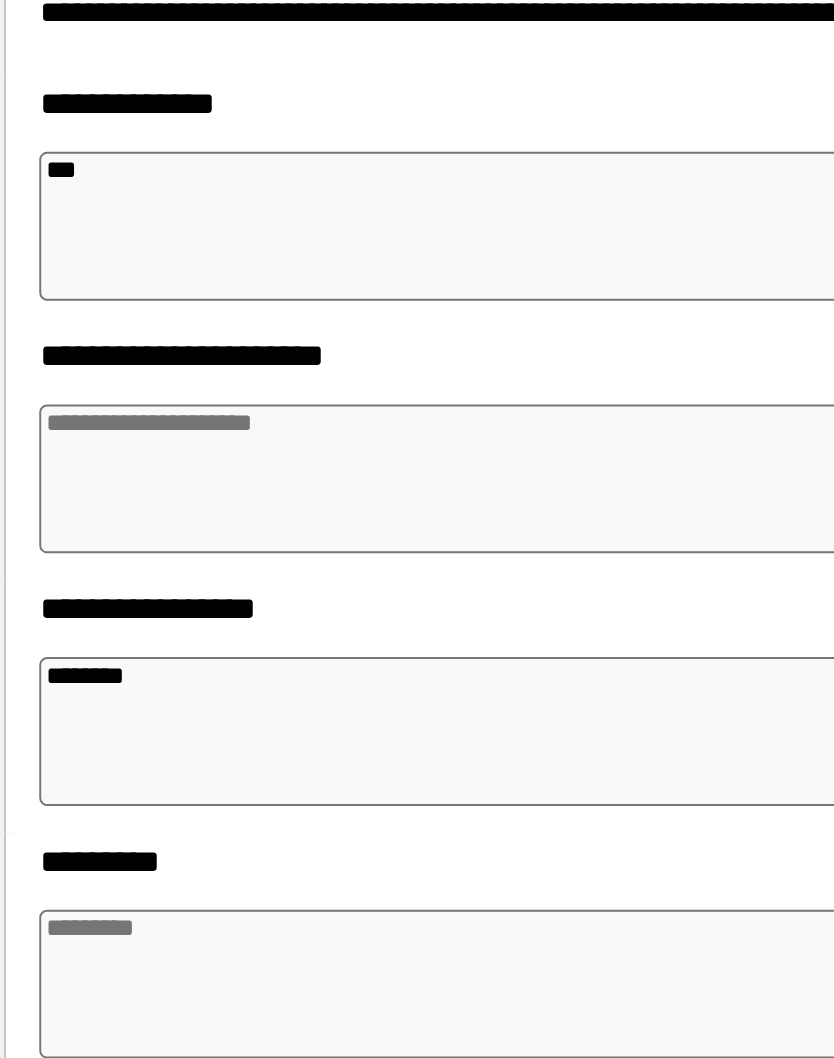 type on "*" 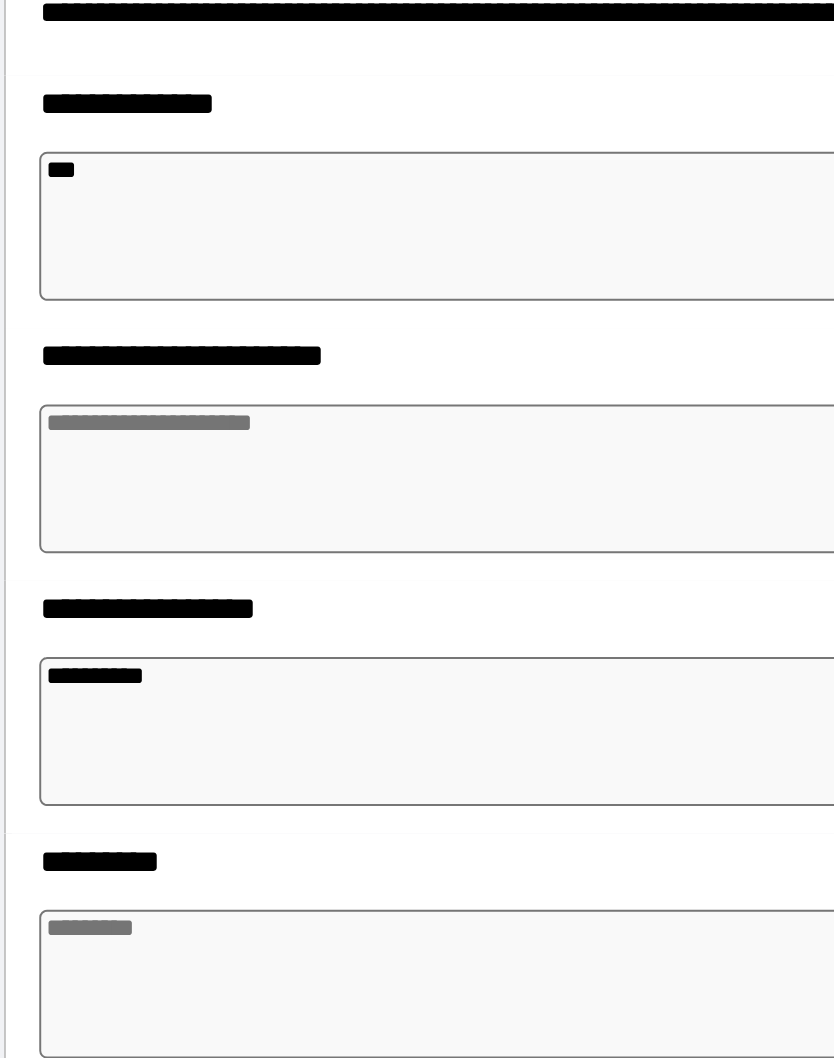 type on "*" 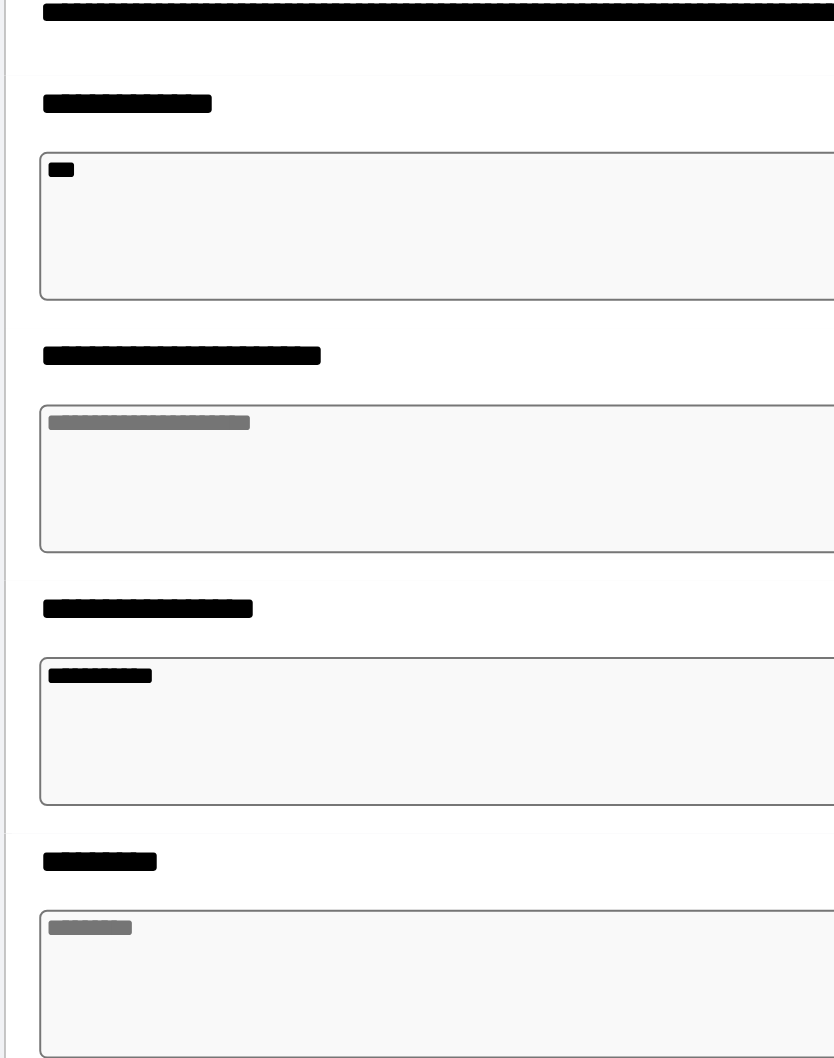 type on "*" 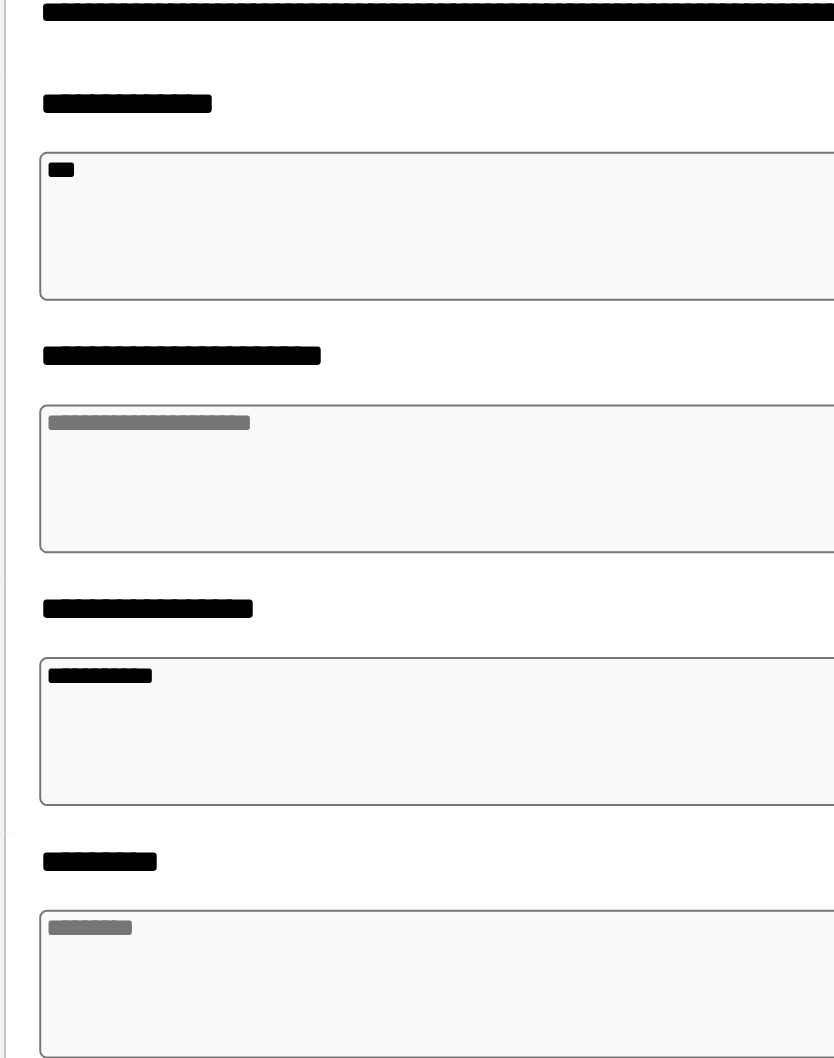 type on "*" 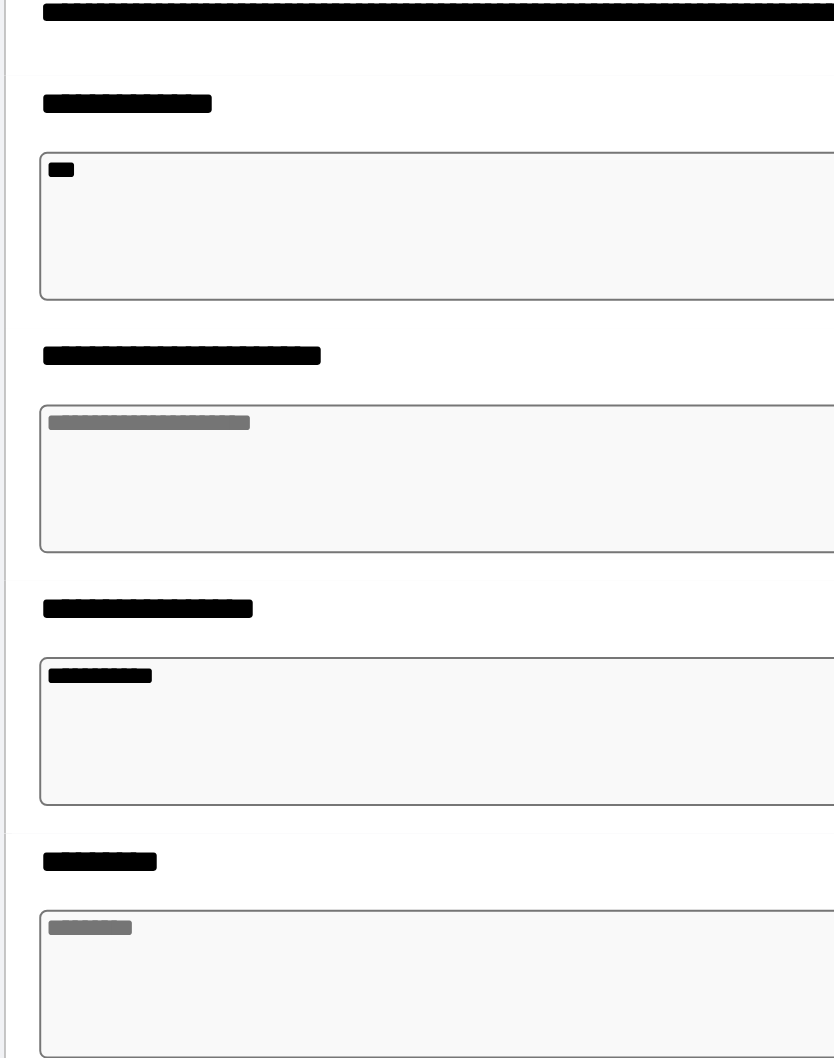 type on "*" 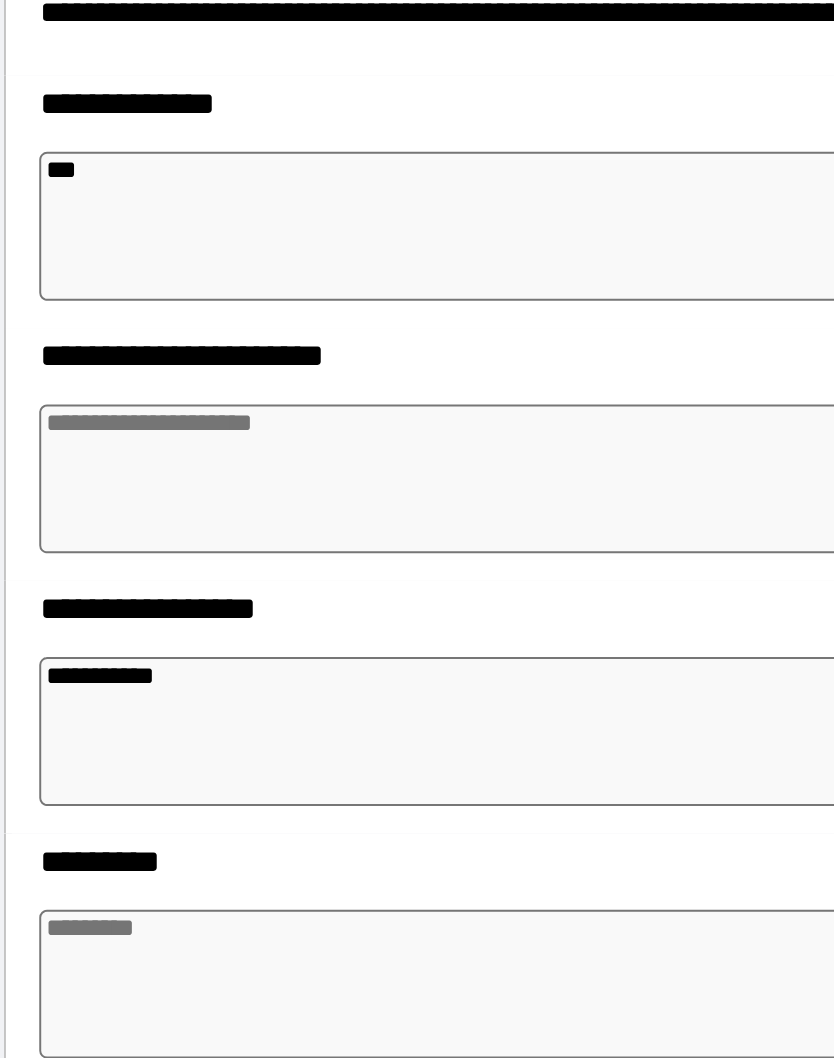 type on "*" 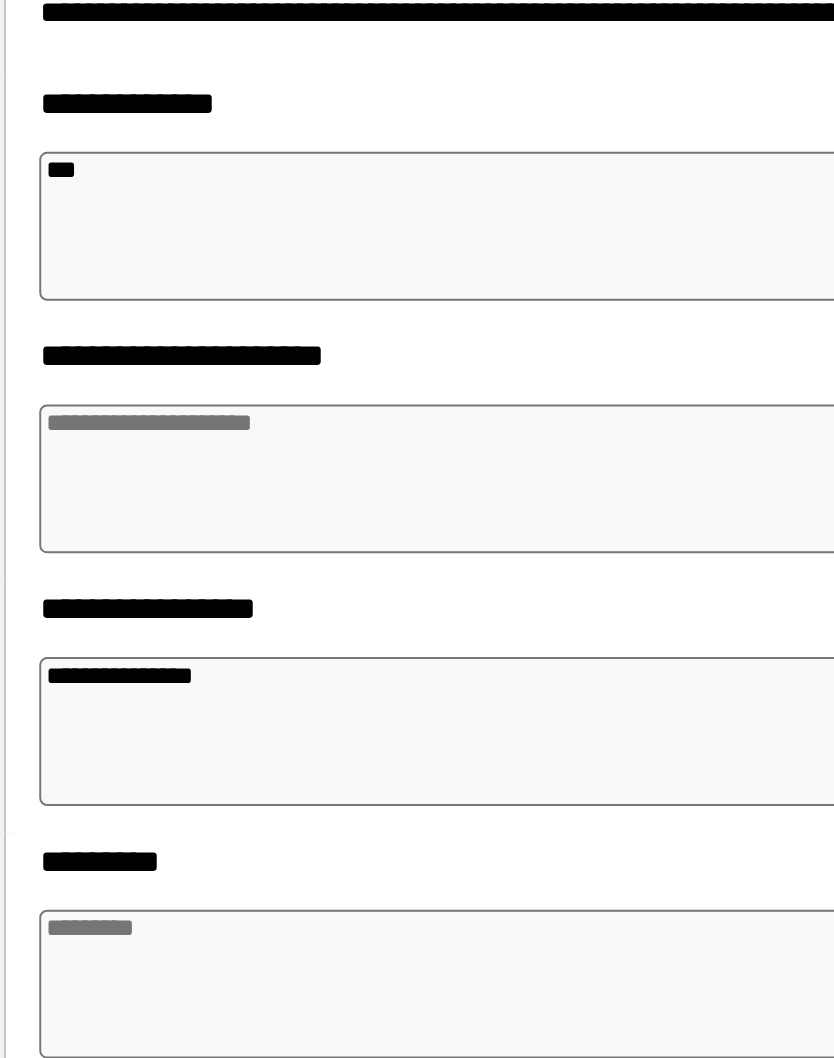 type on "*" 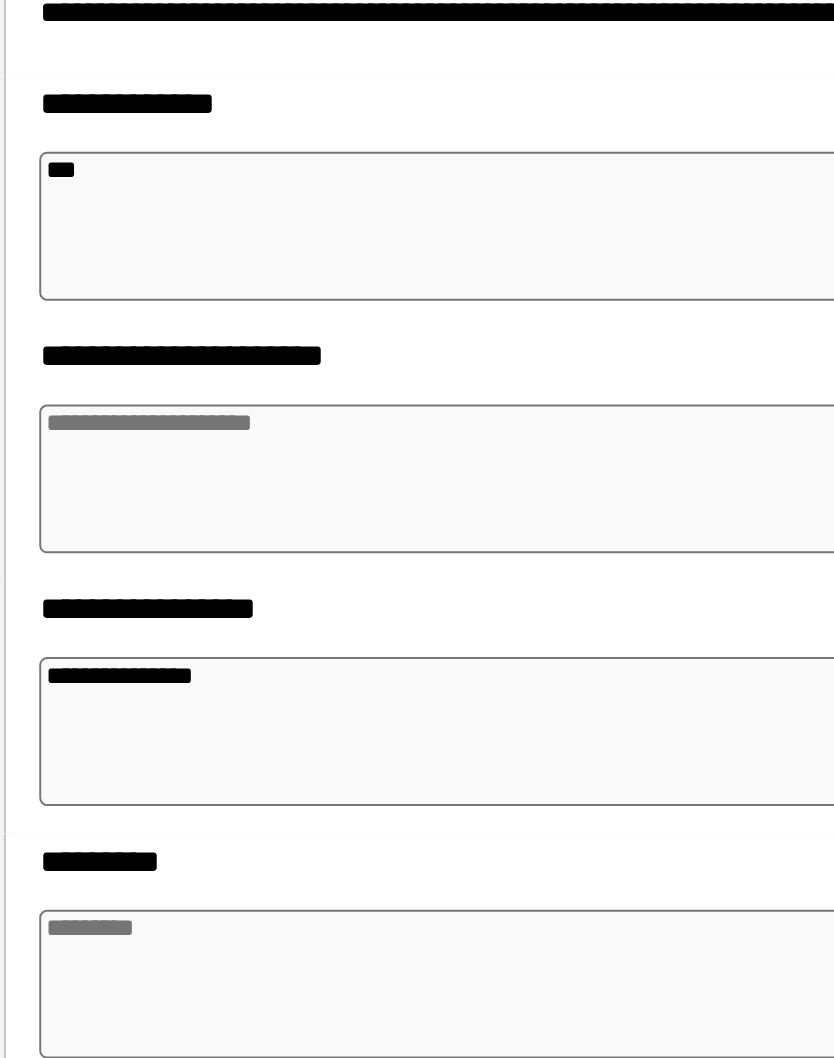 type on "*" 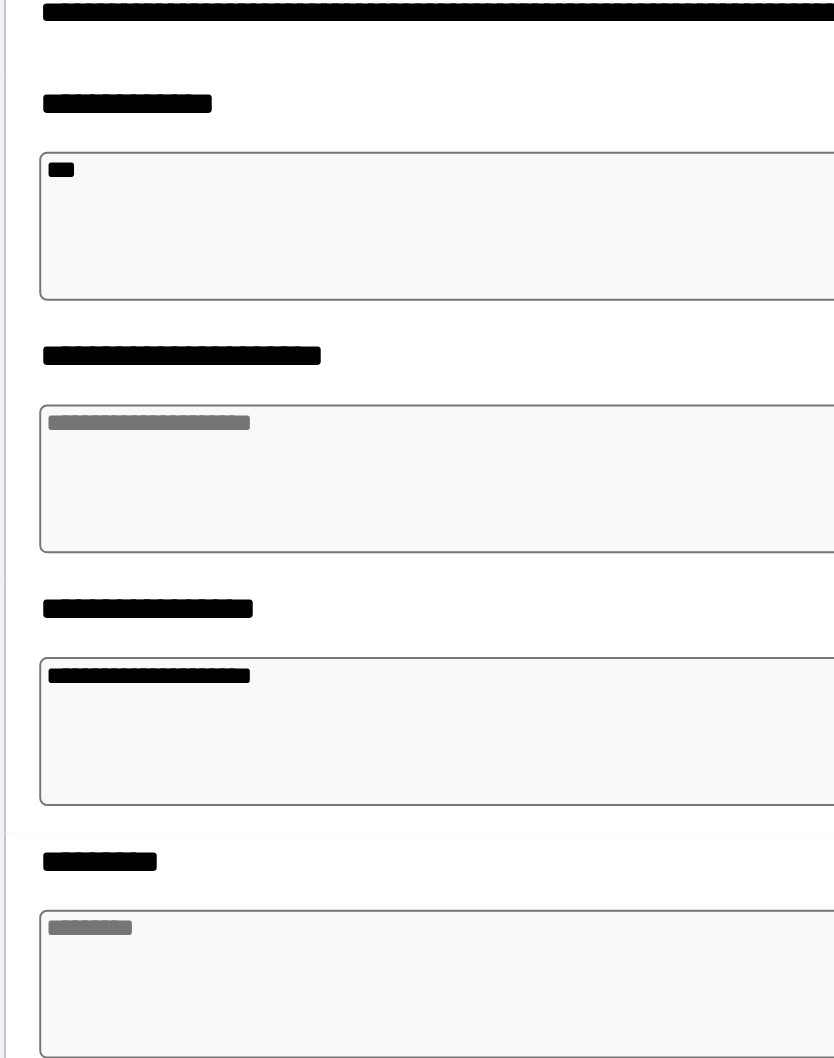 type on "*" 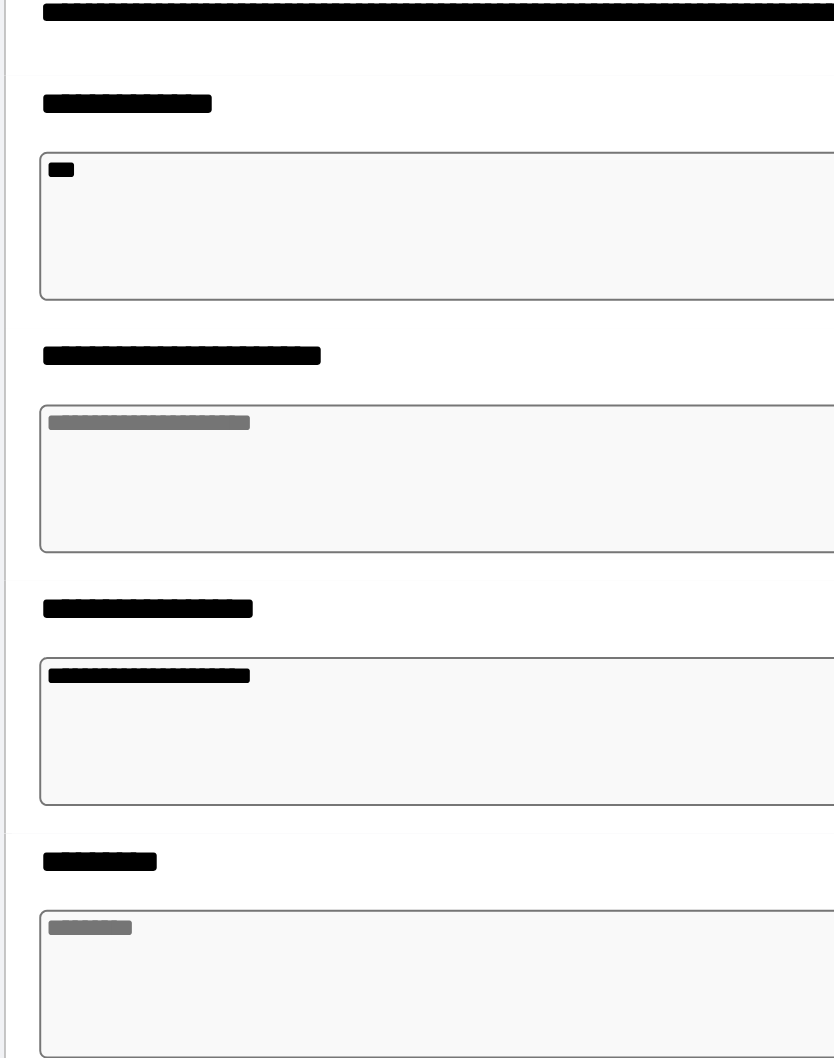 type on "*" 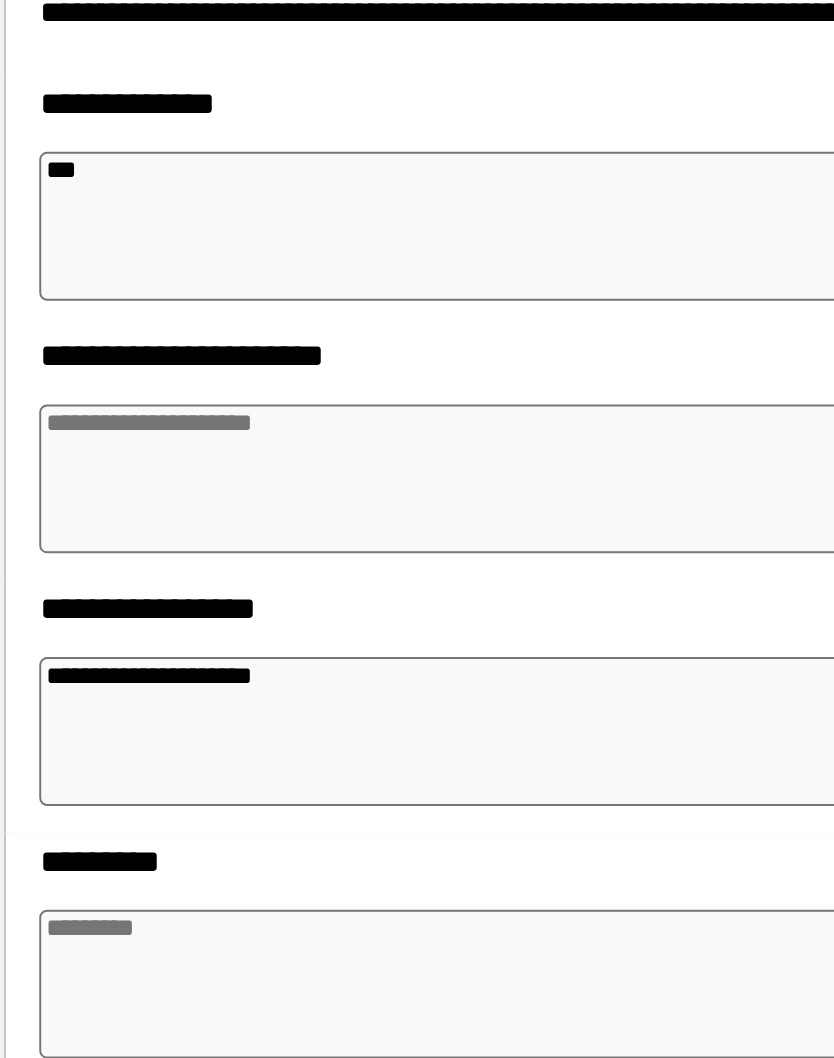 type on "*" 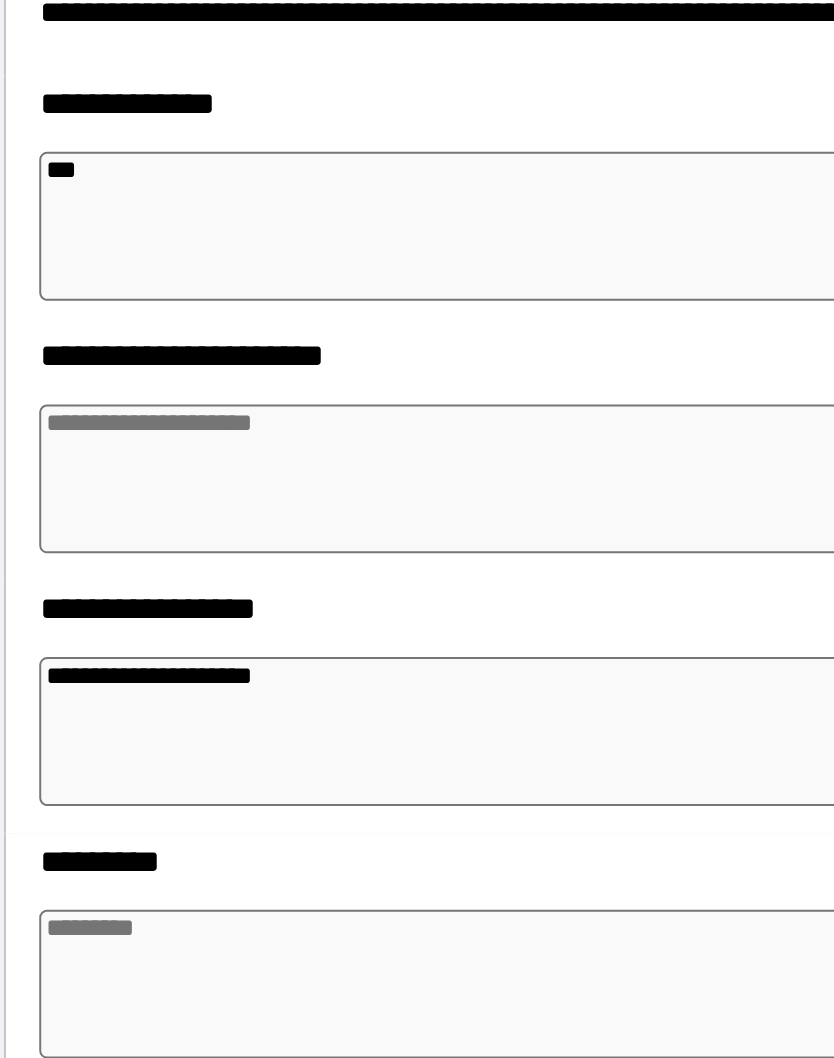 type on "*" 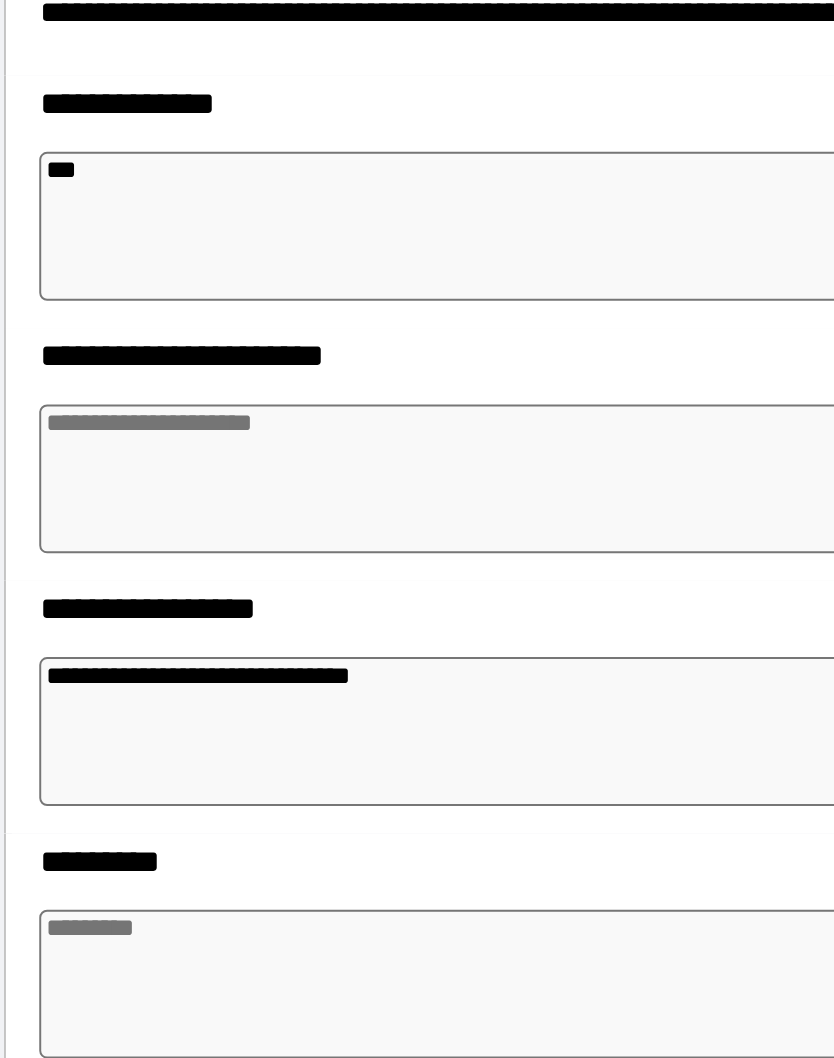 type on "*" 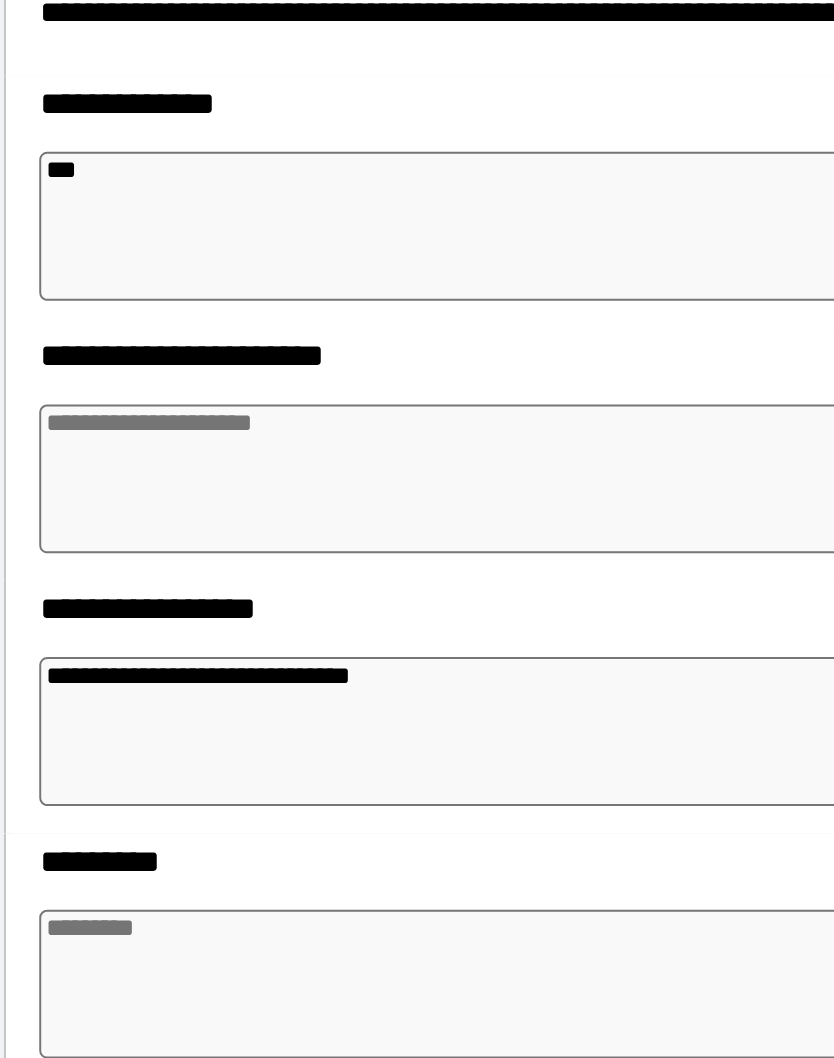 type on "*" 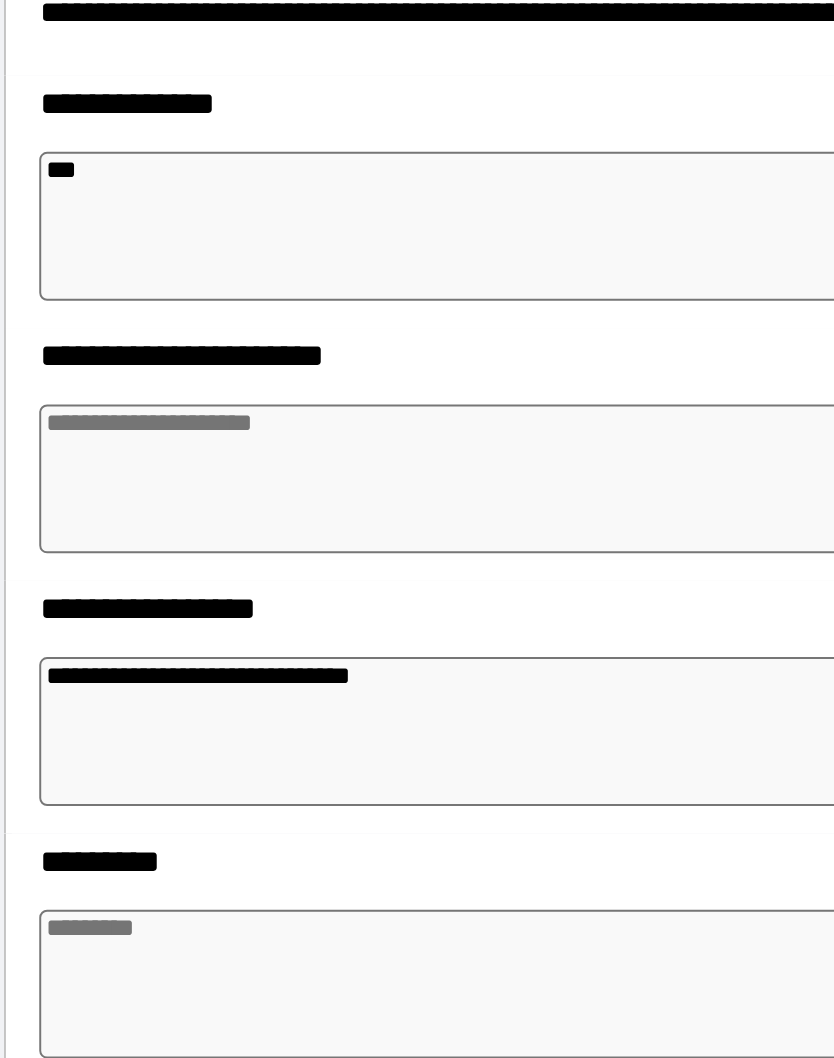 type on "*" 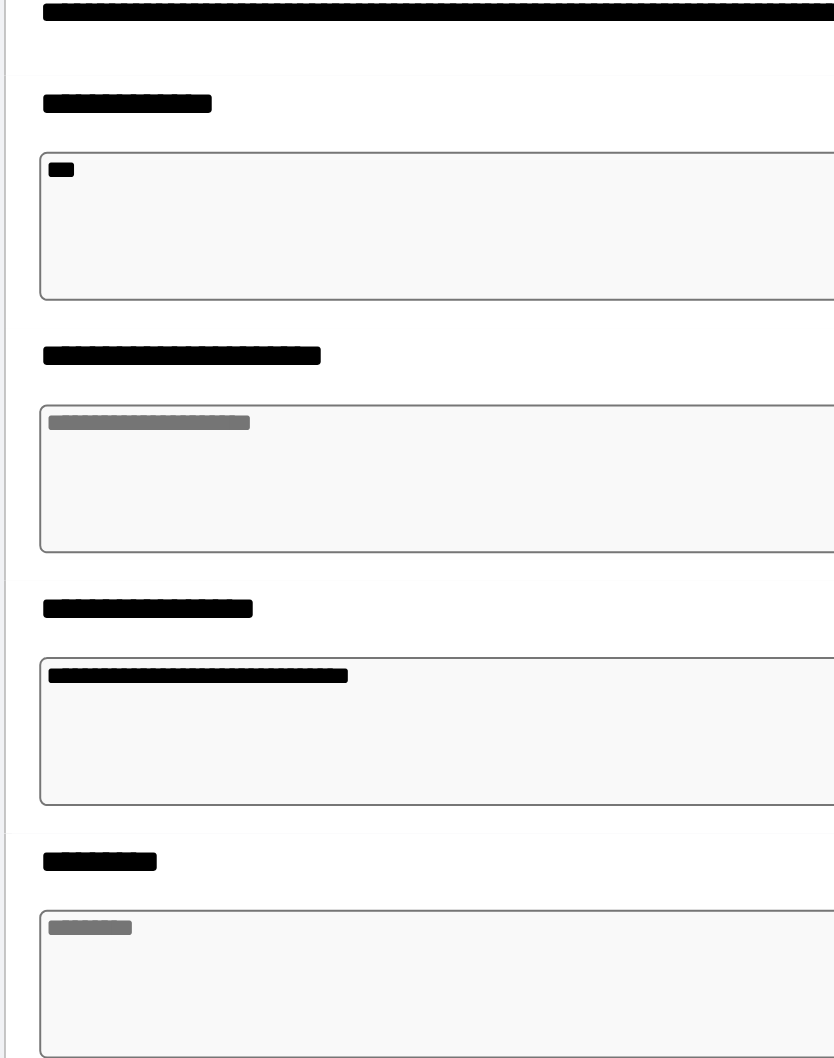 type on "*" 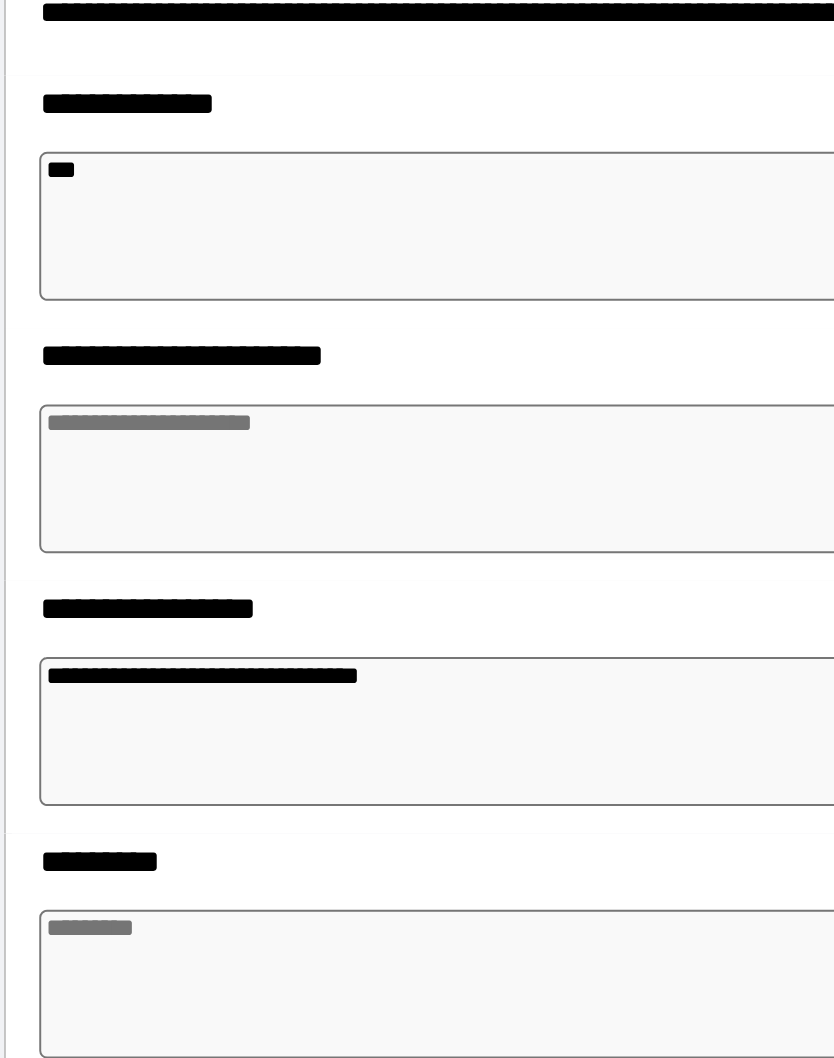 type on "*" 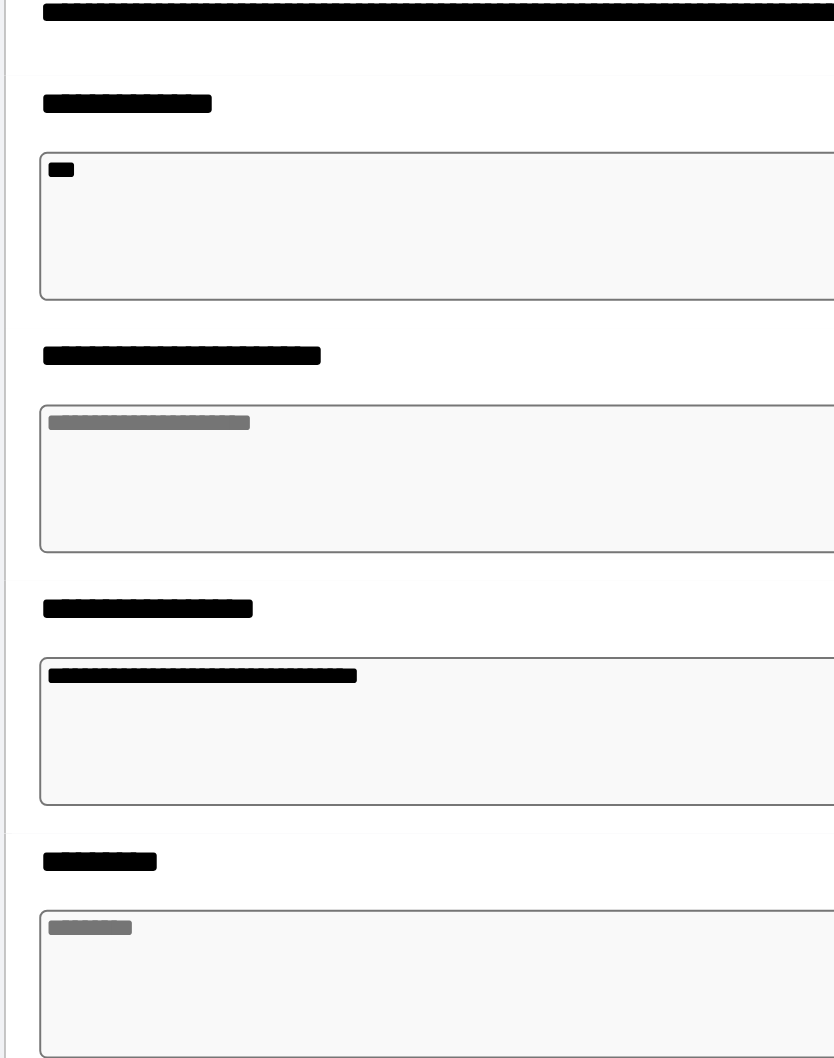 type on "*" 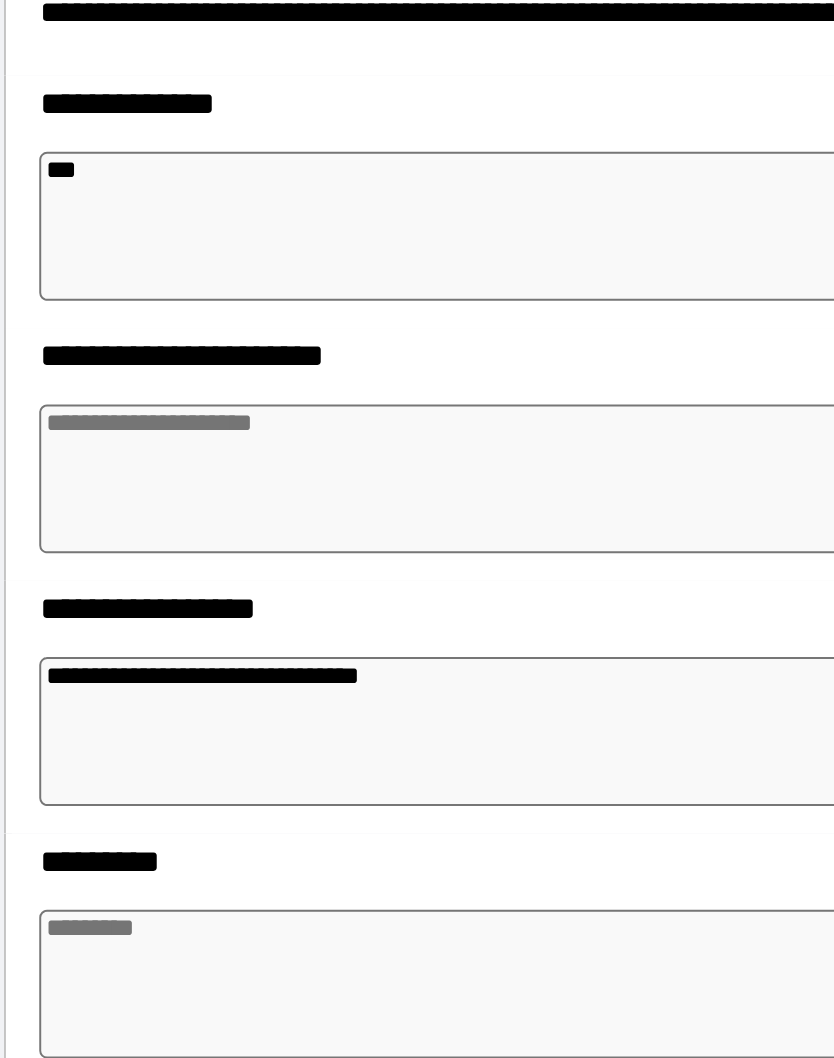 type on "*" 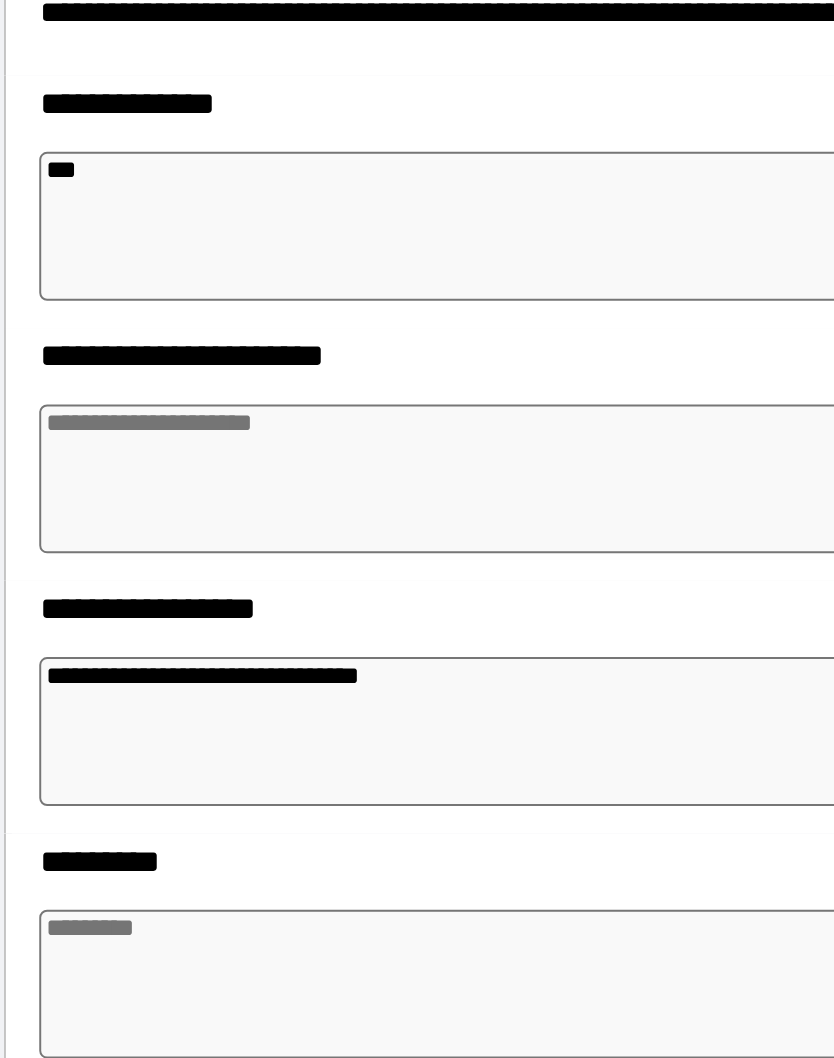 type on "*" 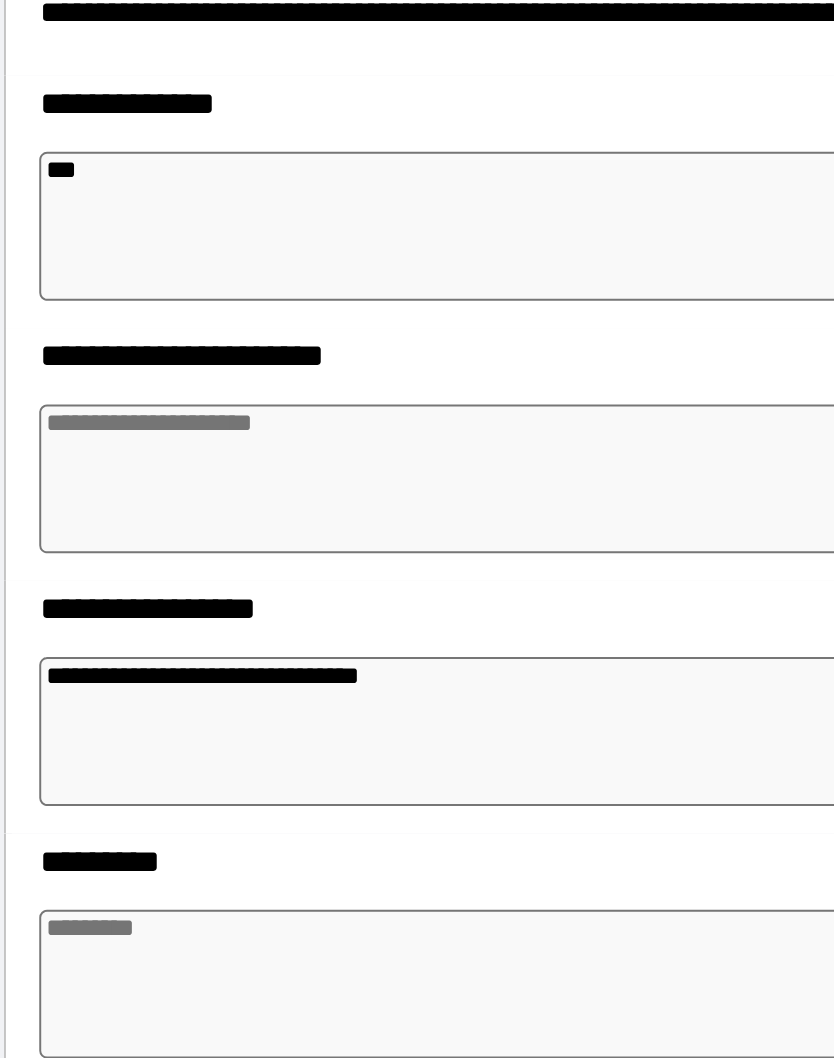 type on "*" 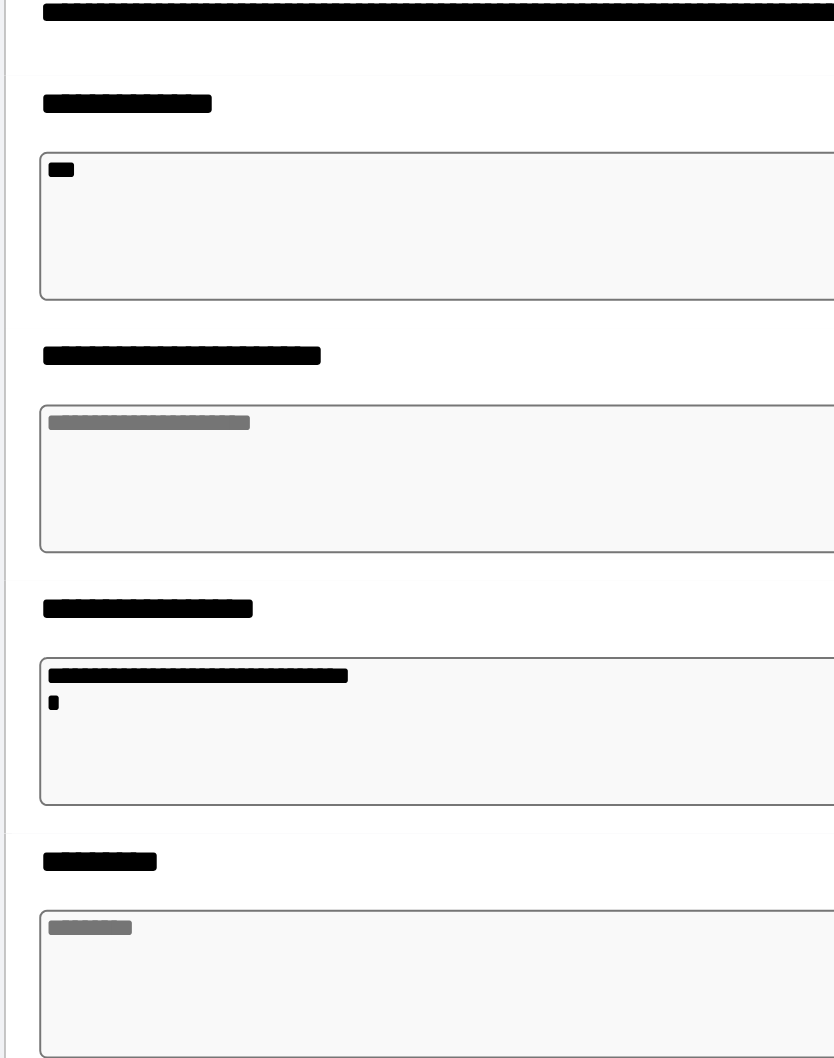type on "*" 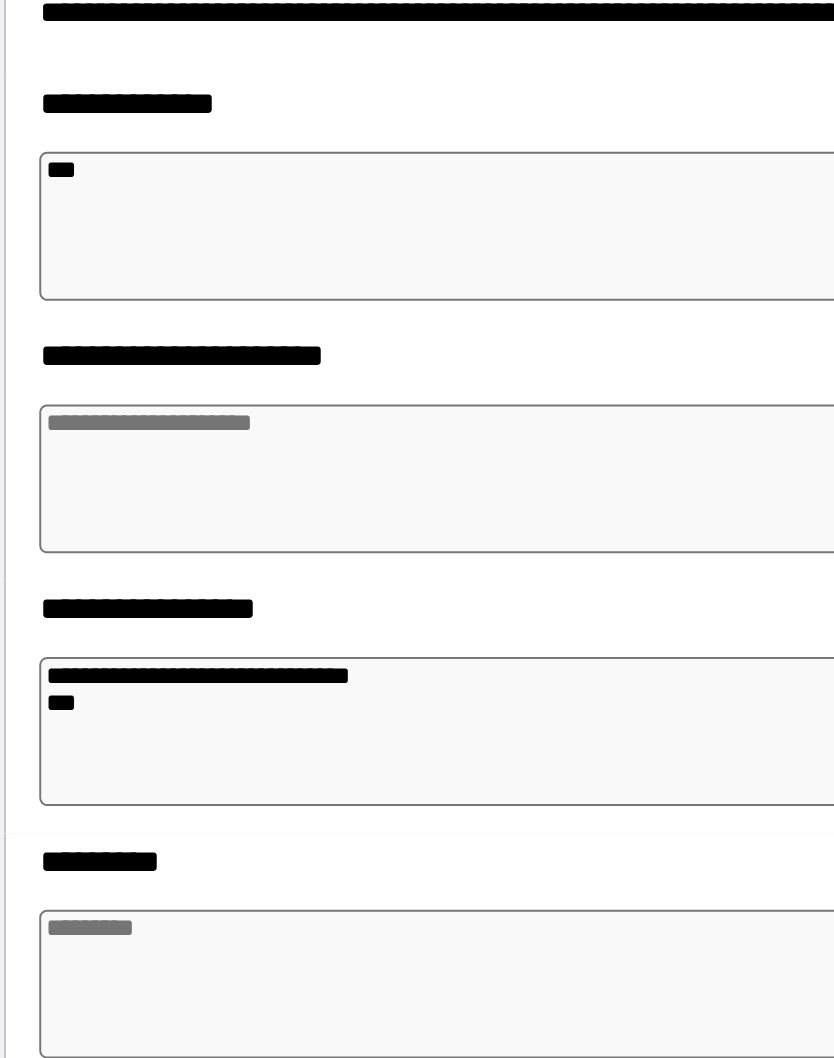 type on "*" 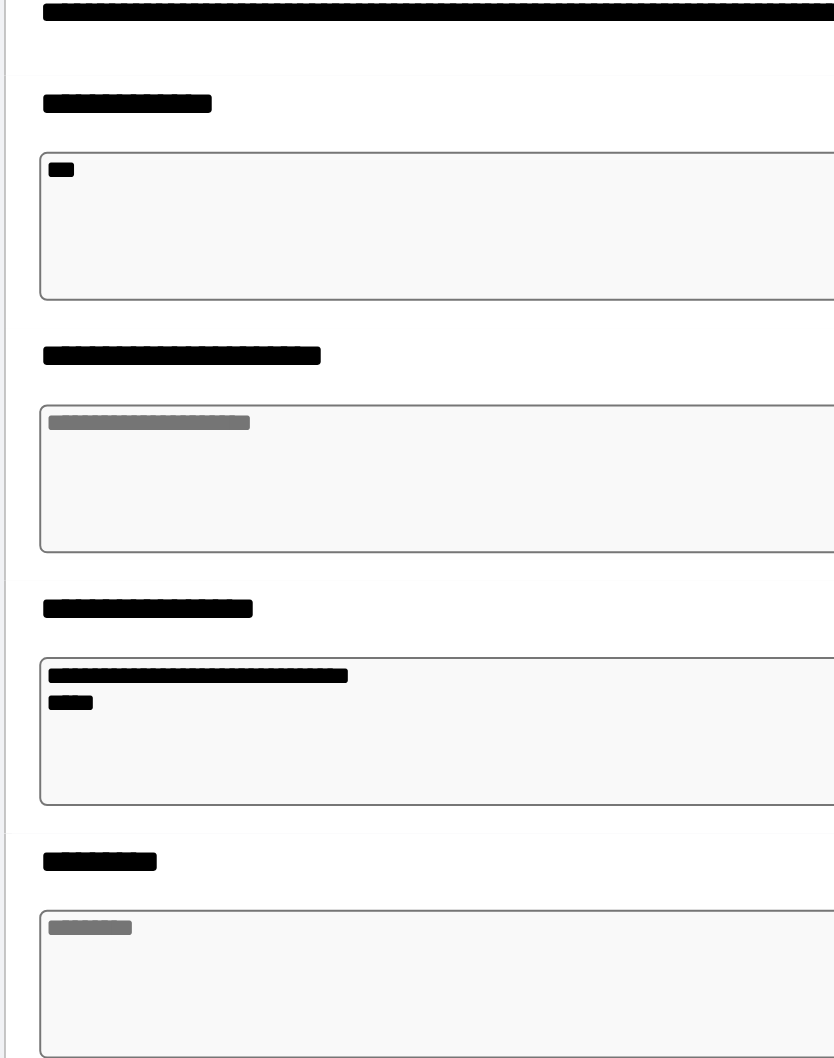 type on "*" 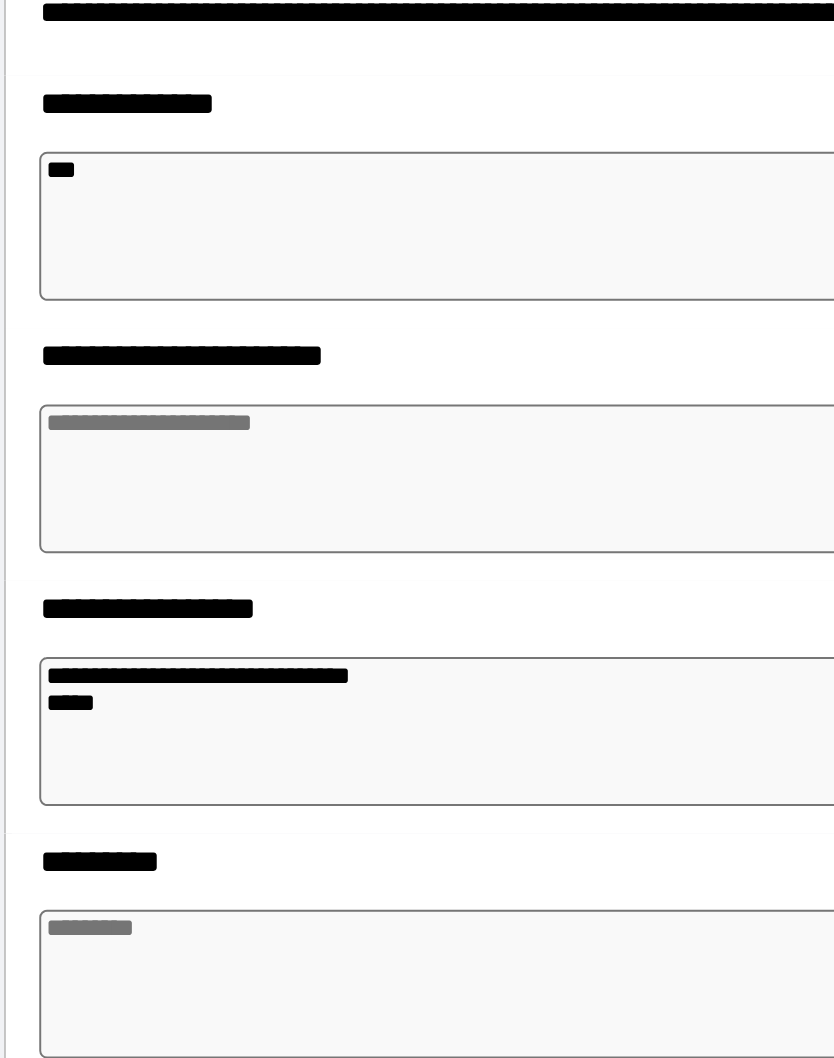 type on "*" 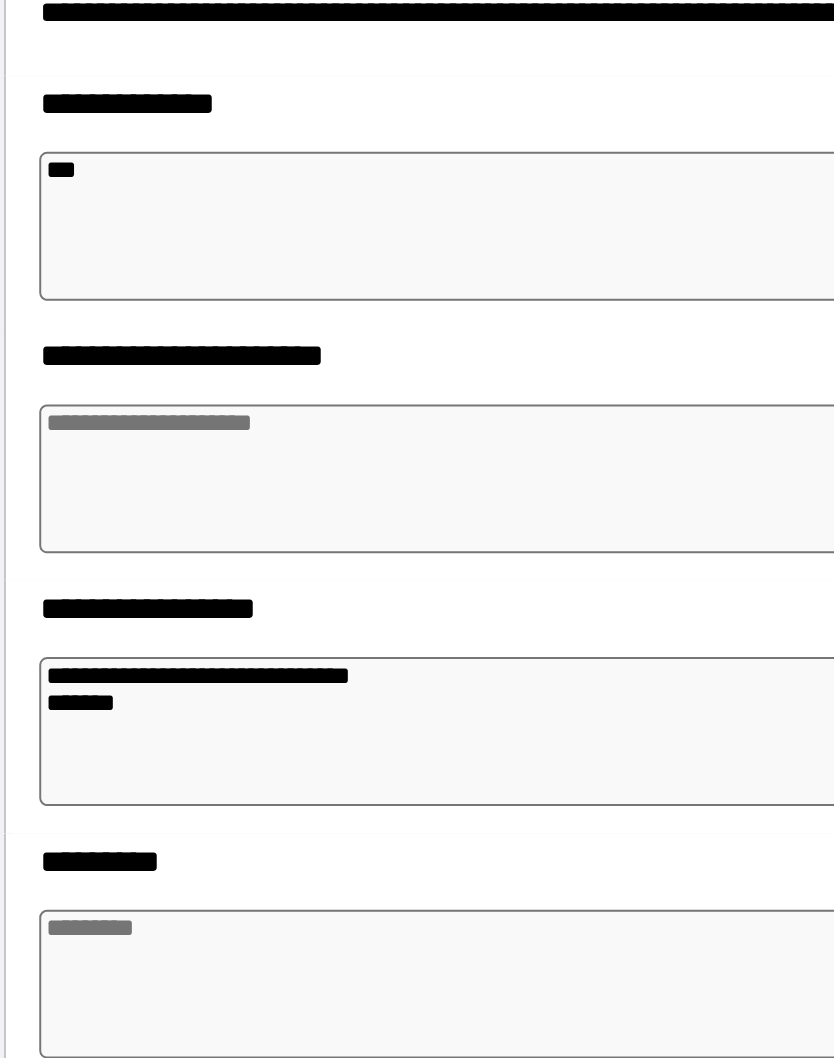 type on "*" 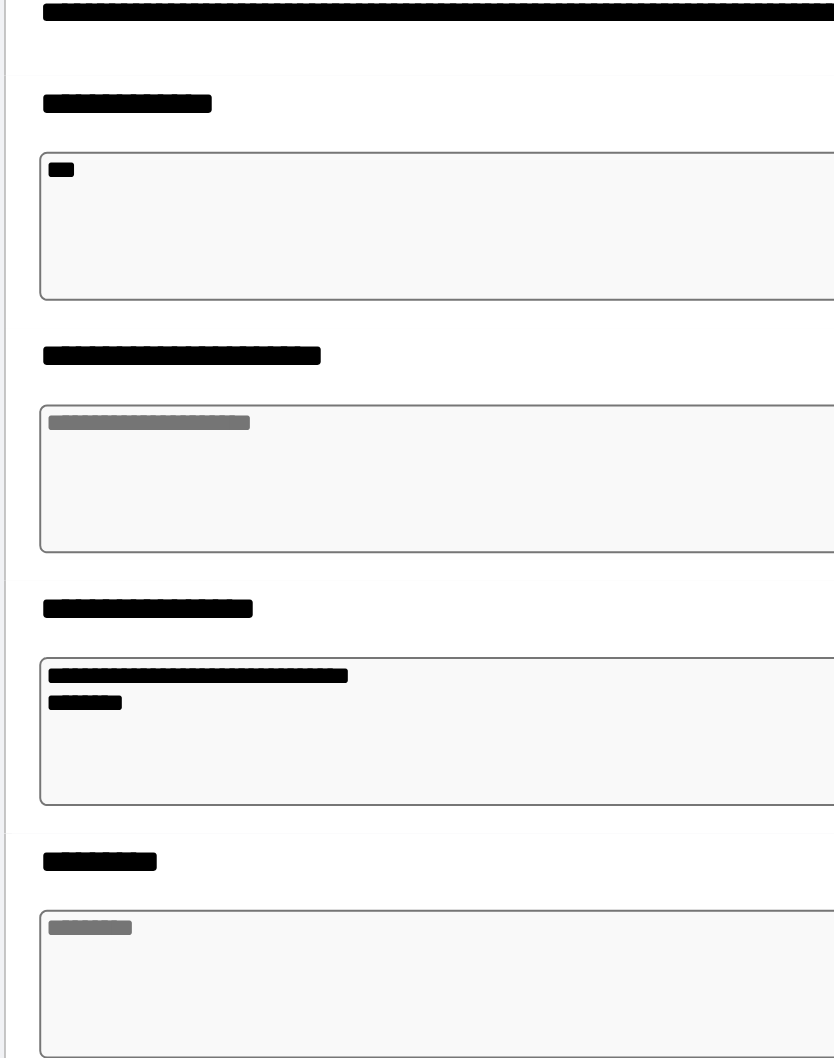 type on "*" 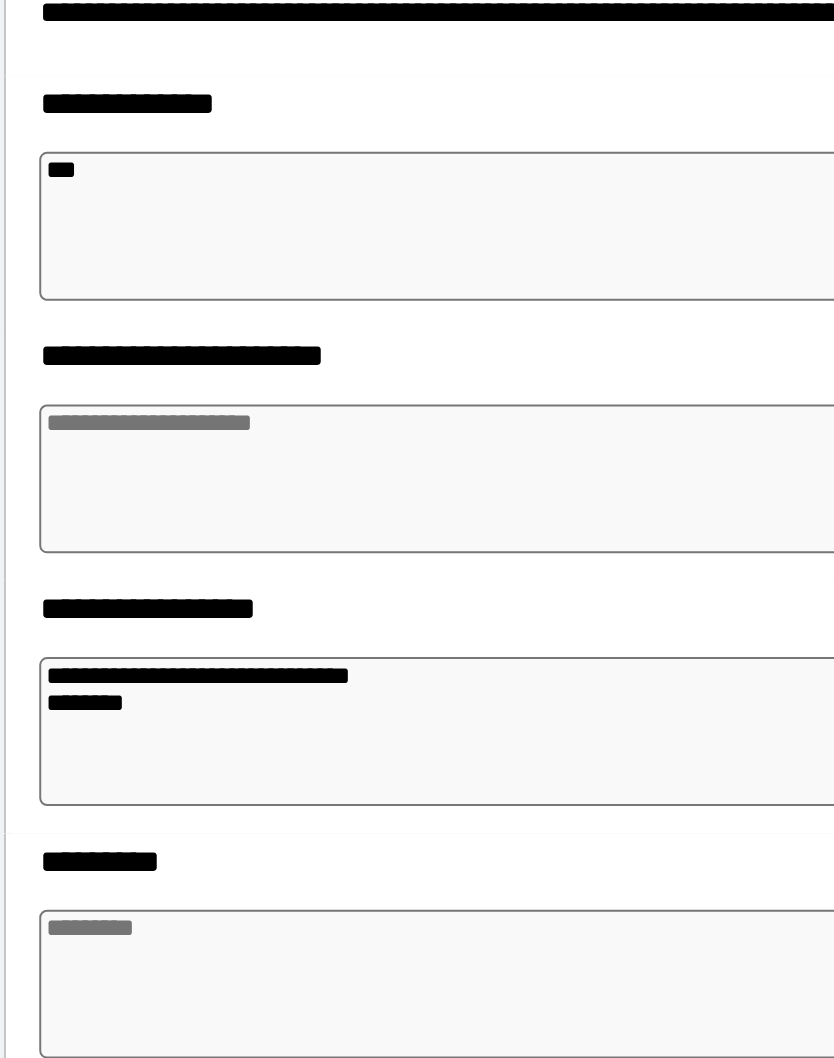type on "*" 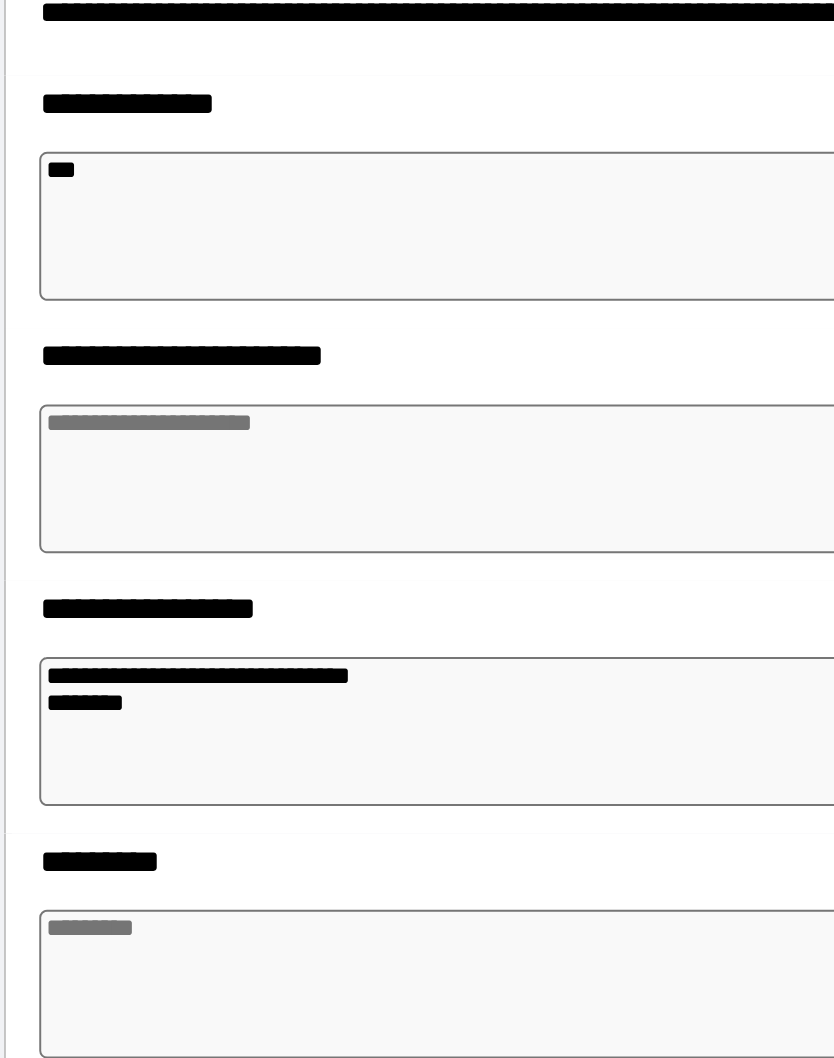 type on "*" 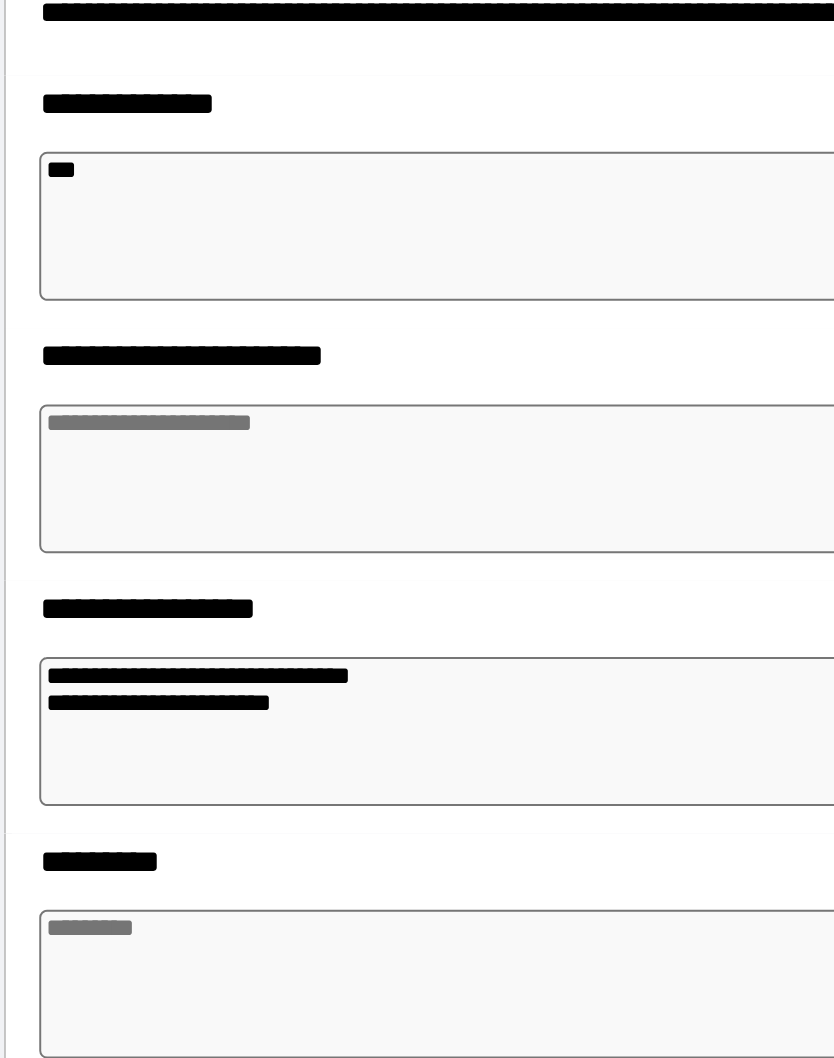 click on "**********" at bounding box center [417, 516] 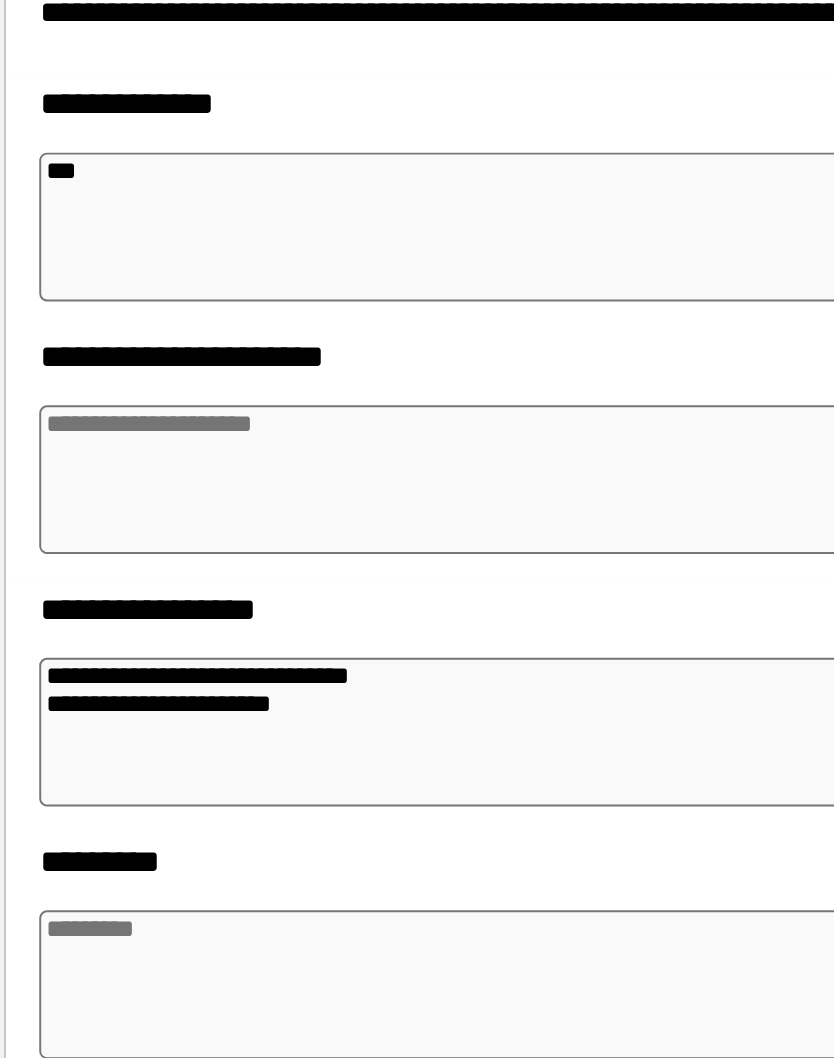 click at bounding box center [417, 708] 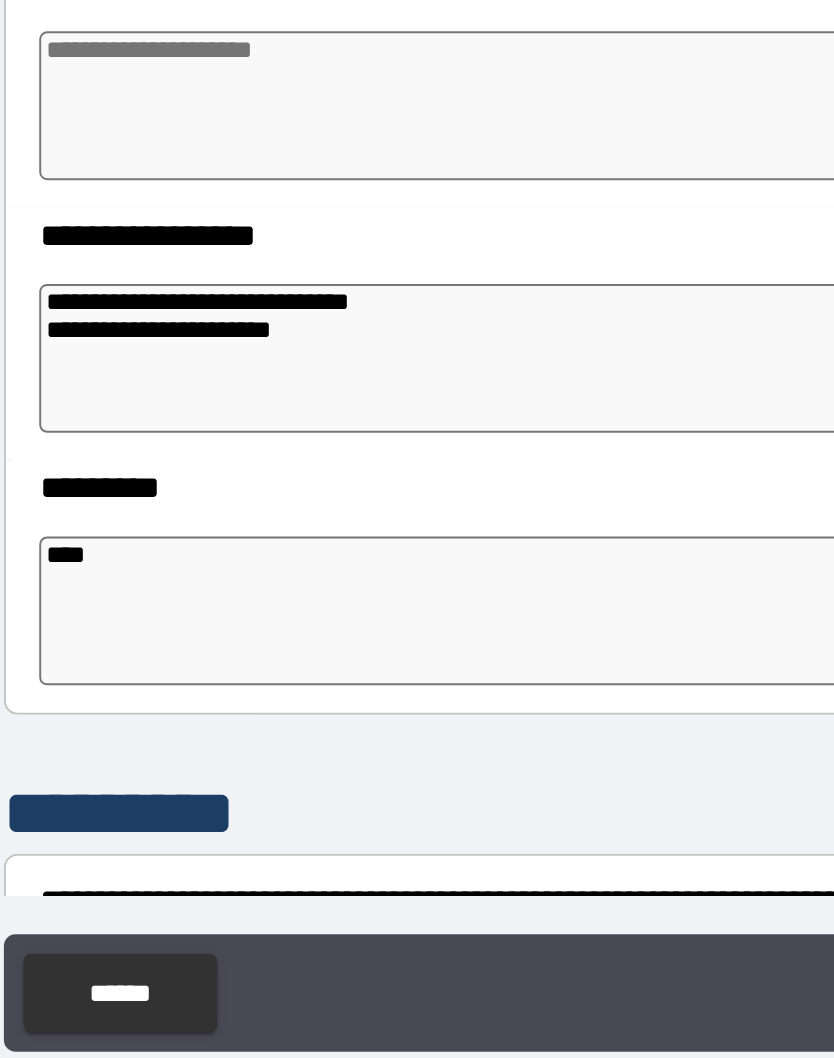 scroll, scrollTop: 74, scrollLeft: 0, axis: vertical 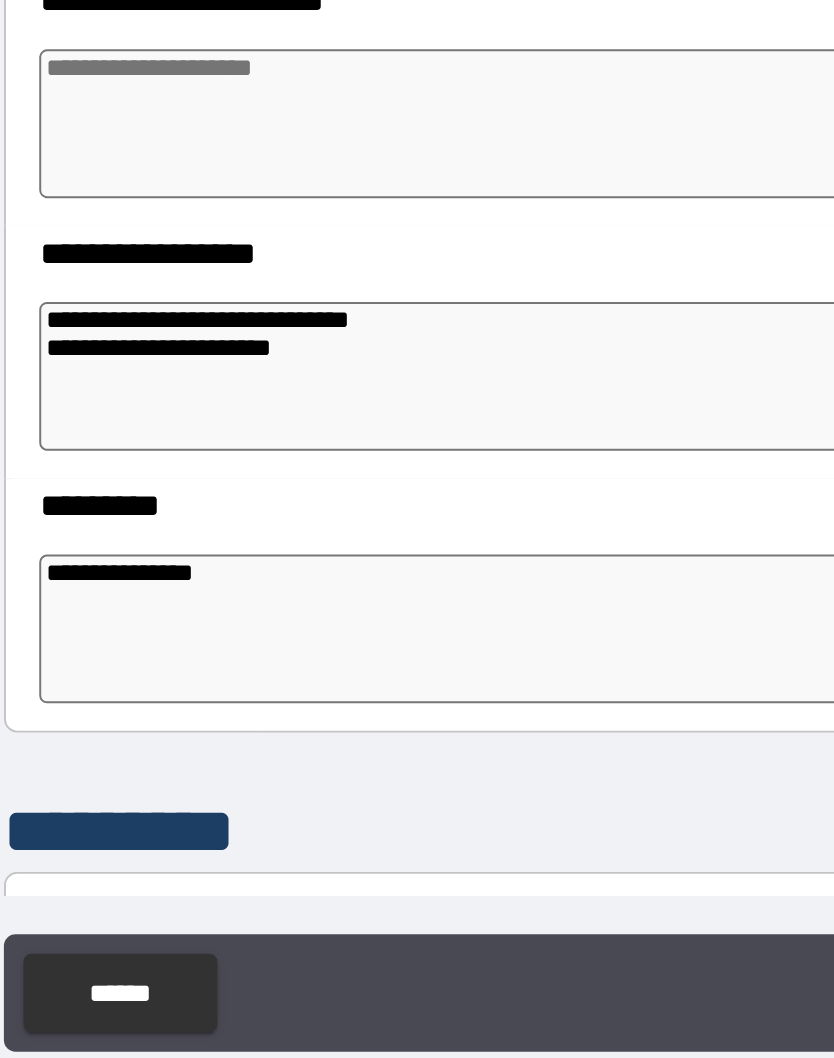 click on "**********" at bounding box center [421, 828] 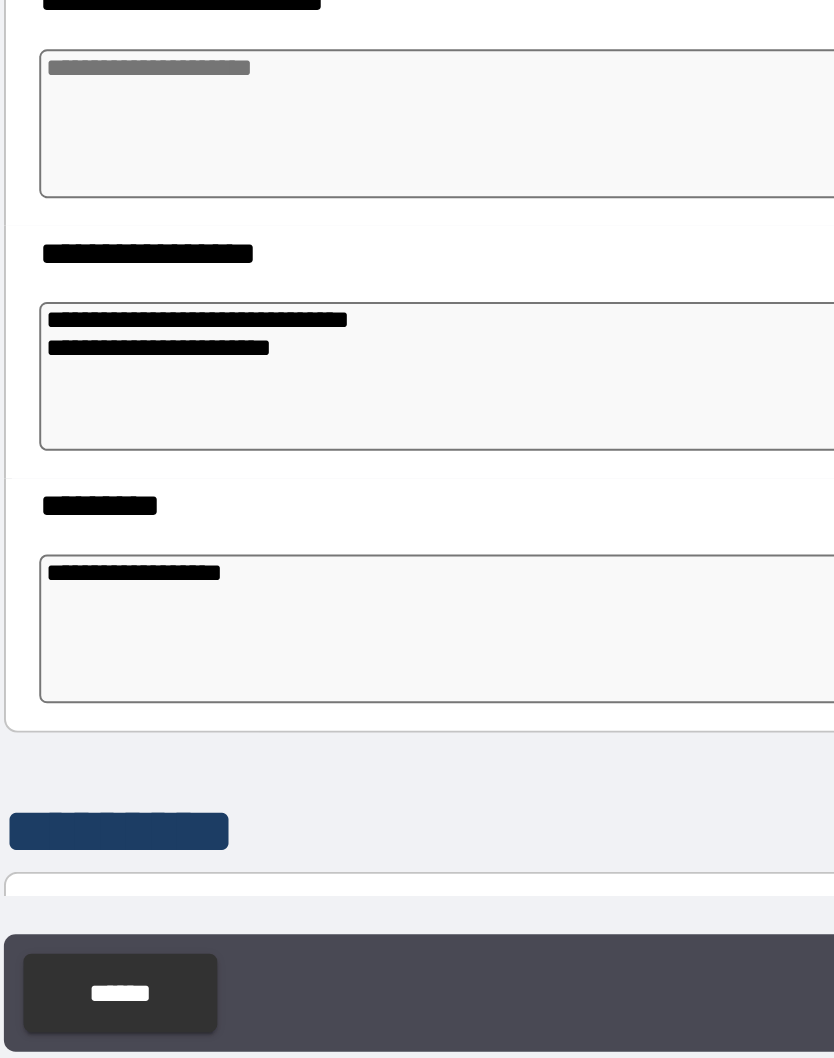 click at bounding box center [417, 570] 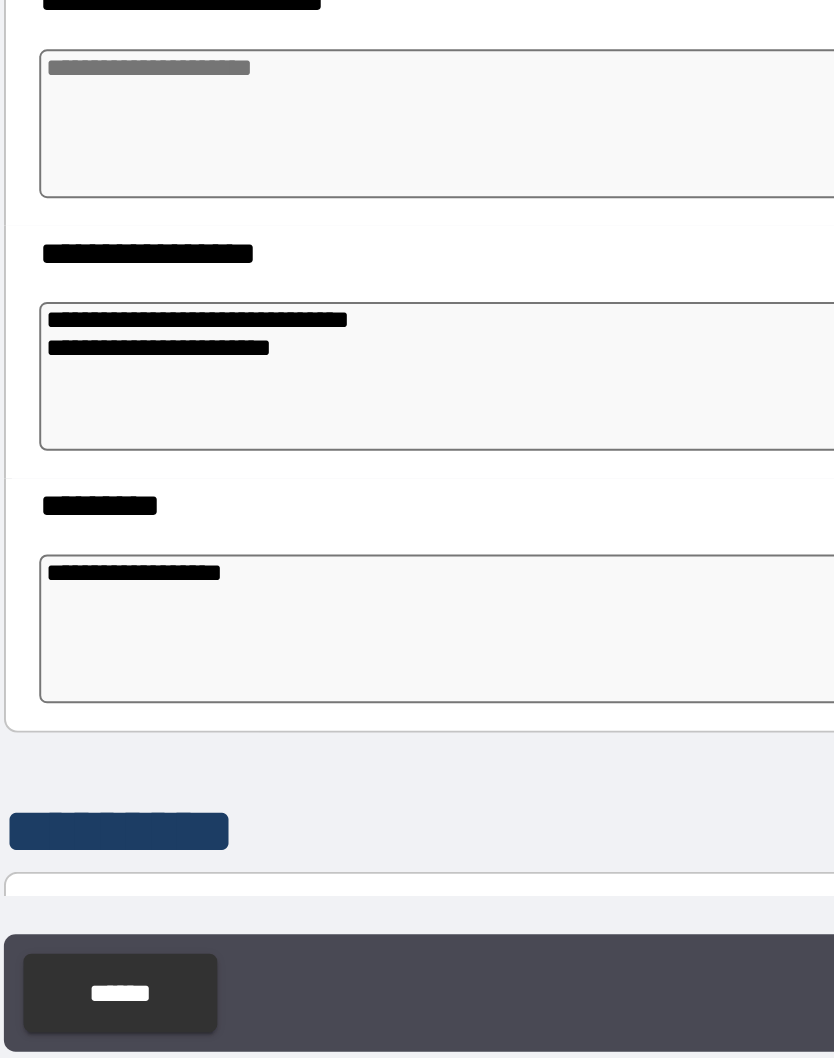 paste on "**********" 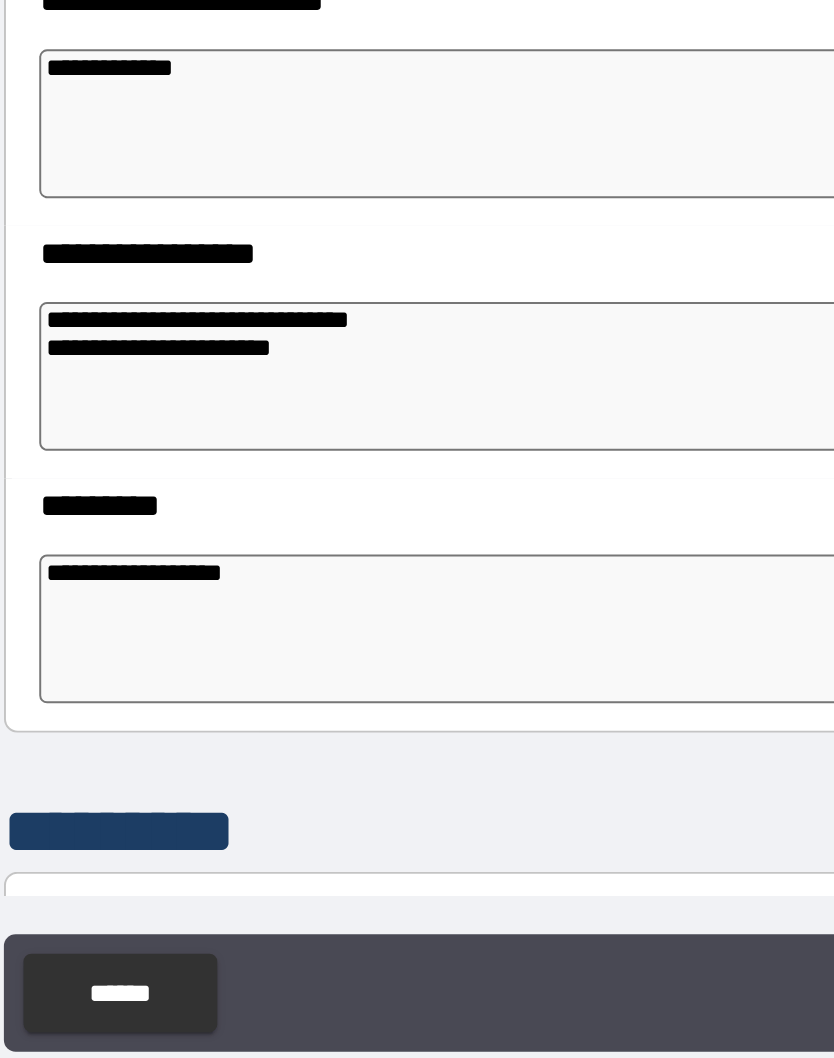 click on "**********" at bounding box center [421, 828] 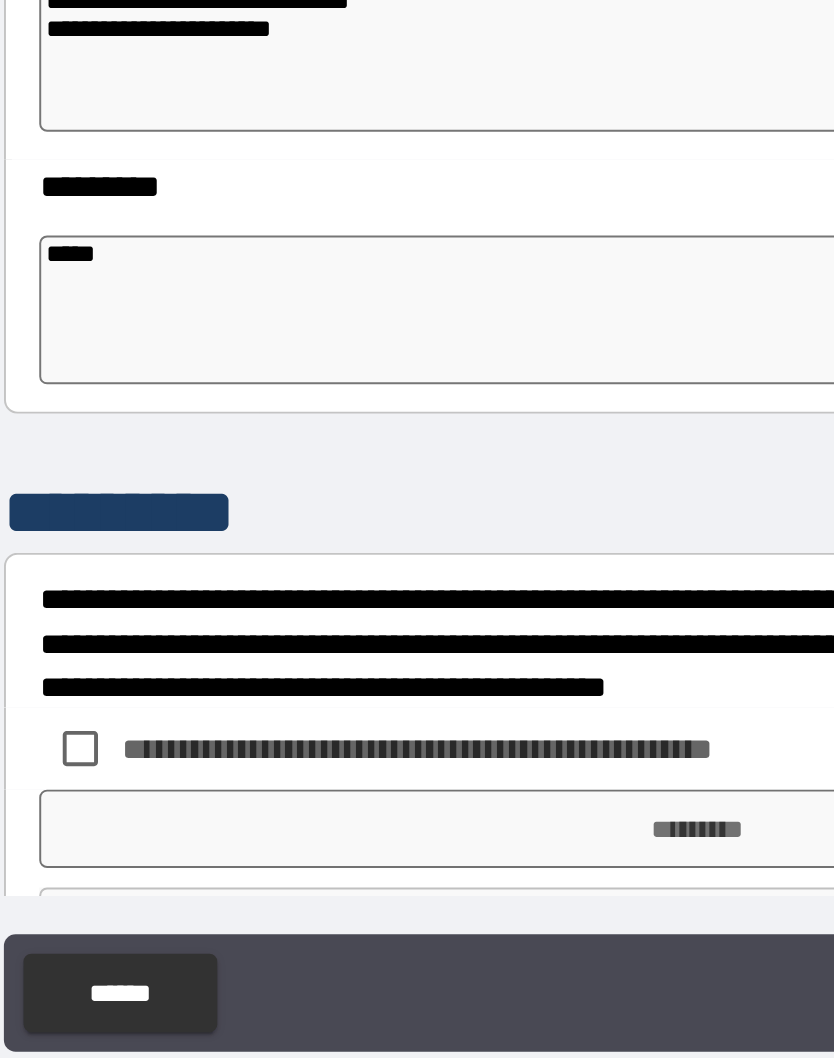 scroll, scrollTop: 268, scrollLeft: 0, axis: vertical 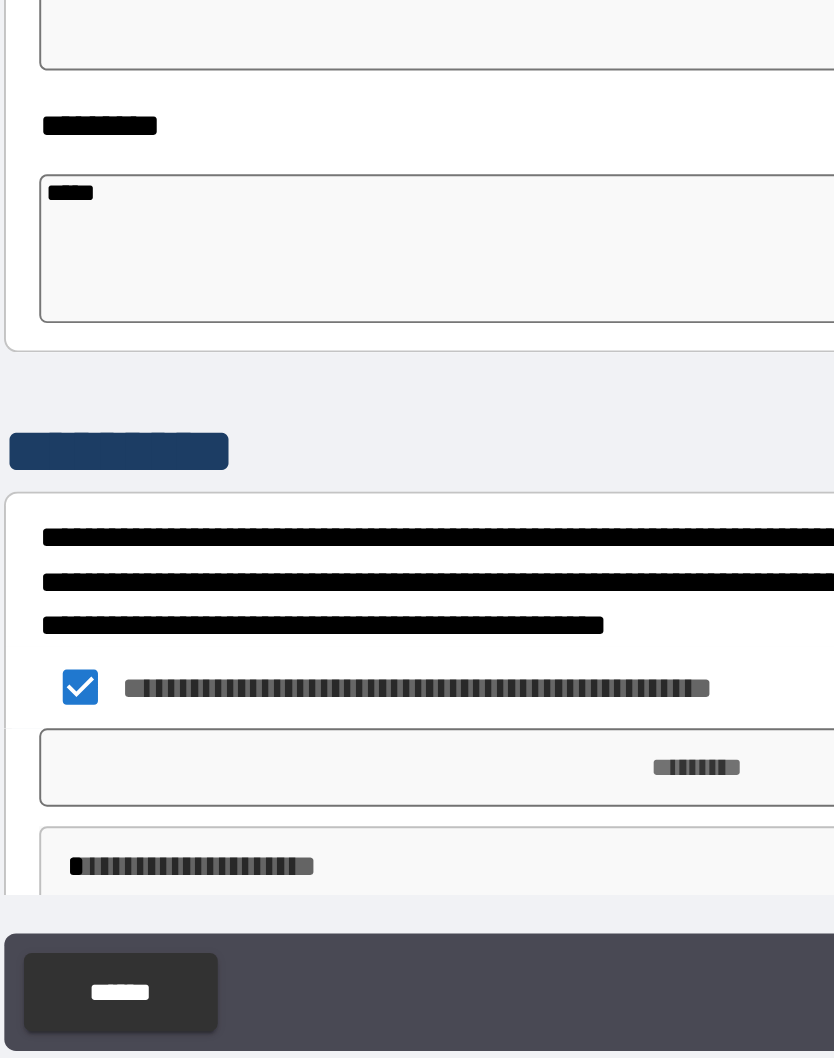 click on "*********" at bounding box center [417, 870] 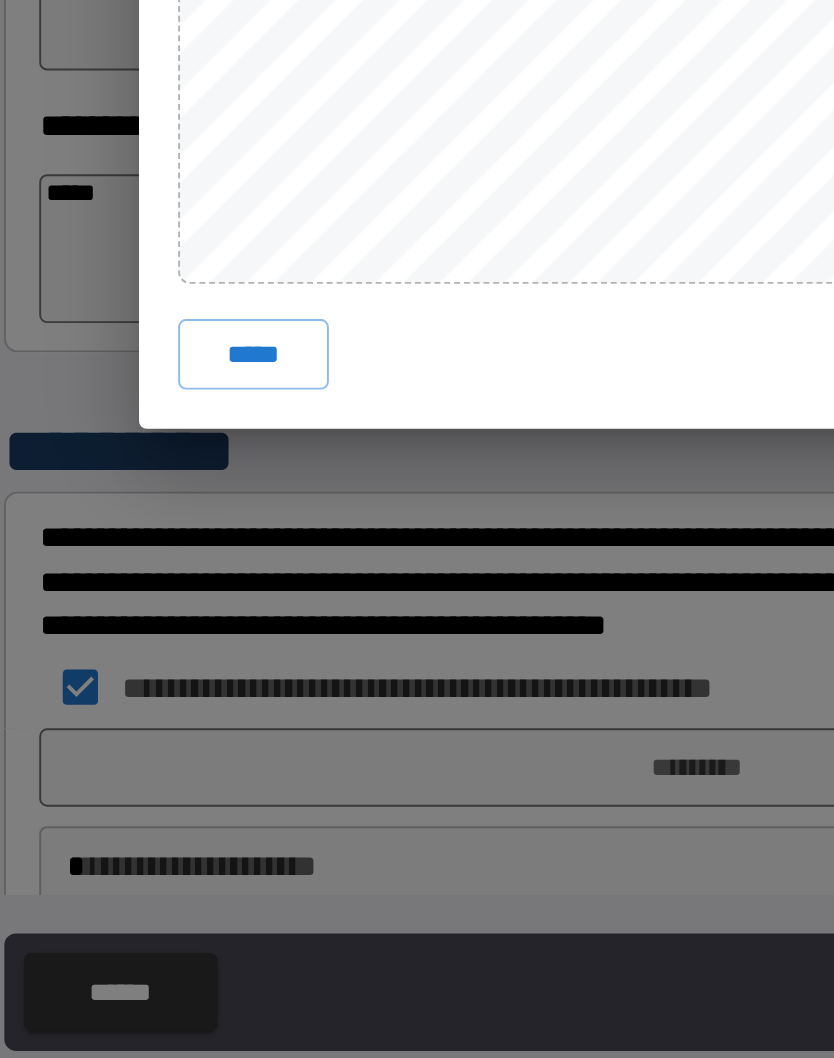 scroll, scrollTop: 28, scrollLeft: 0, axis: vertical 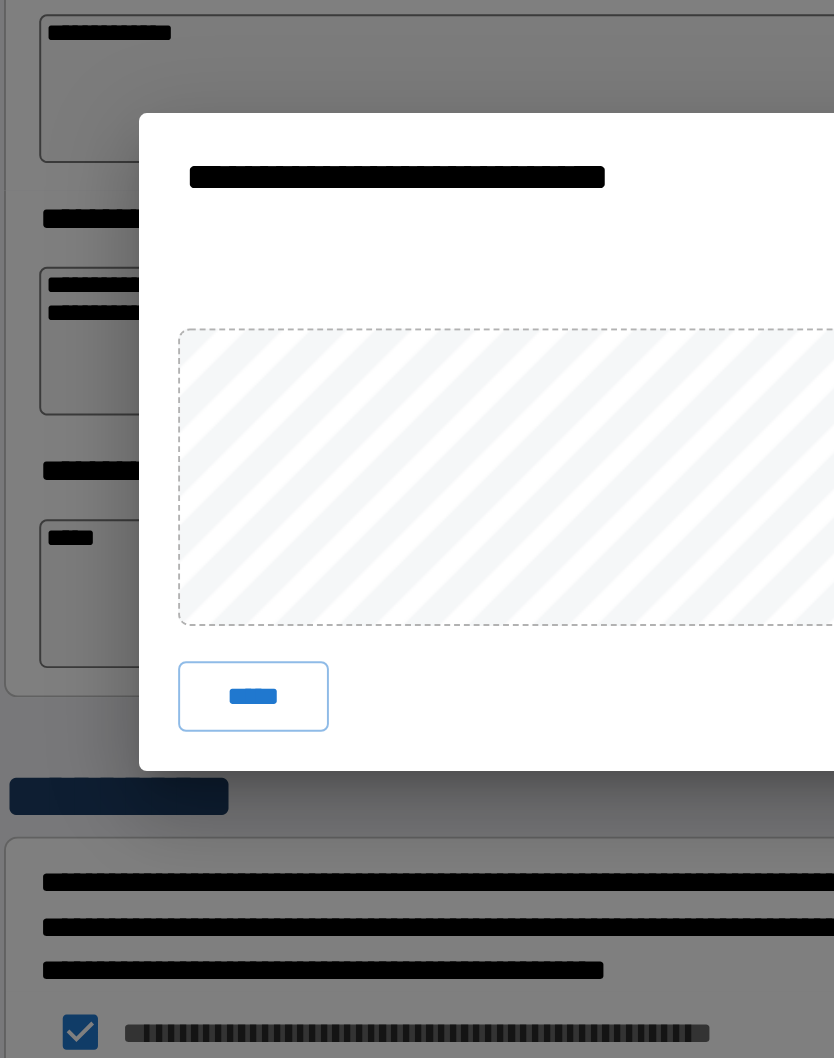click on "*****" at bounding box center (190, 659) 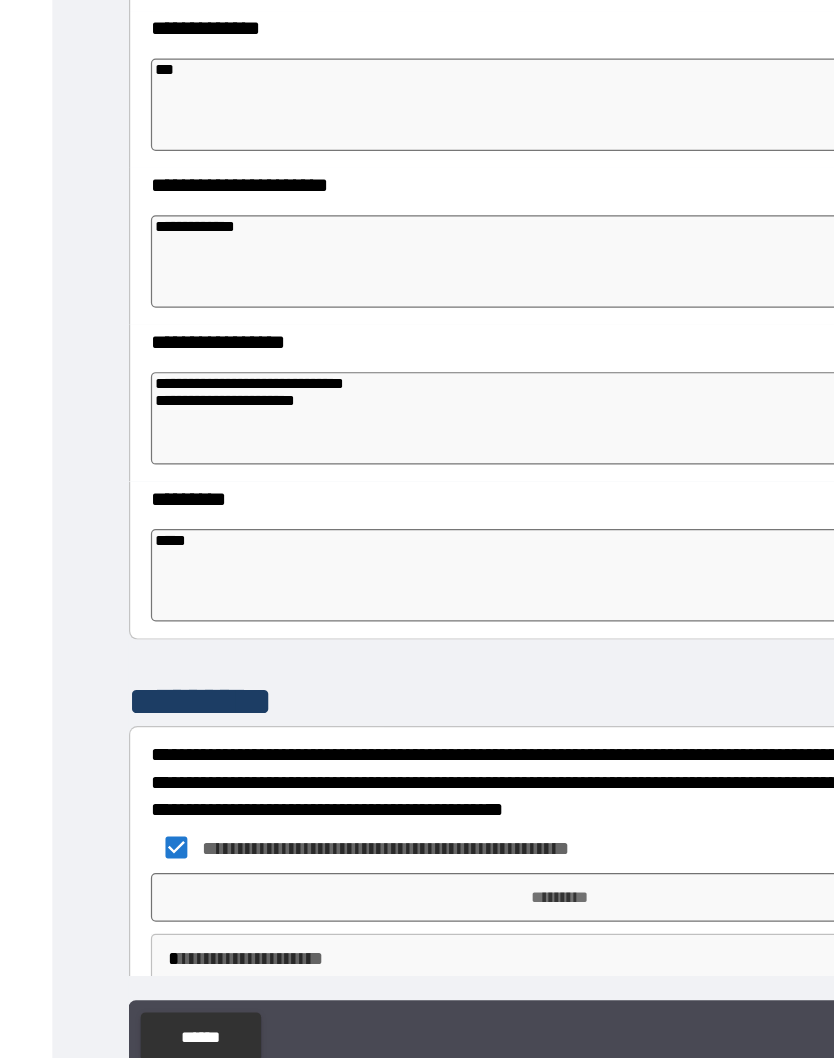 scroll, scrollTop: 78, scrollLeft: 0, axis: vertical 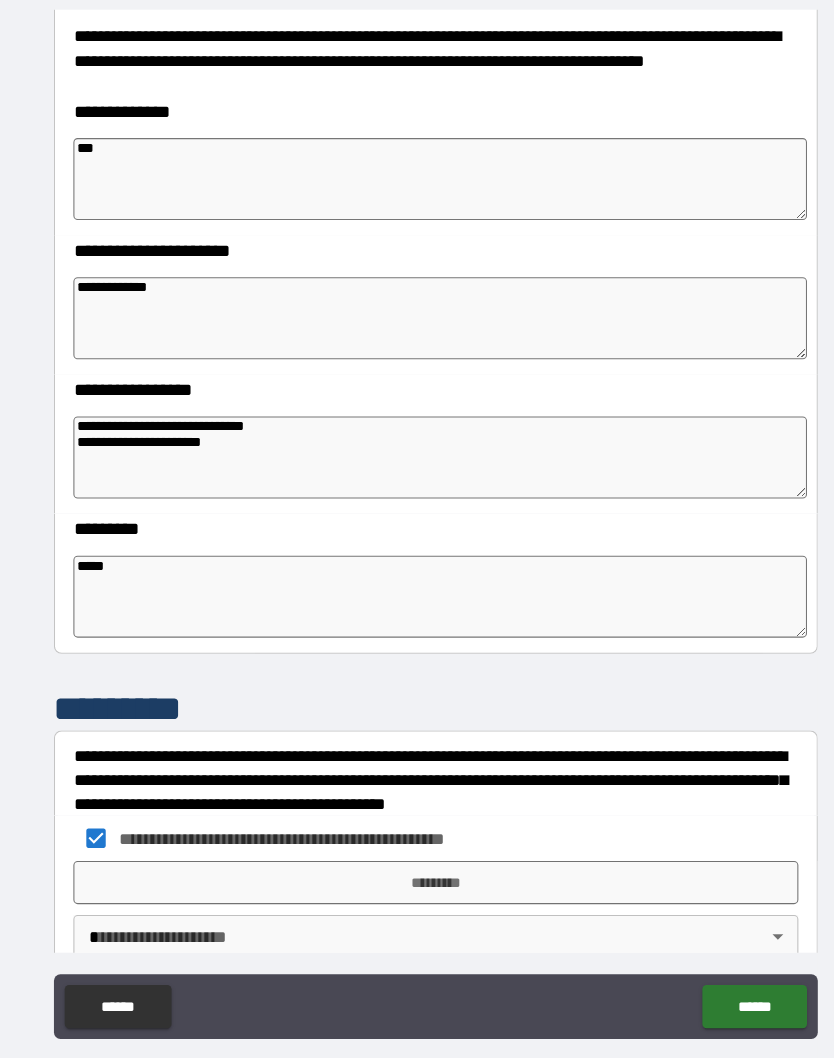 click on "*********" at bounding box center (417, 821) 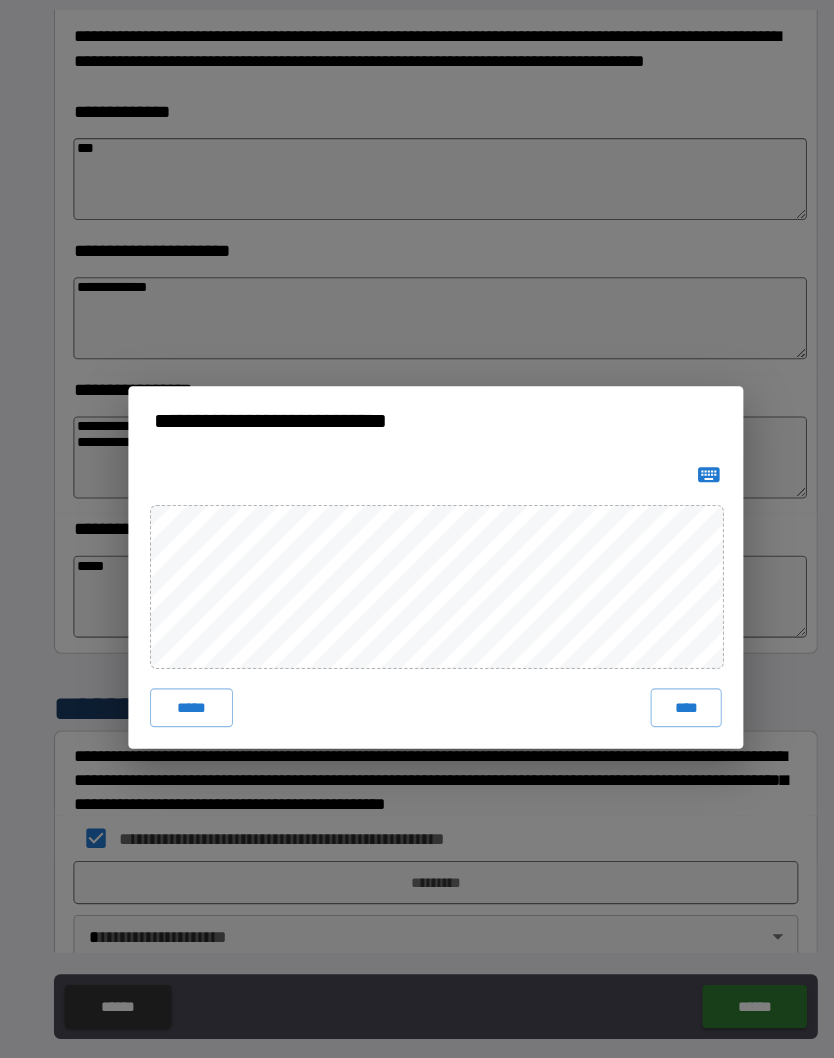 click on "****" at bounding box center [649, 659] 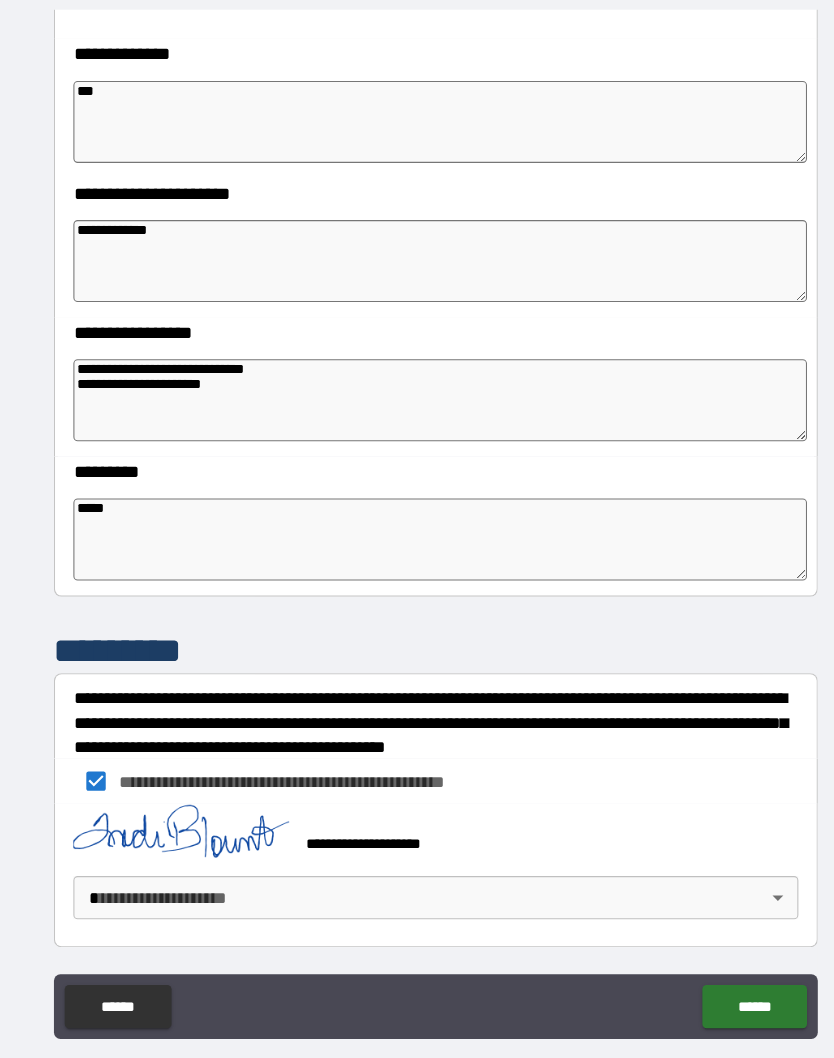 scroll, scrollTop: 321, scrollLeft: 0, axis: vertical 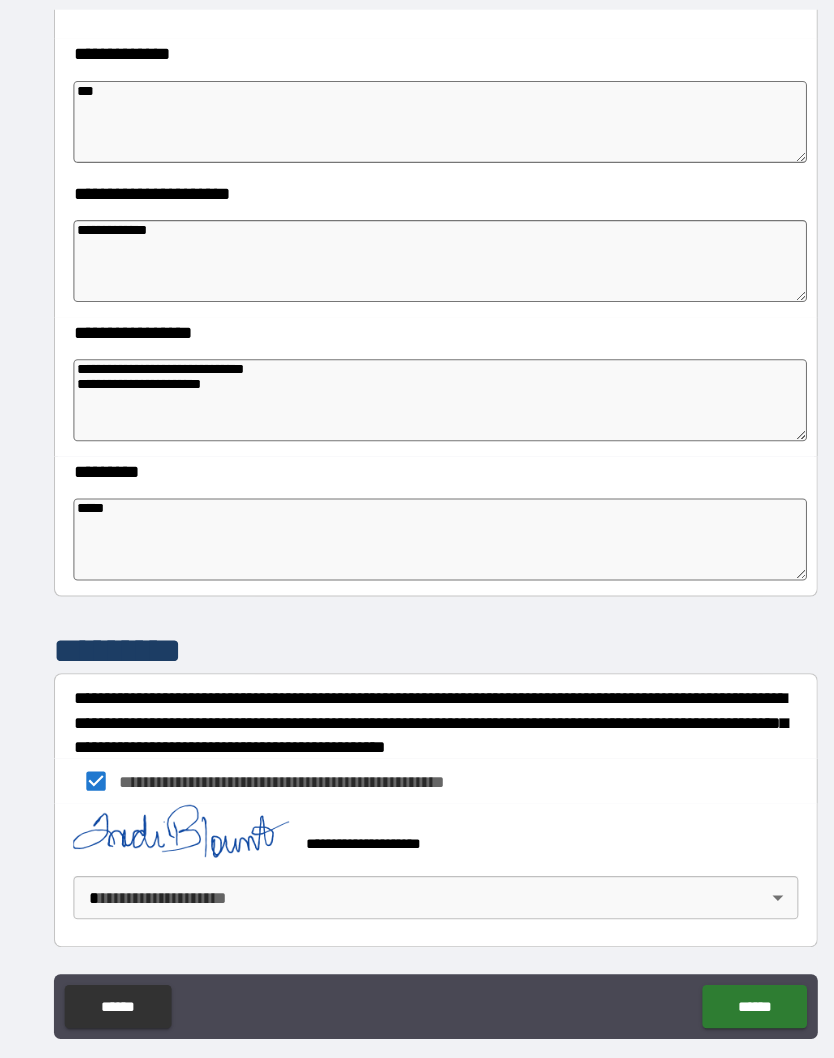 click on "**********" at bounding box center (417, 490) 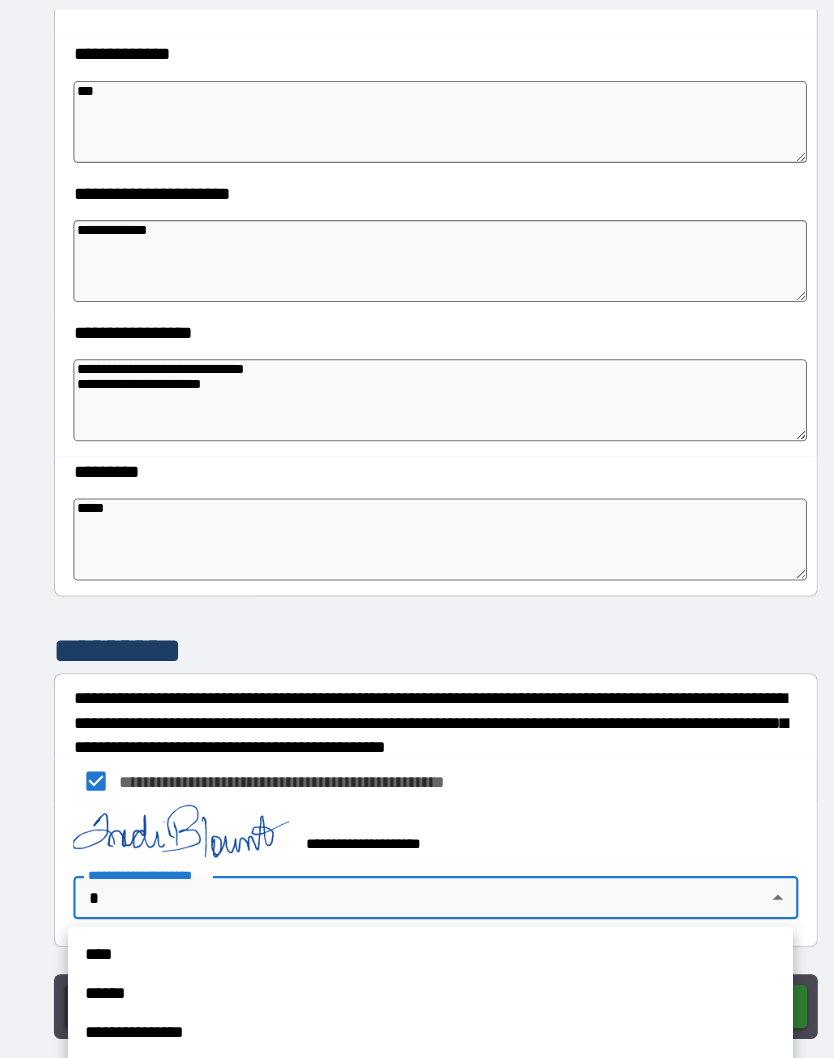 click on "****" at bounding box center (412, 888) 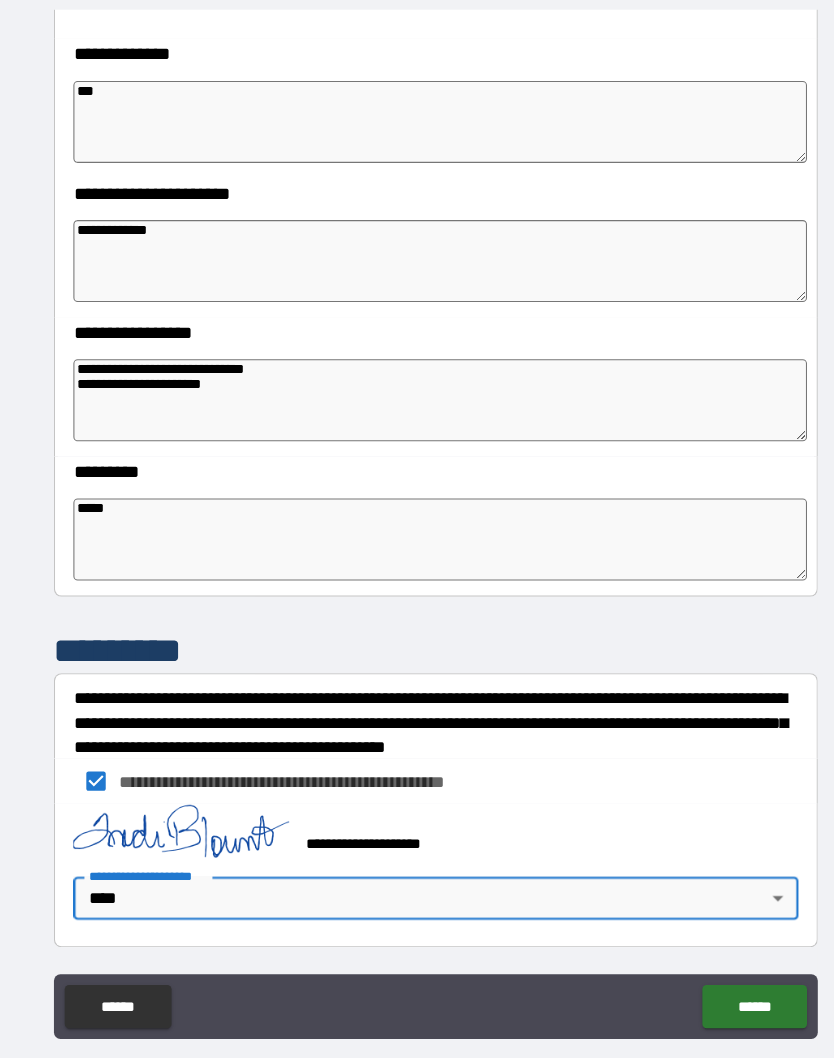 click on "******" at bounding box center [712, 936] 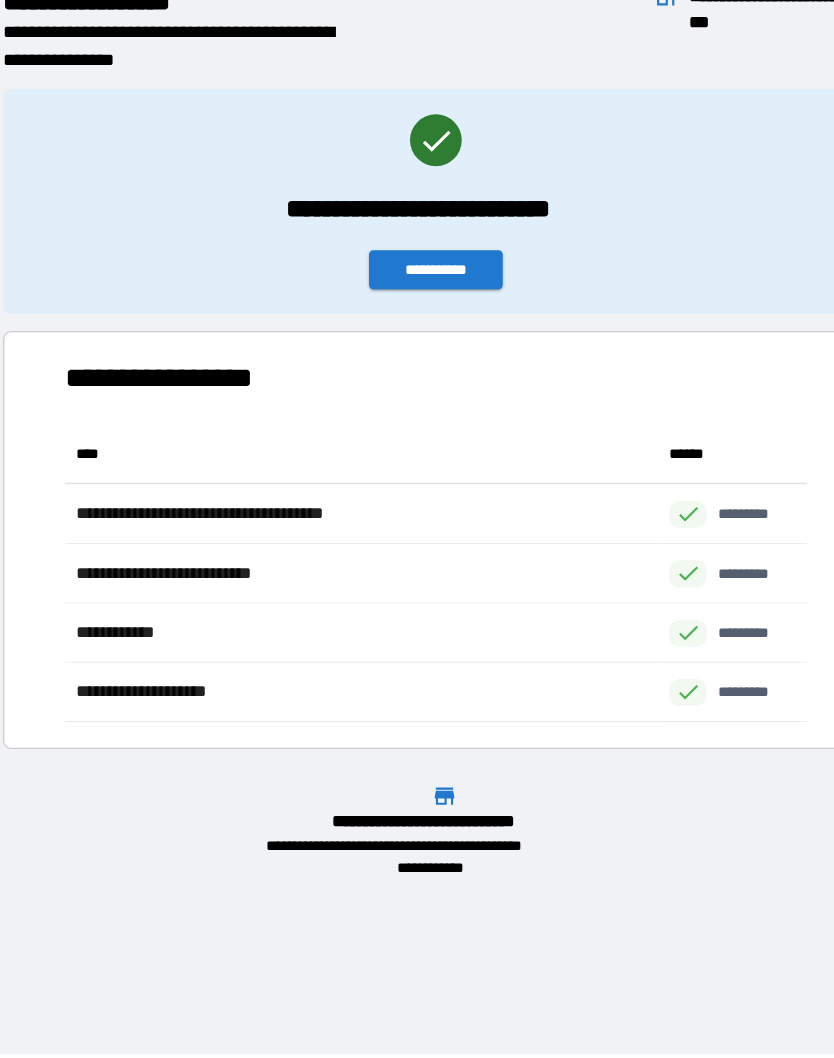scroll, scrollTop: 1, scrollLeft: 1, axis: both 